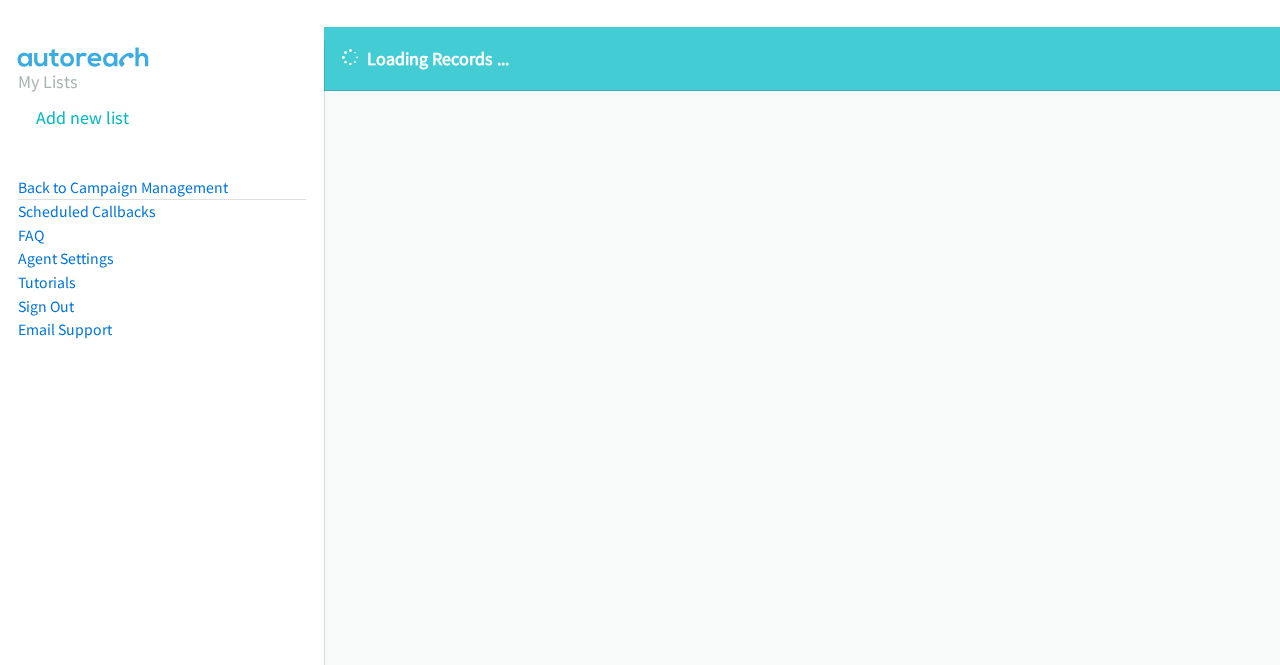 scroll, scrollTop: 0, scrollLeft: 0, axis: both 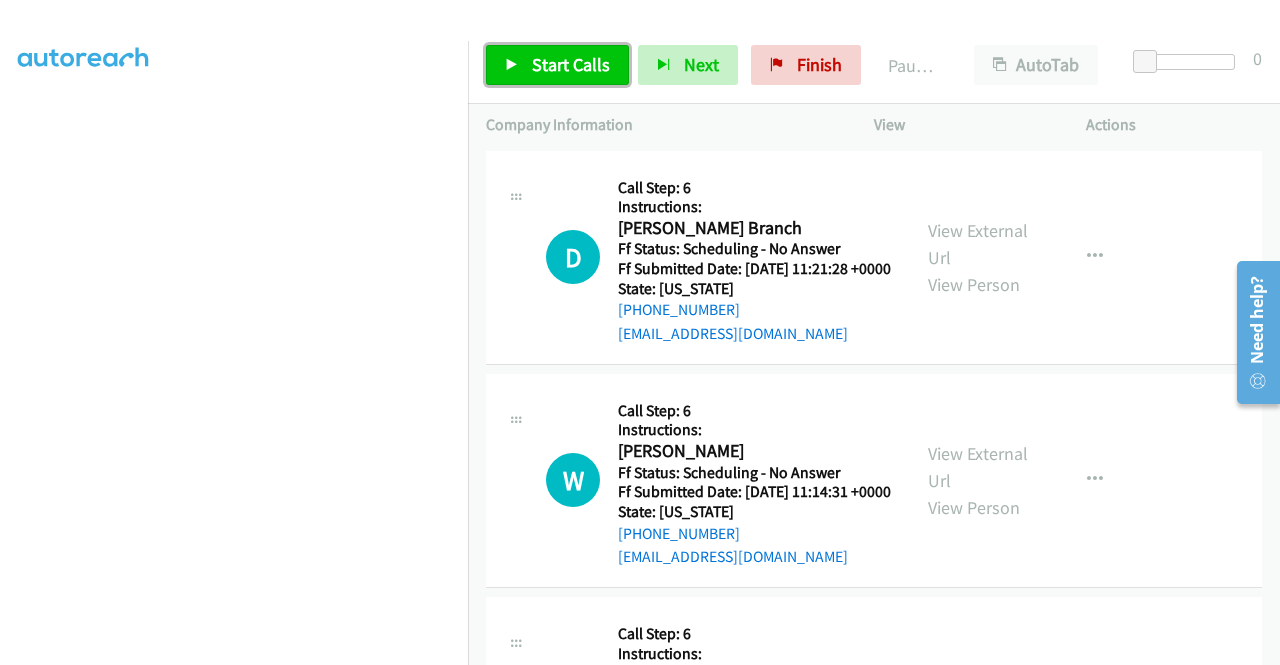 click on "Start Calls" at bounding box center (557, 65) 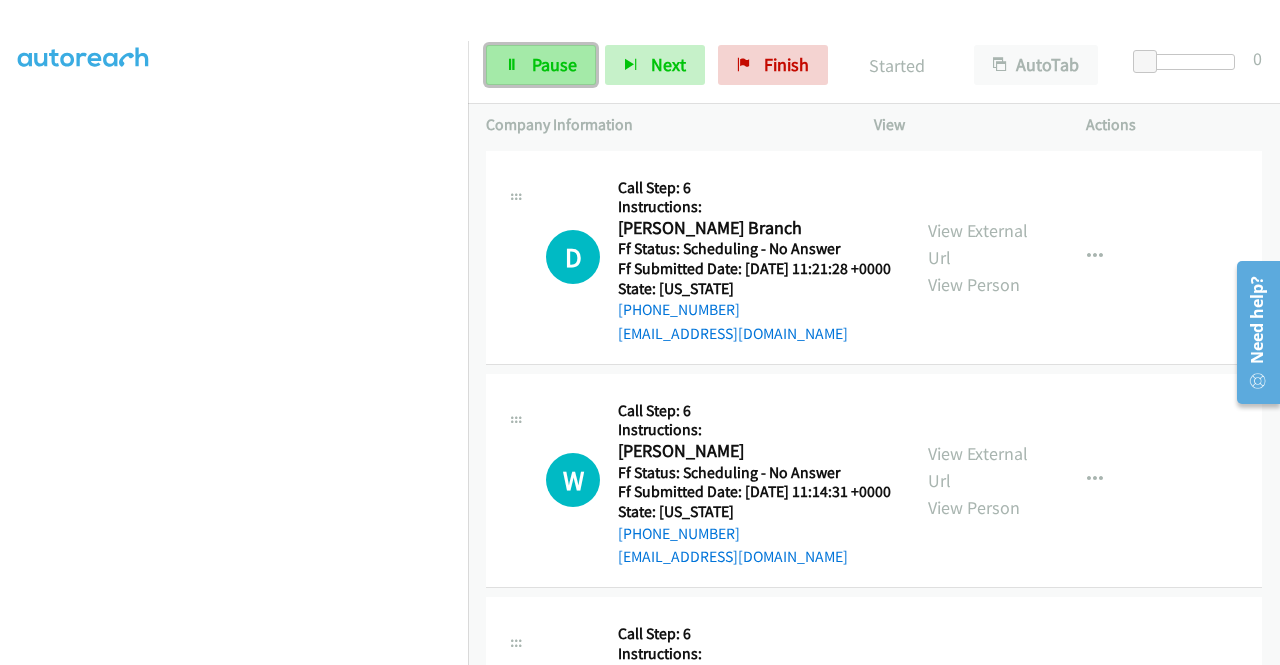 click on "Pause" at bounding box center [554, 64] 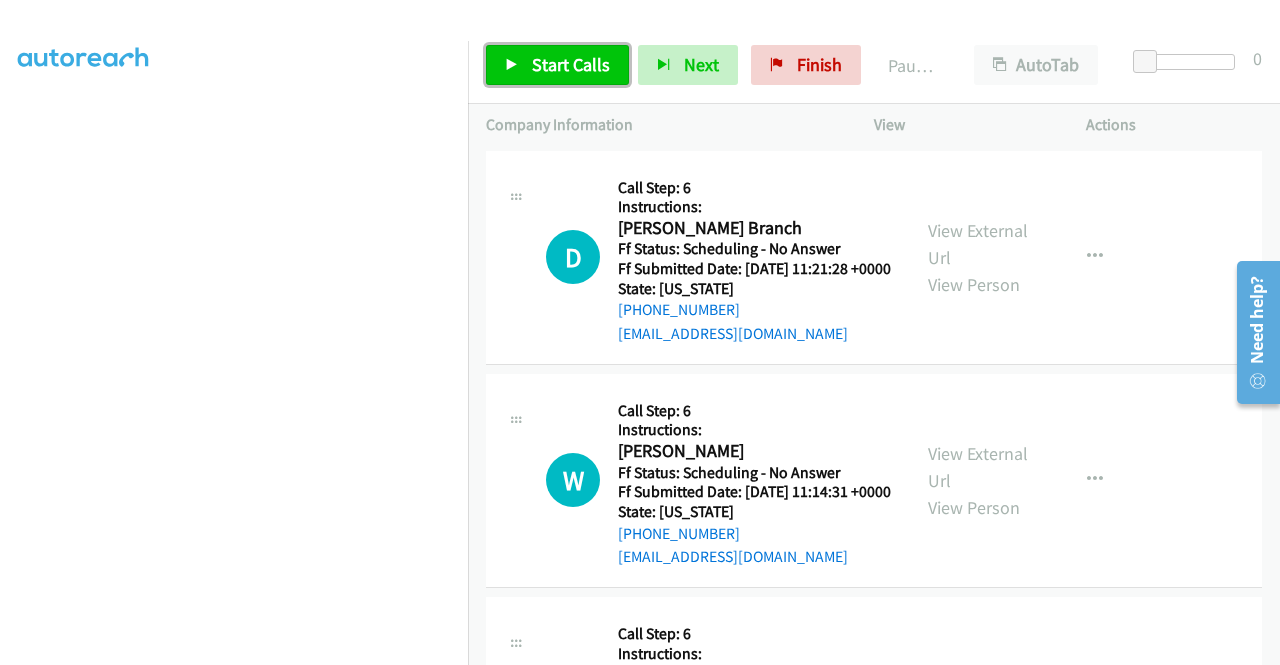 click on "Start Calls" at bounding box center [571, 64] 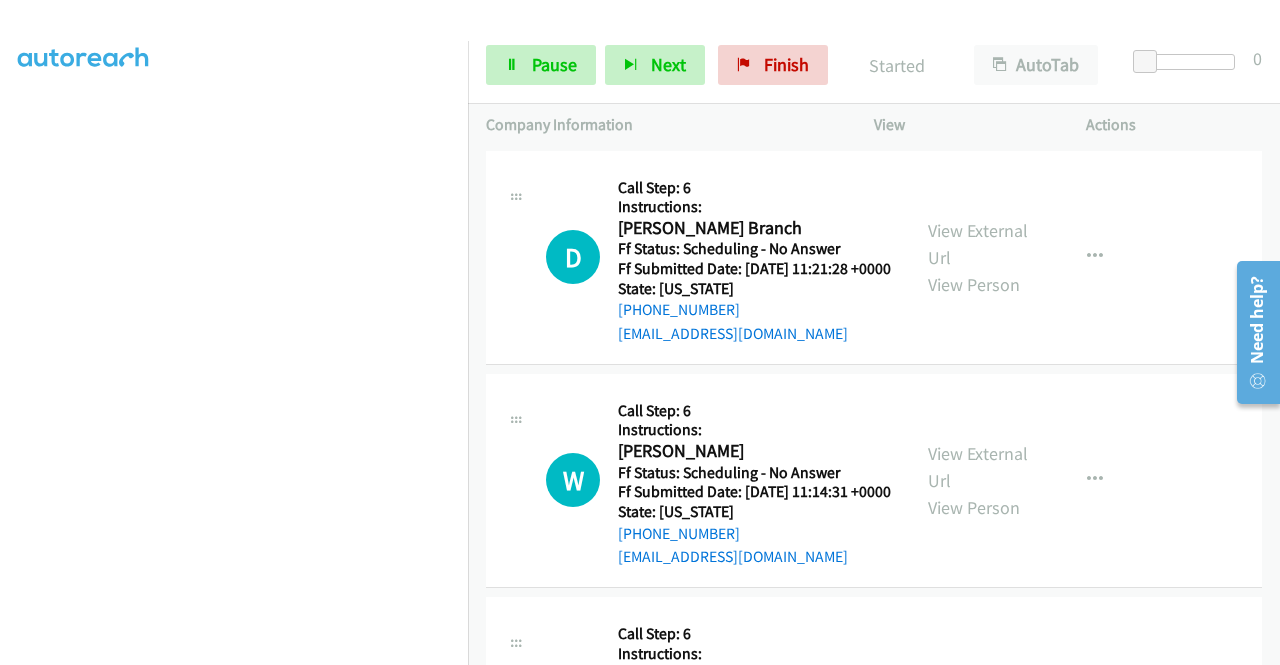 click on "Start Calls
Pause
Next
Finish
Started
AutoTab
AutoTab
0" at bounding box center [874, 65] 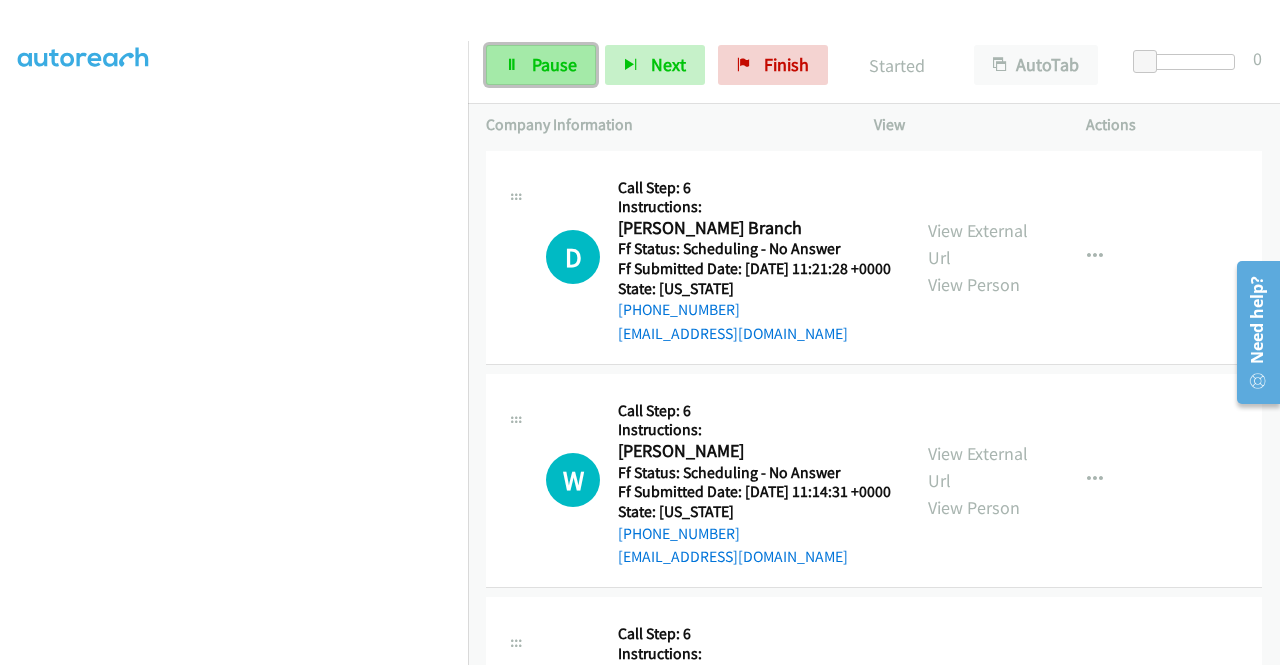 click on "Pause" at bounding box center [541, 65] 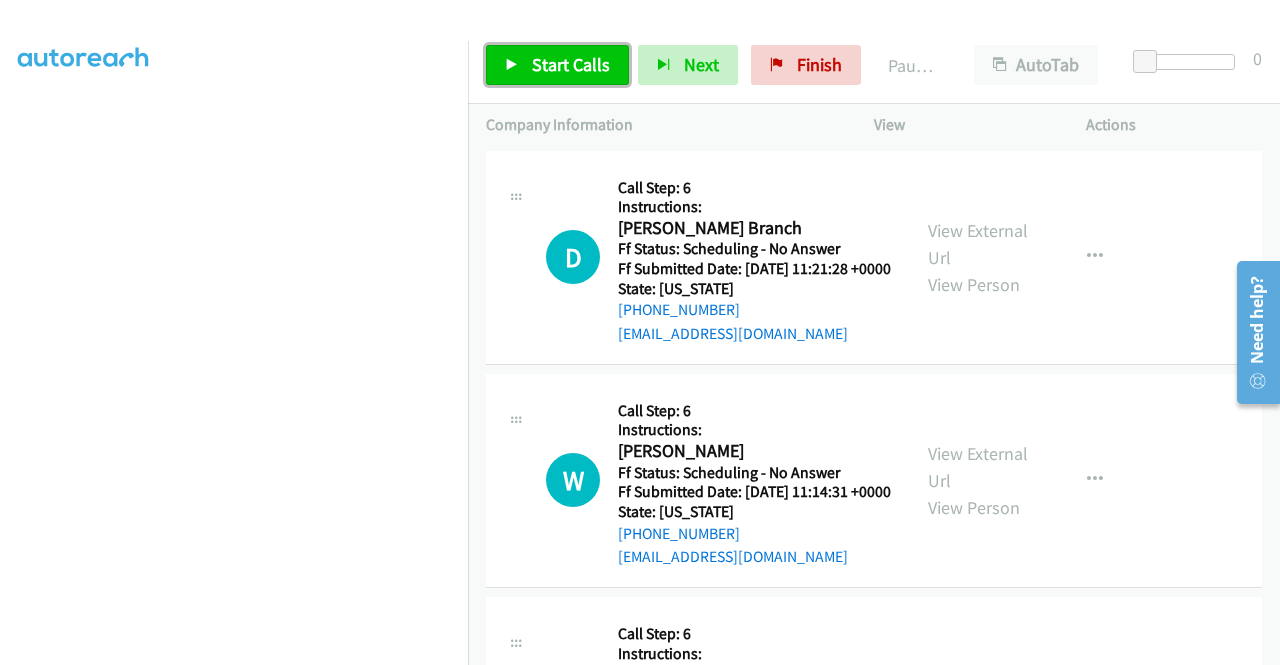click on "Start Calls" at bounding box center [557, 65] 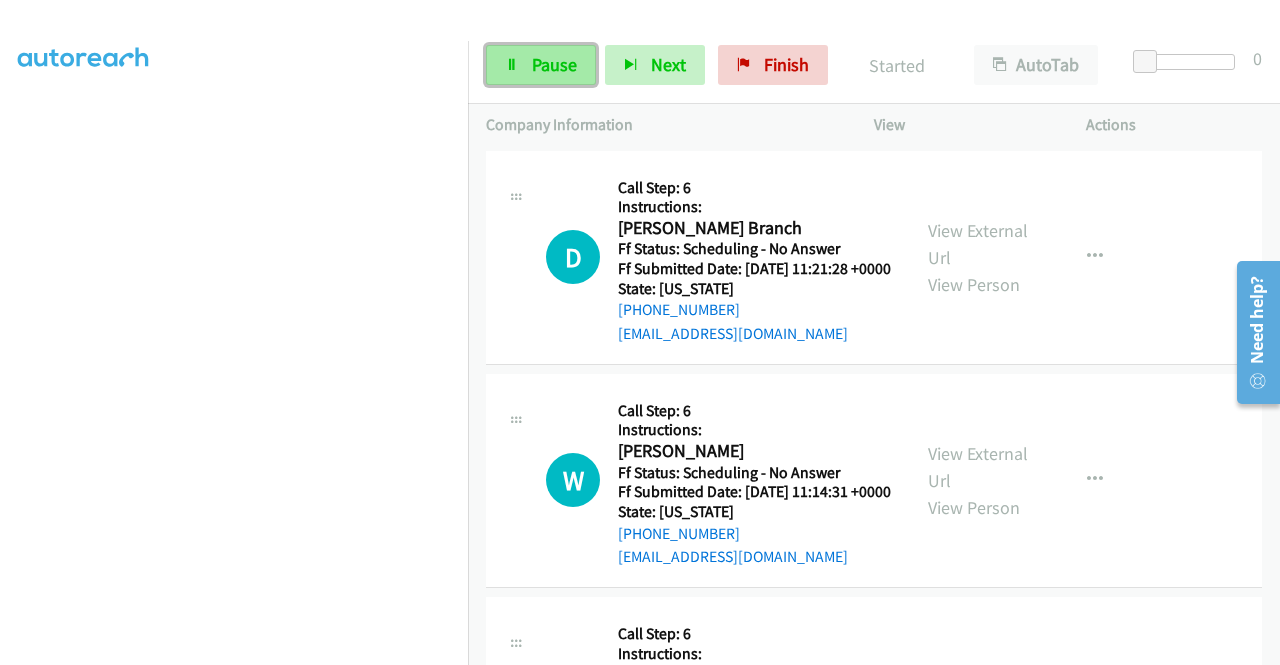 click on "Pause" at bounding box center [541, 65] 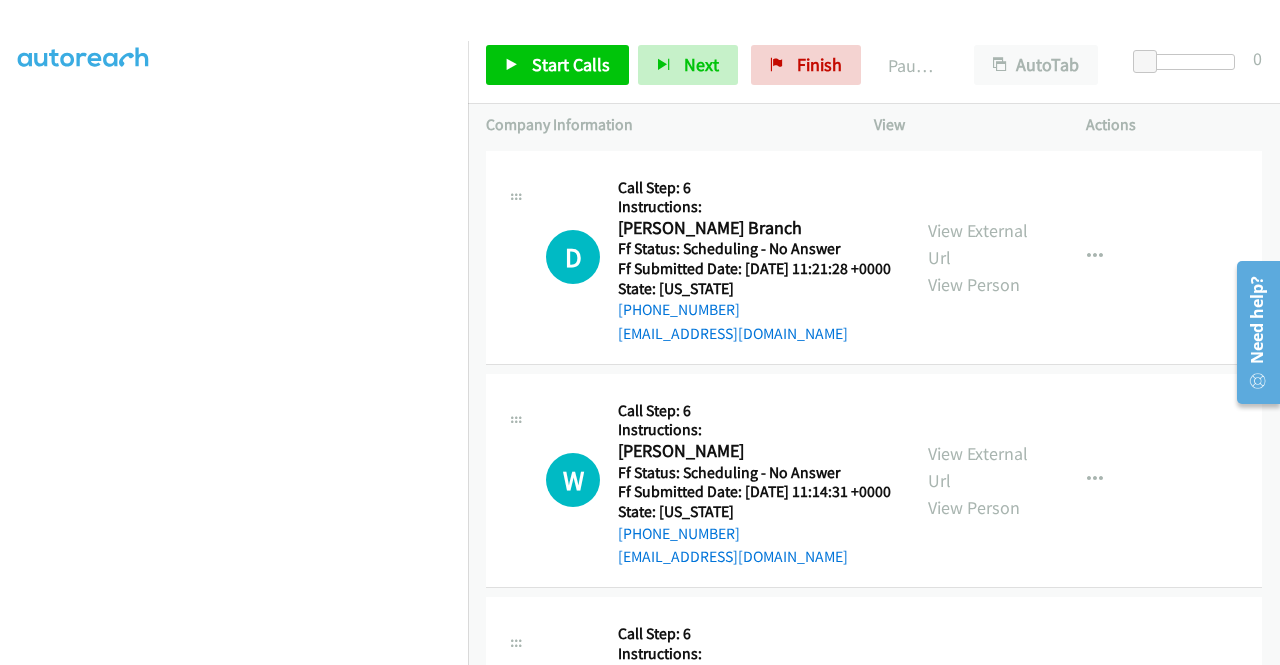 click on "Start Calls
Pause
Next
Finish
Paused
AutoTab
AutoTab
0" at bounding box center [874, 65] 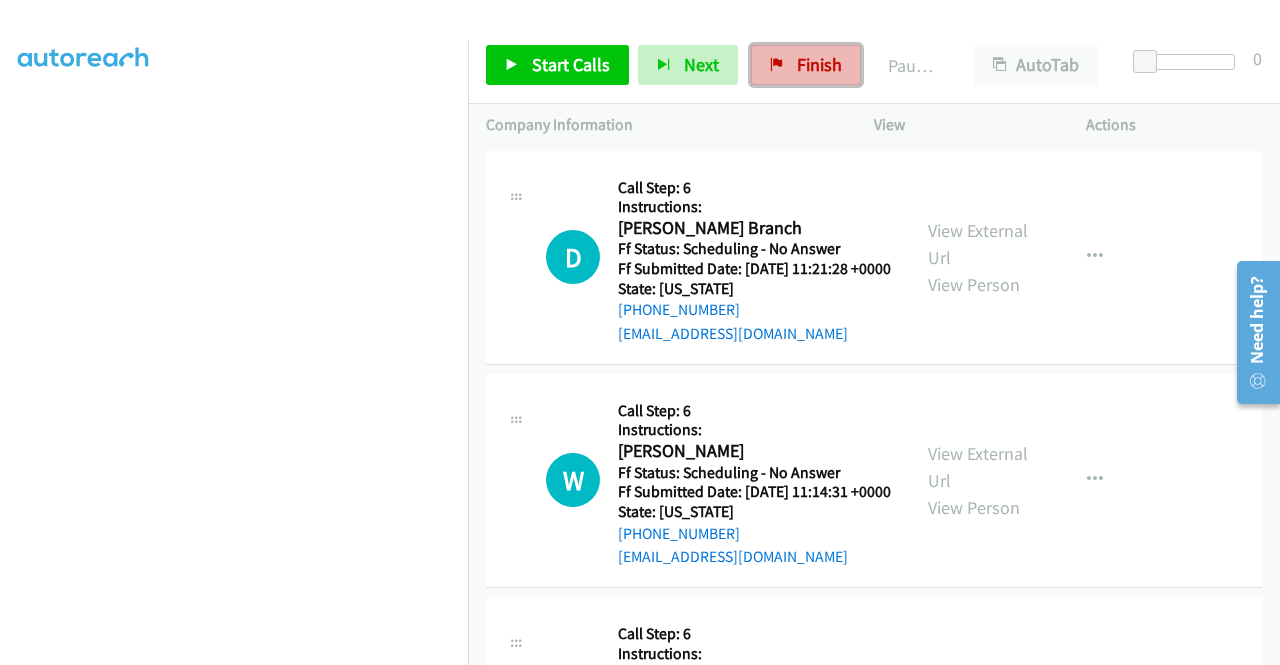 click on "Finish" at bounding box center [819, 64] 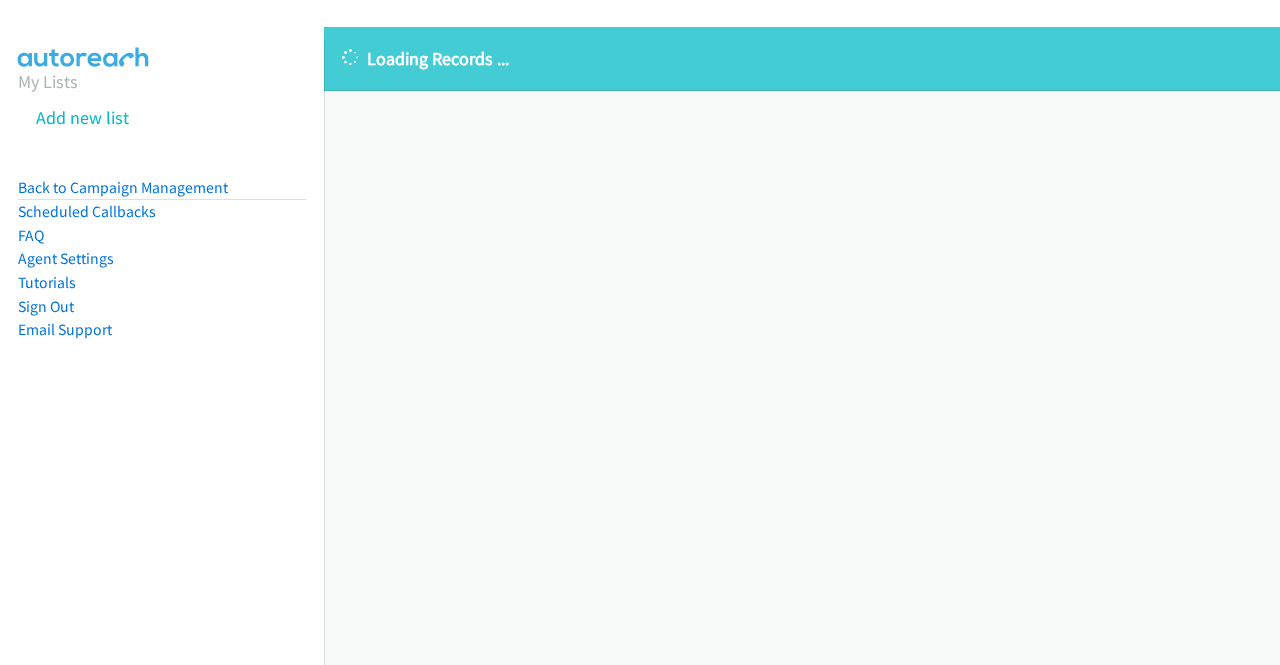 scroll, scrollTop: 0, scrollLeft: 0, axis: both 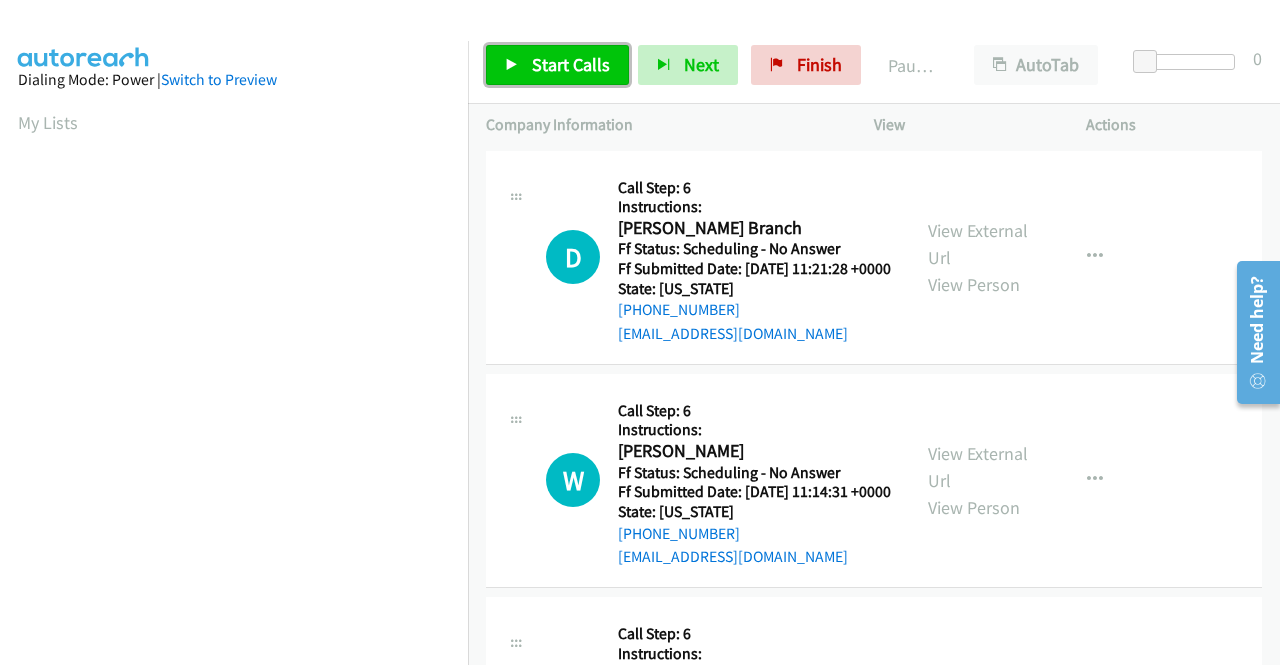 click at bounding box center (512, 66) 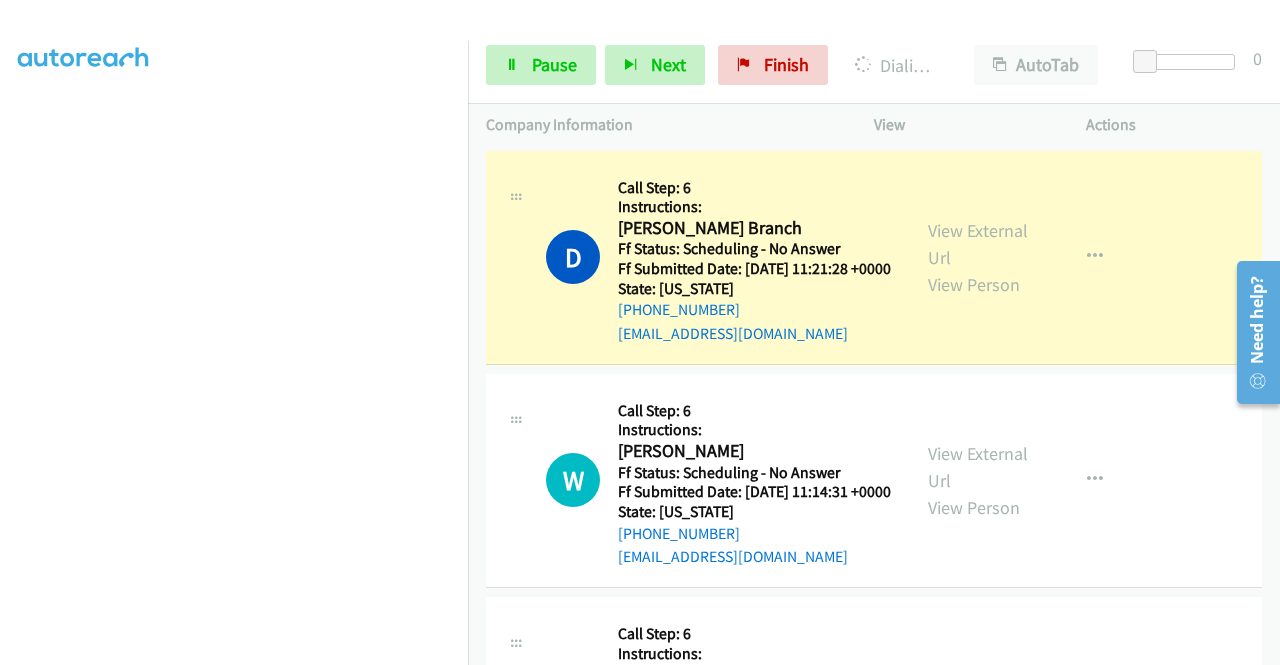scroll, scrollTop: 456, scrollLeft: 0, axis: vertical 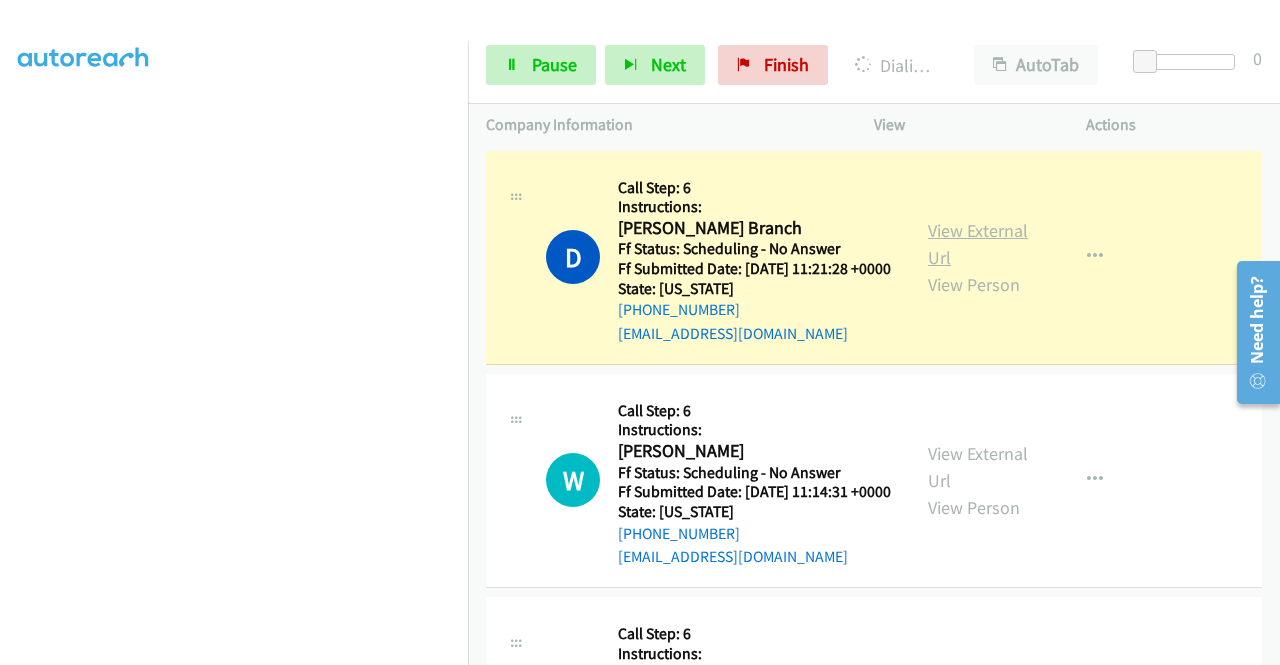click on "View External Url" at bounding box center (978, 244) 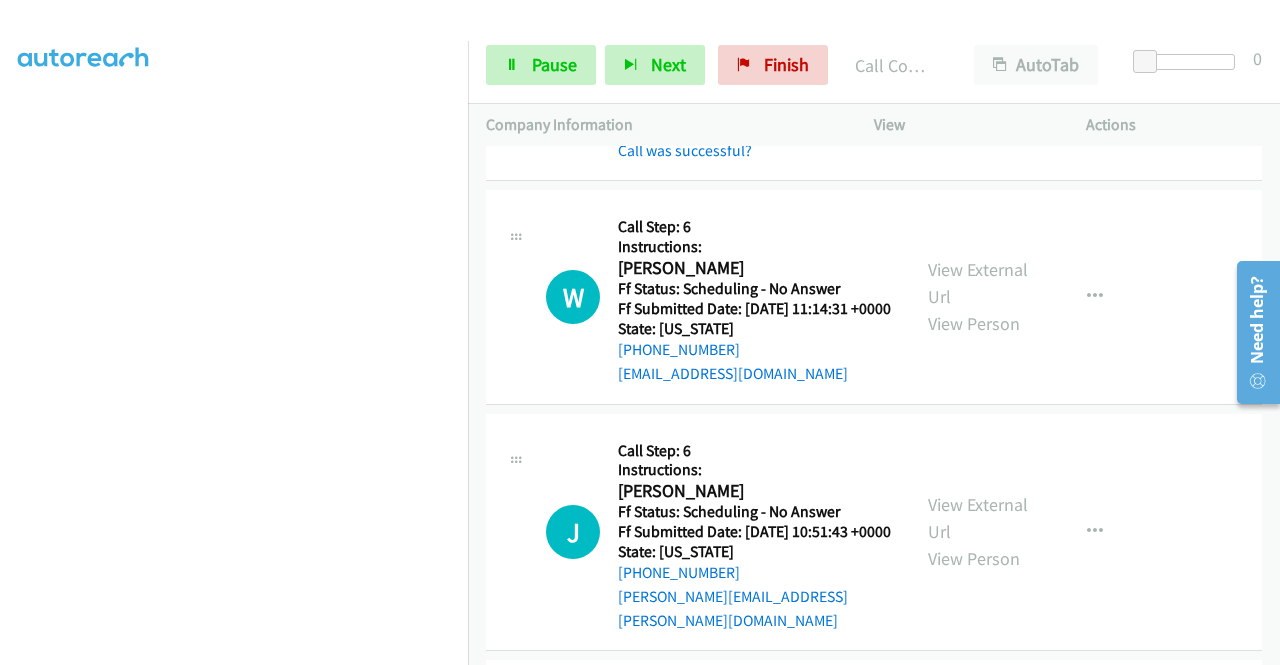 scroll, scrollTop: 253, scrollLeft: 0, axis: vertical 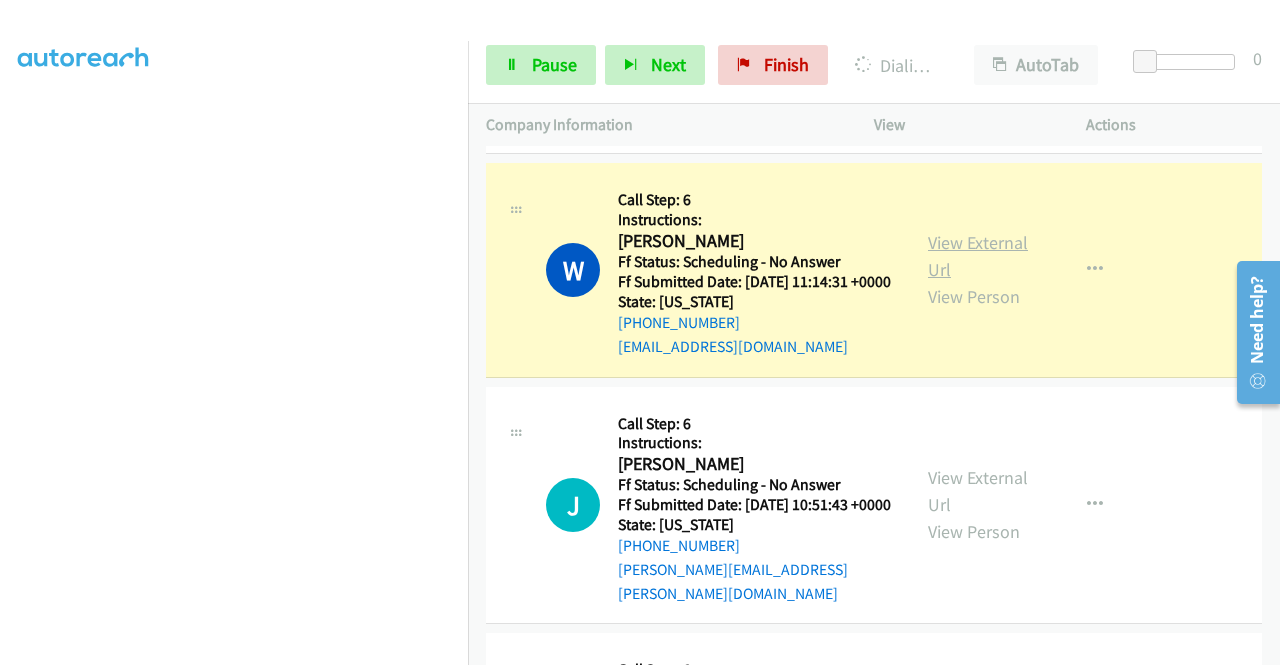 click on "View External Url" at bounding box center (978, 256) 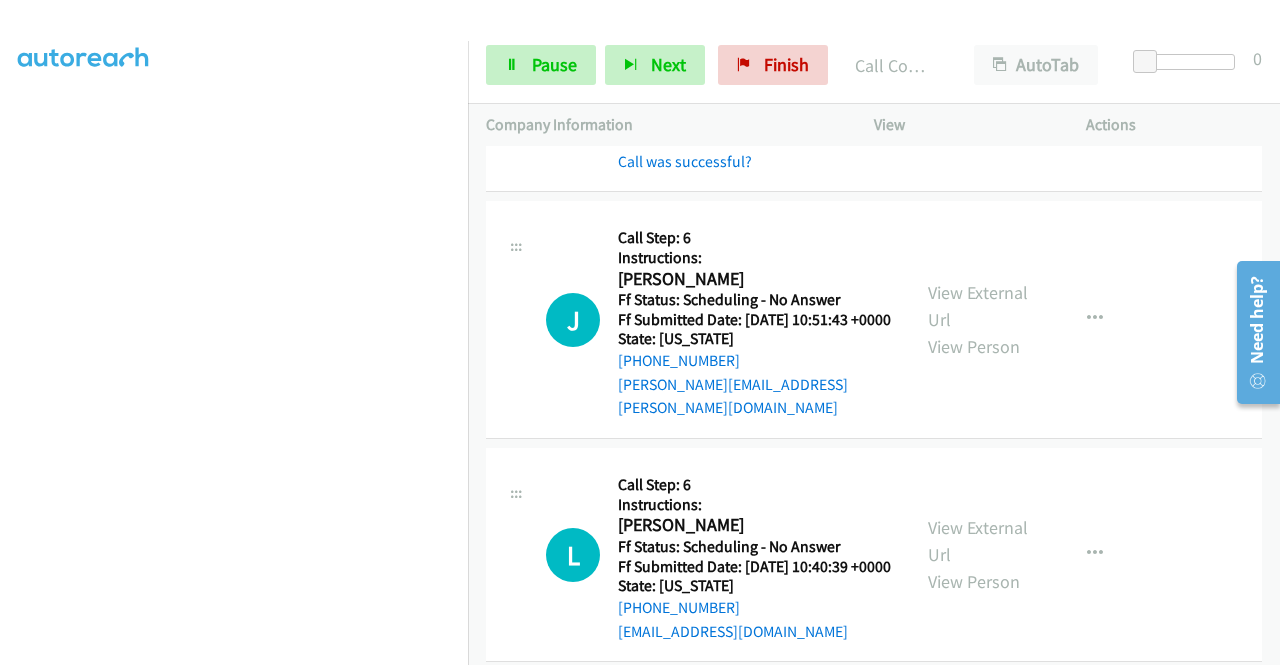 scroll, scrollTop: 493, scrollLeft: 0, axis: vertical 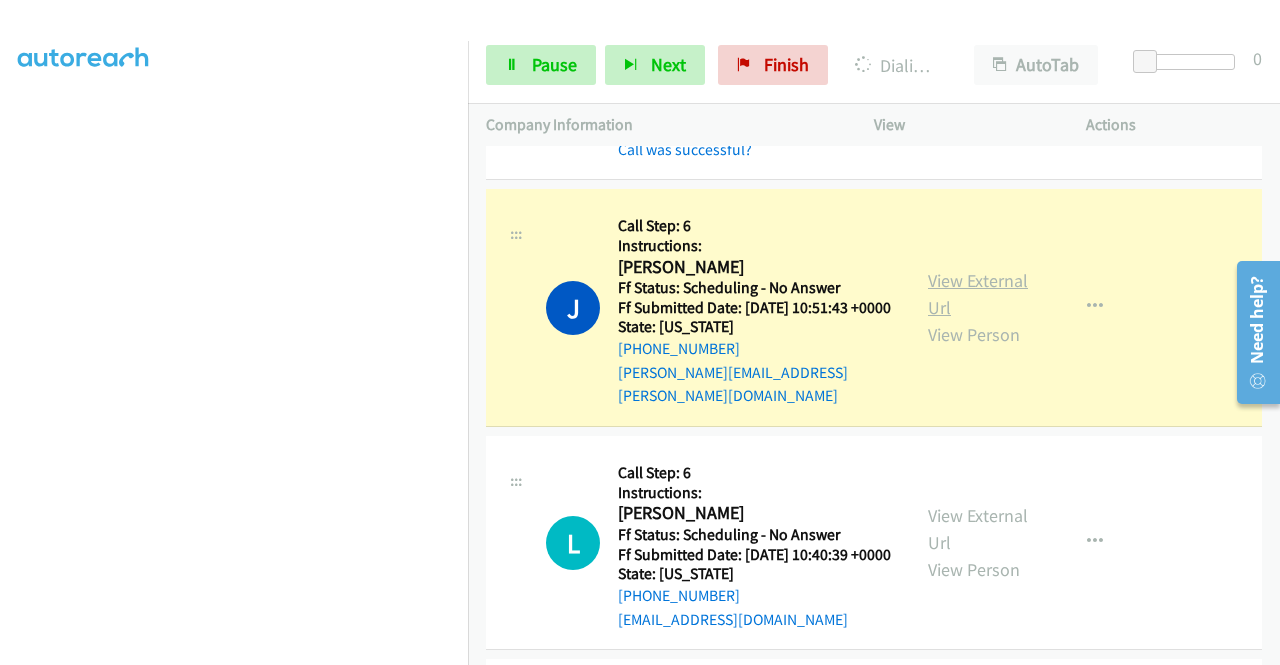 click on "View External Url" at bounding box center (978, 294) 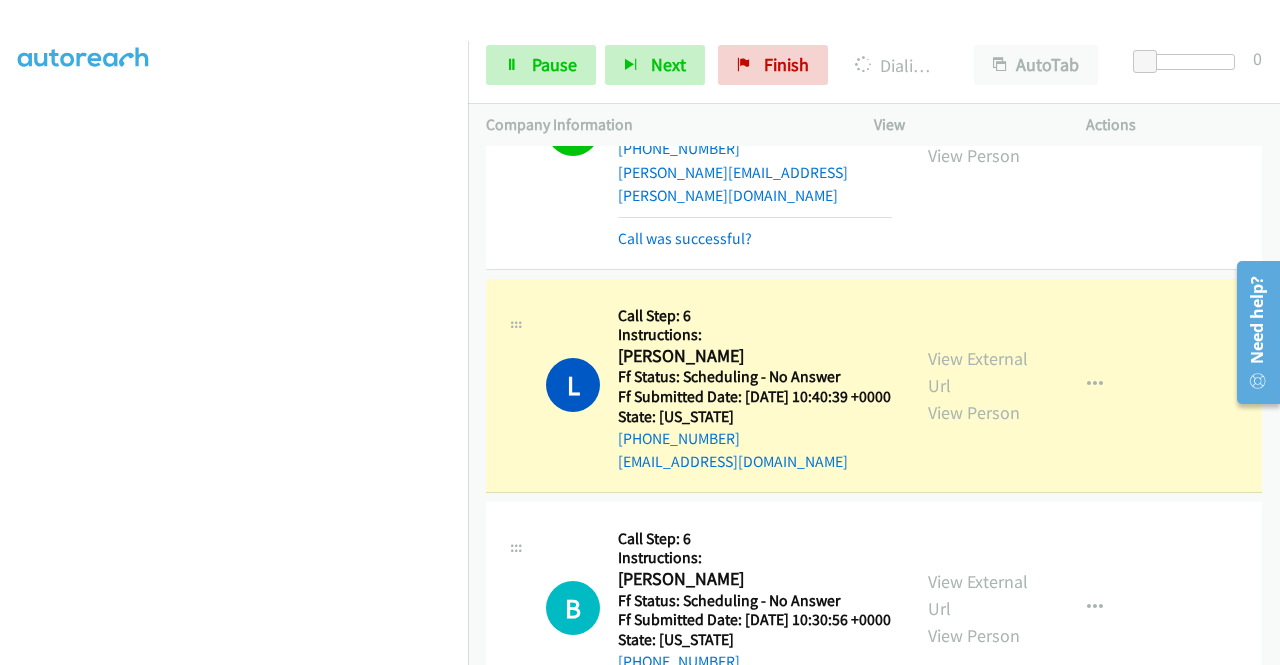 scroll, scrollTop: 733, scrollLeft: 0, axis: vertical 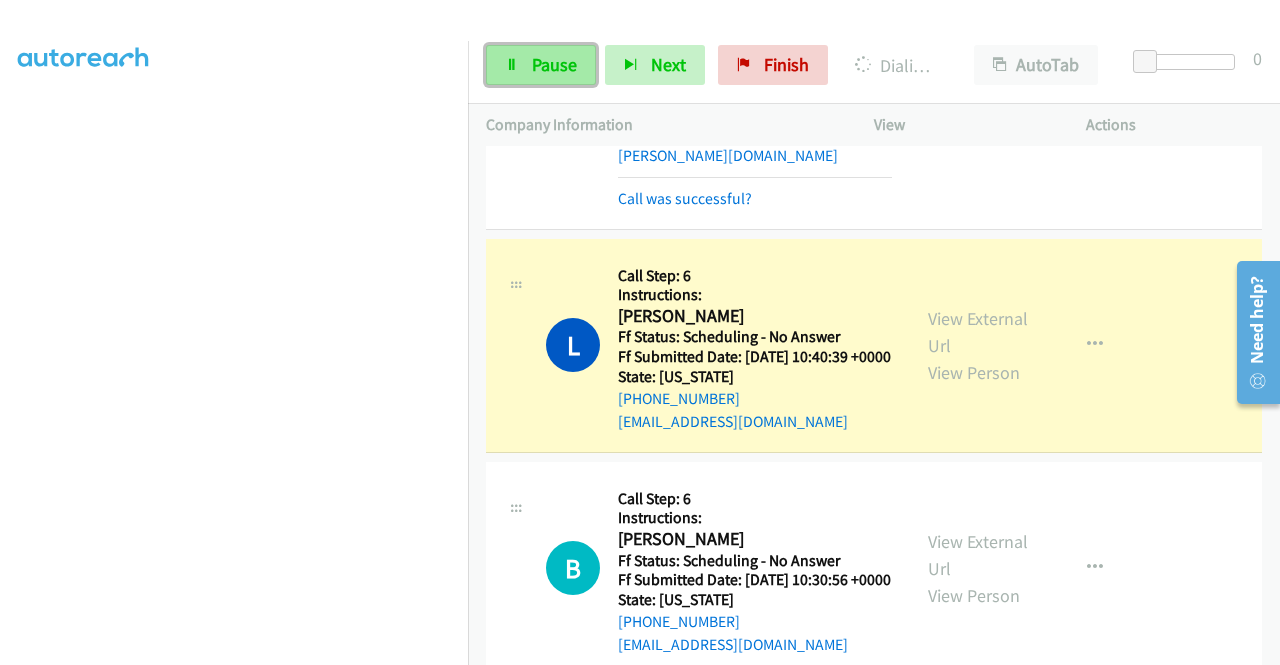 click on "Pause" at bounding box center [541, 65] 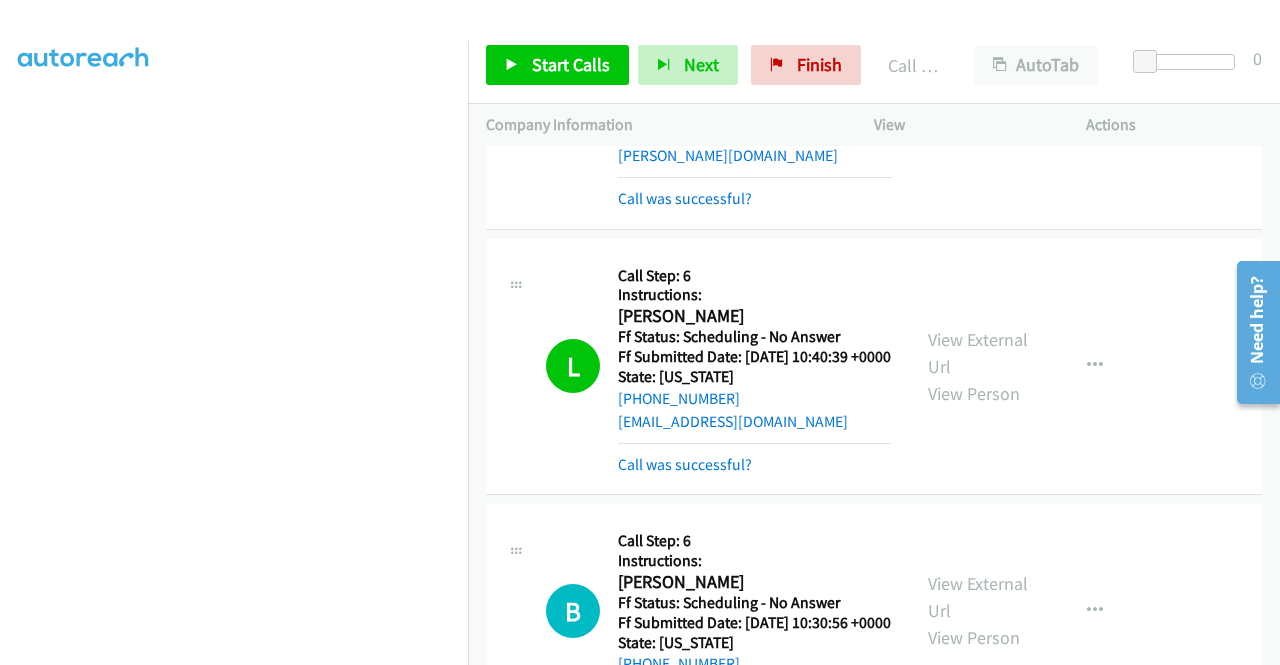 click on "View External Url
View Person" at bounding box center [980, 366] 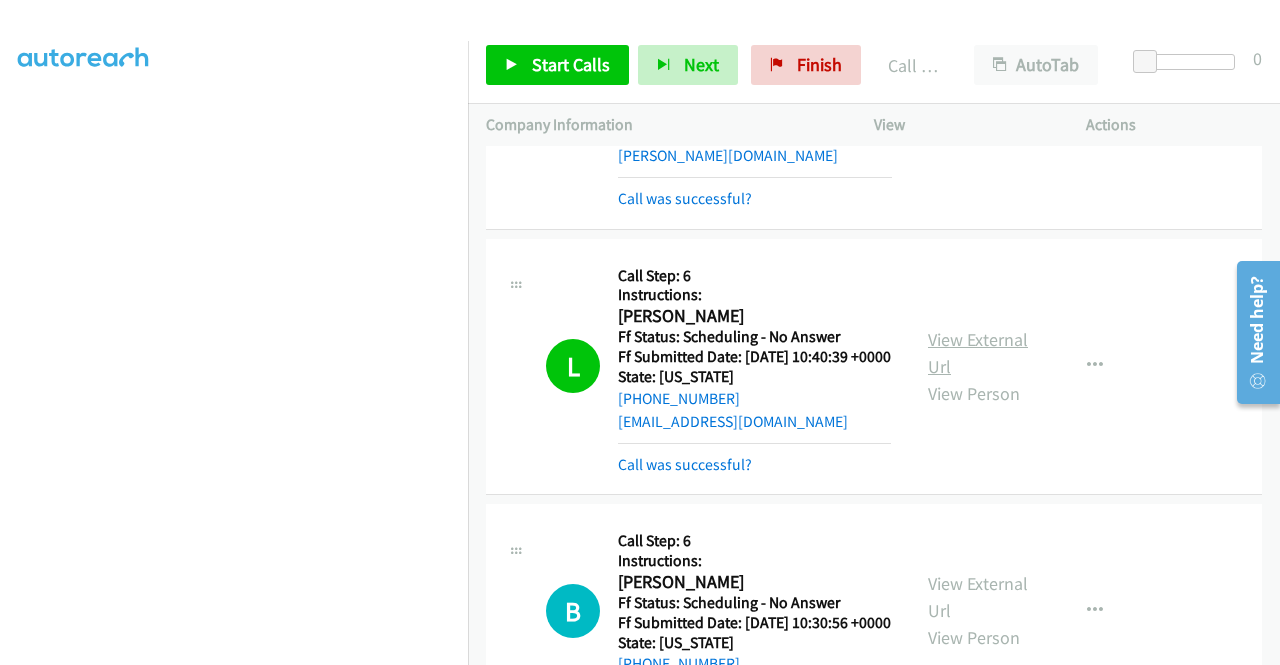 click on "View External Url" at bounding box center [978, 353] 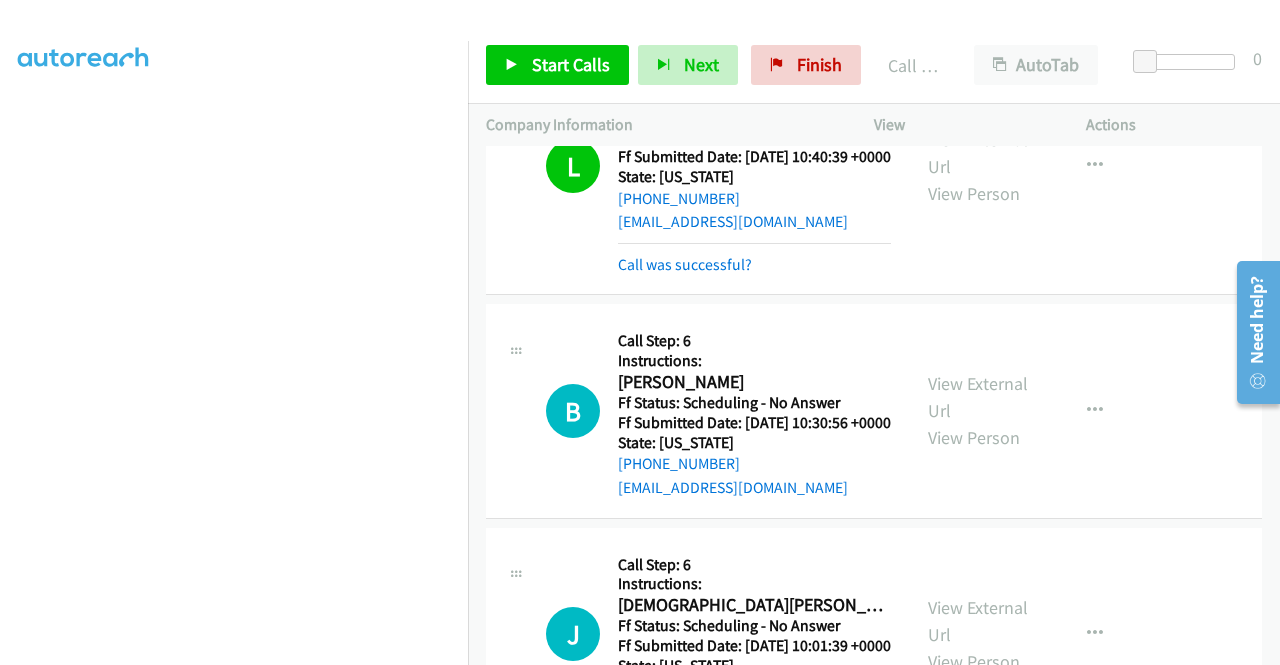 scroll, scrollTop: 1026, scrollLeft: 0, axis: vertical 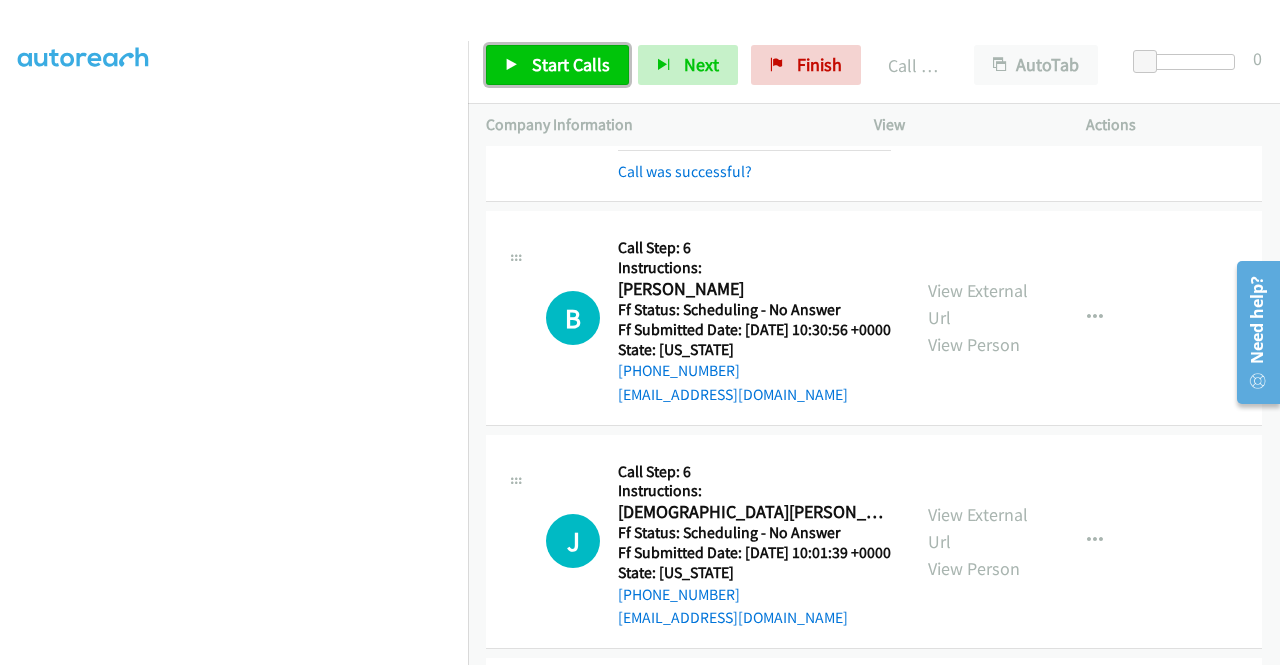 click on "Start Calls" at bounding box center (571, 64) 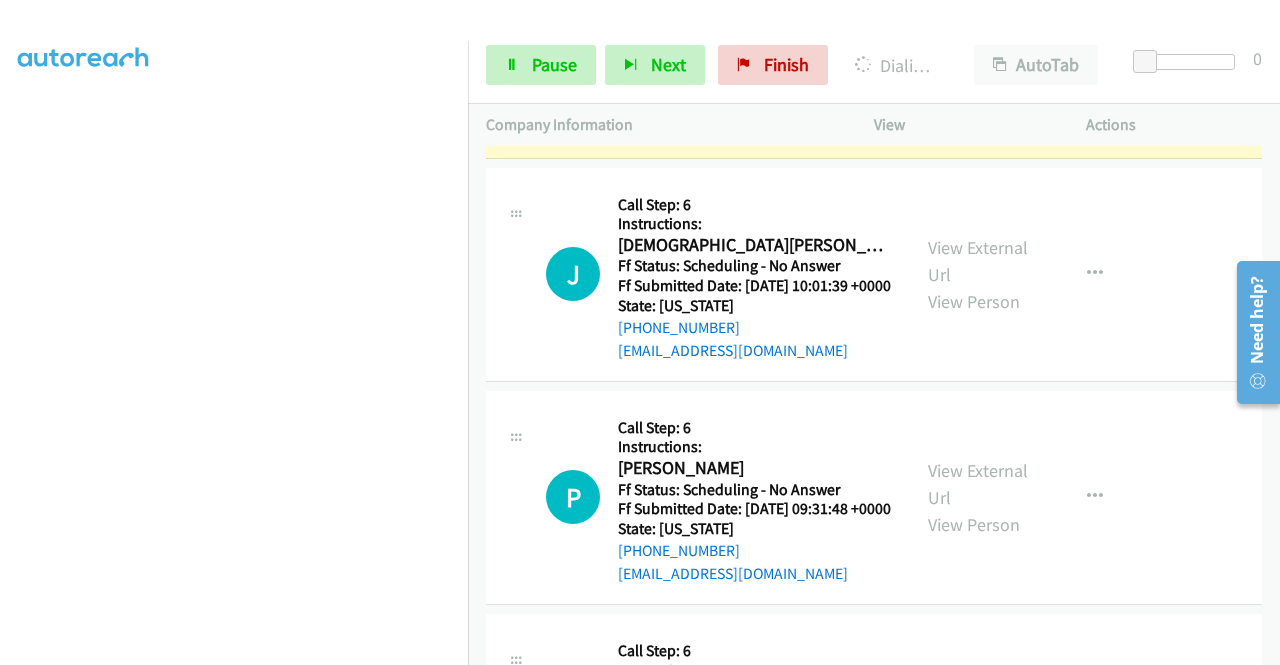 scroll, scrollTop: 1333, scrollLeft: 0, axis: vertical 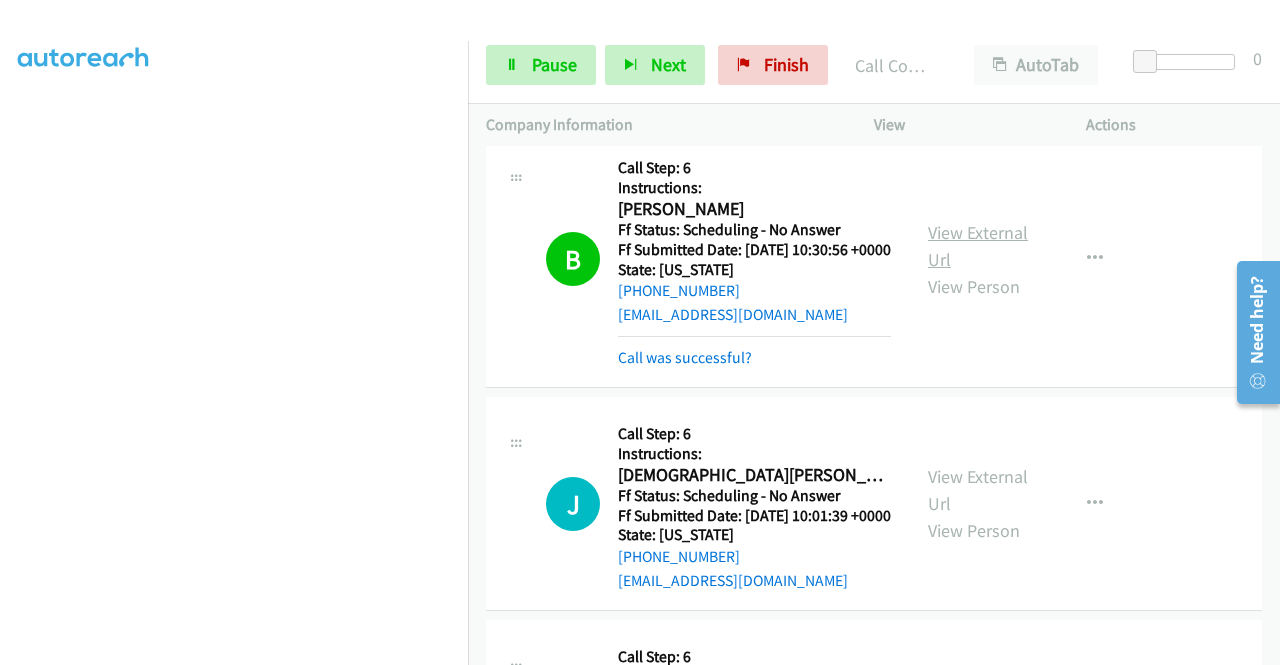 click on "View External Url" at bounding box center (978, 246) 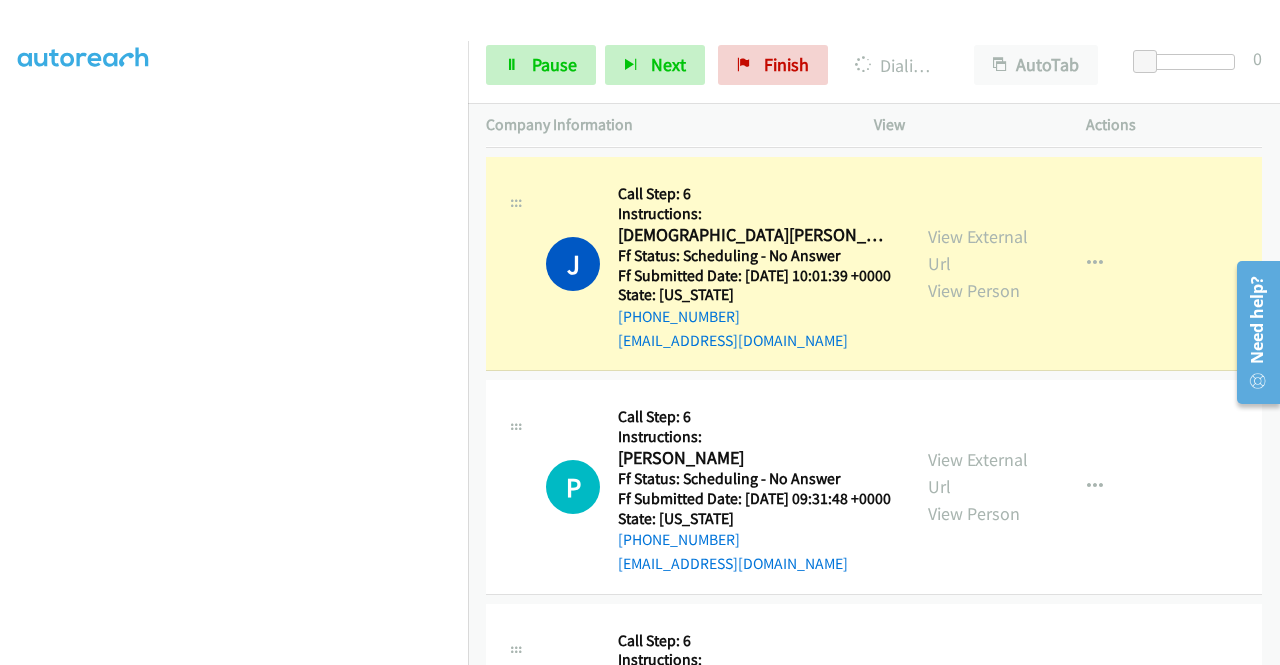 scroll, scrollTop: 1386, scrollLeft: 0, axis: vertical 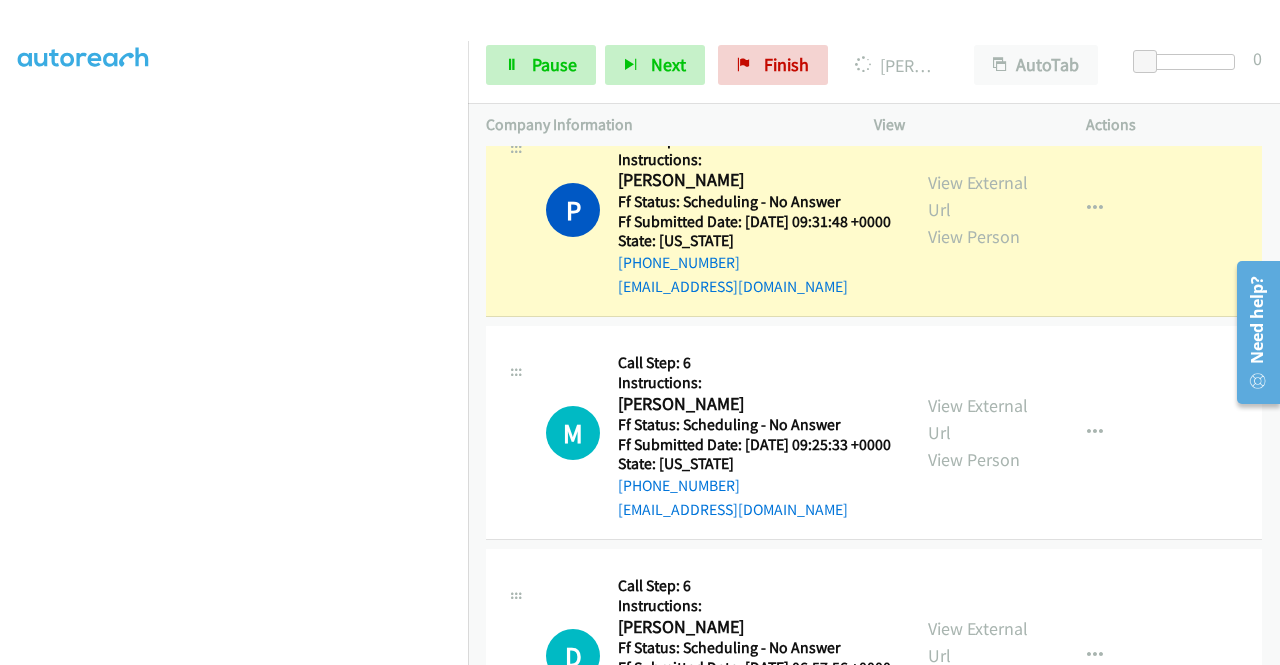 click on "View External Url
View Person
View External Url
Email
Schedule/Manage Callback
Skip Call
Add to do not call list" at bounding box center [1025, 209] 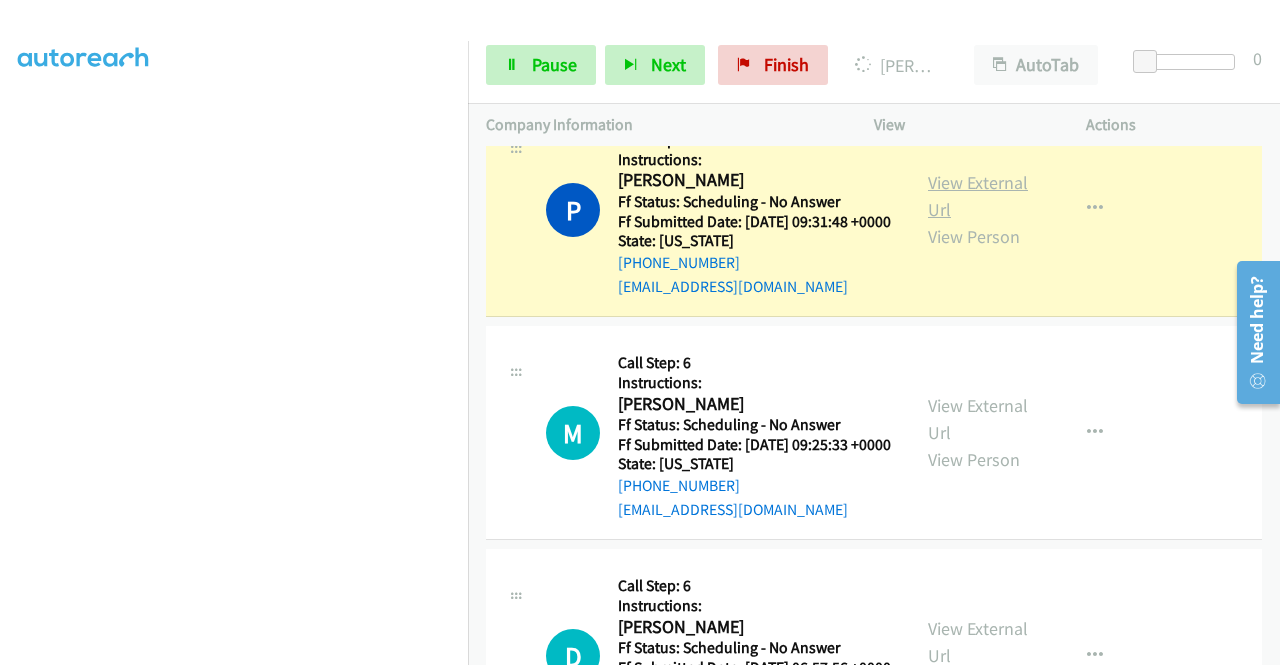 click on "View External Url" at bounding box center [978, 196] 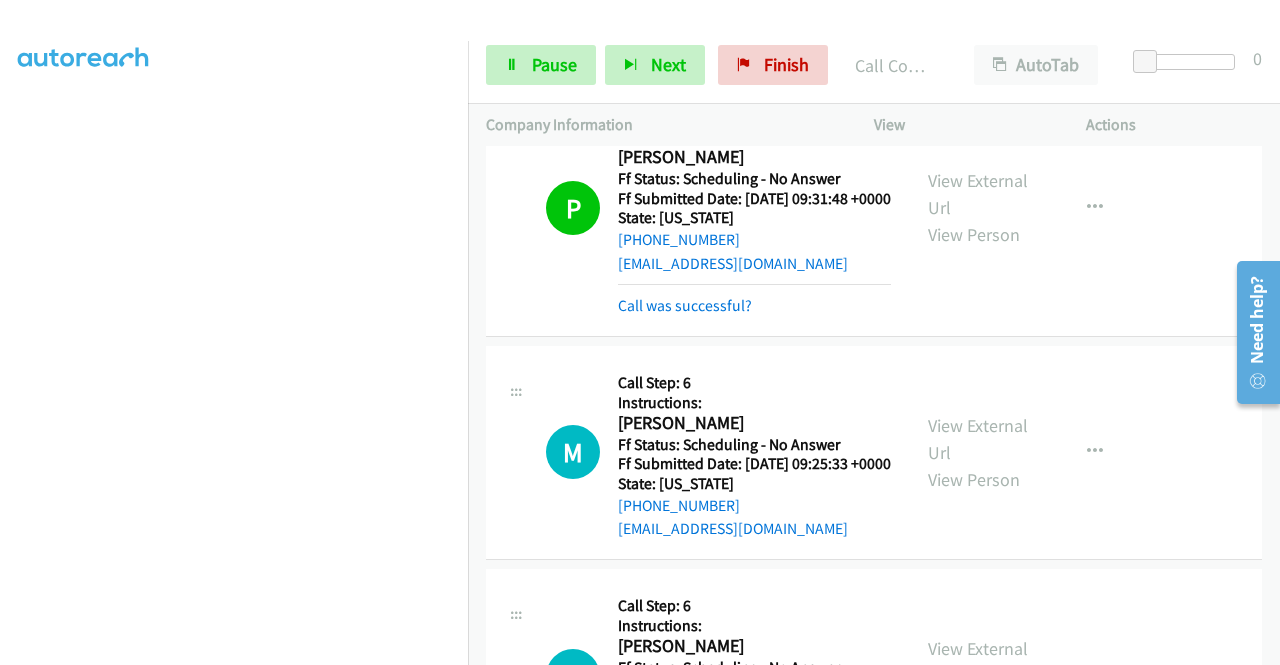 scroll, scrollTop: 1706, scrollLeft: 0, axis: vertical 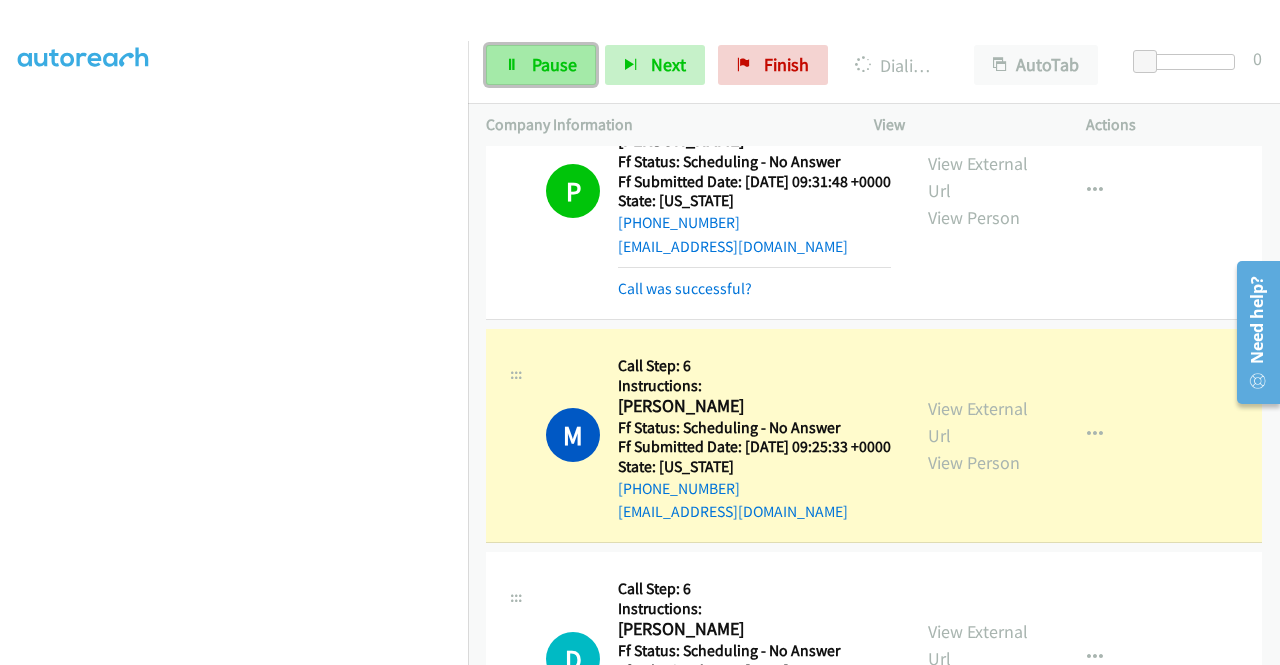 click on "Pause" at bounding box center [554, 64] 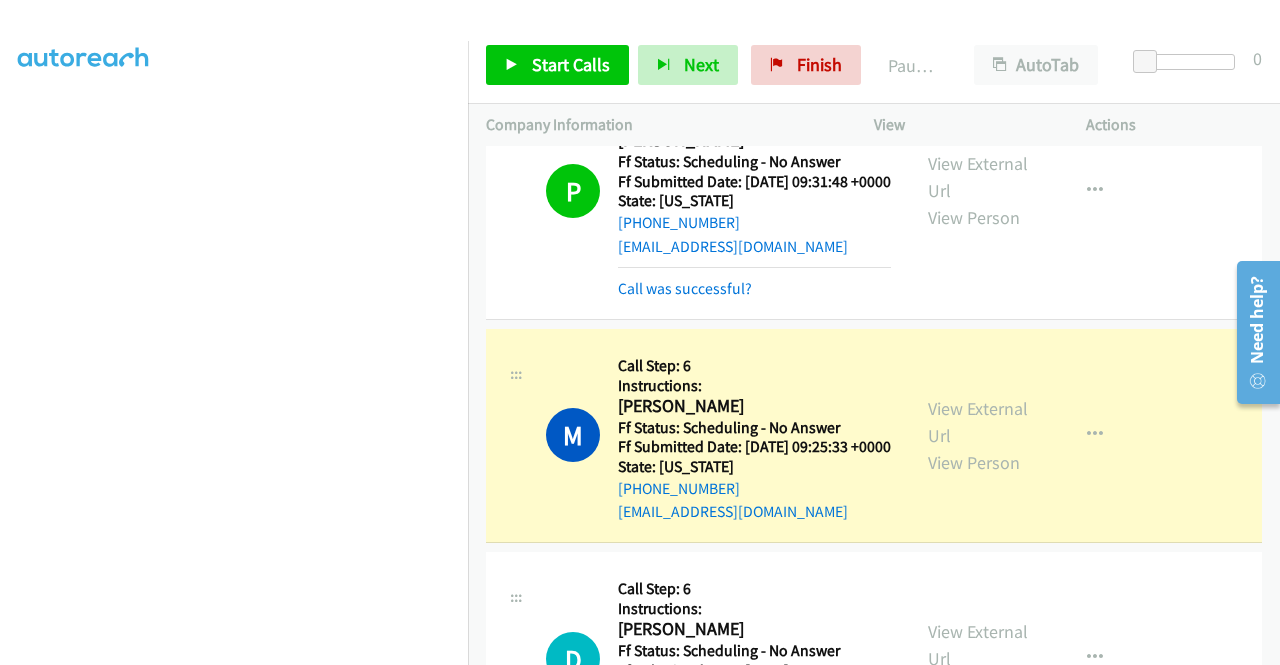 click on "View External Url
View Person" at bounding box center [980, 435] 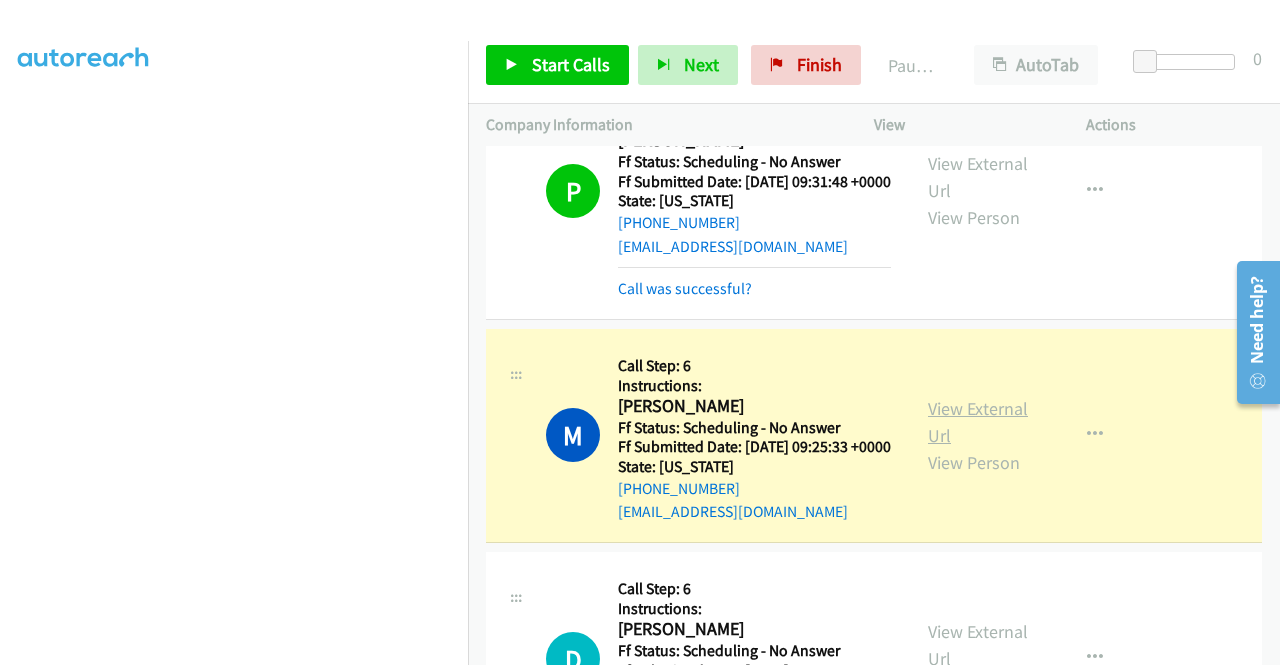 click on "View External Url" at bounding box center [978, 422] 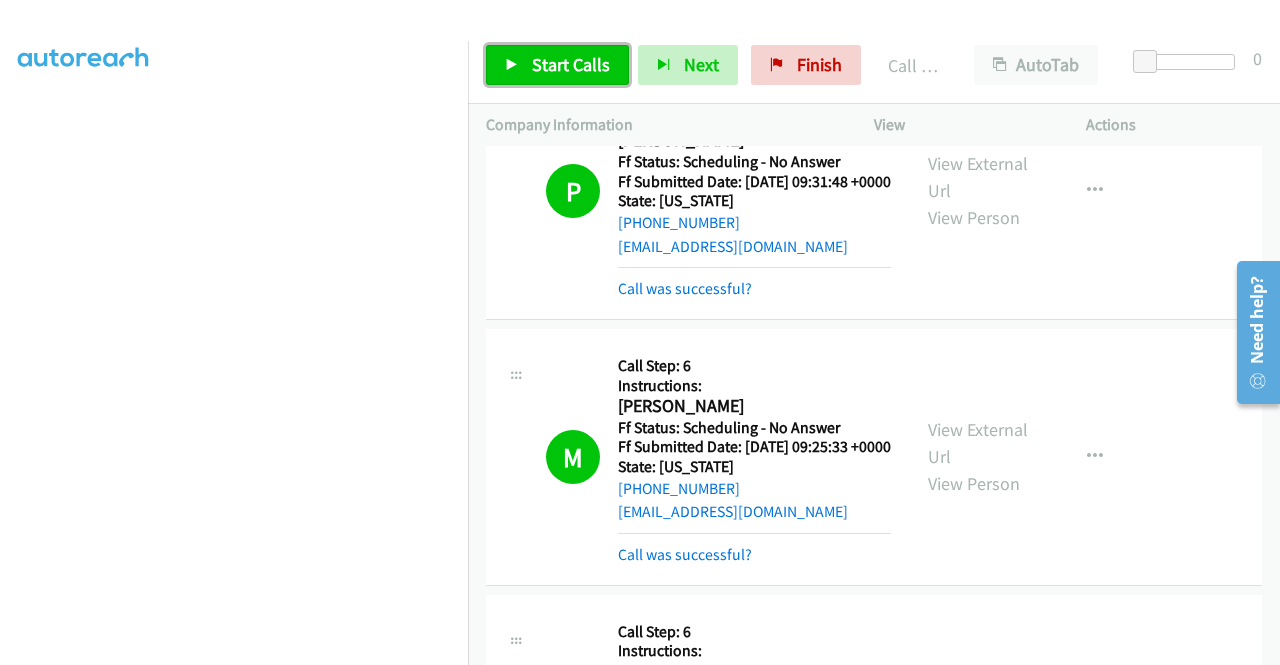 click on "Start Calls" at bounding box center [571, 64] 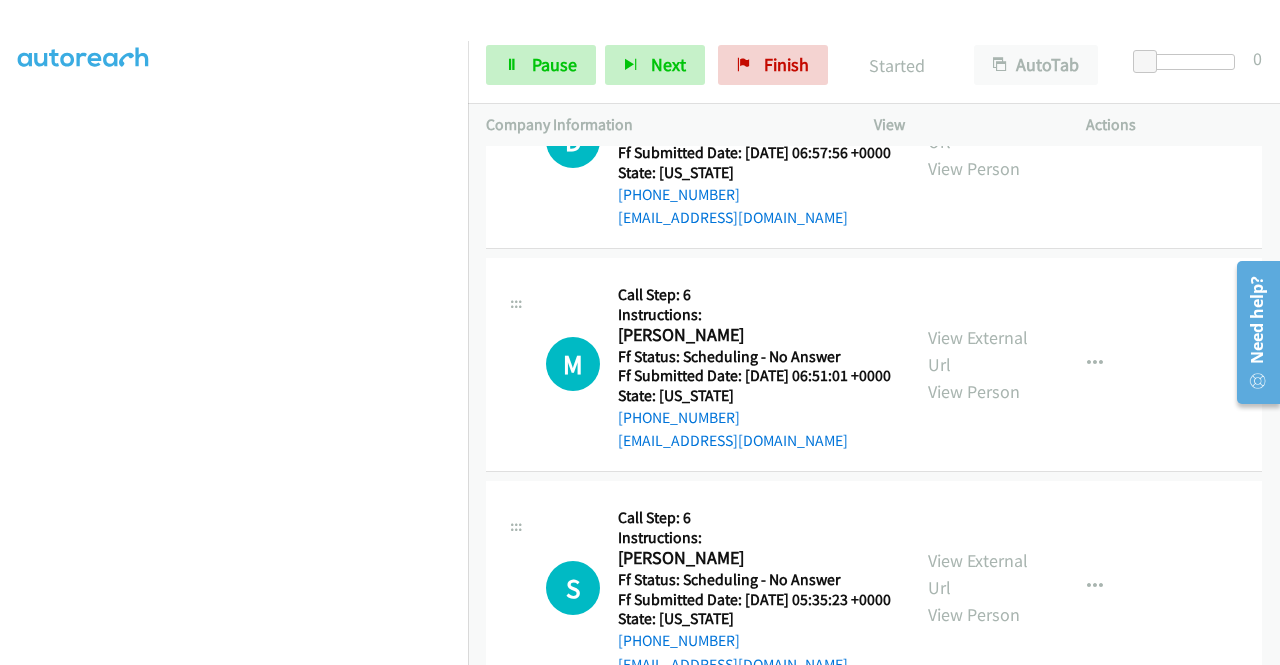 scroll, scrollTop: 2292, scrollLeft: 0, axis: vertical 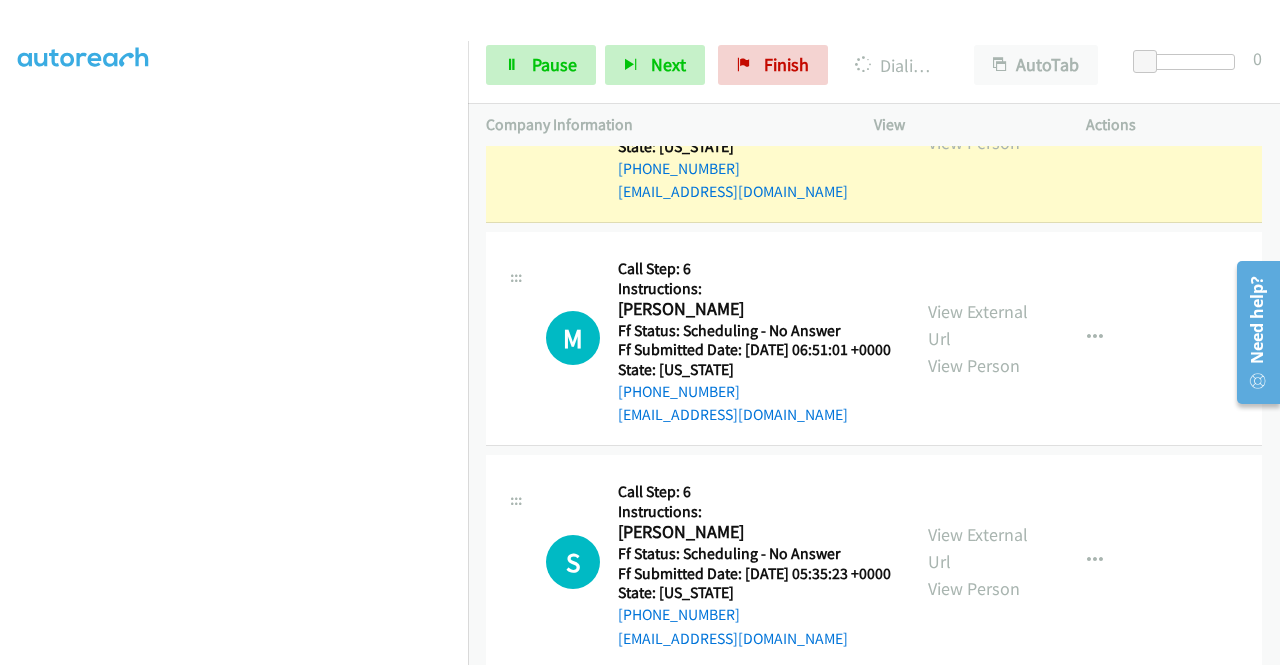 click on "View External Url" at bounding box center [978, 102] 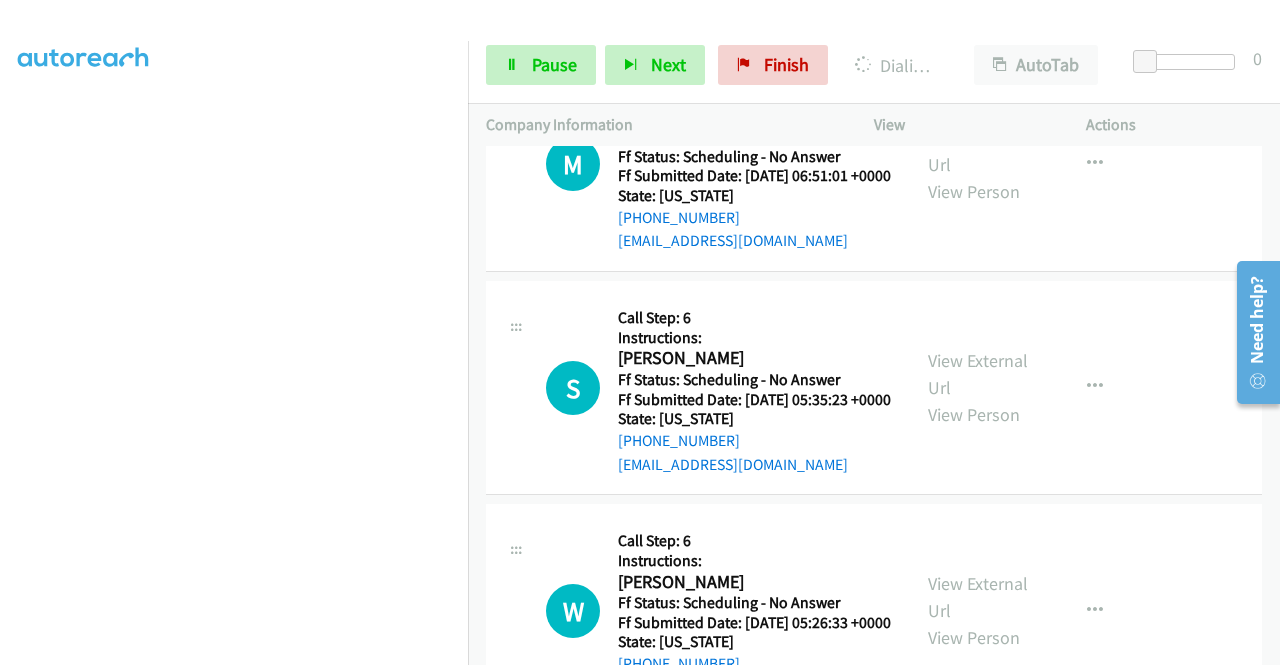 scroll, scrollTop: 2506, scrollLeft: 0, axis: vertical 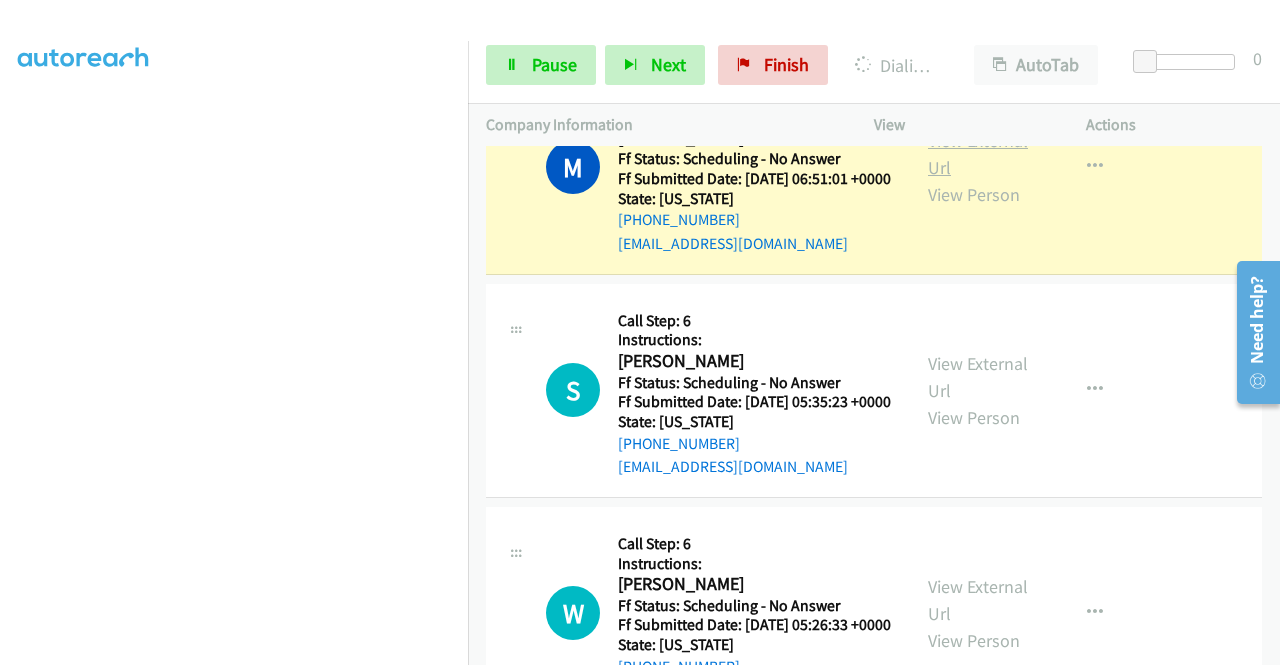 click on "View External Url" at bounding box center [978, 154] 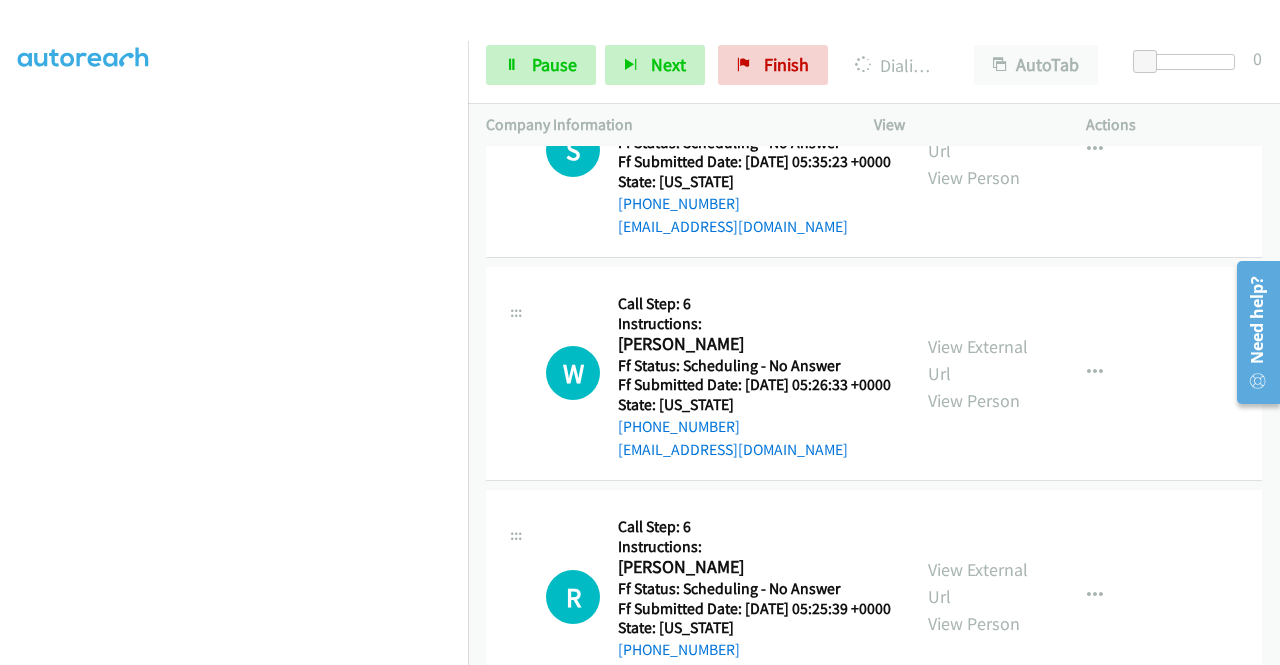 scroll, scrollTop: 2786, scrollLeft: 0, axis: vertical 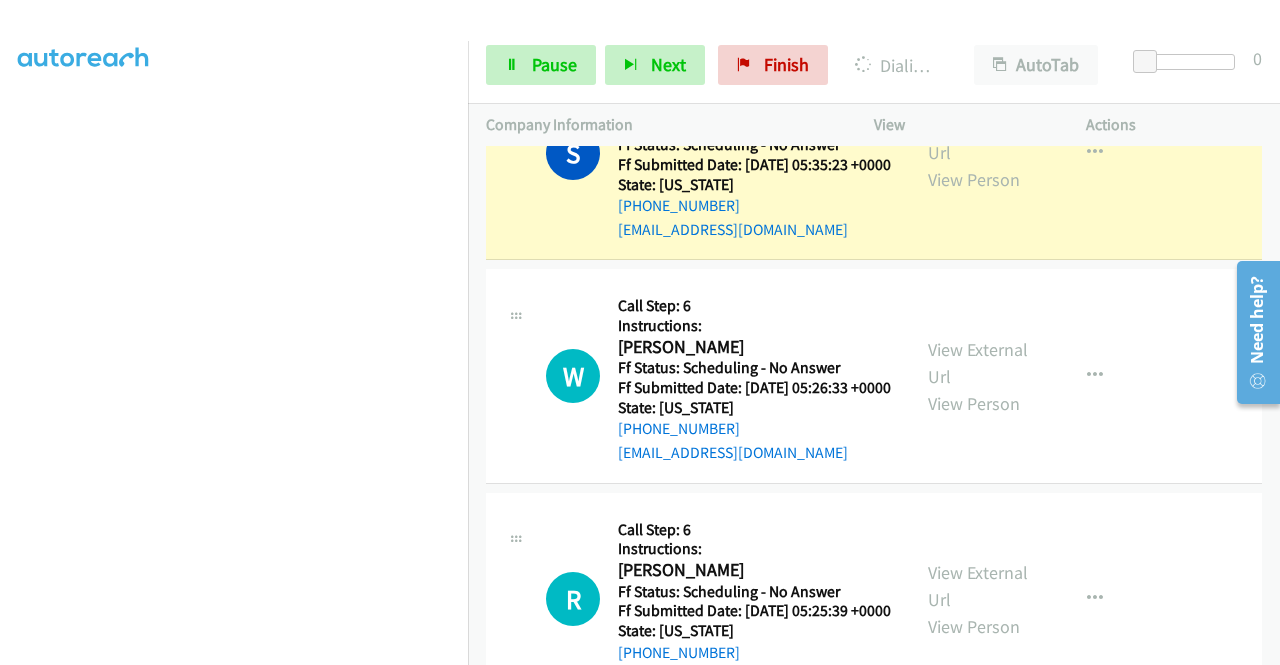 click on "View External Url" at bounding box center [978, 139] 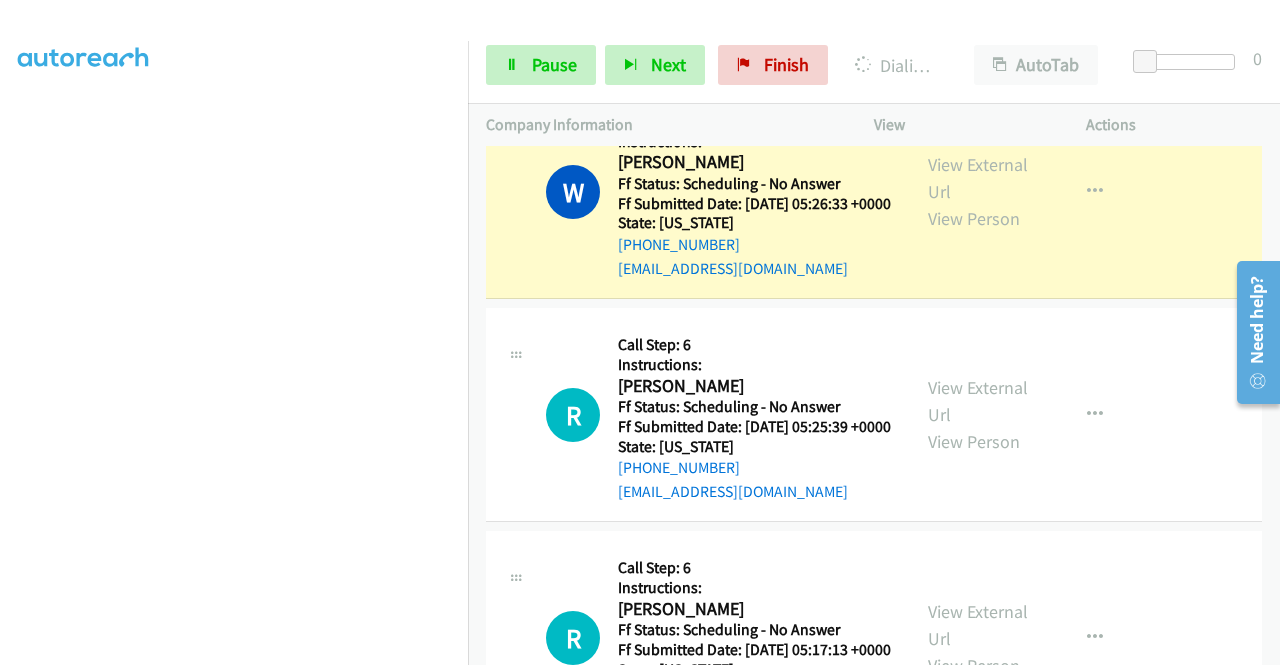 scroll, scrollTop: 3092, scrollLeft: 0, axis: vertical 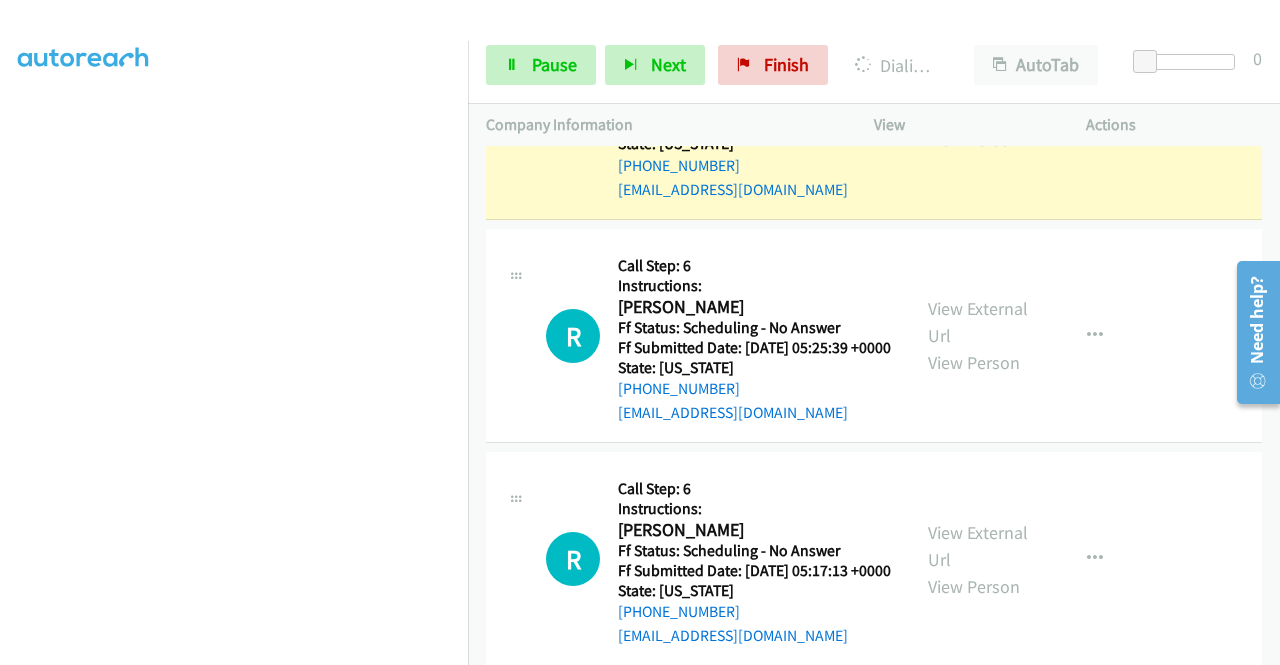 click on "View External Url" at bounding box center [978, 99] 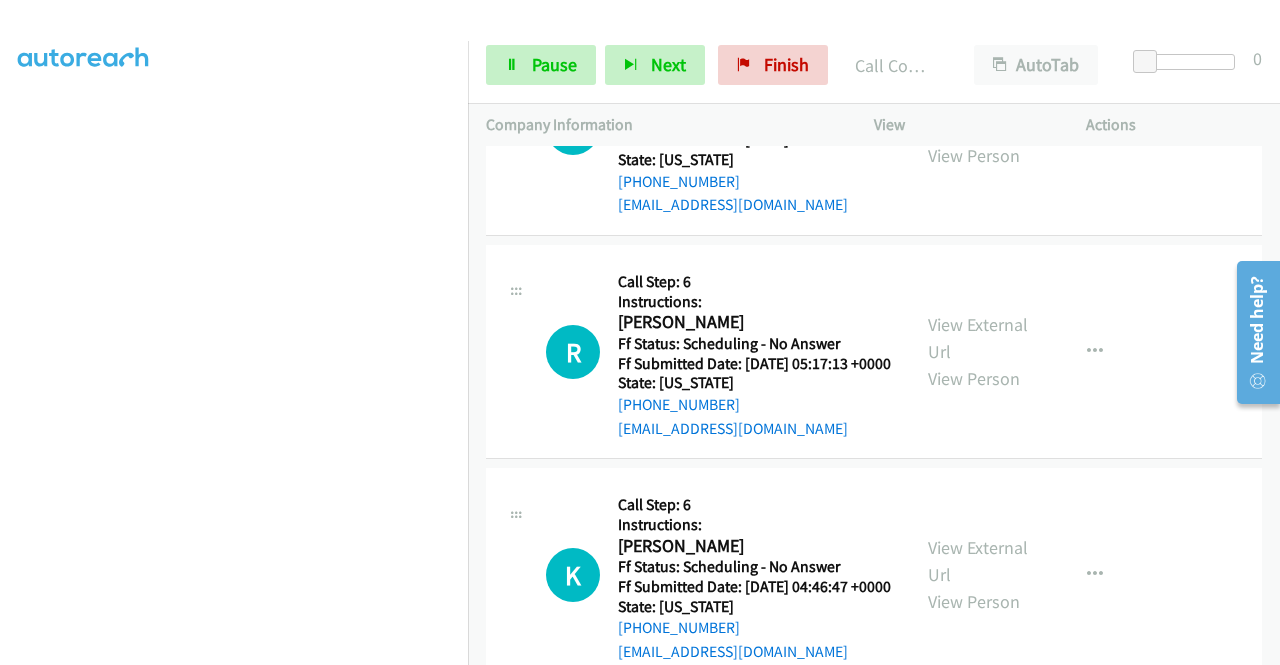 scroll, scrollTop: 3372, scrollLeft: 0, axis: vertical 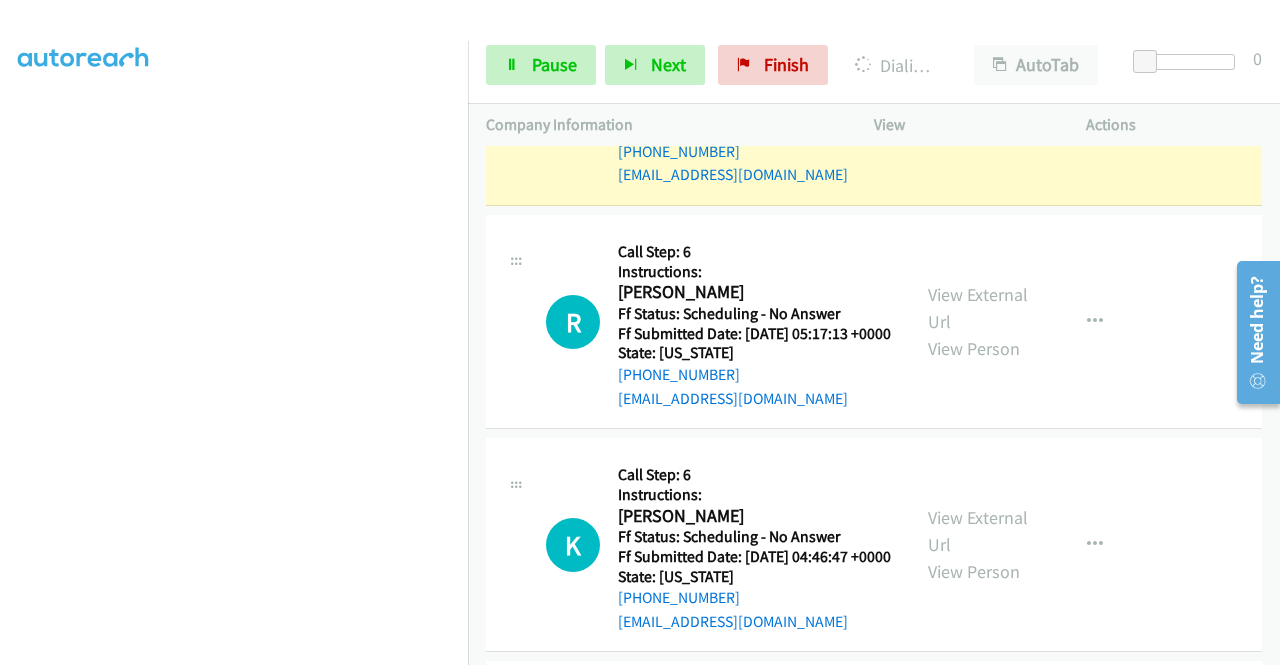 click on "View External Url" at bounding box center [978, 85] 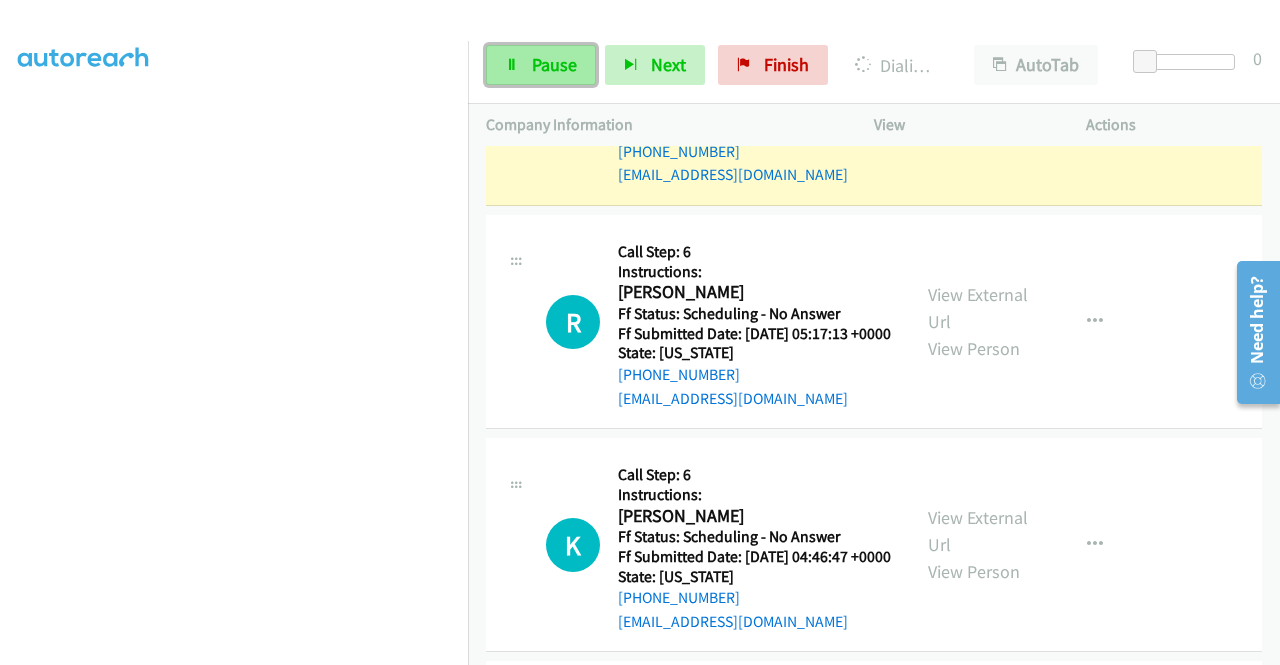 click on "Pause" at bounding box center (541, 65) 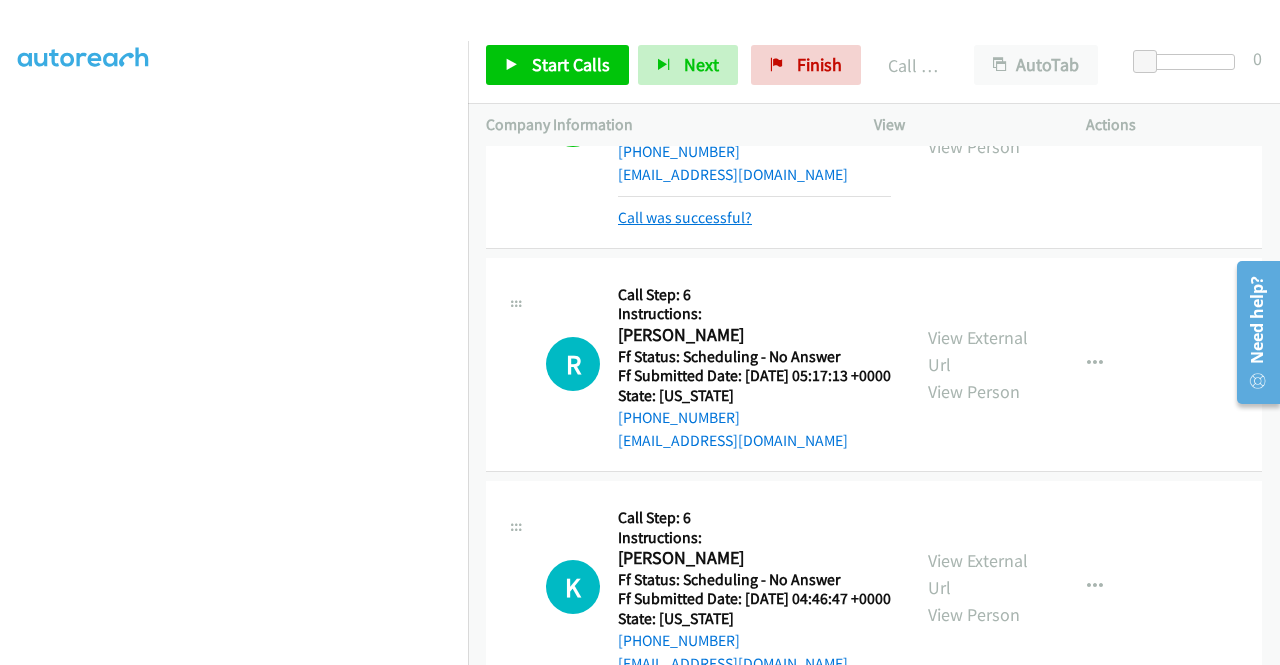 click on "Call was successful?" at bounding box center (685, 217) 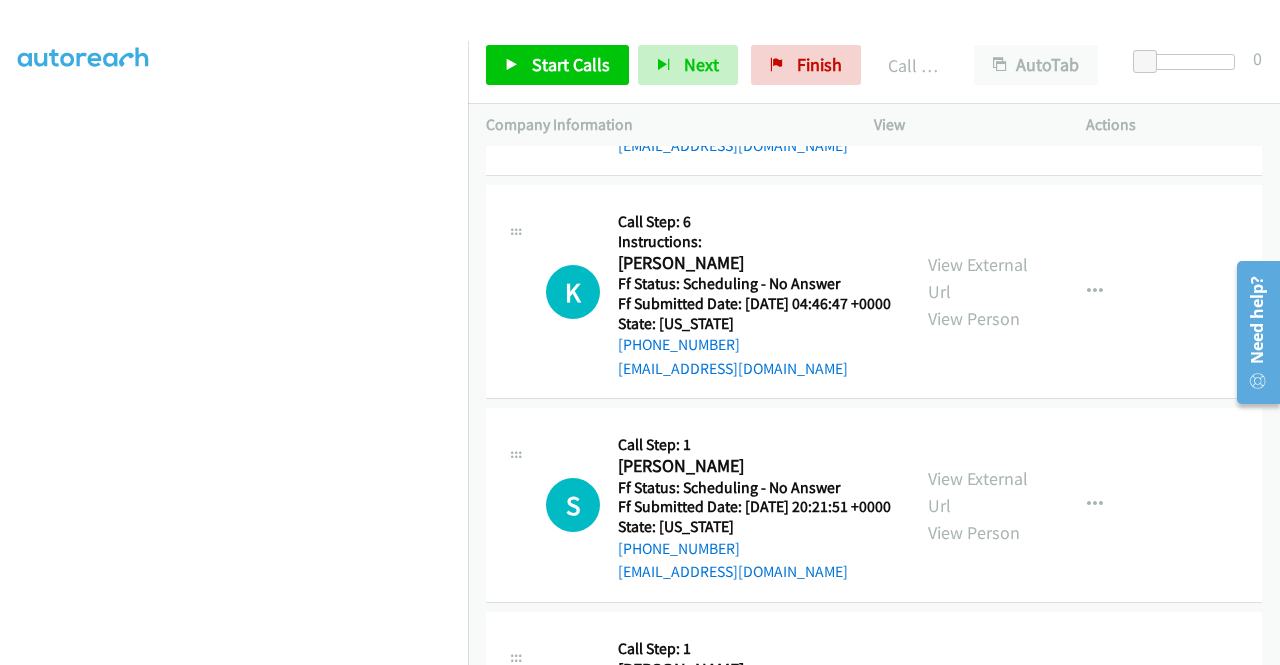scroll, scrollTop: 3626, scrollLeft: 0, axis: vertical 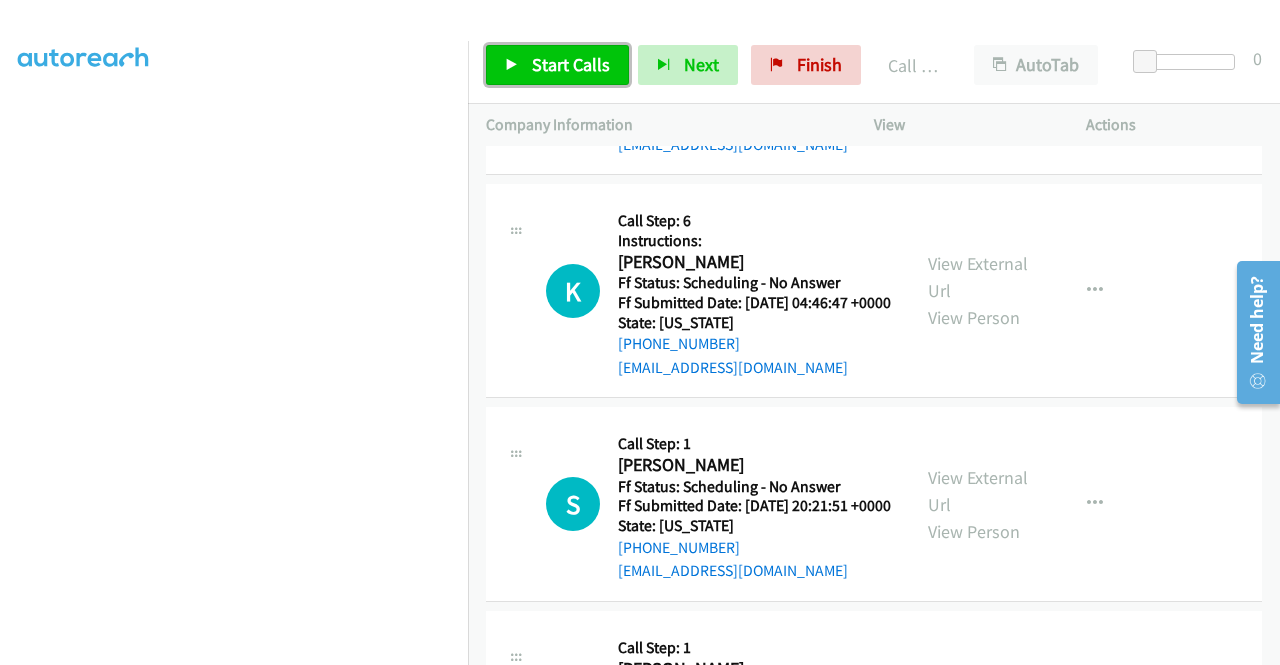 click on "Start Calls" at bounding box center (571, 64) 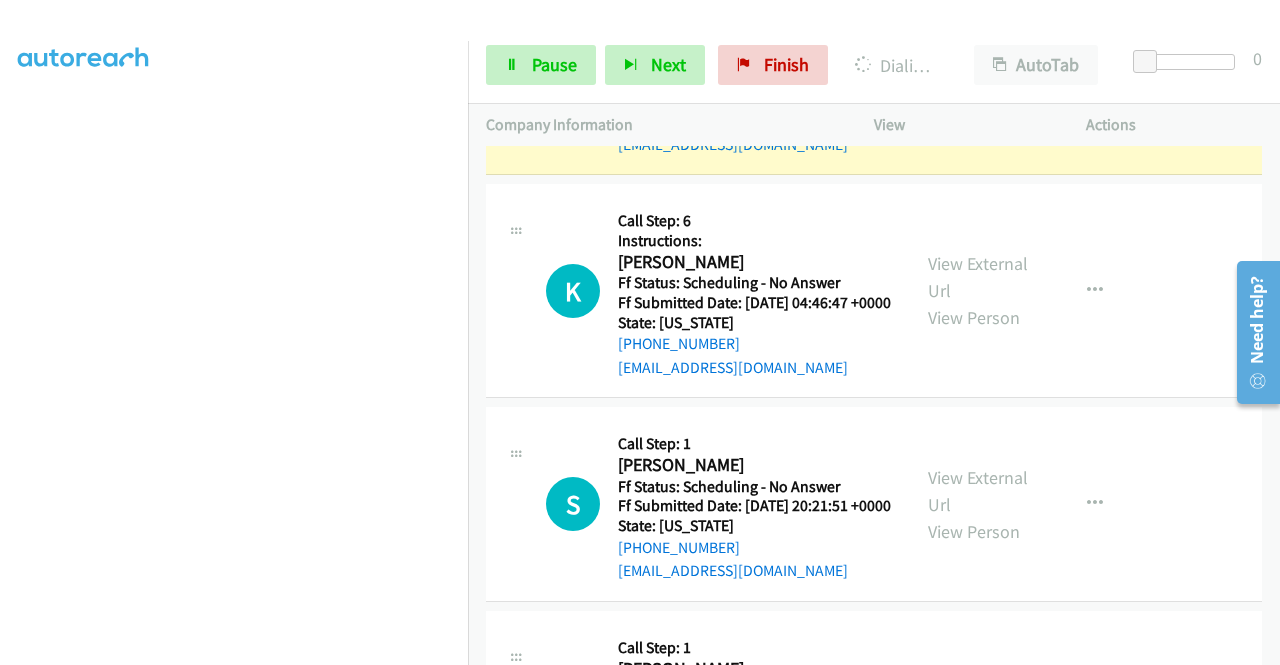 click on "View External Url" at bounding box center [978, 54] 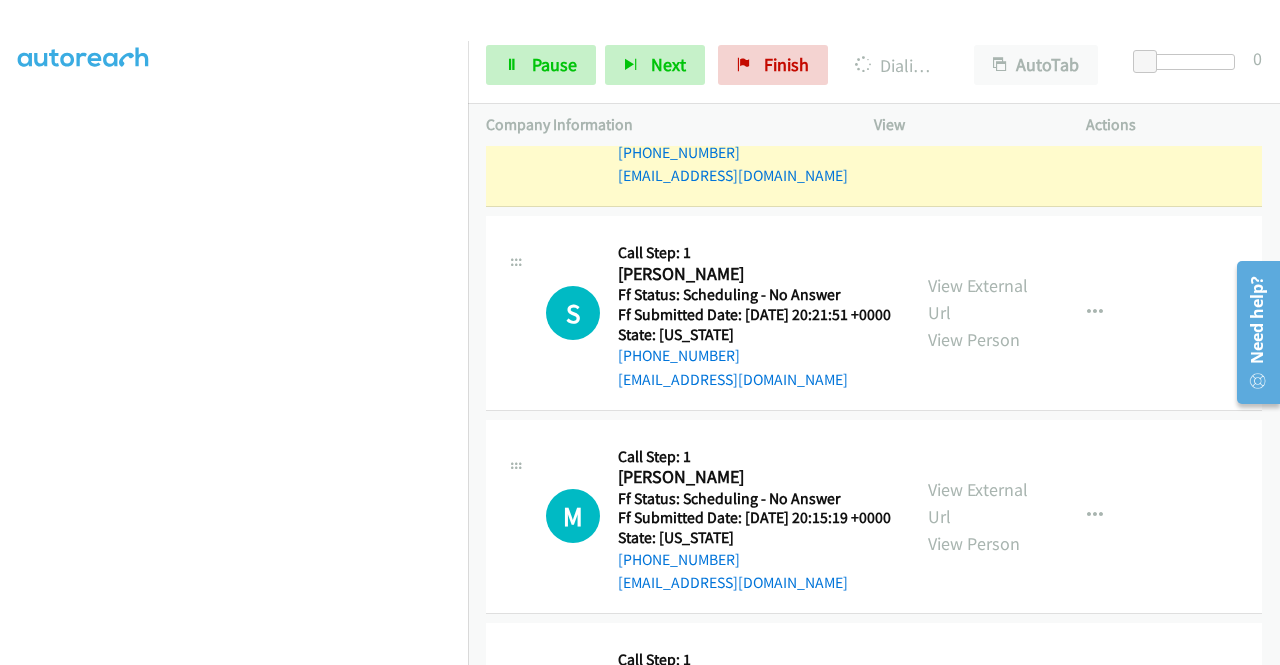 scroll, scrollTop: 3879, scrollLeft: 0, axis: vertical 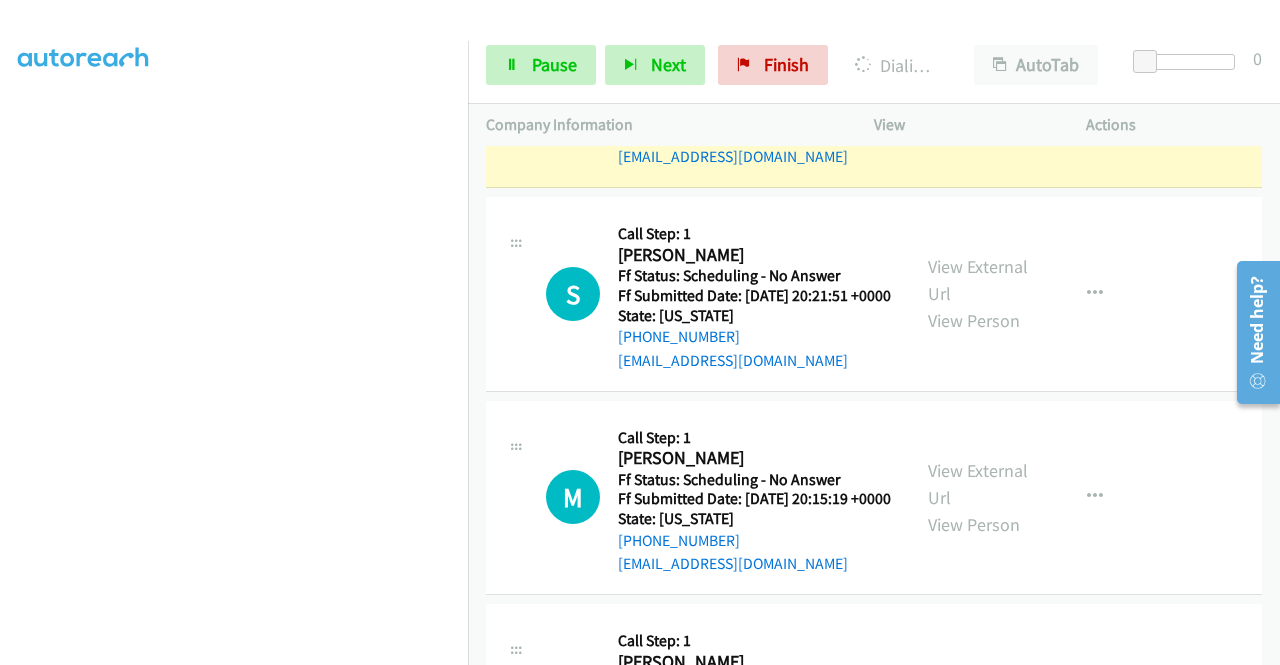 click on "View External Url" at bounding box center (978, 67) 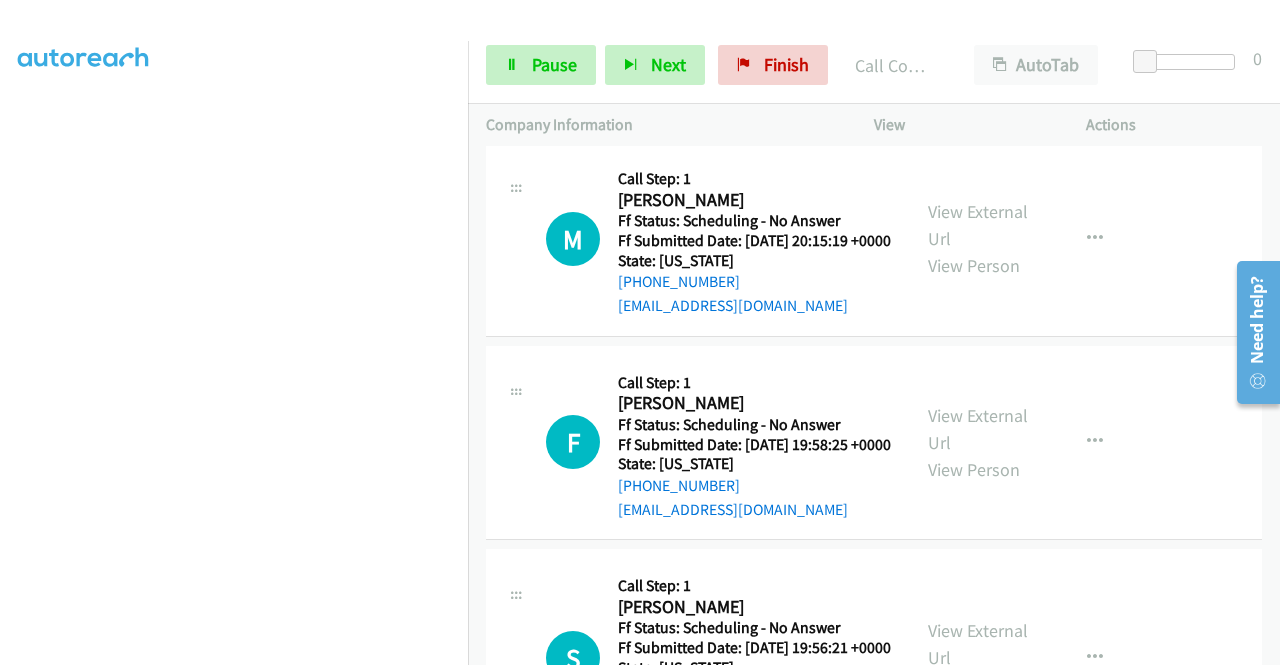 scroll, scrollTop: 4199, scrollLeft: 0, axis: vertical 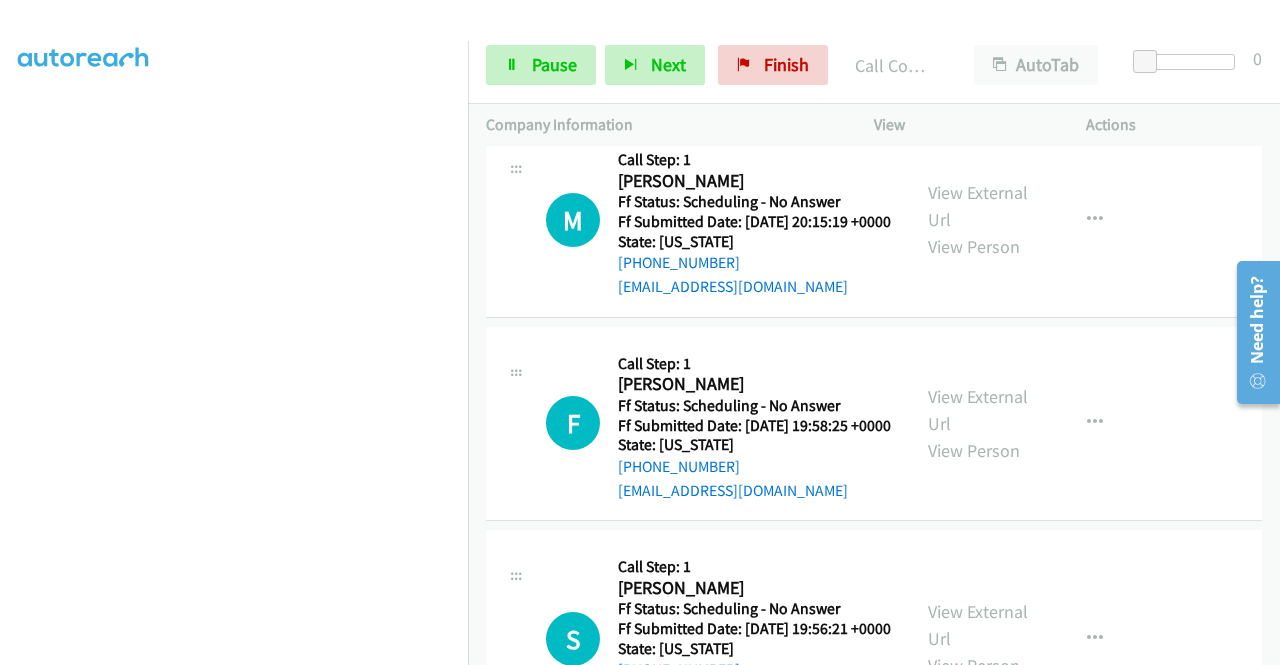 click on "M
Callback Scheduled
Call Step: 1
Micaela Ronberg
America/New_York
Ff Status: Scheduling - No Answer
Ff Submitted Date: 2025-07-01 20:15:19 +0000
State: New Jersey
+1 732-770-8093
micaelahope123@gmail.com
Call was successful?
View External Url
View Person
View External Url
Email
Schedule/Manage Callback
Skip Call
Add to do not call list" at bounding box center (874, 221) 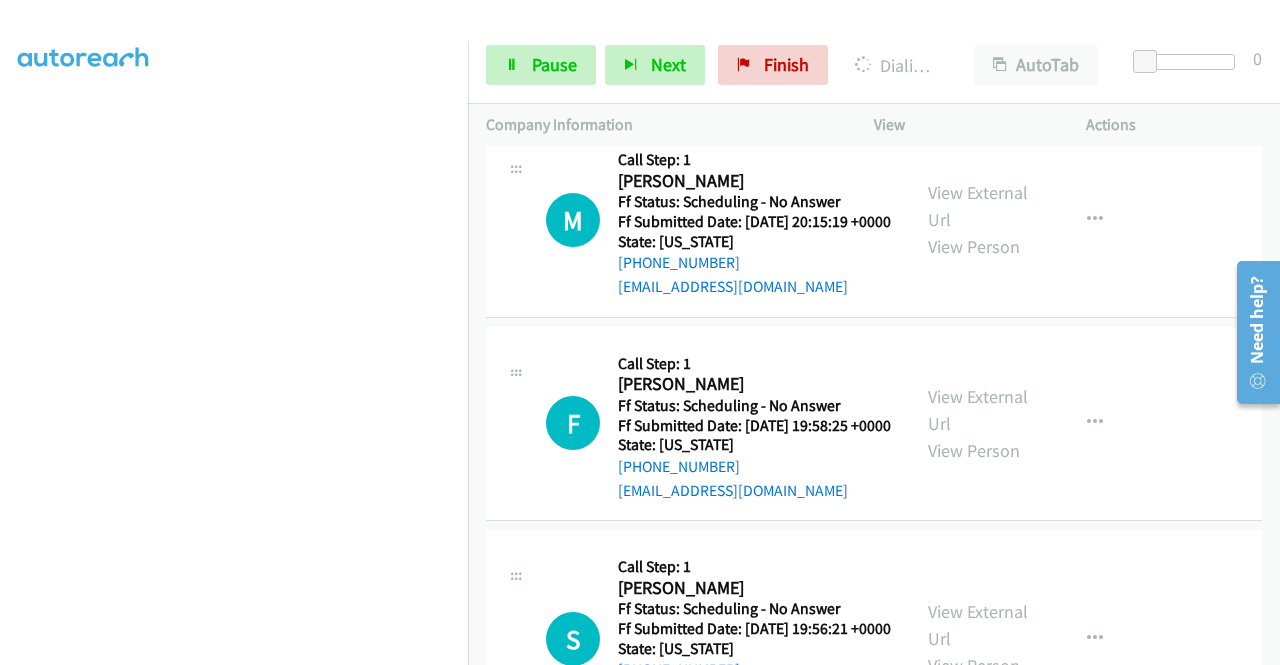click on "View External Url
View Person
View External Url
Email
Schedule/Manage Callback
Skip Call
Add to do not call list" at bounding box center (1025, 17) 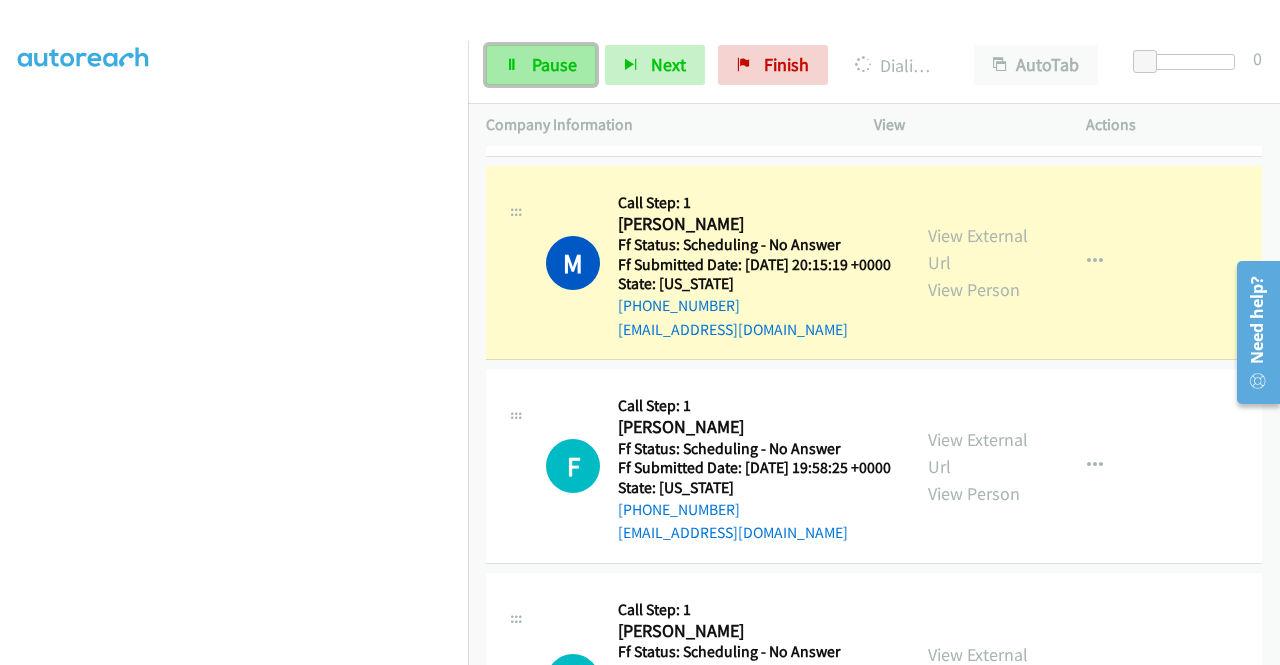 click on "Pause" at bounding box center (554, 64) 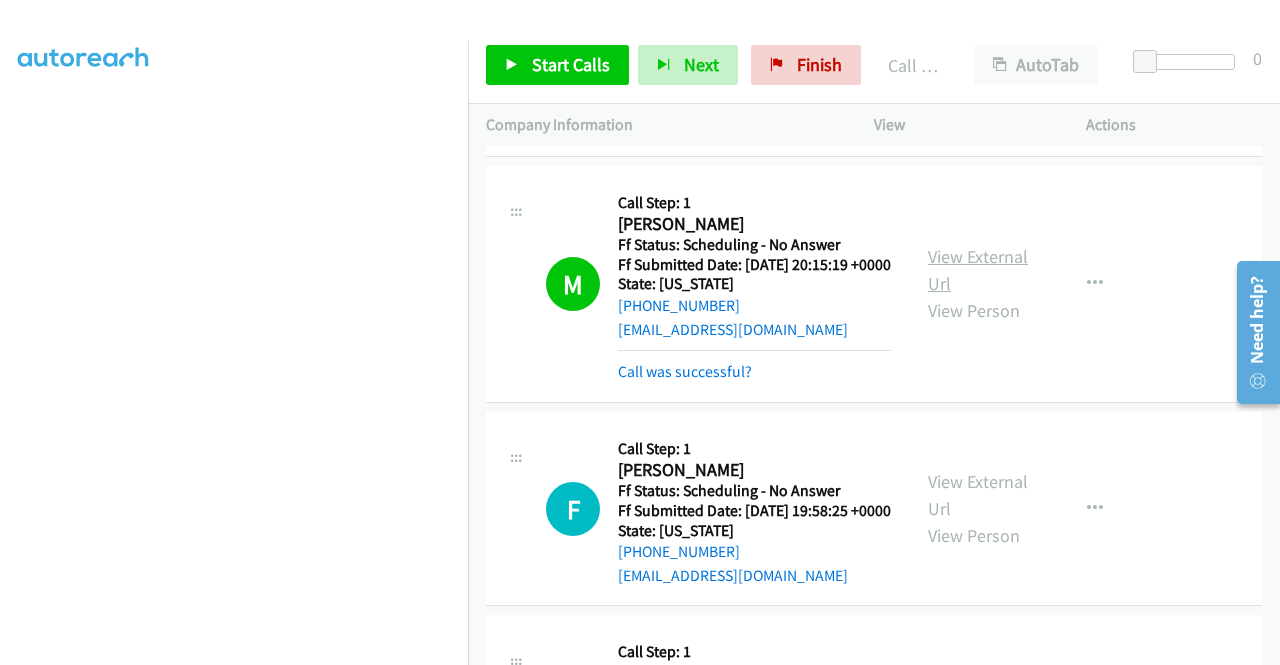 click on "View External Url" at bounding box center [978, 270] 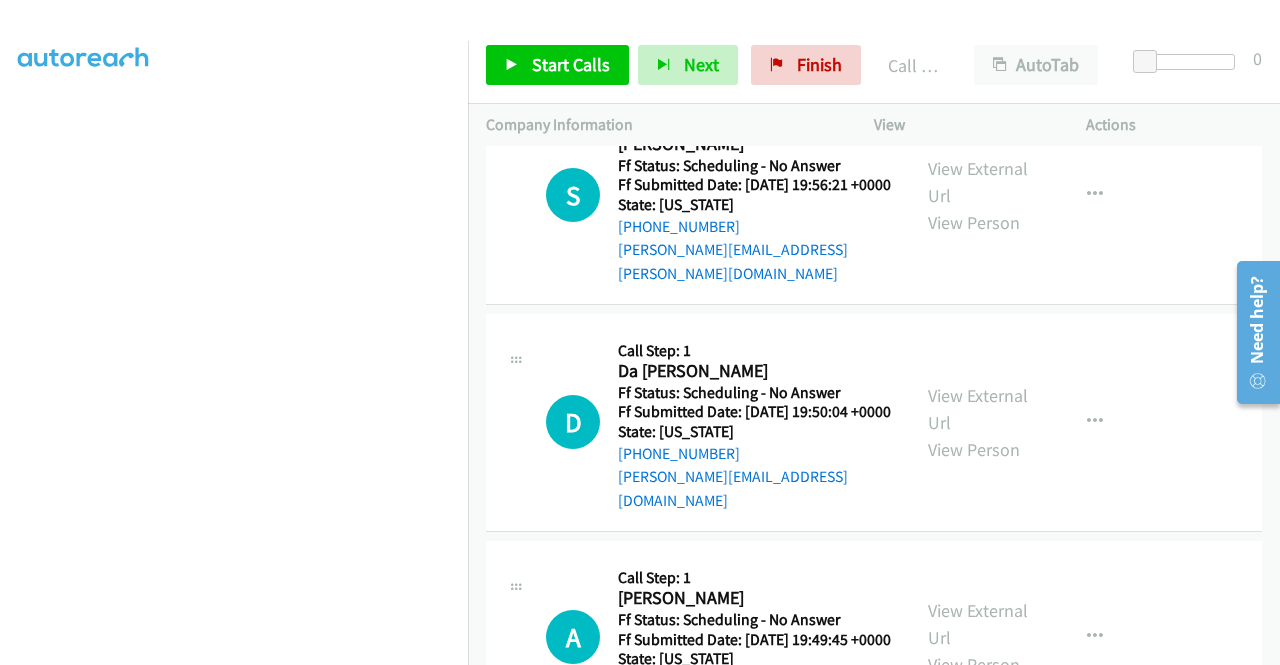 scroll, scrollTop: 4746, scrollLeft: 0, axis: vertical 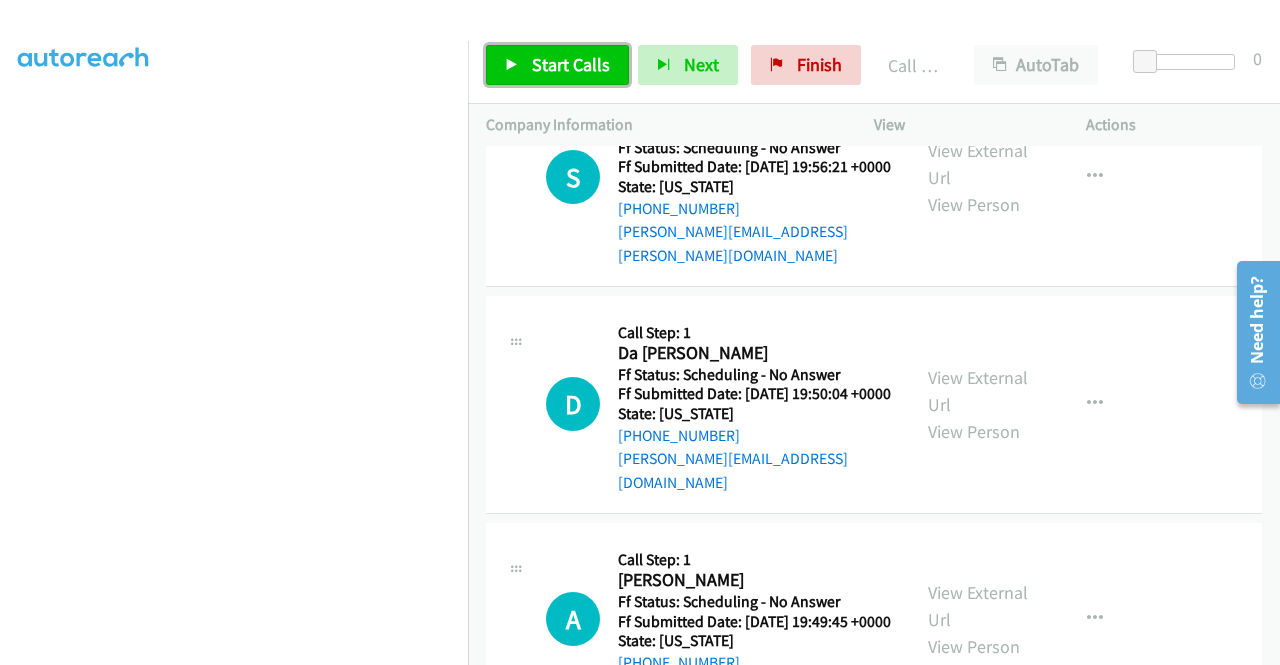click on "Start Calls" at bounding box center [571, 64] 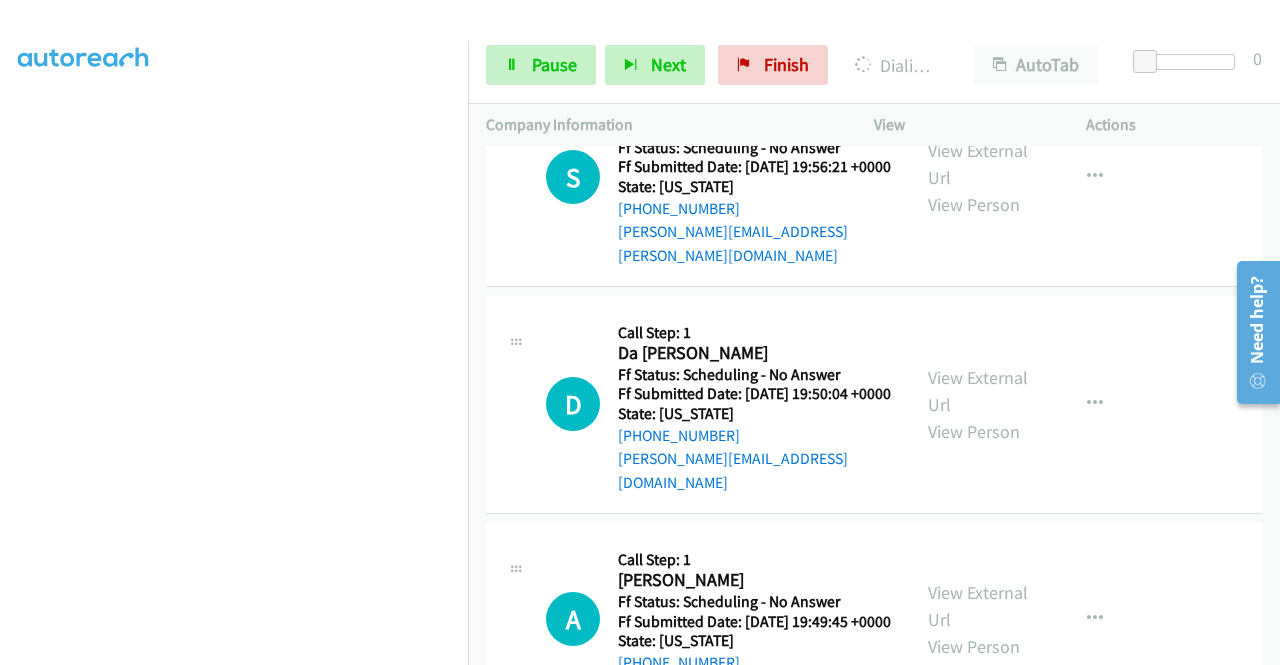 click on "View External Url" at bounding box center [978, -52] 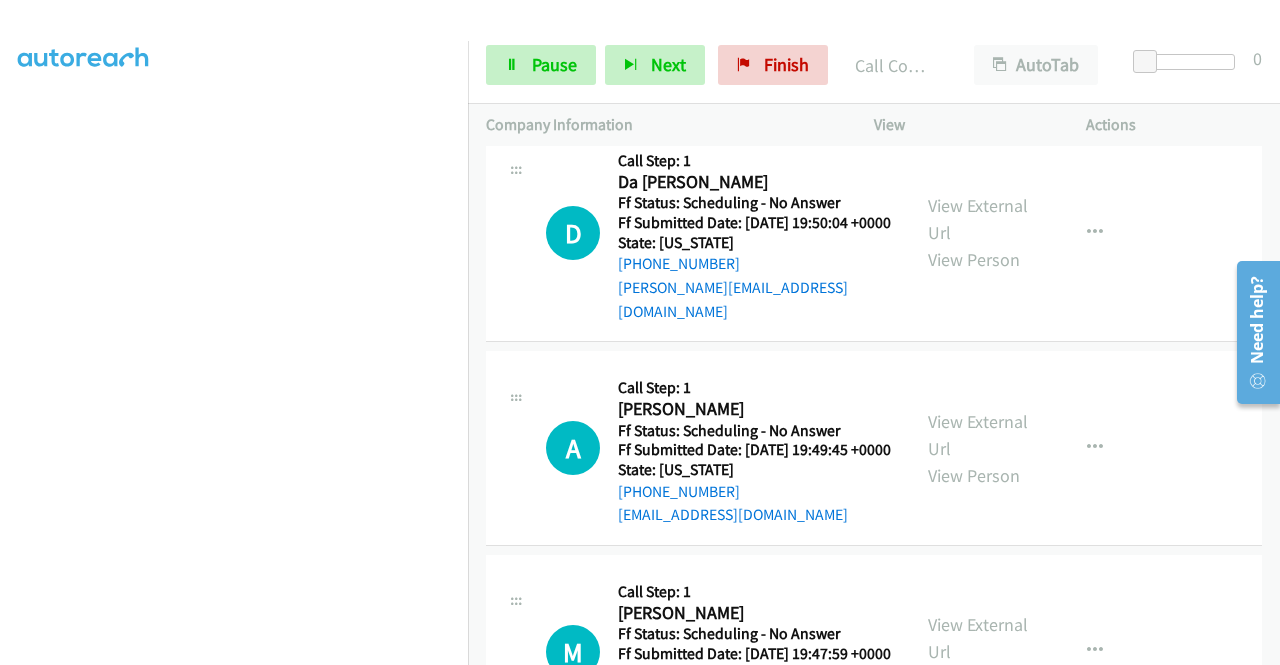 scroll, scrollTop: 5000, scrollLeft: 0, axis: vertical 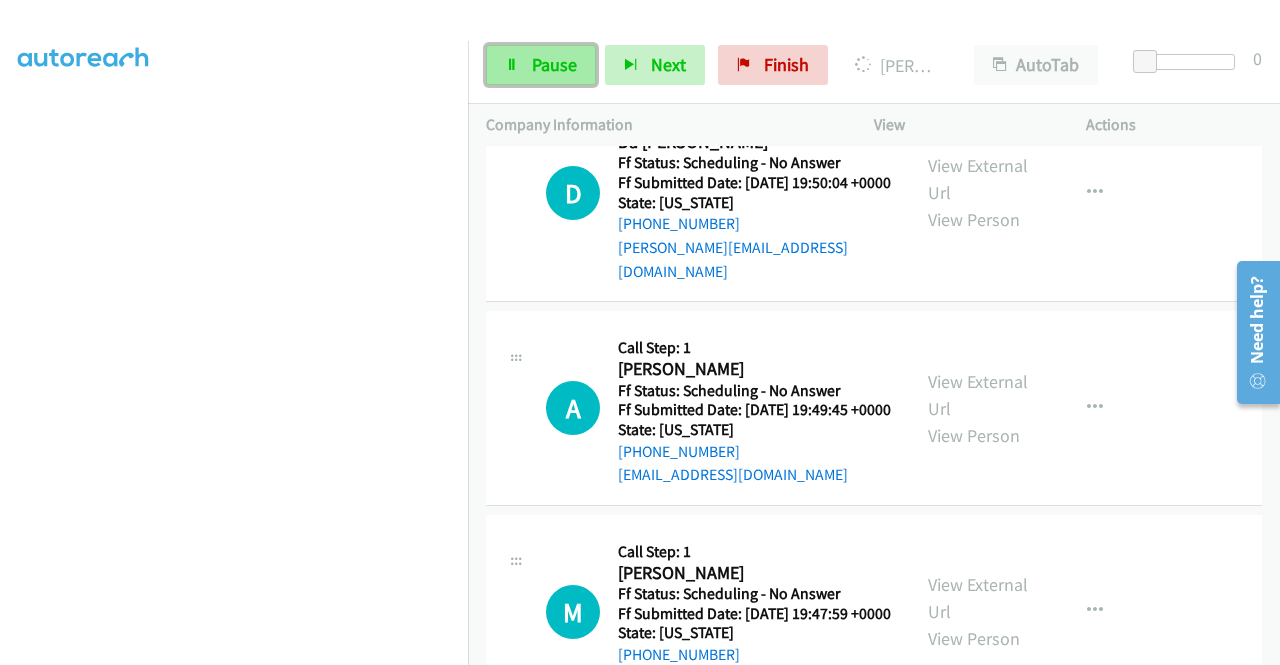 click on "Pause" at bounding box center (541, 65) 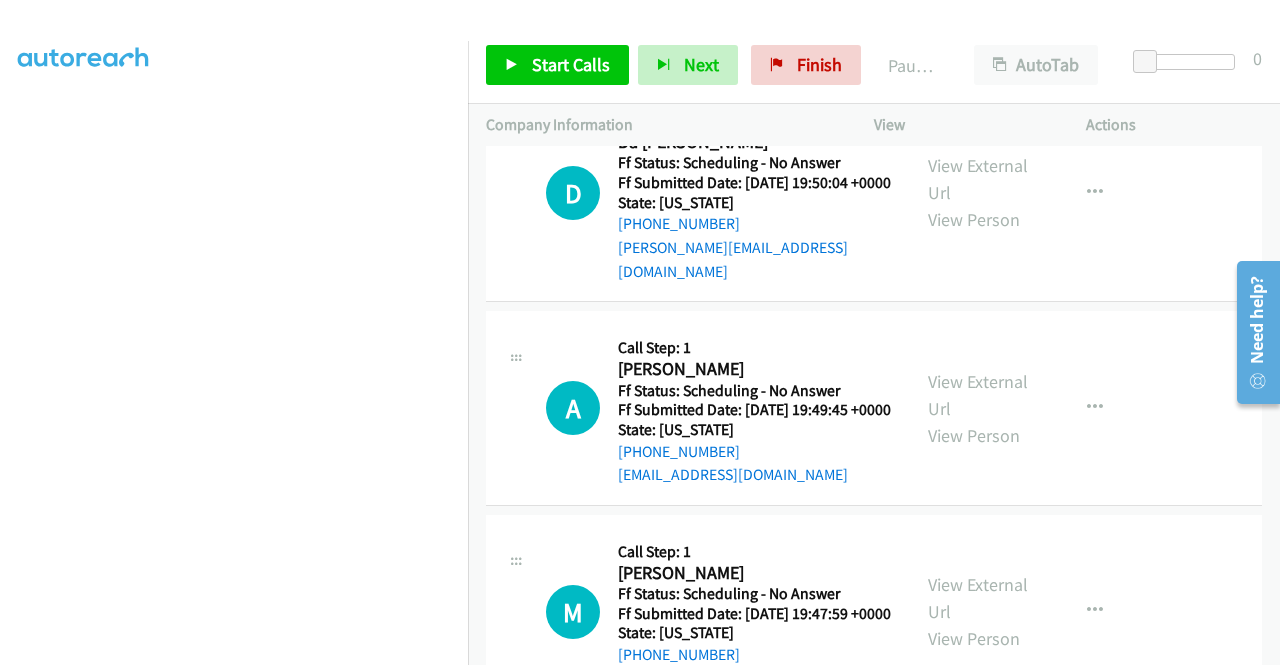 click on "View External Url" at bounding box center (978, -48) 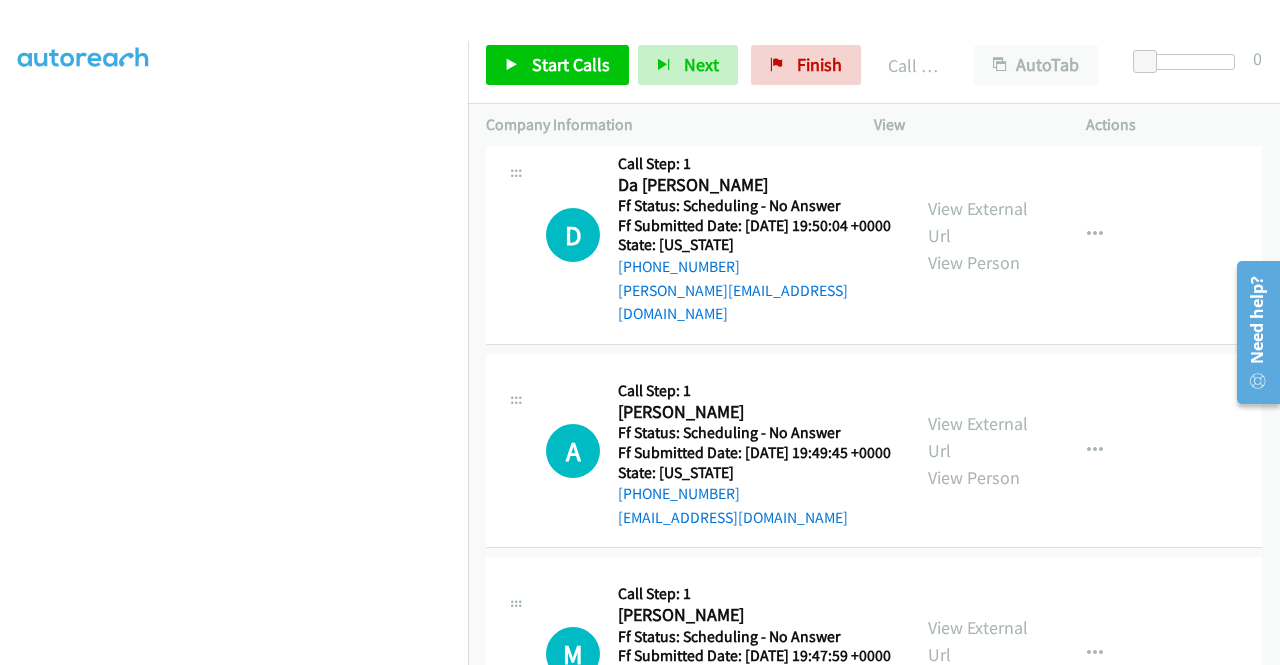 click on "Start Calls
Pause
Next
Finish
Call Completed
AutoTab
AutoTab
0" at bounding box center [874, 65] 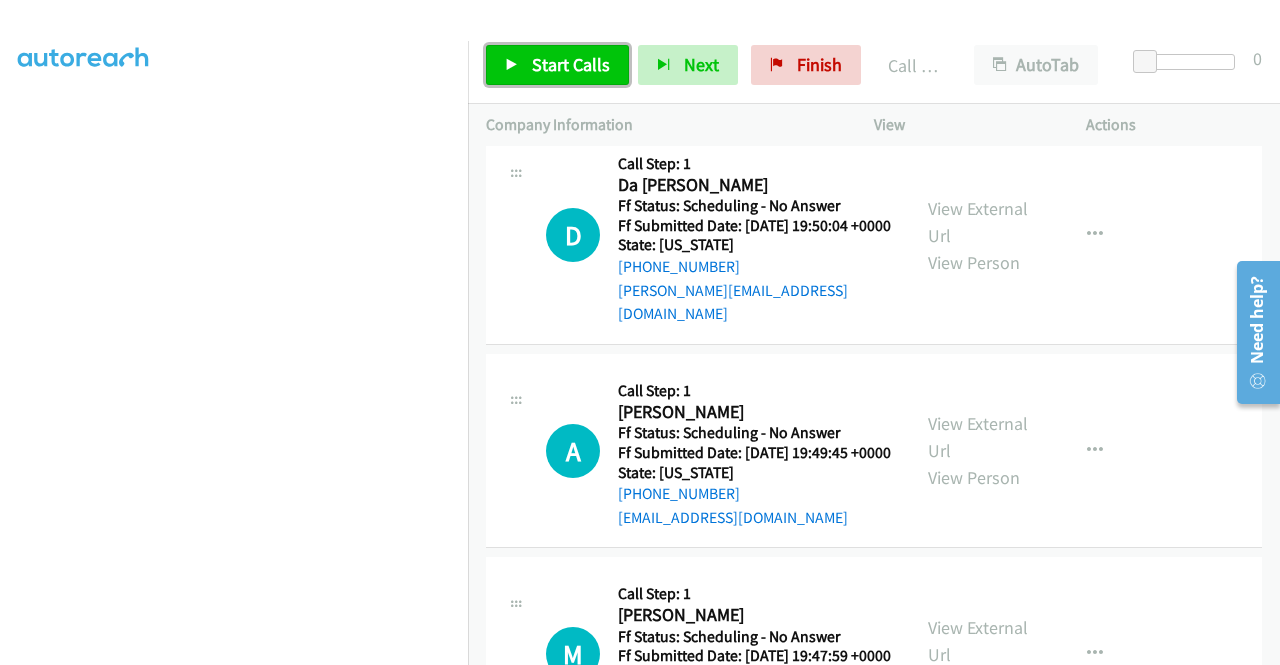 click on "Start Calls" at bounding box center (557, 65) 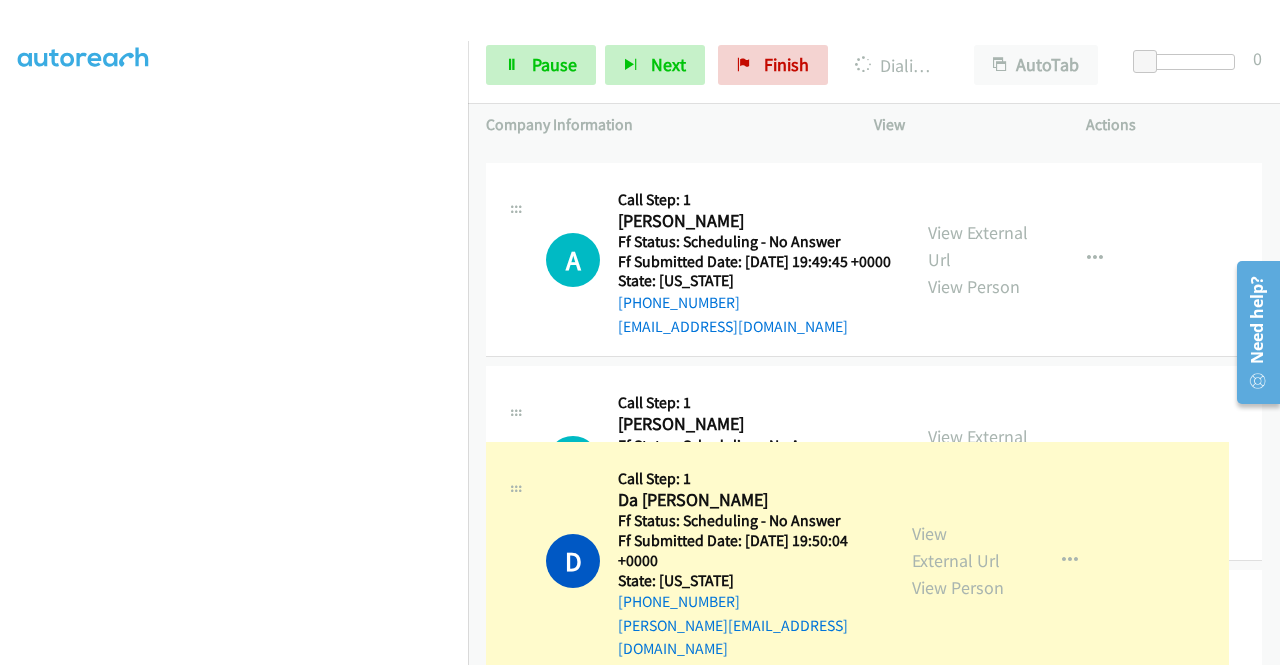 drag, startPoint x: 934, startPoint y: 512, endPoint x: 872, endPoint y: 540, distance: 68.0294 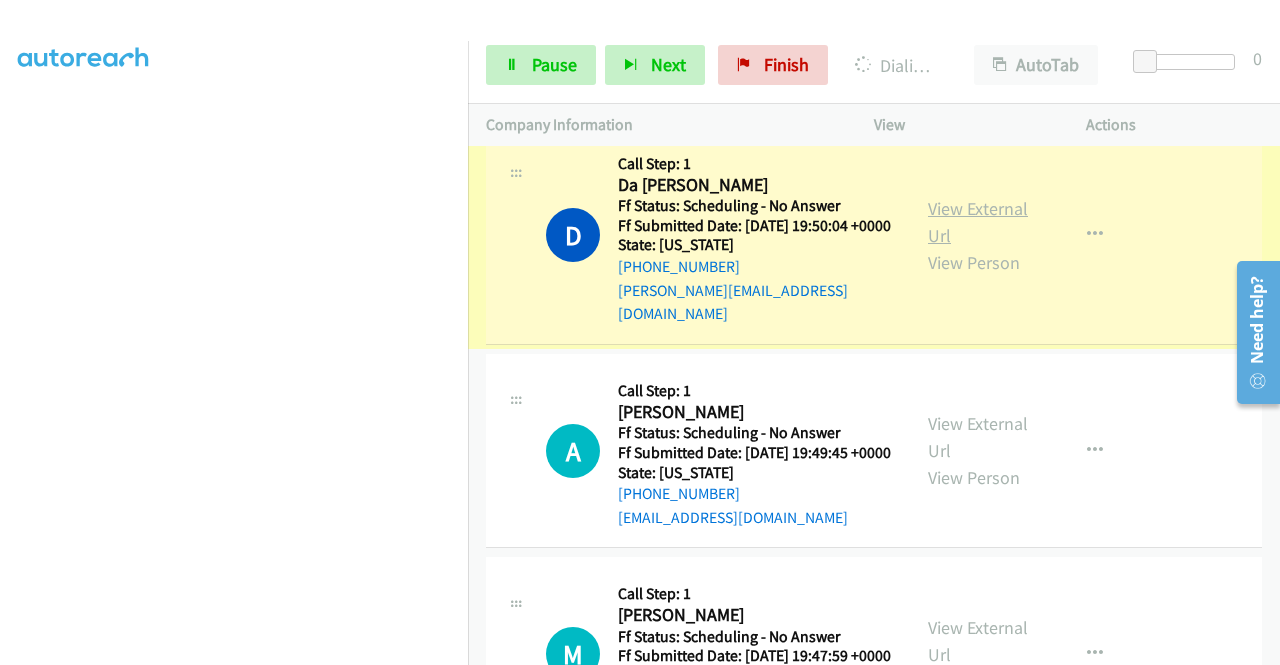 click on "View External Url" at bounding box center (978, 222) 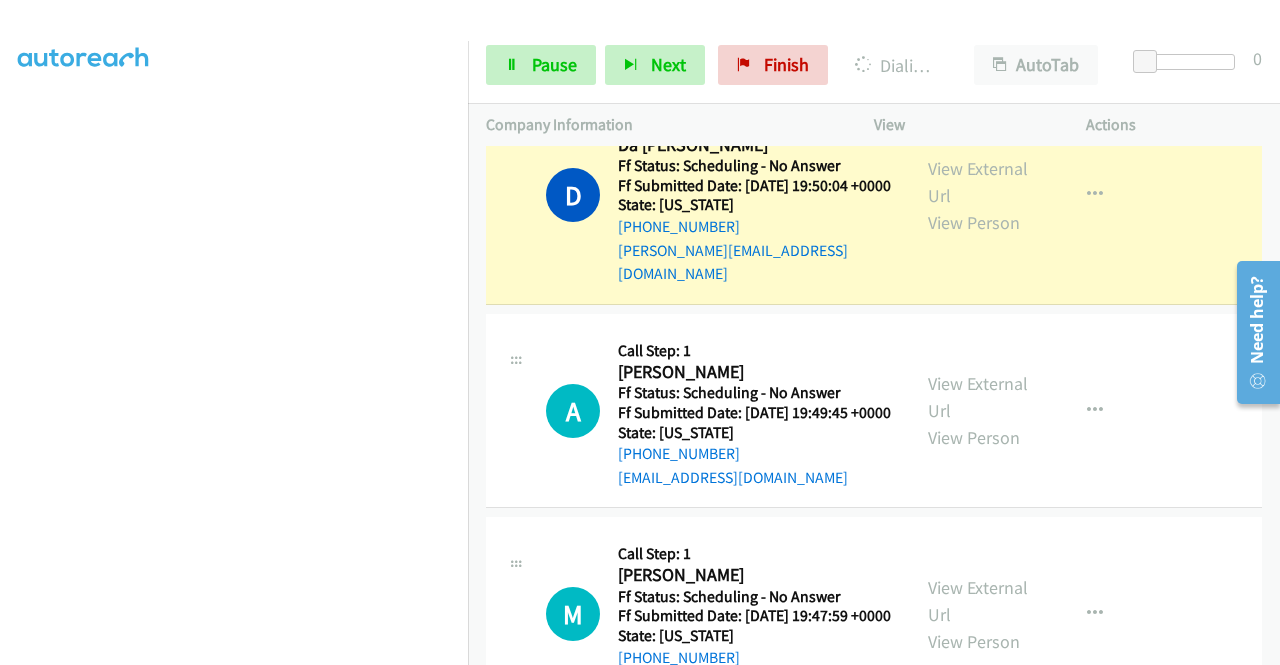 scroll, scrollTop: 5160, scrollLeft: 0, axis: vertical 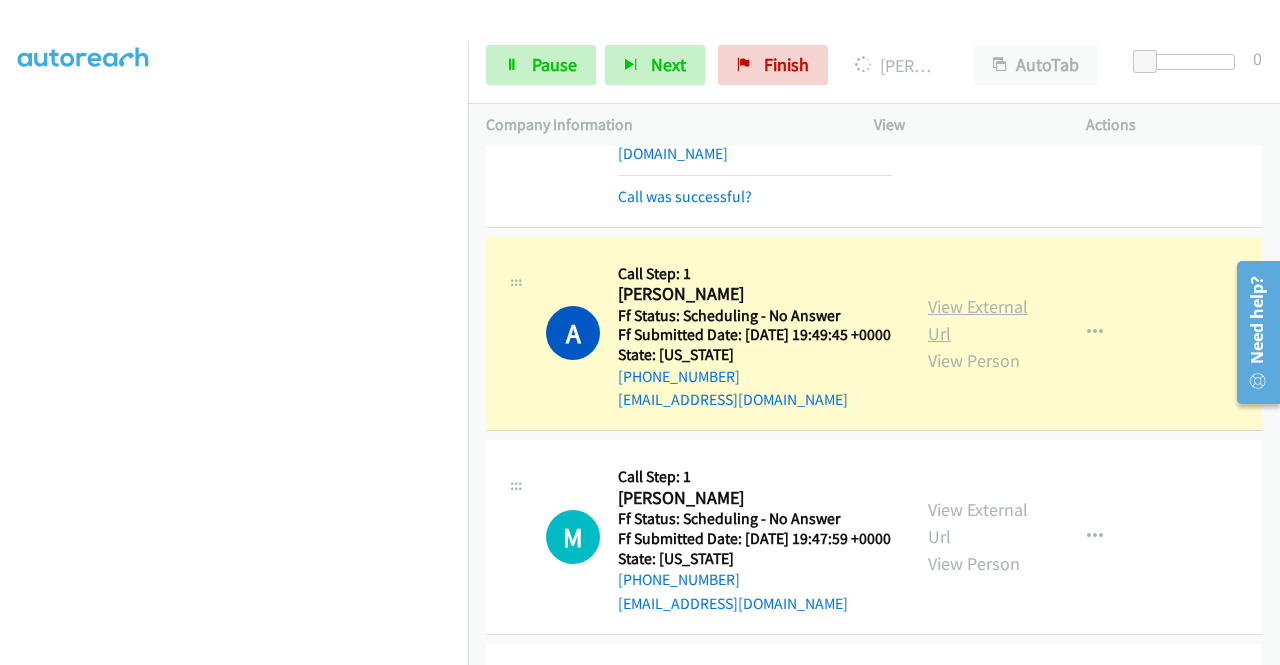 click on "View External Url" at bounding box center [978, 320] 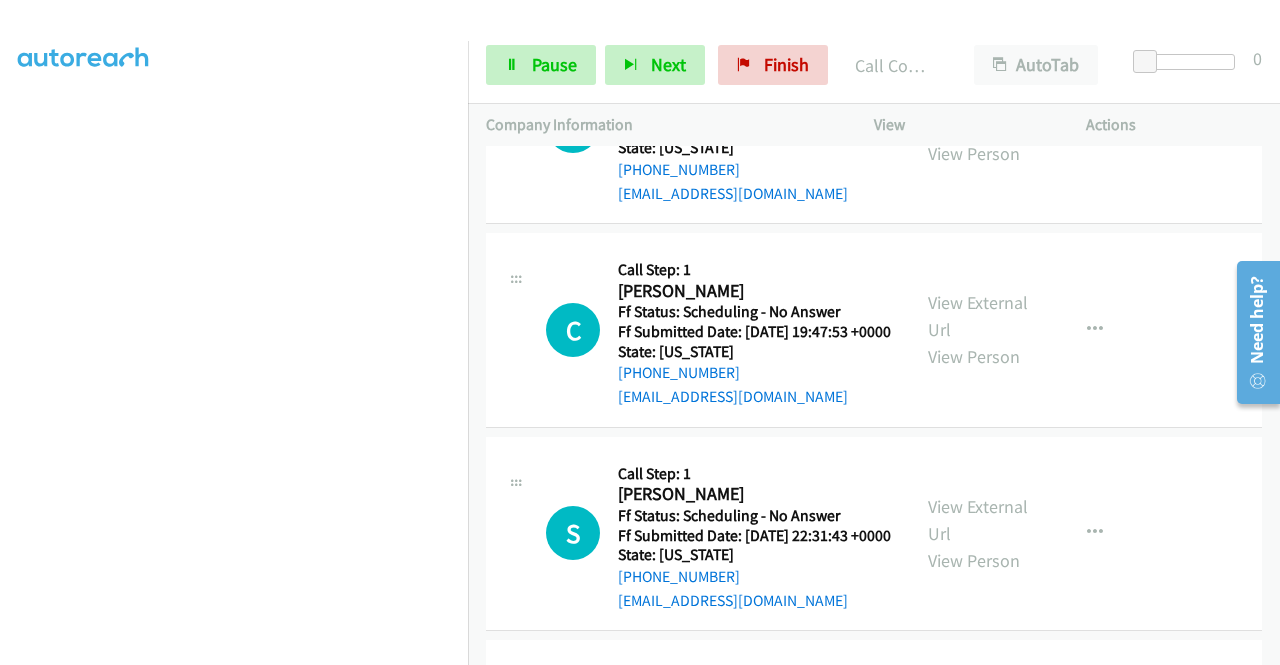 scroll, scrollTop: 5706, scrollLeft: 0, axis: vertical 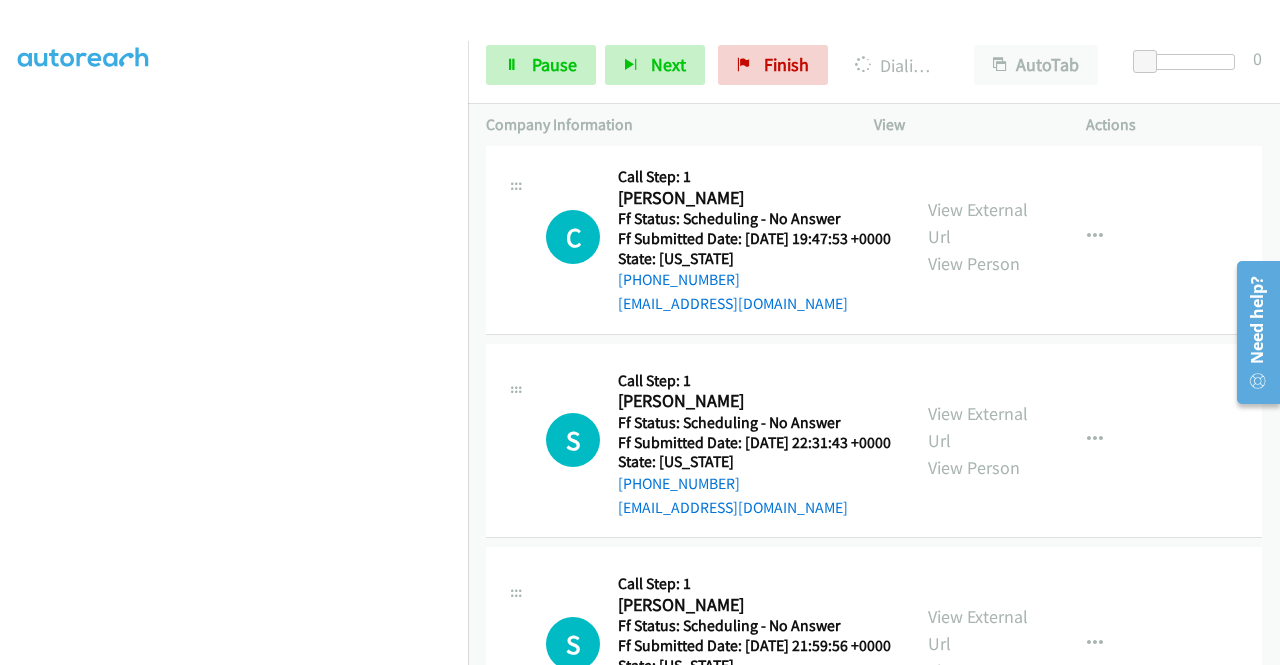 click on "View External Url" at bounding box center [978, 20] 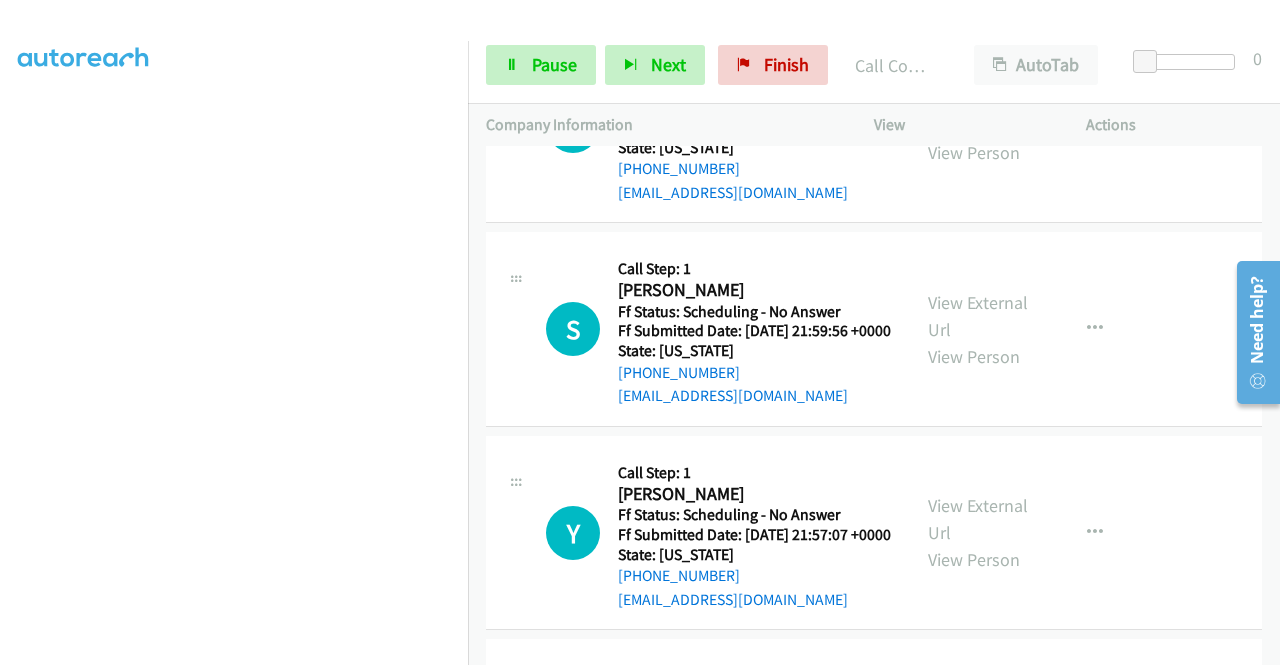 scroll, scrollTop: 6253, scrollLeft: 0, axis: vertical 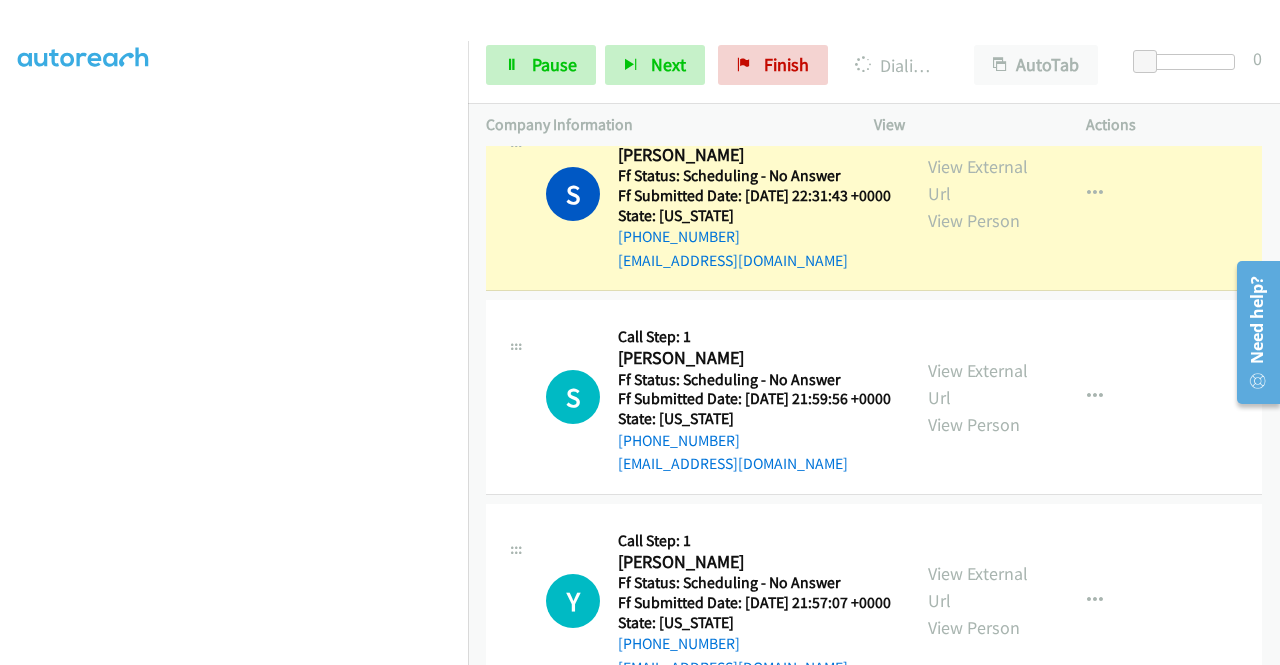 click on "View External Url" at bounding box center [978, -45] 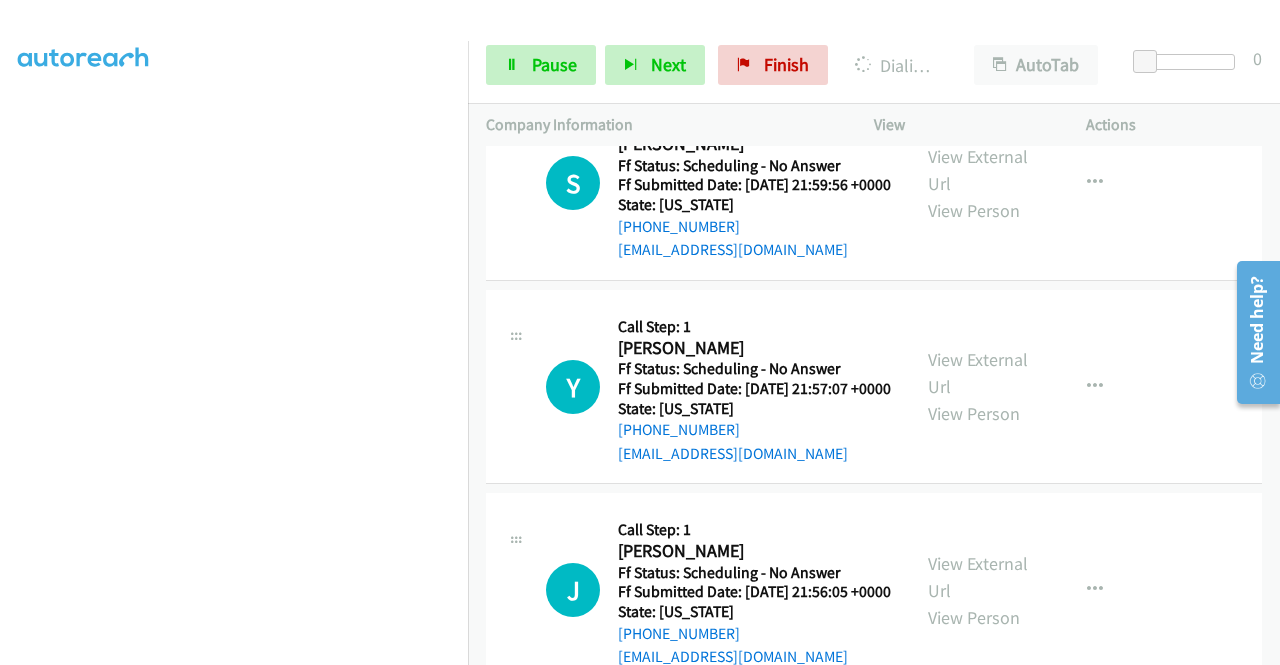 scroll, scrollTop: 6292, scrollLeft: 0, axis: vertical 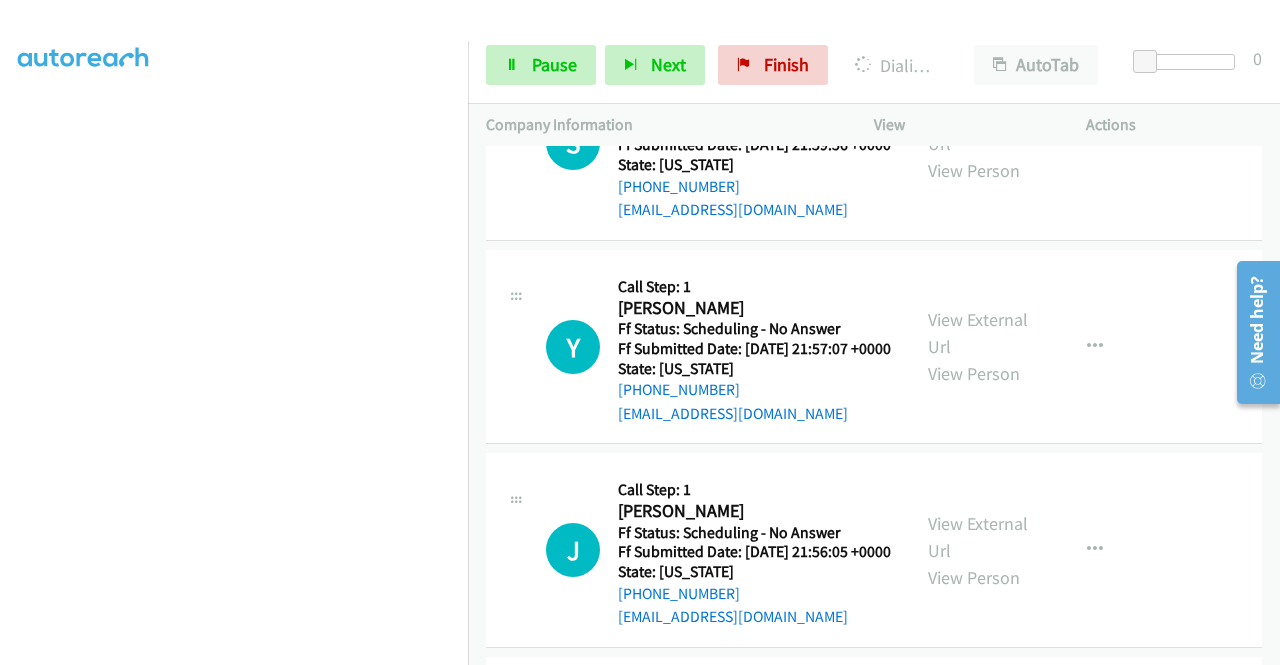 click on "View External Url" at bounding box center [978, -74] 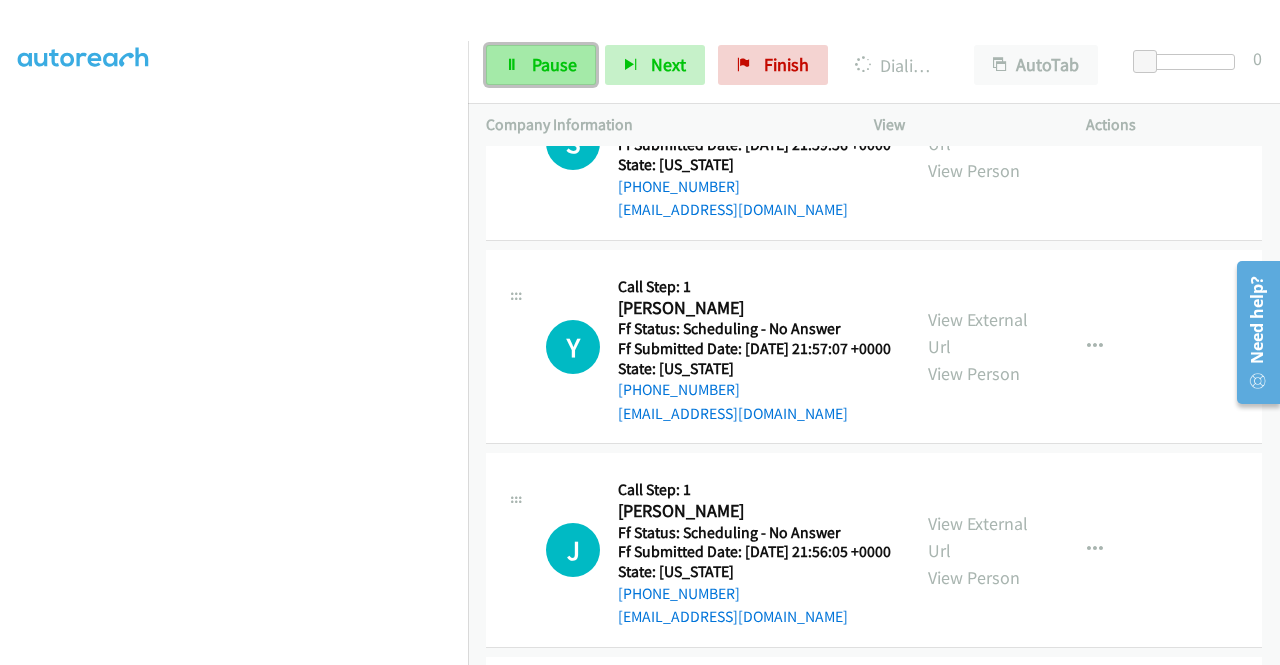 click on "Pause" at bounding box center [541, 65] 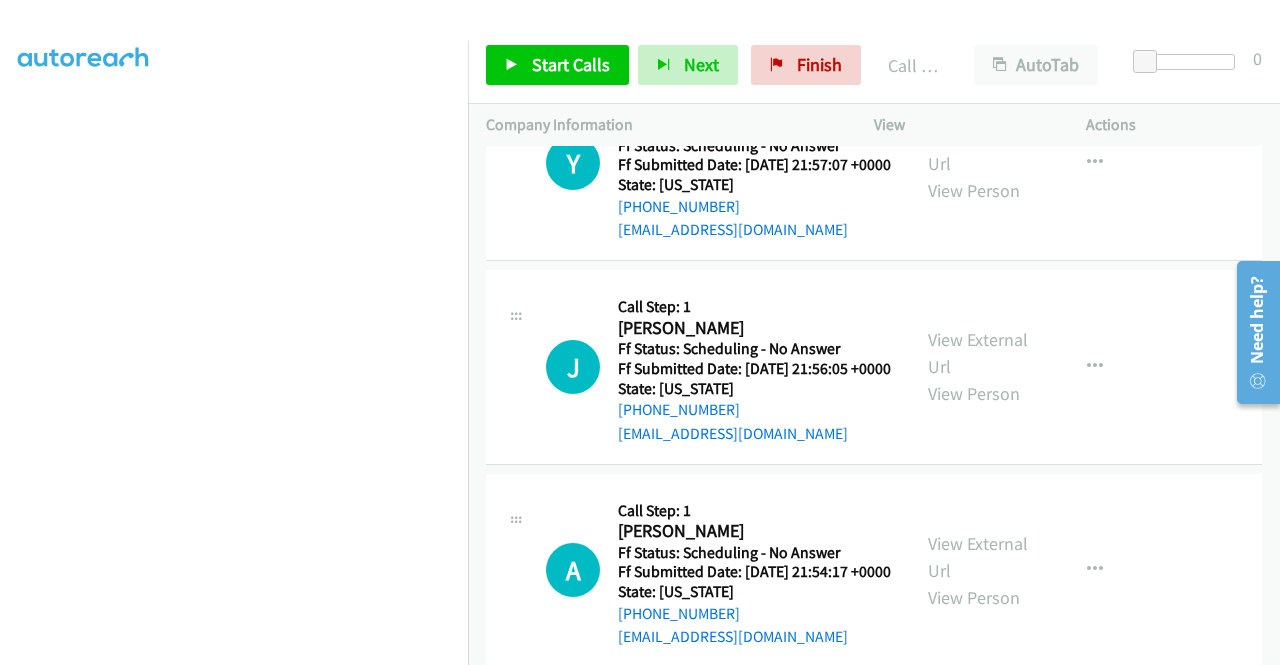 scroll, scrollTop: 6558, scrollLeft: 0, axis: vertical 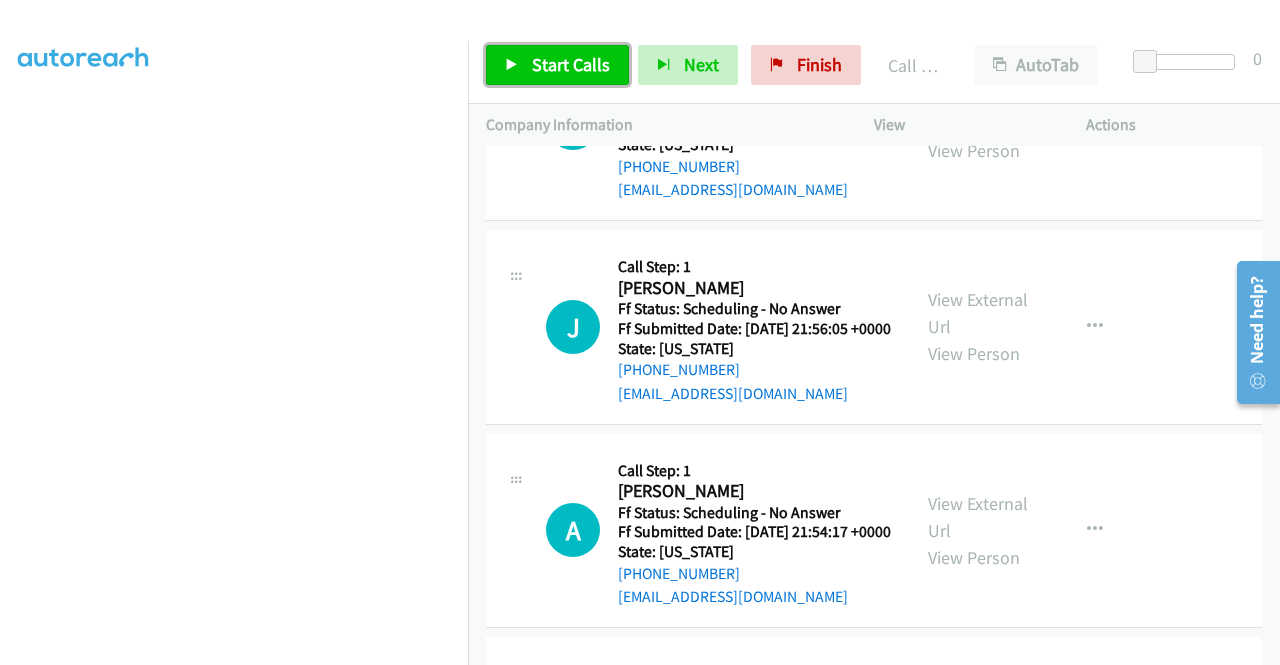click on "Start Calls" at bounding box center (571, 64) 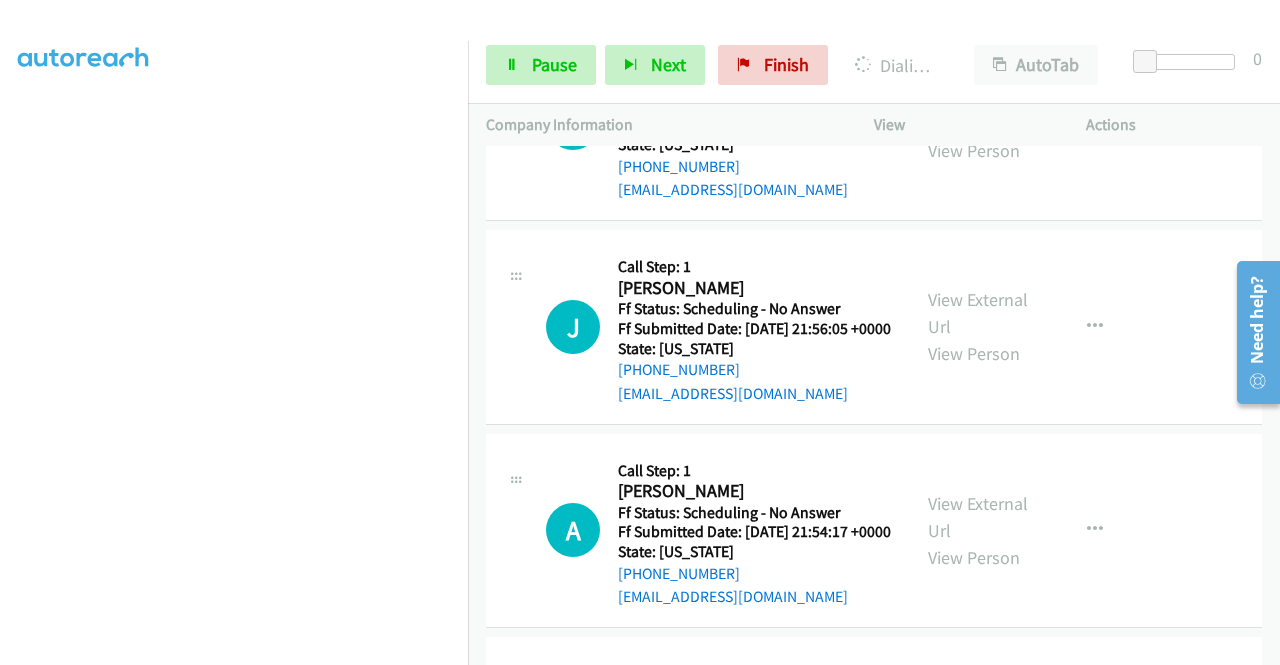 click on "View External Url
View Person
View External Url
Email
Schedule/Manage Callback
Skip Call
Add to do not call list" at bounding box center [1025, -80] 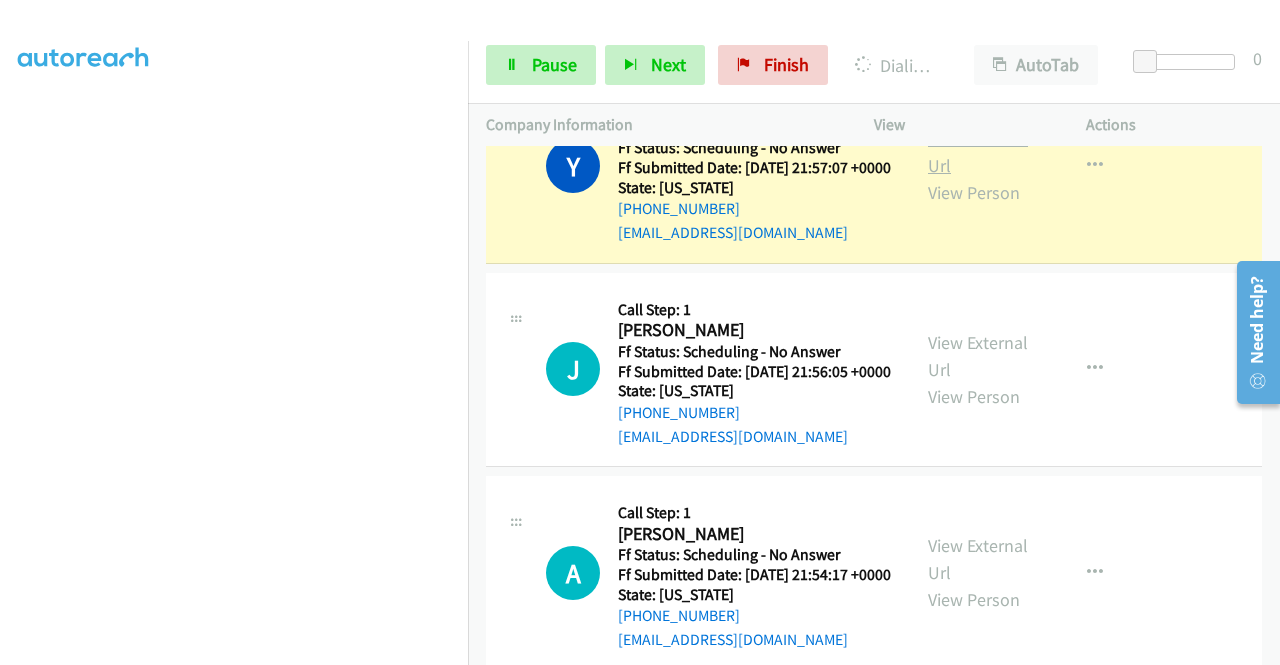 click on "View External Url" at bounding box center [978, 152] 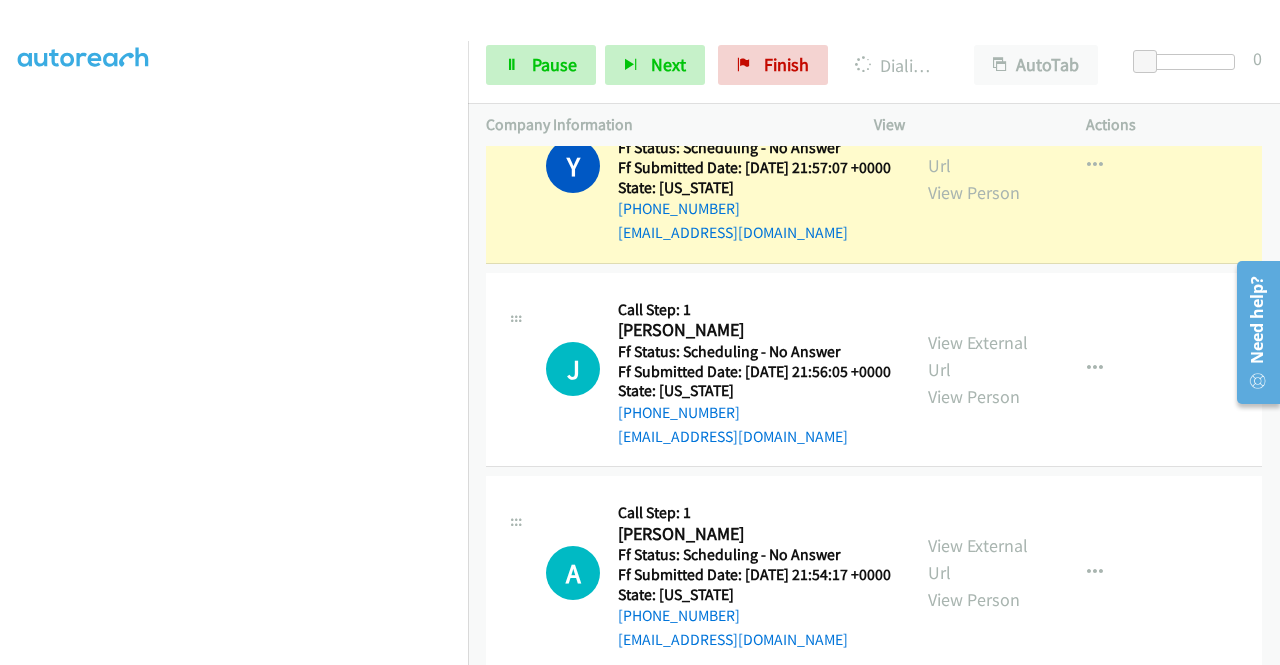 click on "Start Calls
Pause
Next
Finish
Dialing Yves Charlot
AutoTab
AutoTab
0" at bounding box center [874, 65] 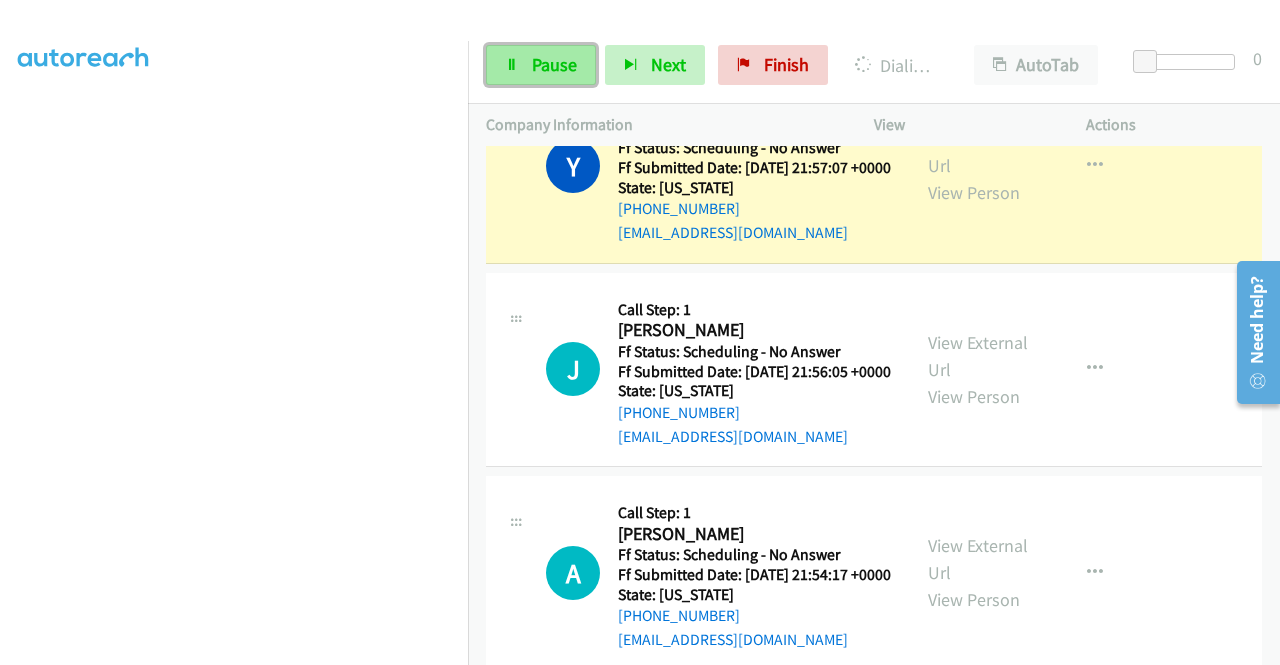 click on "Pause" at bounding box center (554, 64) 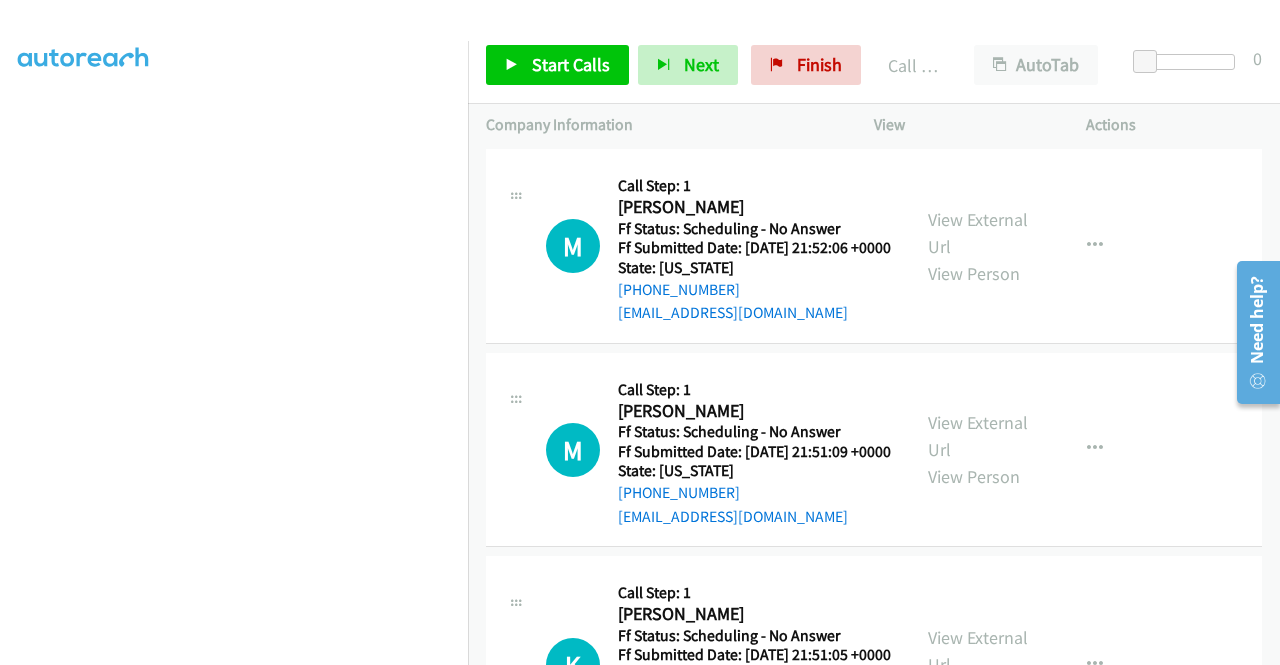 scroll, scrollTop: 7132, scrollLeft: 0, axis: vertical 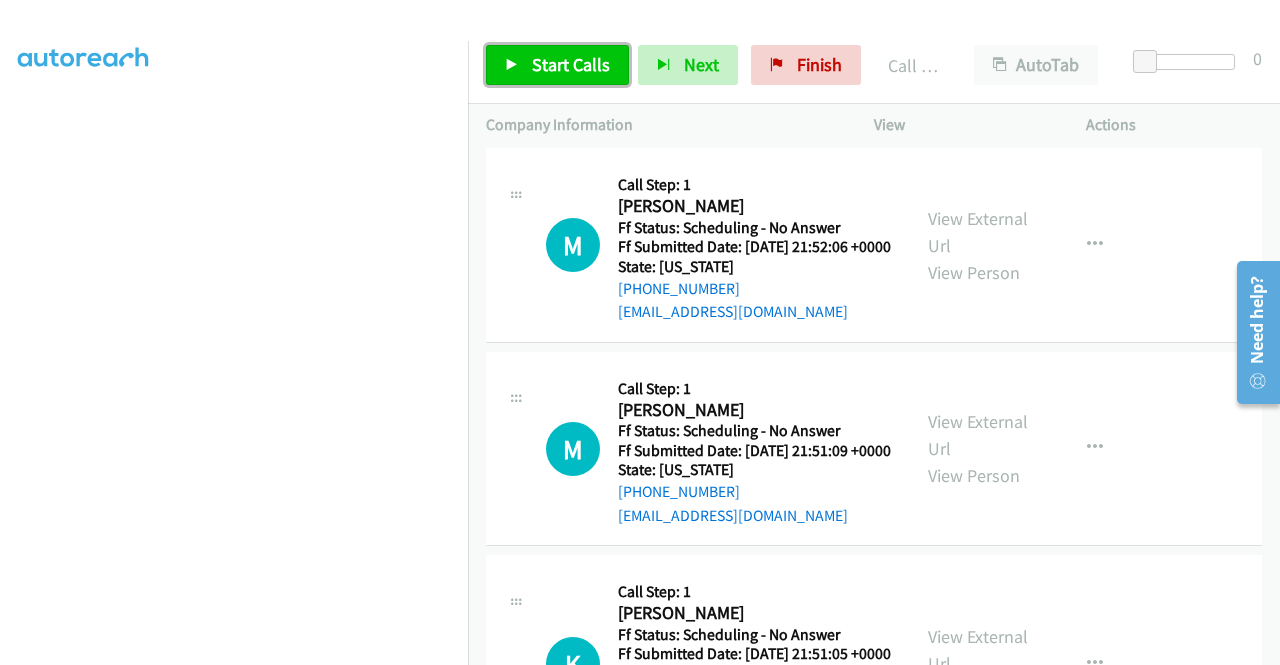 click on "Start Calls" at bounding box center (557, 65) 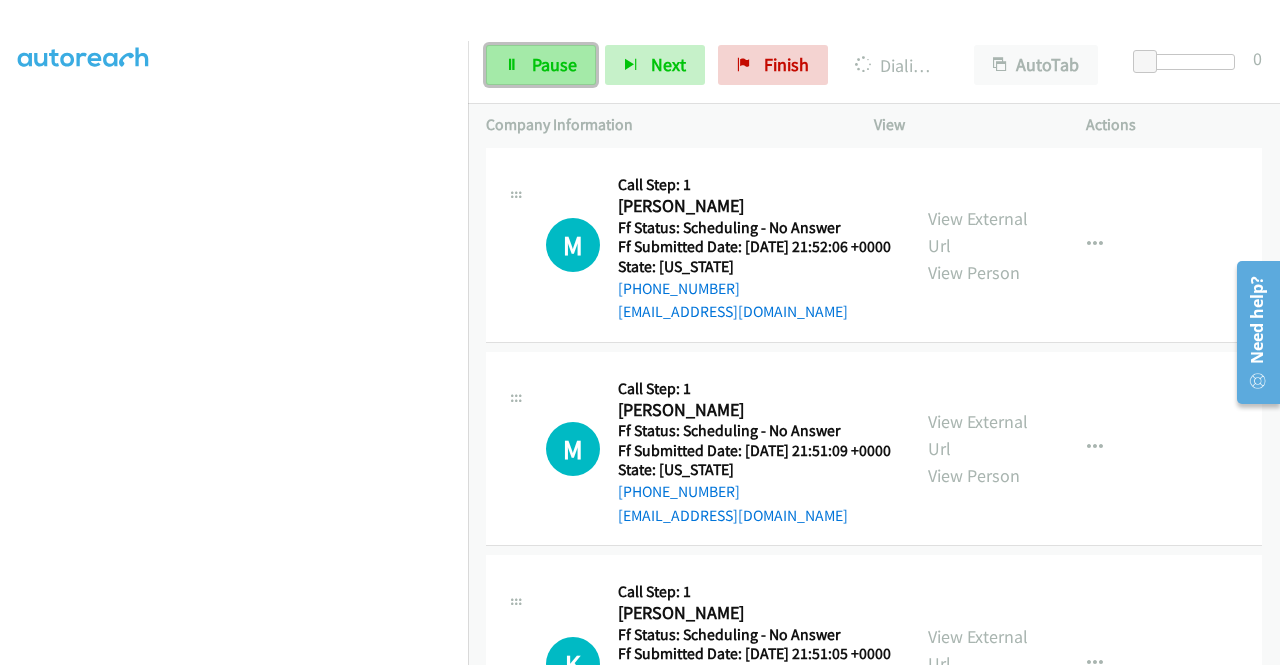 click on "Pause" at bounding box center (541, 65) 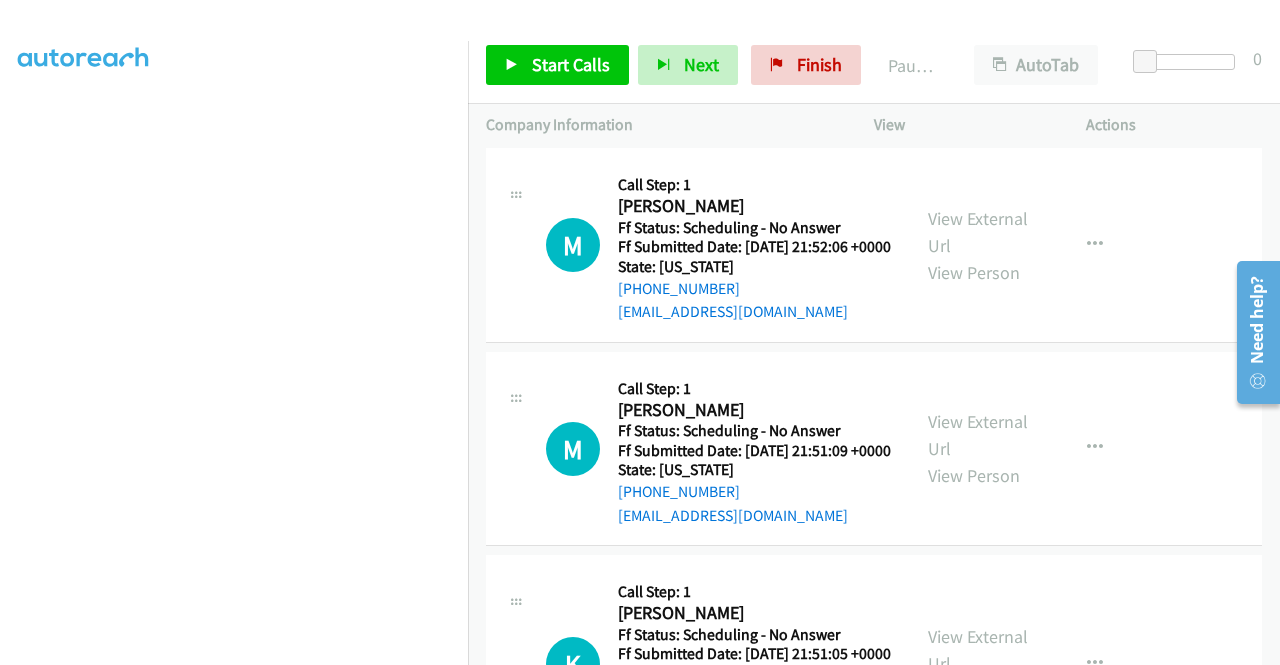 click on "View External Url" at bounding box center (978, -175) 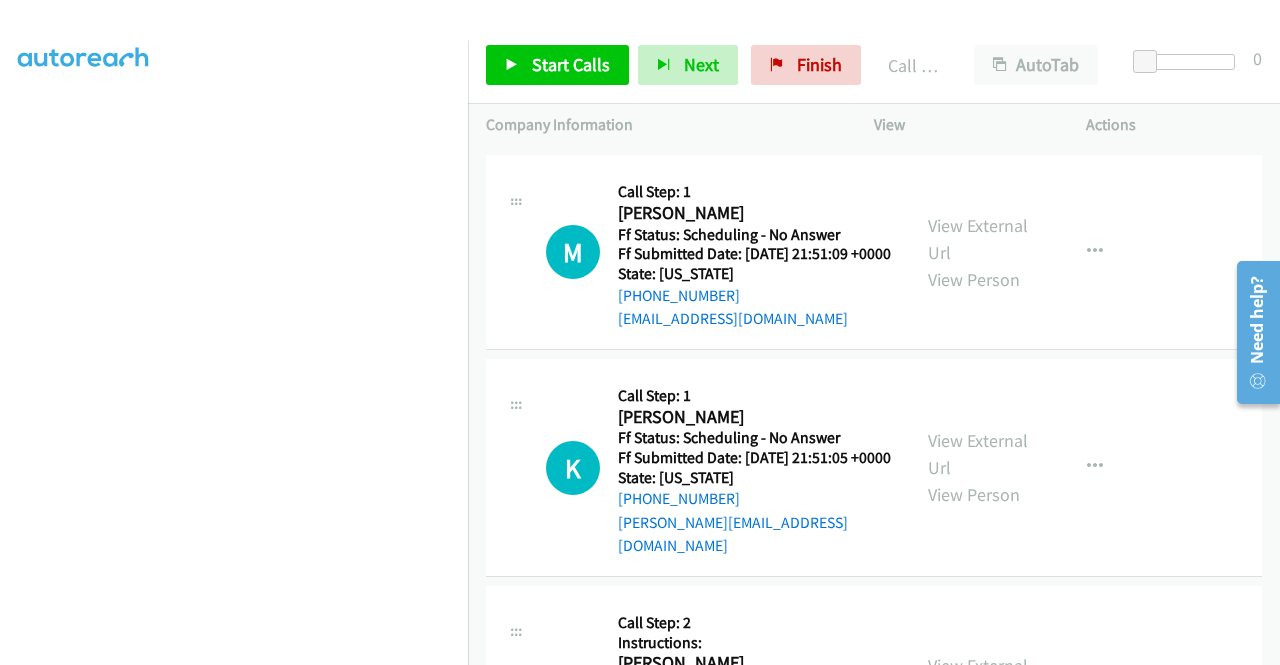 scroll, scrollTop: 7412, scrollLeft: 0, axis: vertical 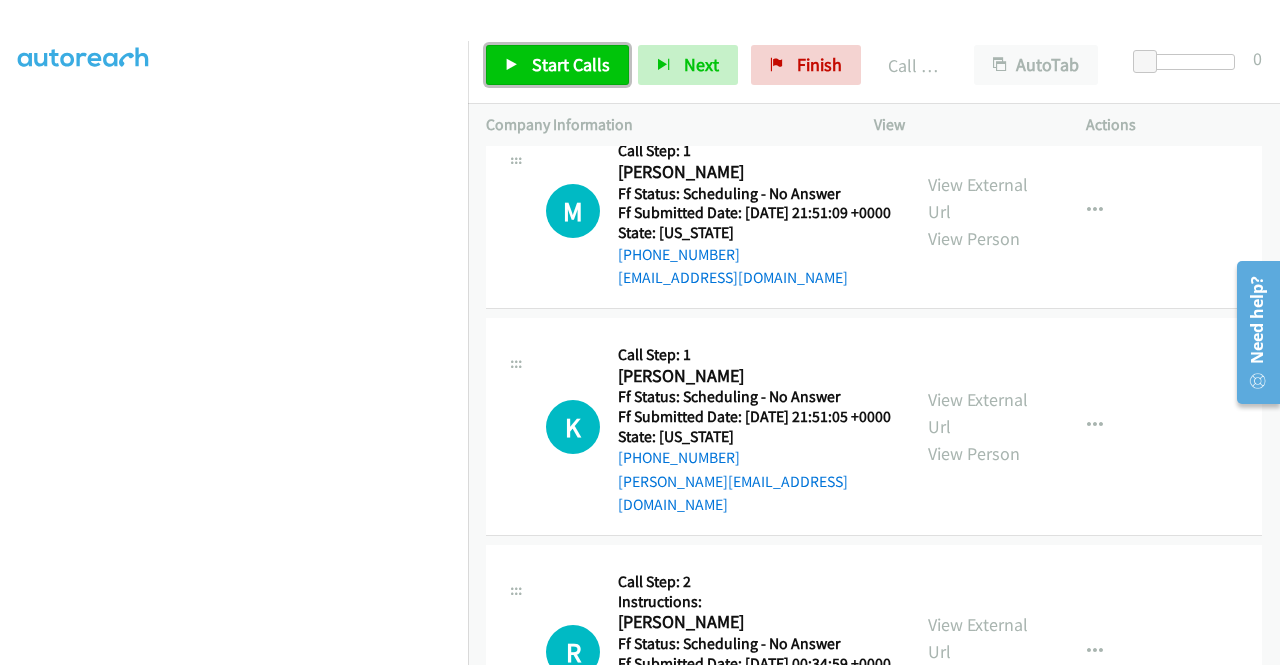 click on "Start Calls" at bounding box center (571, 64) 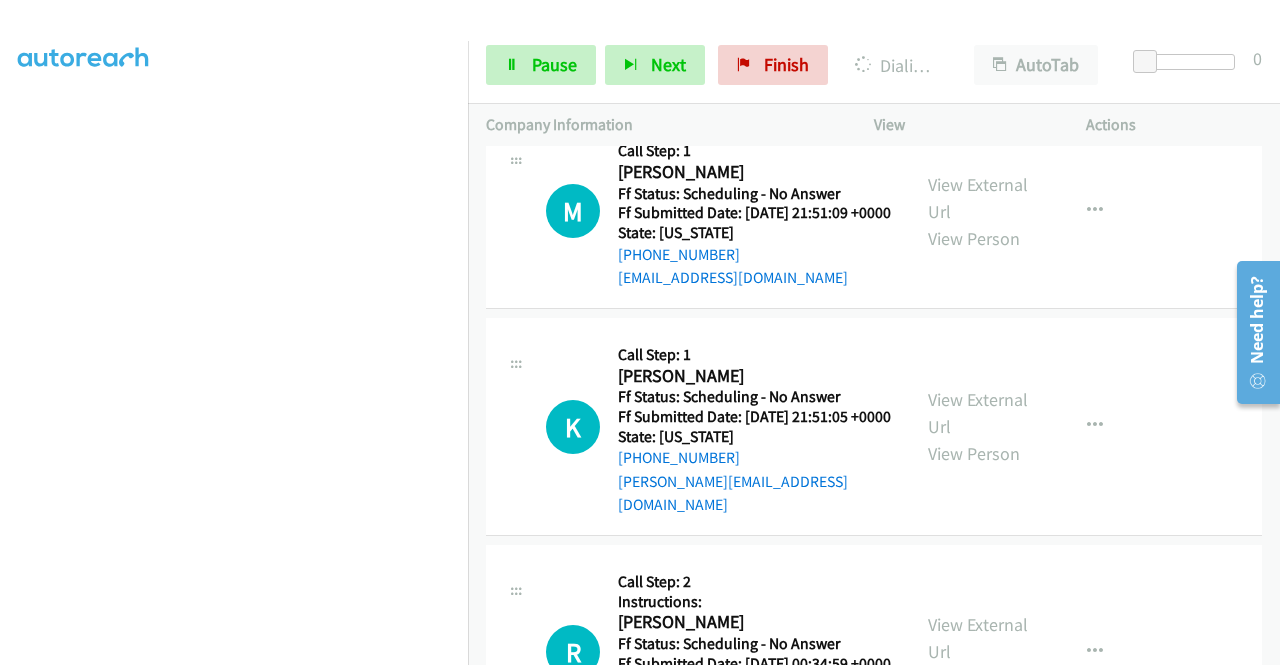 click on "View External Url
View Person" at bounding box center (980, -196) 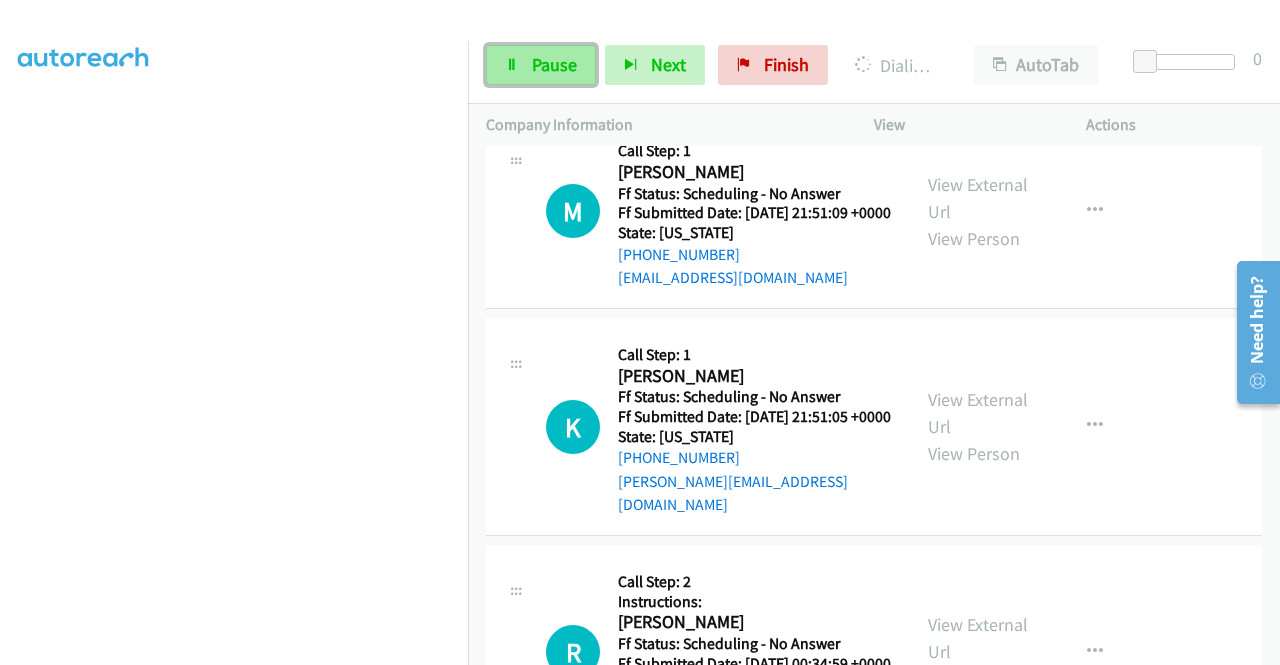 click on "Pause" at bounding box center [541, 65] 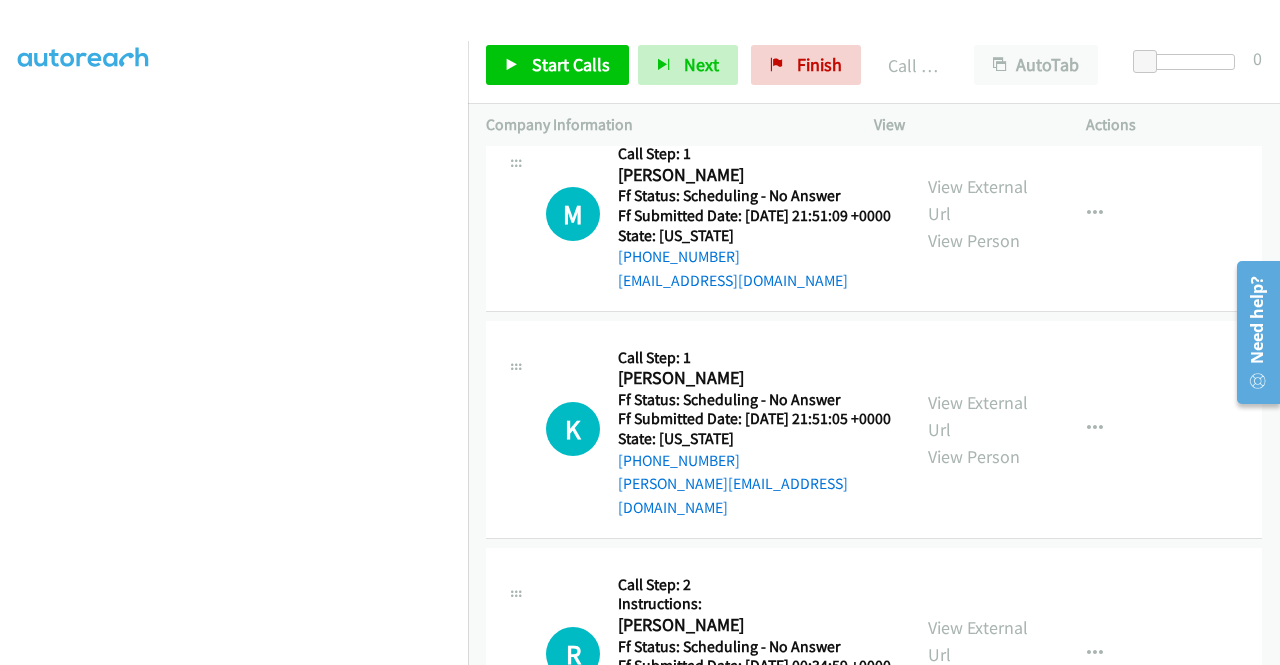 scroll, scrollTop: 7598, scrollLeft: 0, axis: vertical 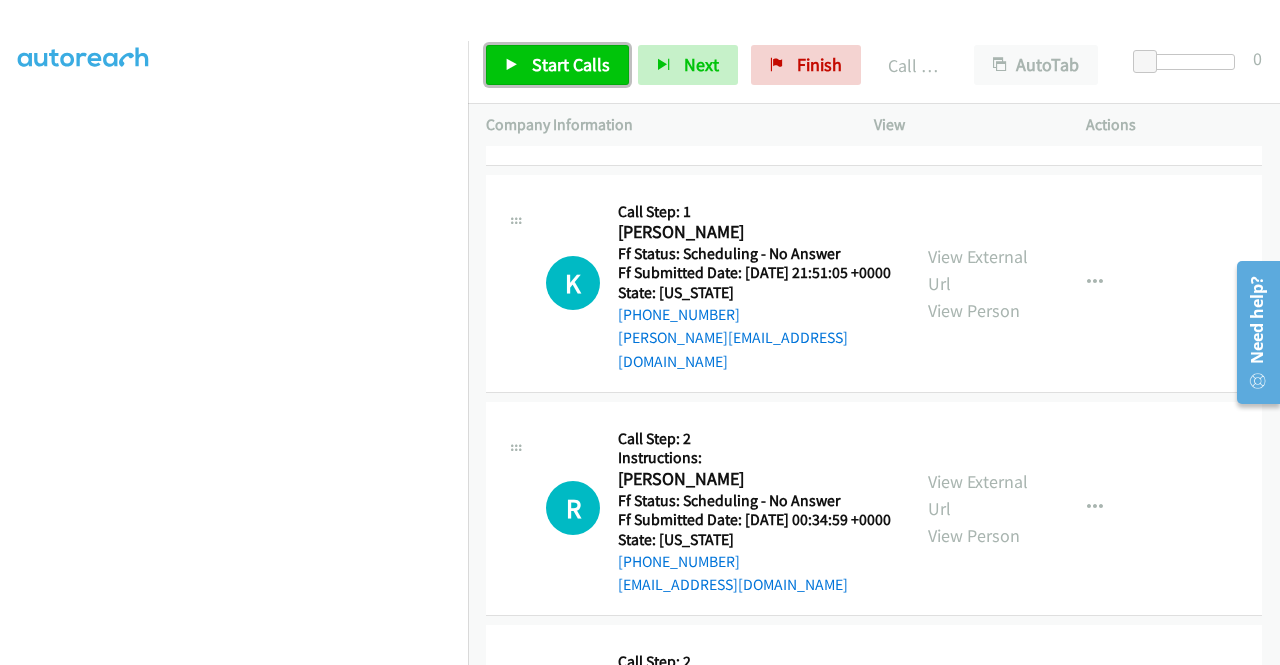 click on "Start Calls" at bounding box center [557, 65] 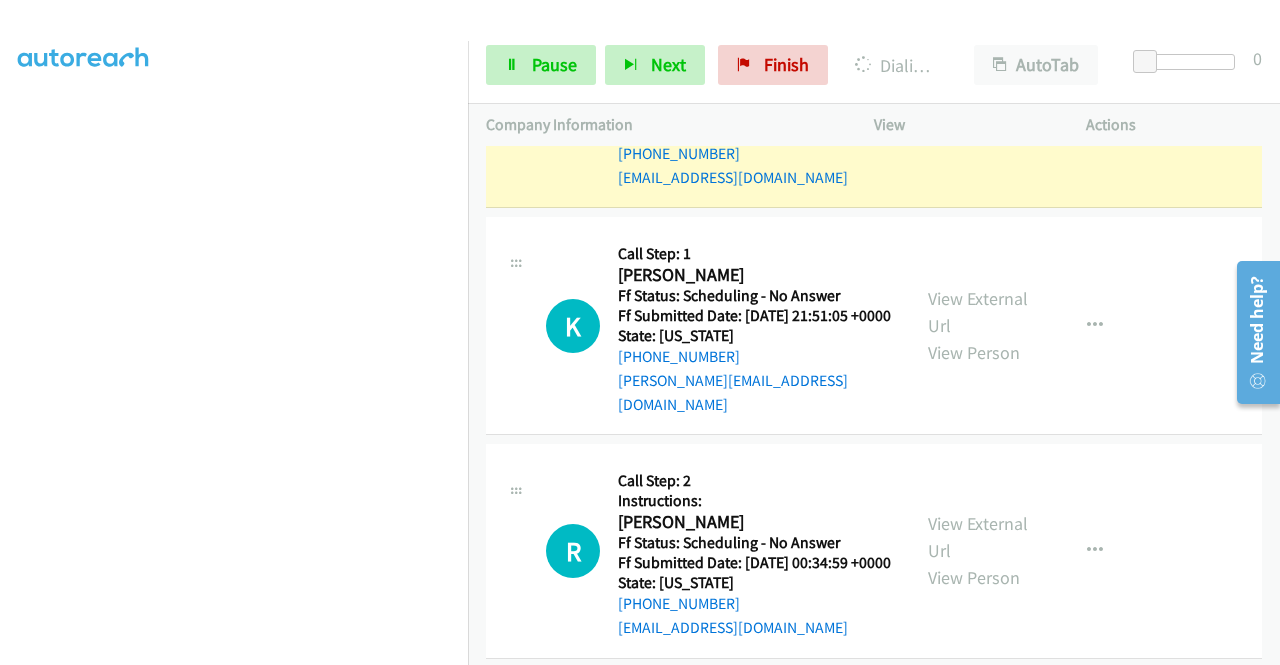 click on "View External Url" at bounding box center [978, -128] 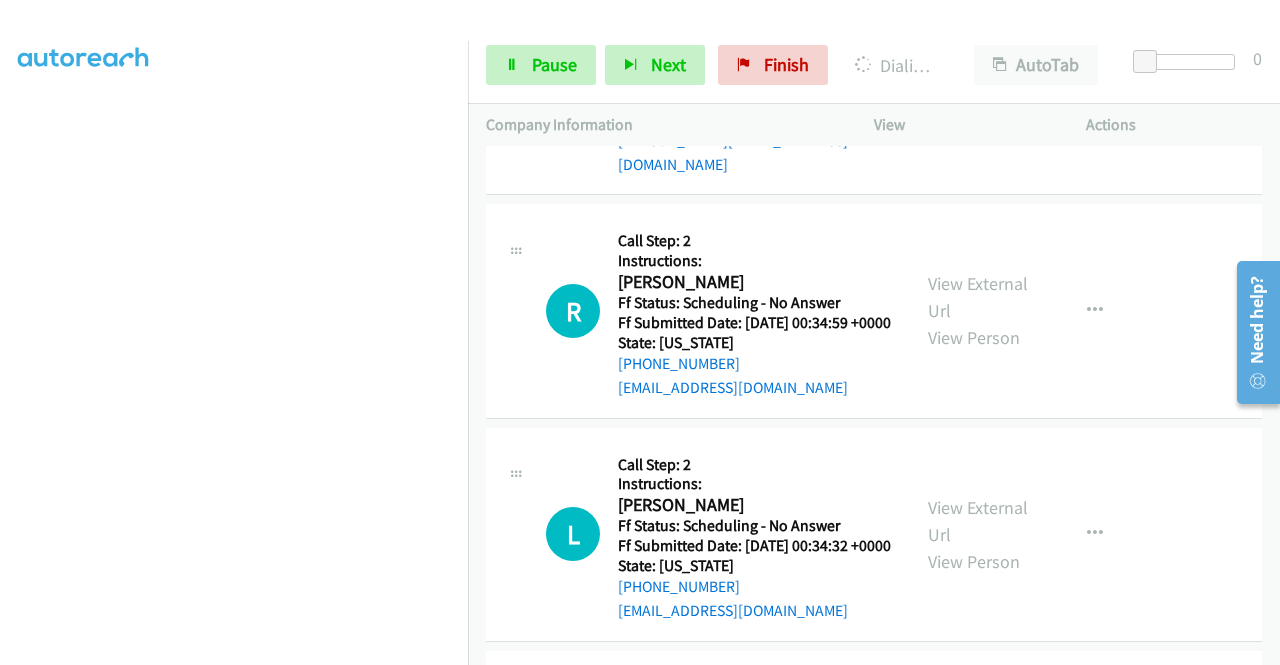 scroll, scrollTop: 7838, scrollLeft: 0, axis: vertical 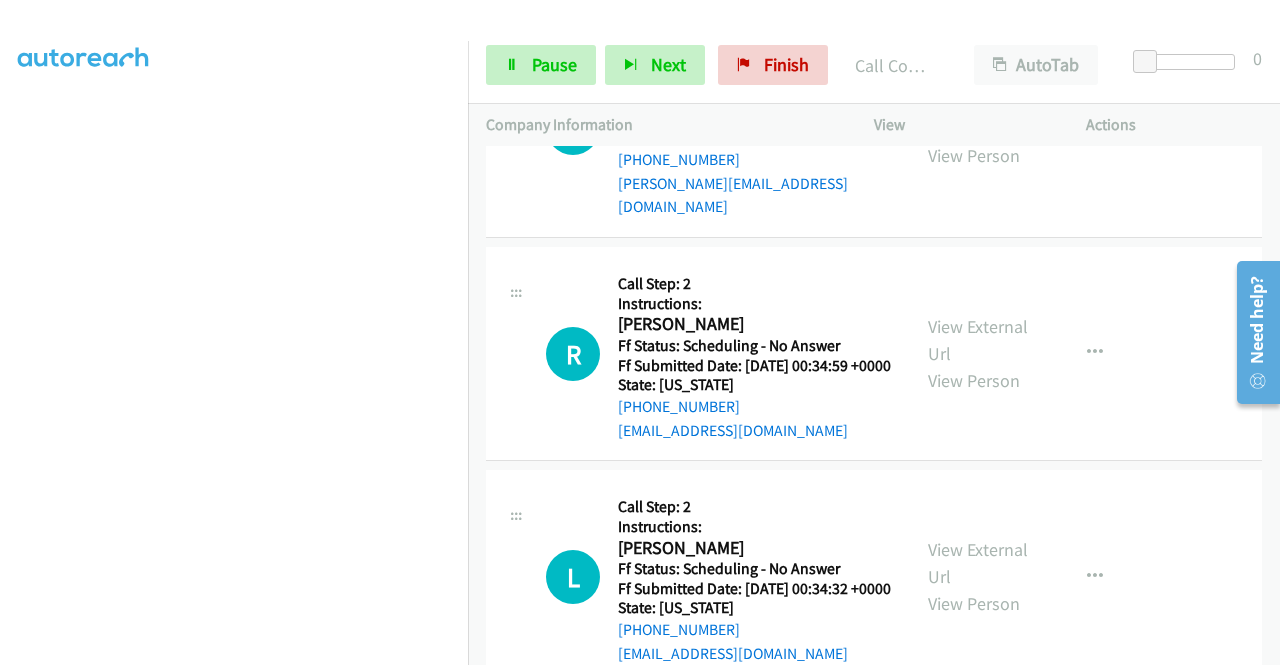click on "View External Url
View Person
View External Url
Email
Schedule/Manage Callback
Skip Call
Add to do not call list" at bounding box center (1025, -108) 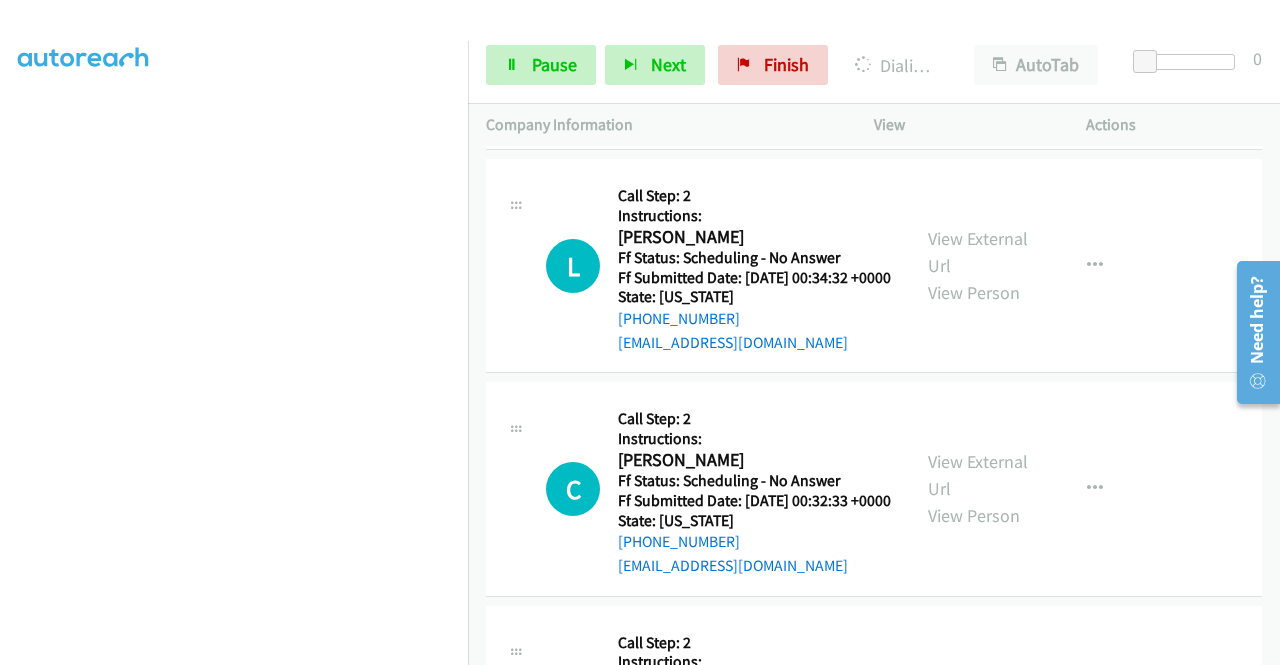 scroll, scrollTop: 8158, scrollLeft: 0, axis: vertical 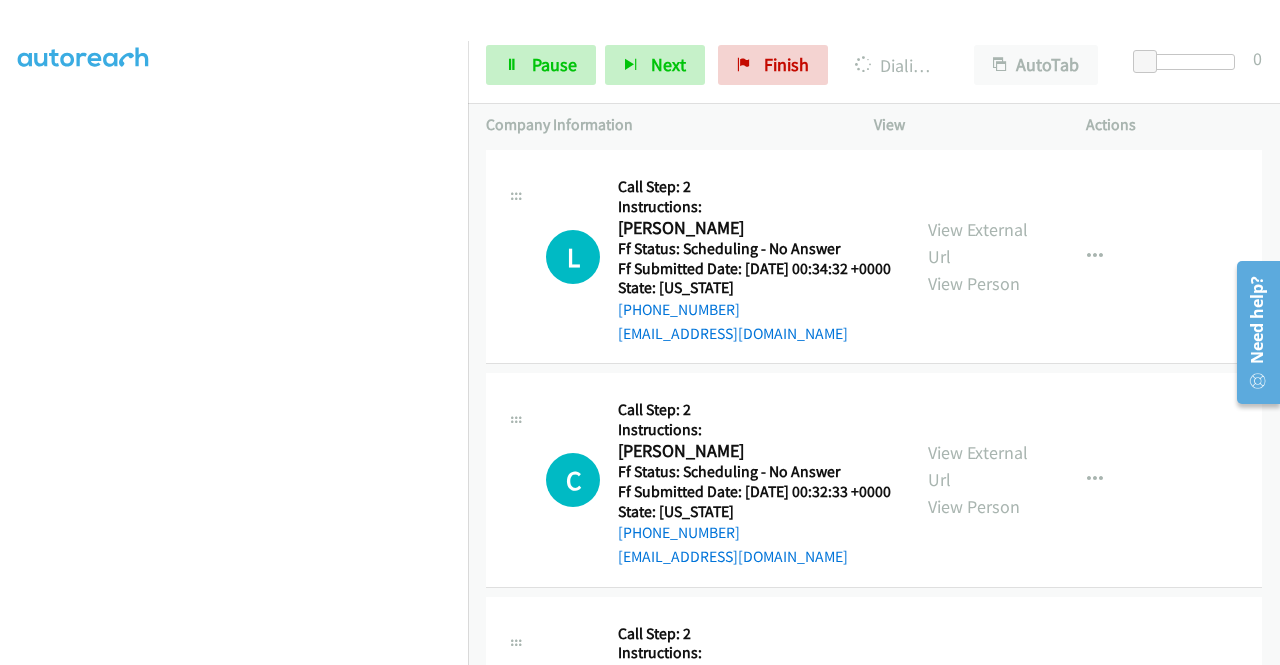 click on "View External Url" at bounding box center (978, -205) 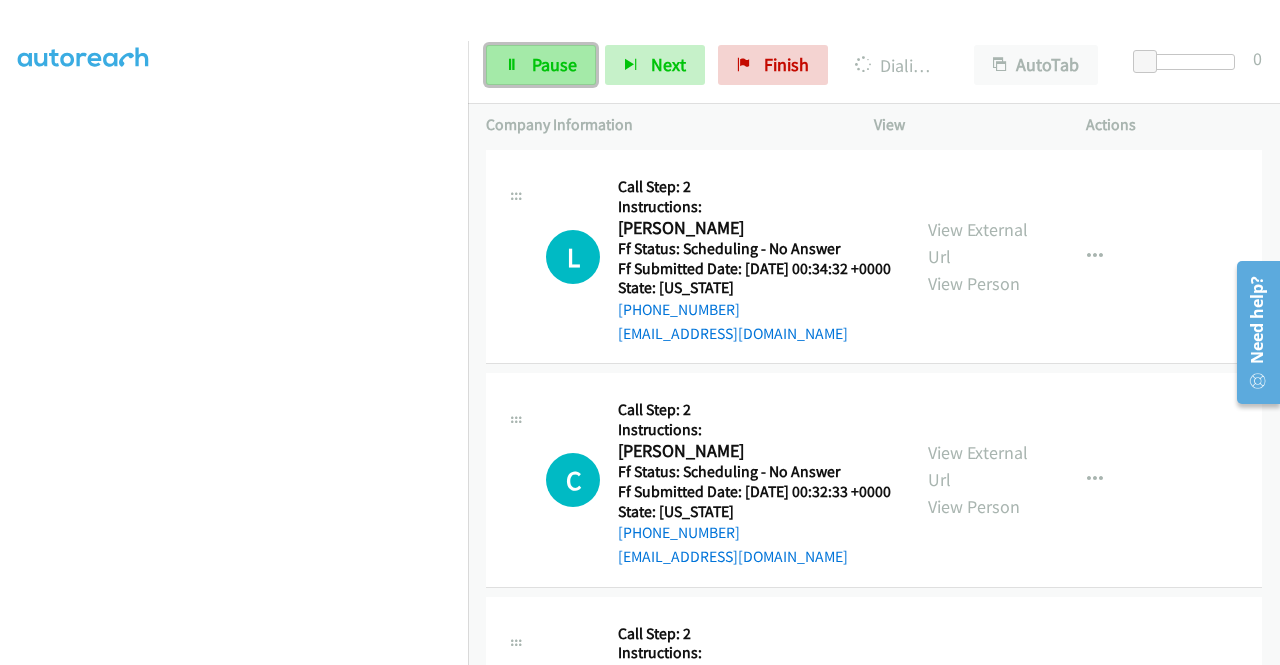 click on "Pause" at bounding box center (541, 65) 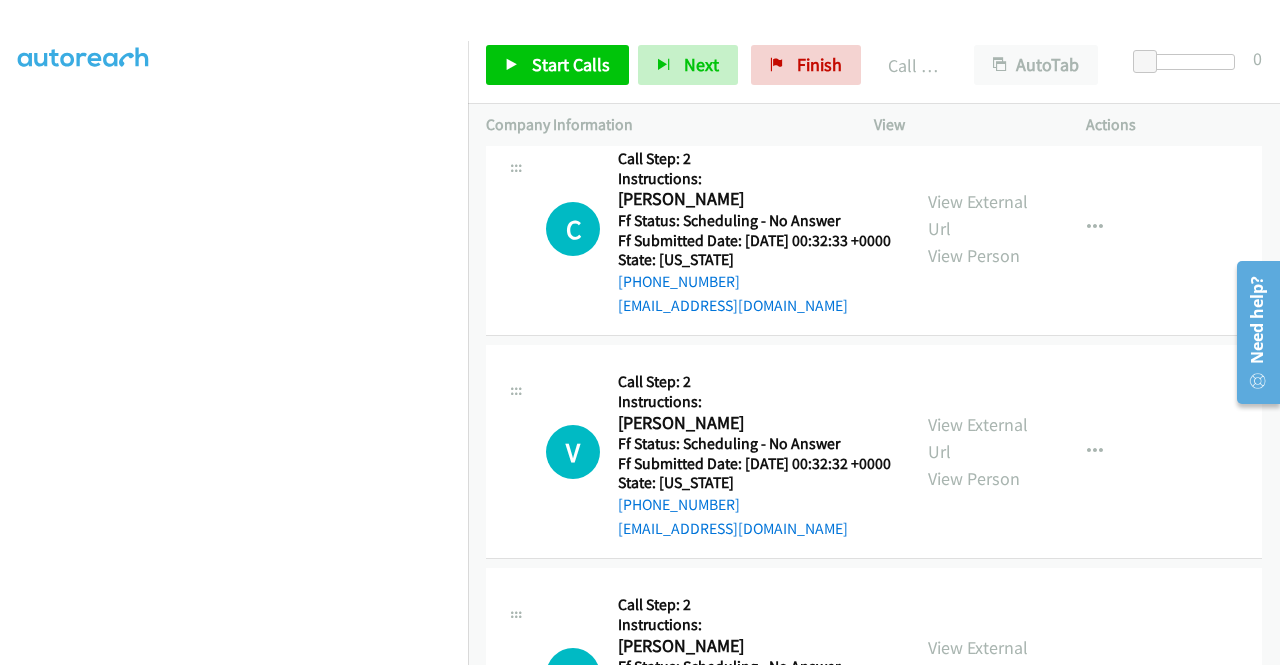scroll, scrollTop: 8464, scrollLeft: 0, axis: vertical 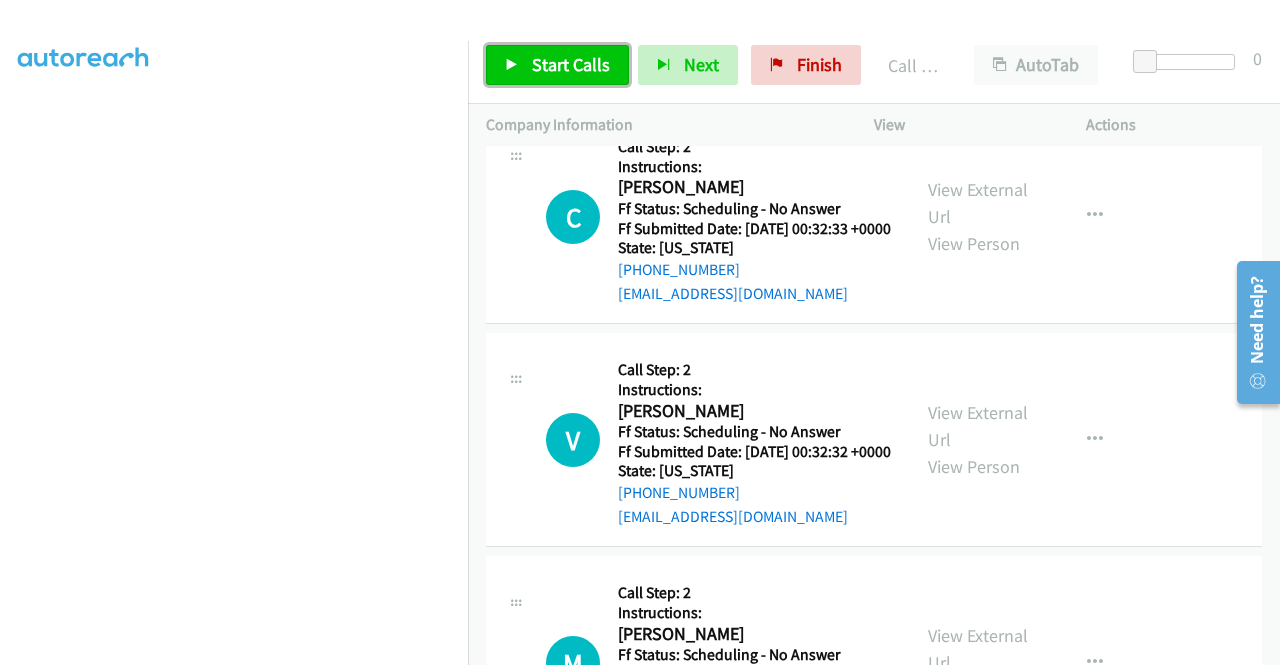 click on "Start Calls" at bounding box center (571, 64) 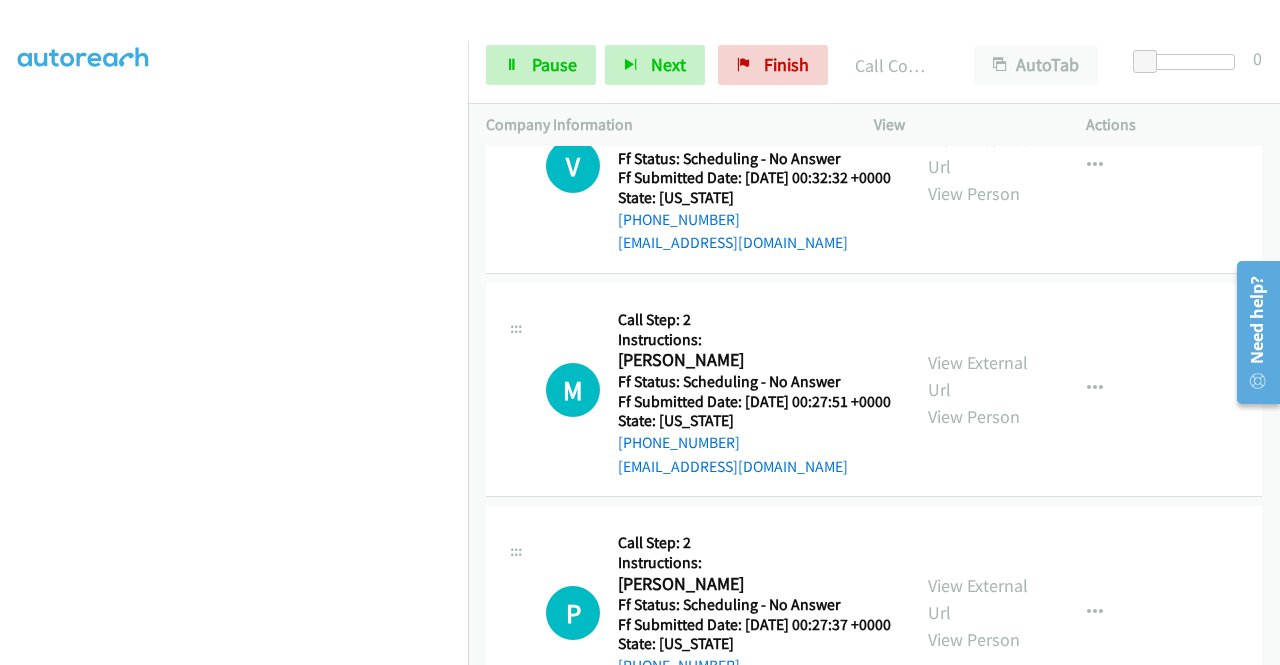 scroll, scrollTop: 8798, scrollLeft: 0, axis: vertical 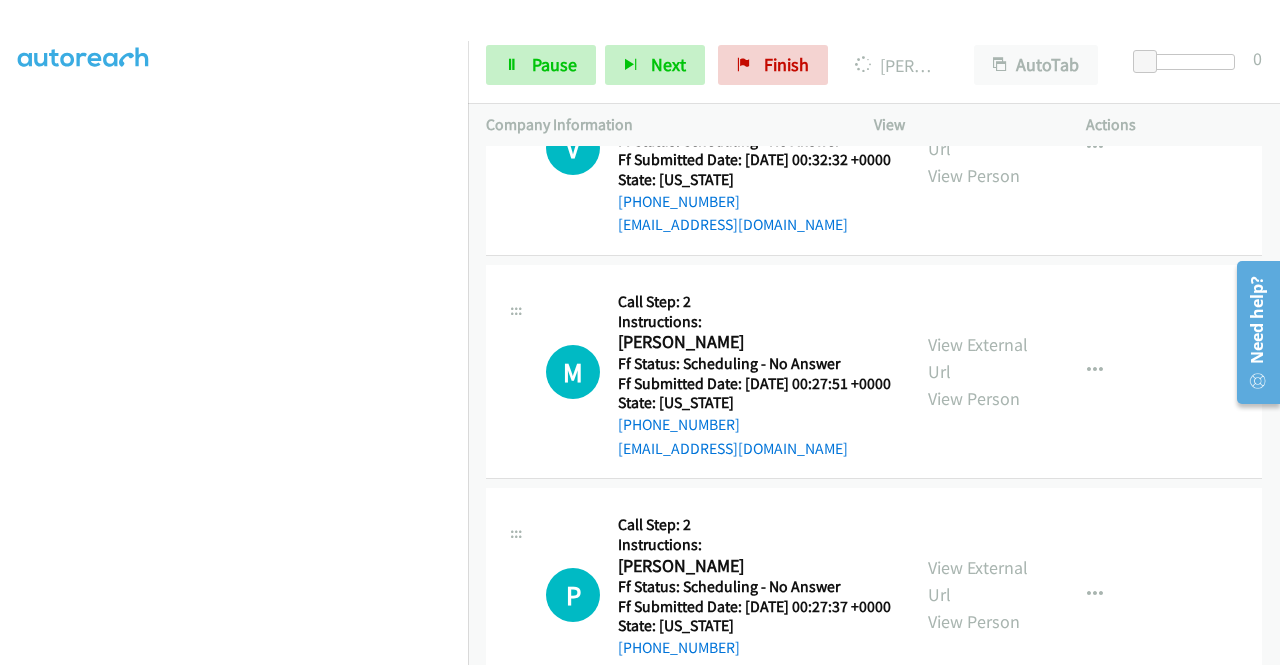 click on "View External Url" at bounding box center [978, -312] 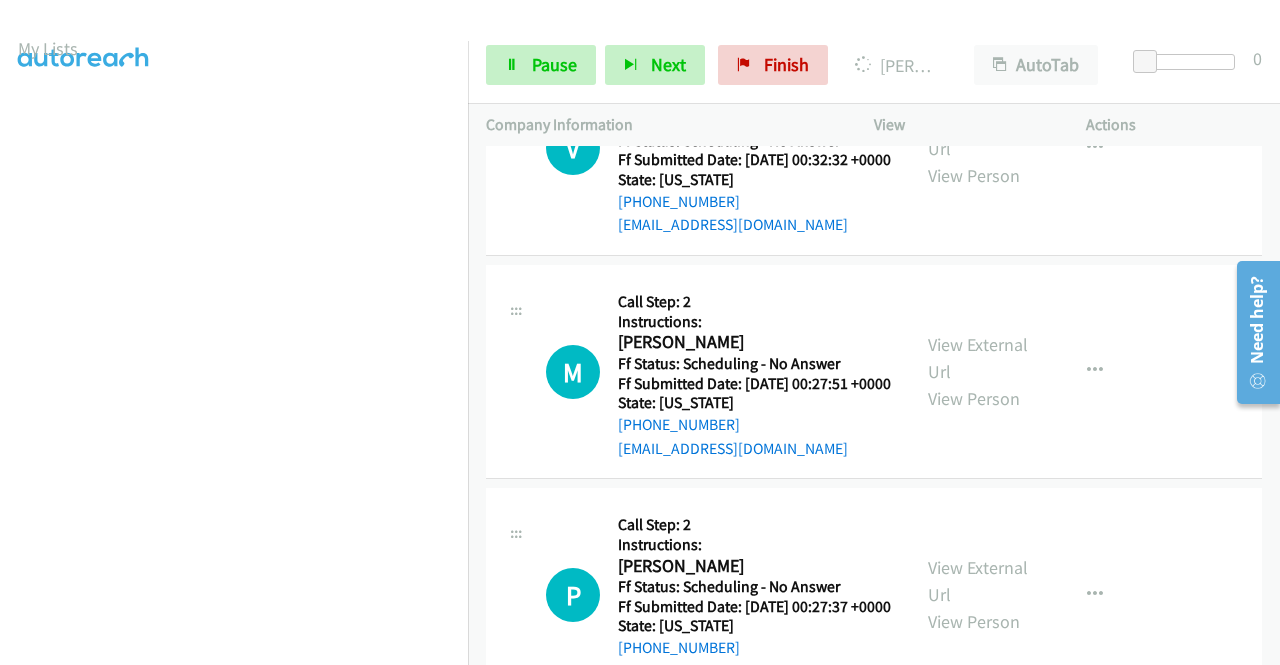 scroll, scrollTop: 39, scrollLeft: 0, axis: vertical 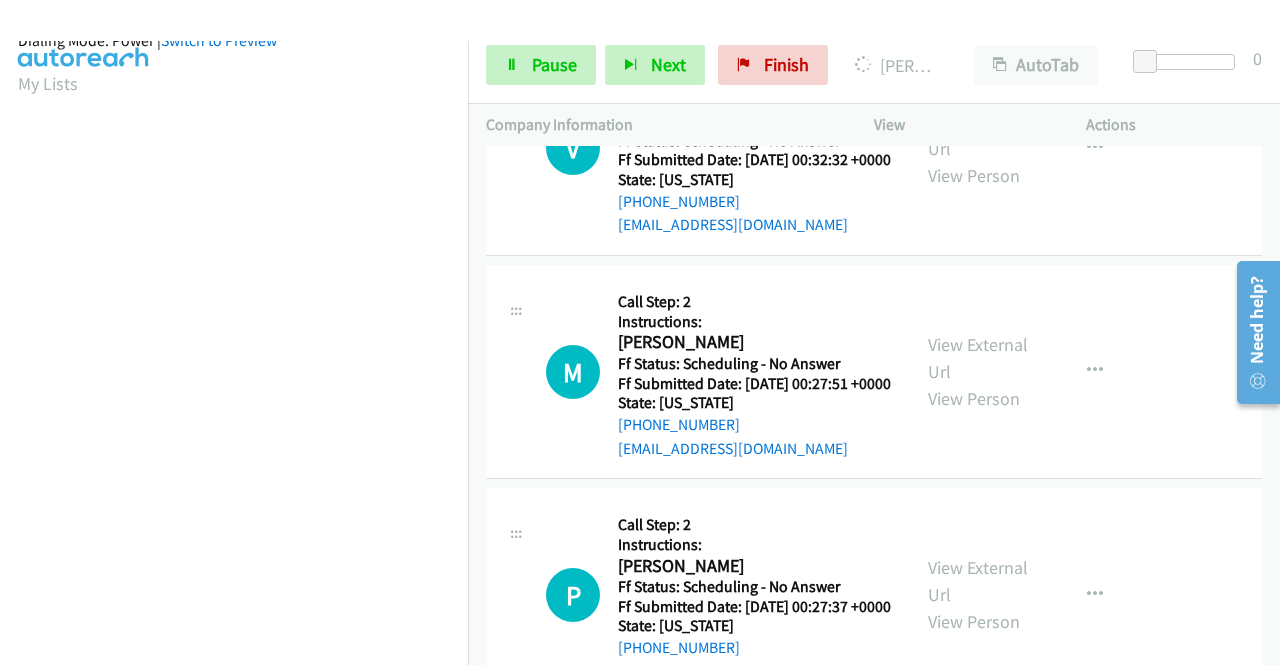 click on "Start Calls
Pause
Next
Finish
Dialing Lee Walker
AutoTab
AutoTab
0" at bounding box center [874, 65] 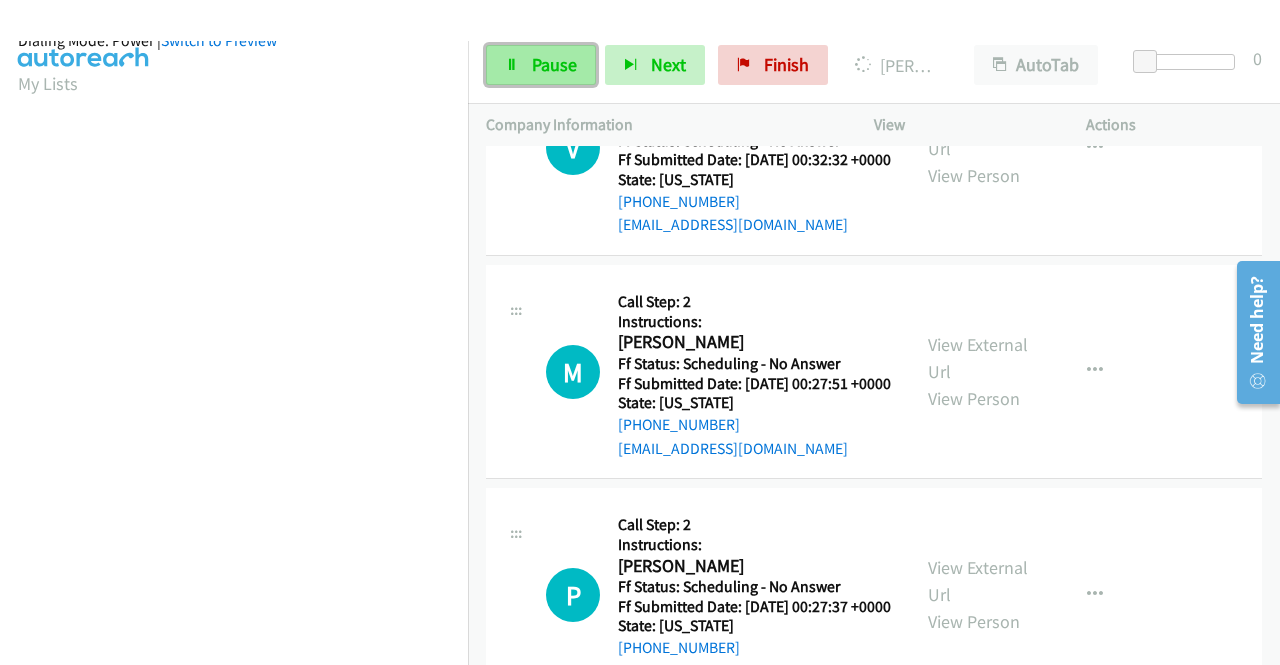 click on "Pause" at bounding box center (554, 64) 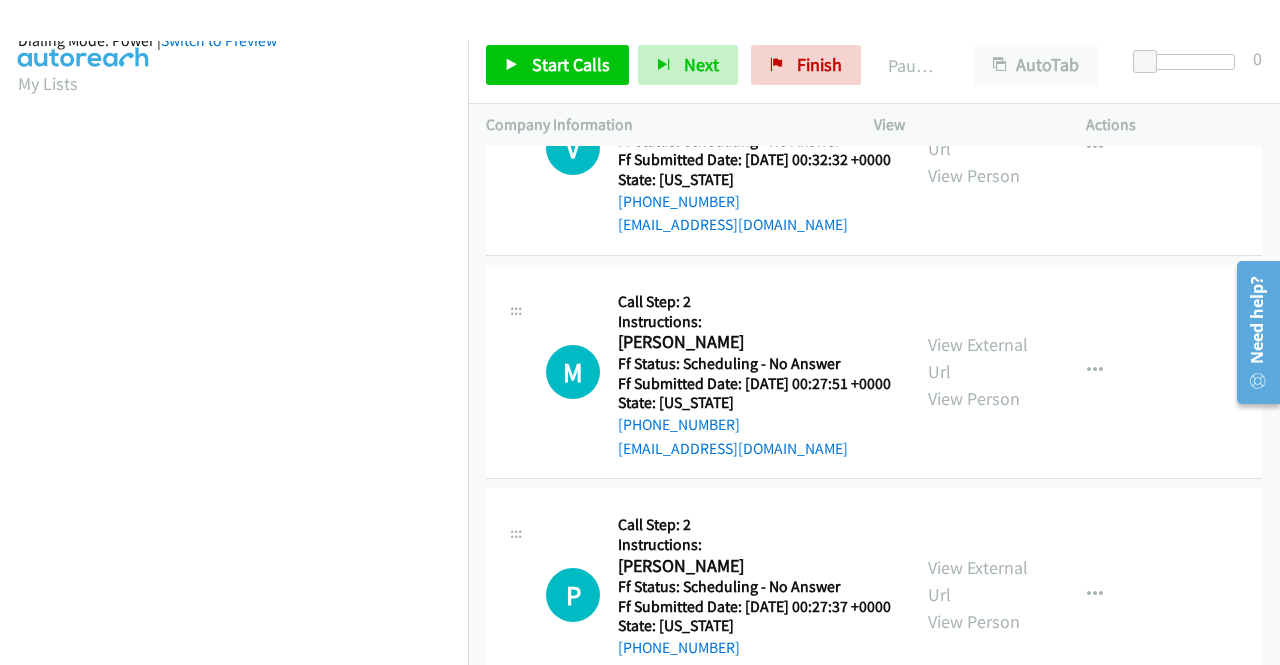 scroll, scrollTop: 456, scrollLeft: 0, axis: vertical 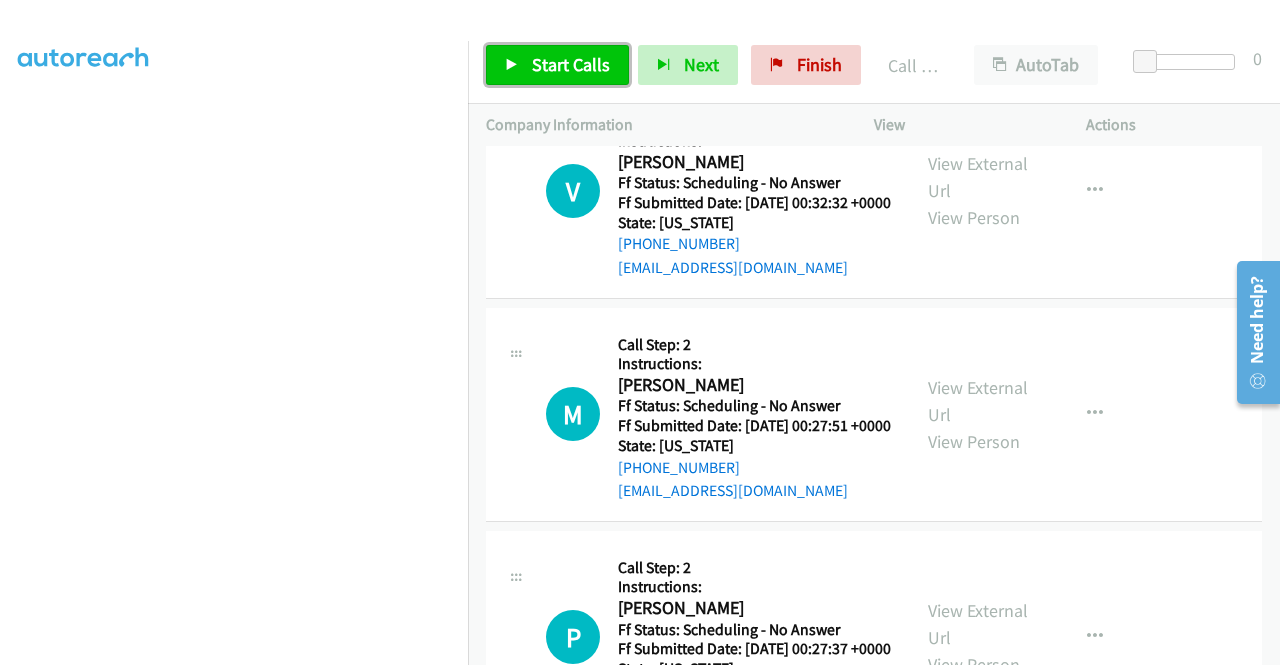 click on "Start Calls" at bounding box center (571, 64) 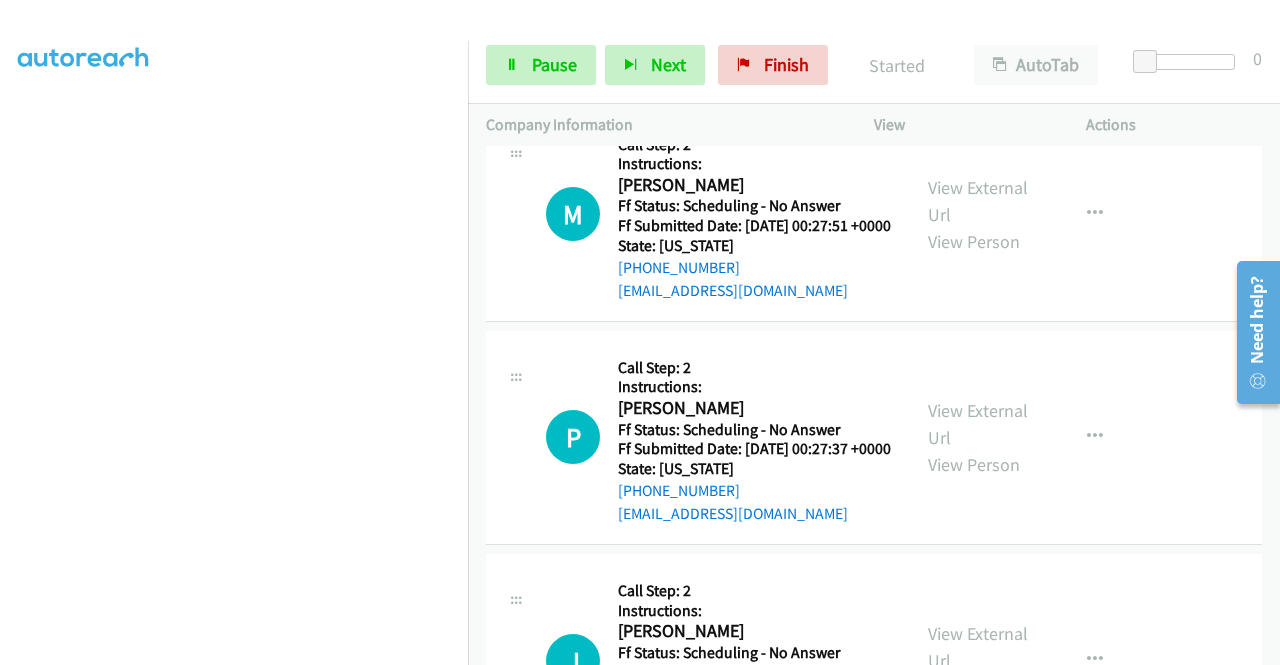 scroll, scrollTop: 9091, scrollLeft: 0, axis: vertical 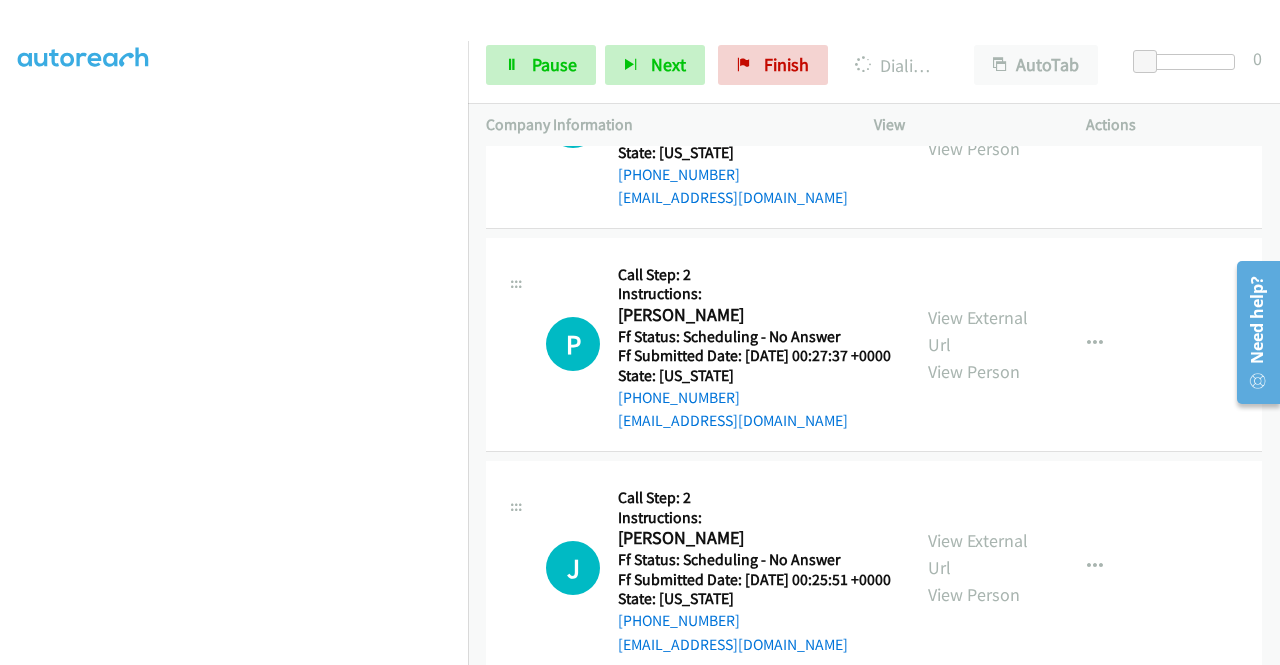 click on "View External Url" at bounding box center (978, -116) 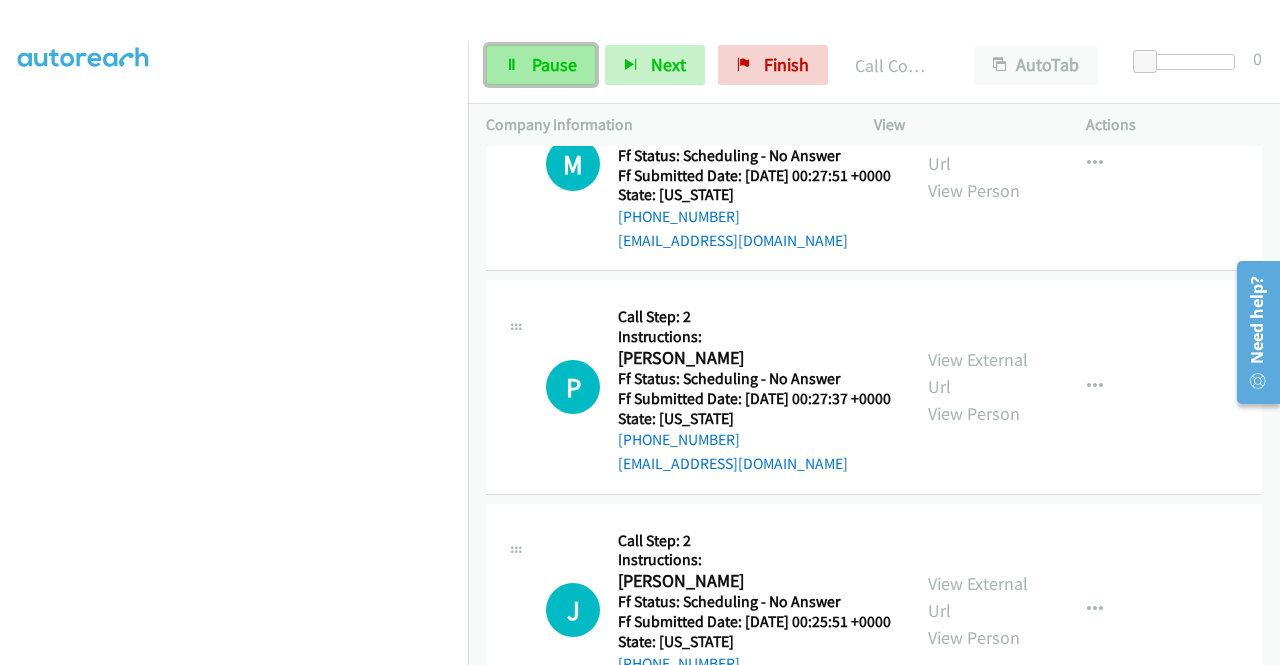 click on "Pause" at bounding box center [554, 64] 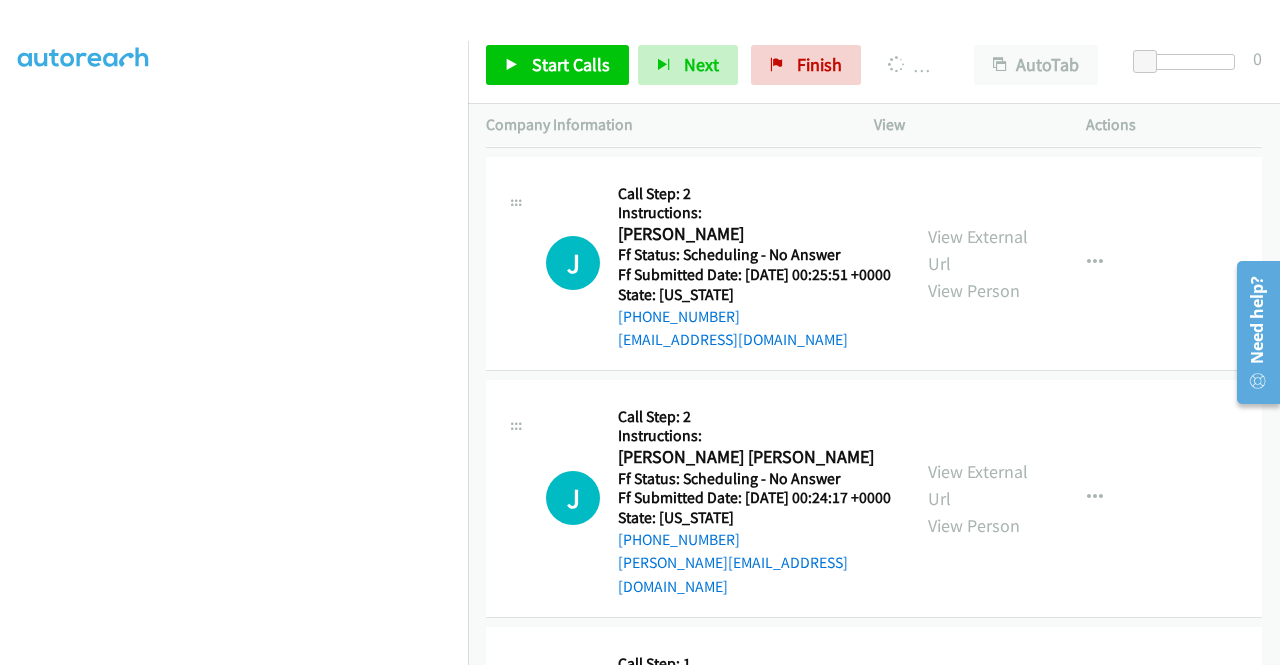 scroll, scrollTop: 9478, scrollLeft: 0, axis: vertical 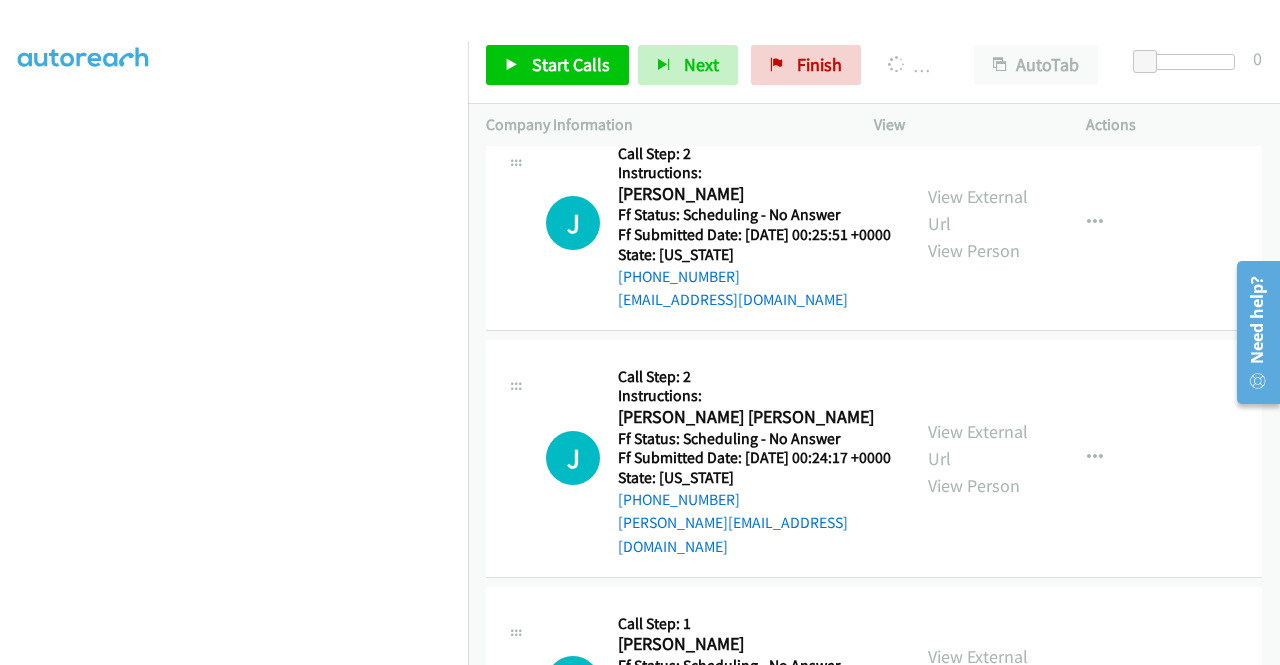 click on "View External Url" at bounding box center [978, -237] 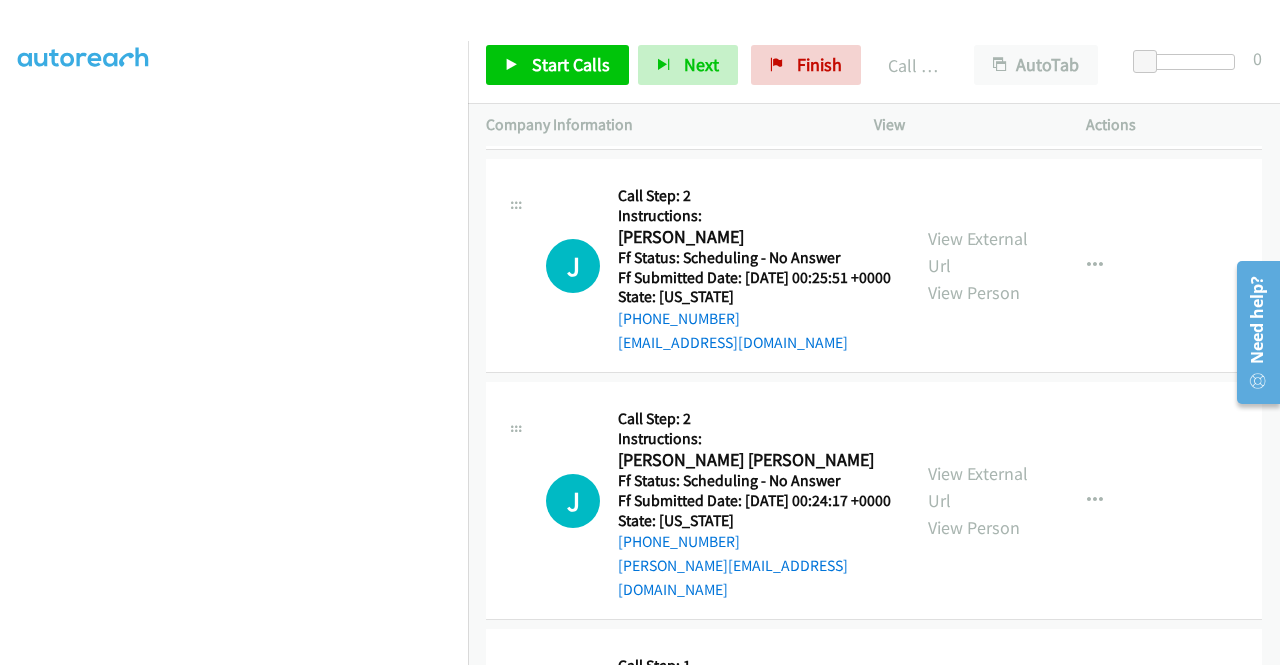click on "Call was successful?" at bounding box center [685, -105] 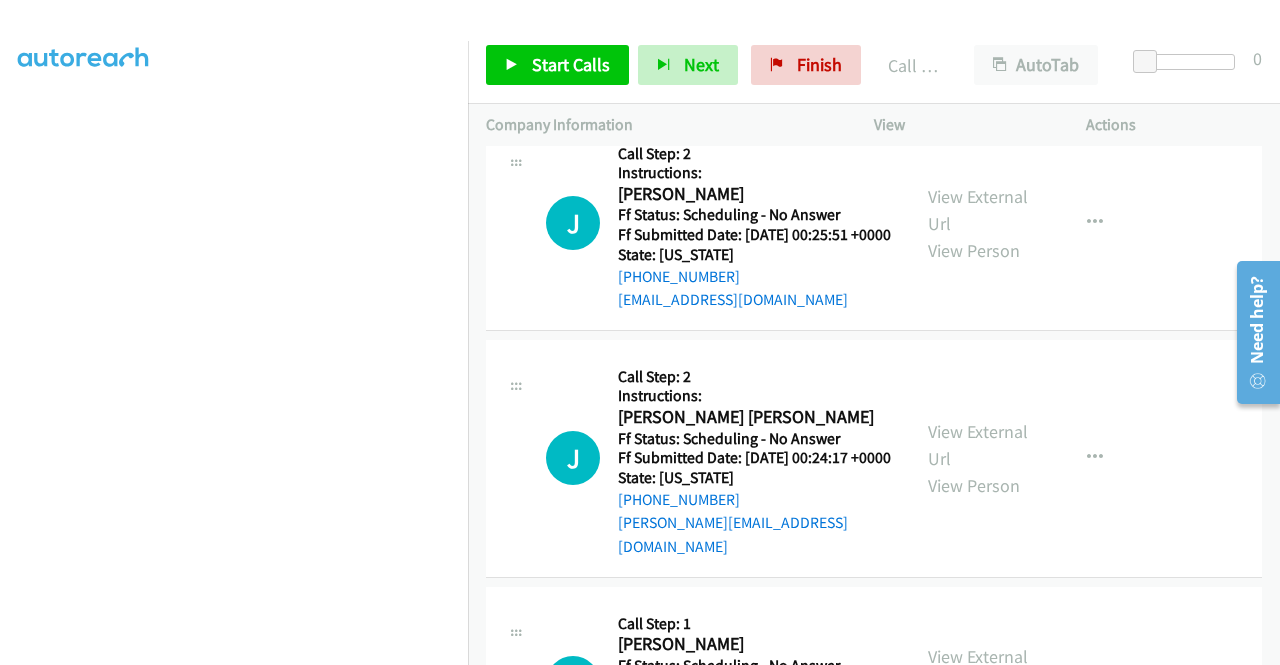 click on "View External Url
View Person
View External Url
Email
Schedule/Manage Callback
Skip Call
Add to do not call list" at bounding box center [1025, -224] 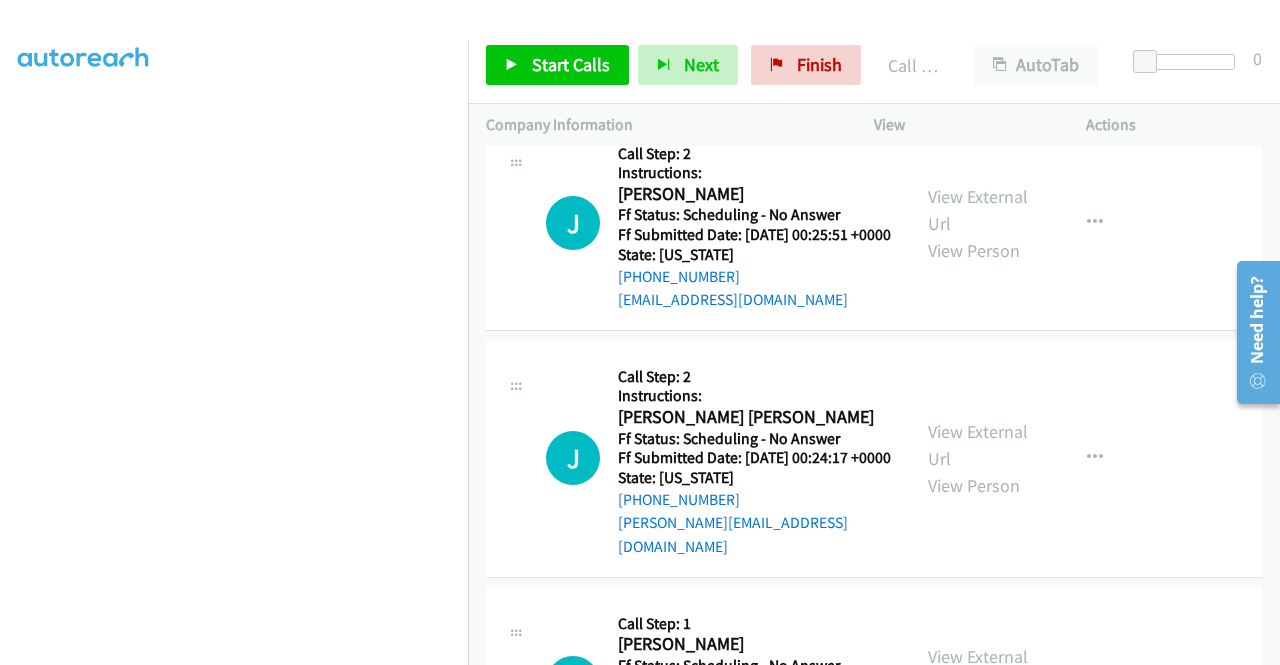 click on "Add to do not call list" at bounding box center [988, -52] 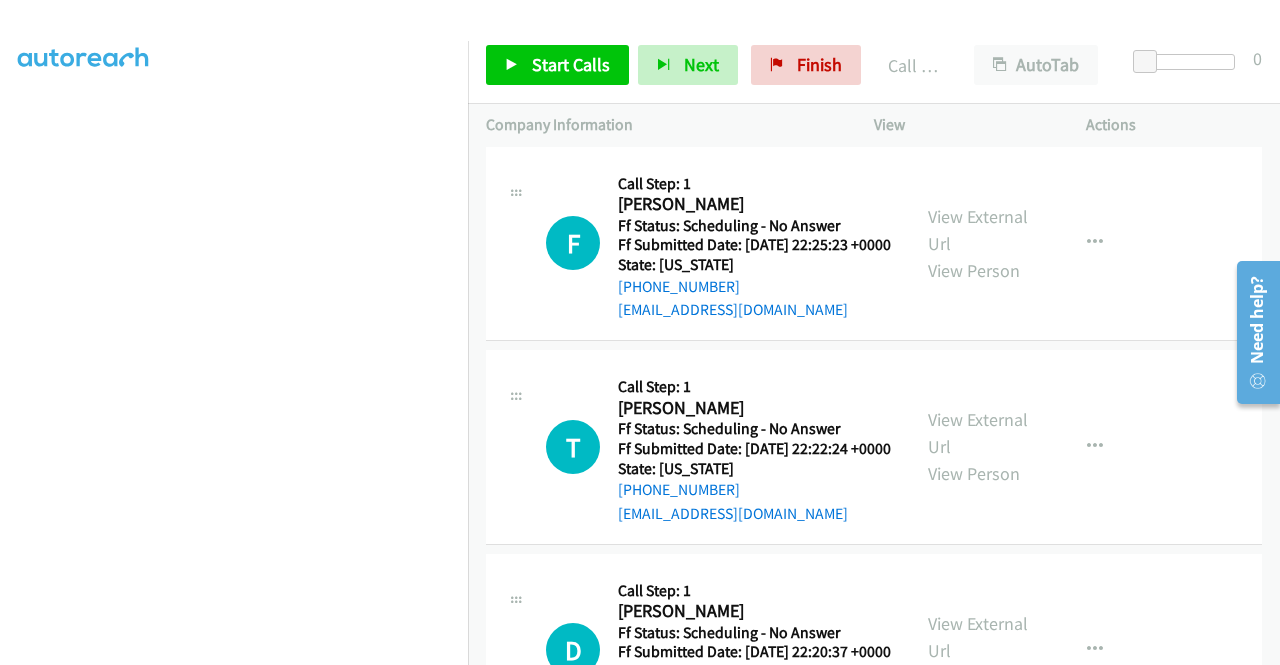 scroll, scrollTop: 11238, scrollLeft: 0, axis: vertical 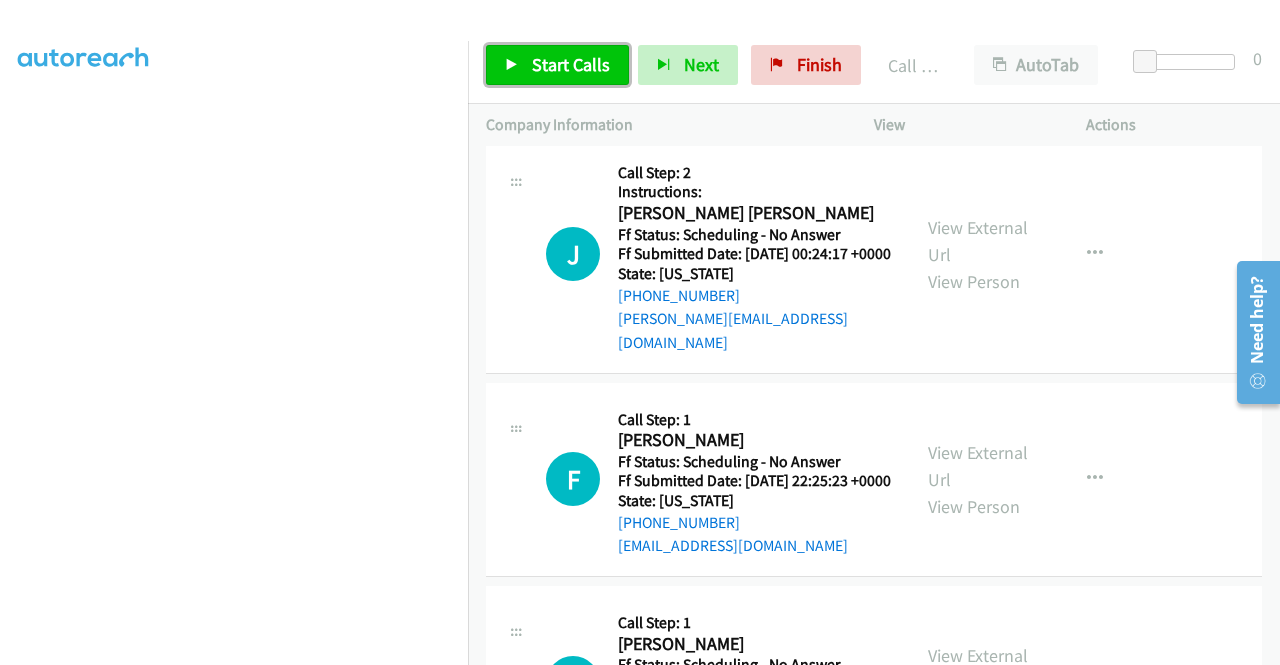 click on "Start Calls" at bounding box center (571, 64) 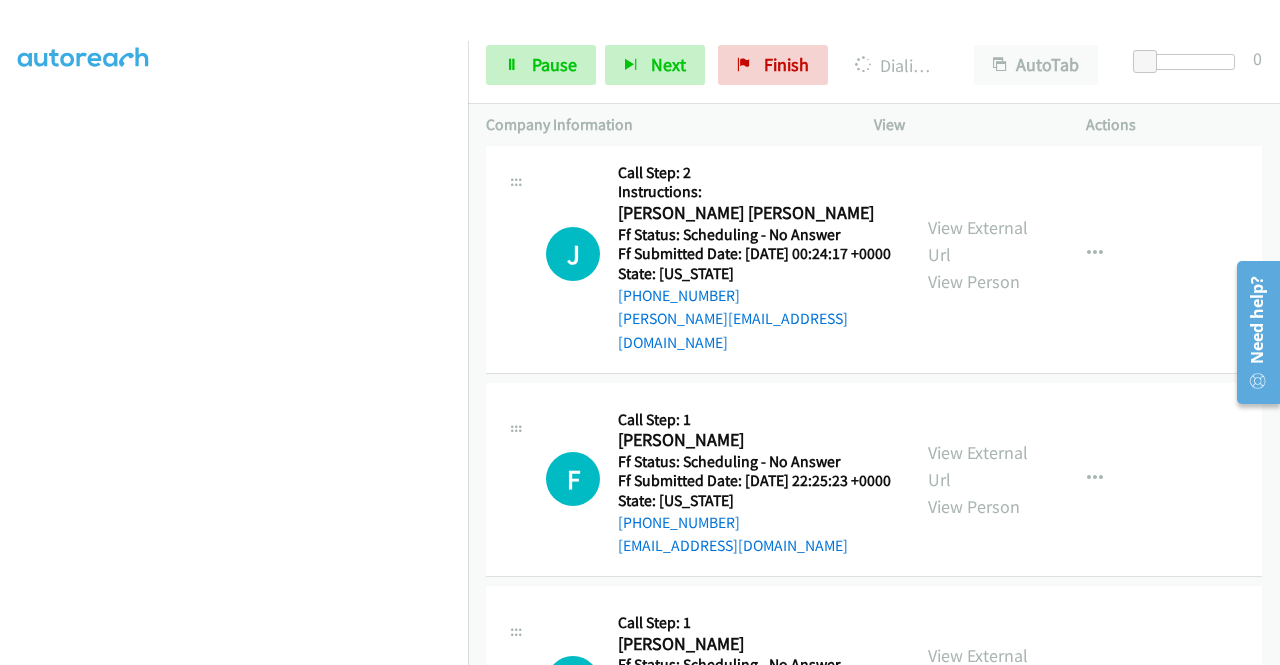 click on "View External Url" at bounding box center (978, -218) 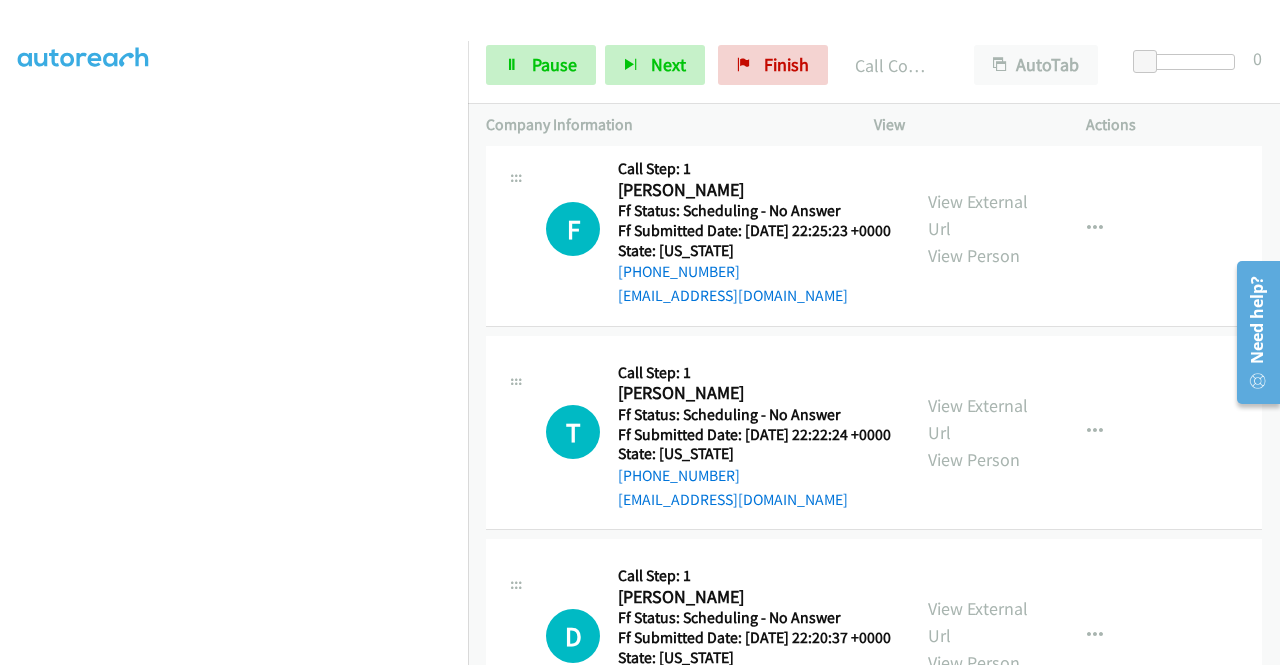 scroll, scrollTop: 10015, scrollLeft: 0, axis: vertical 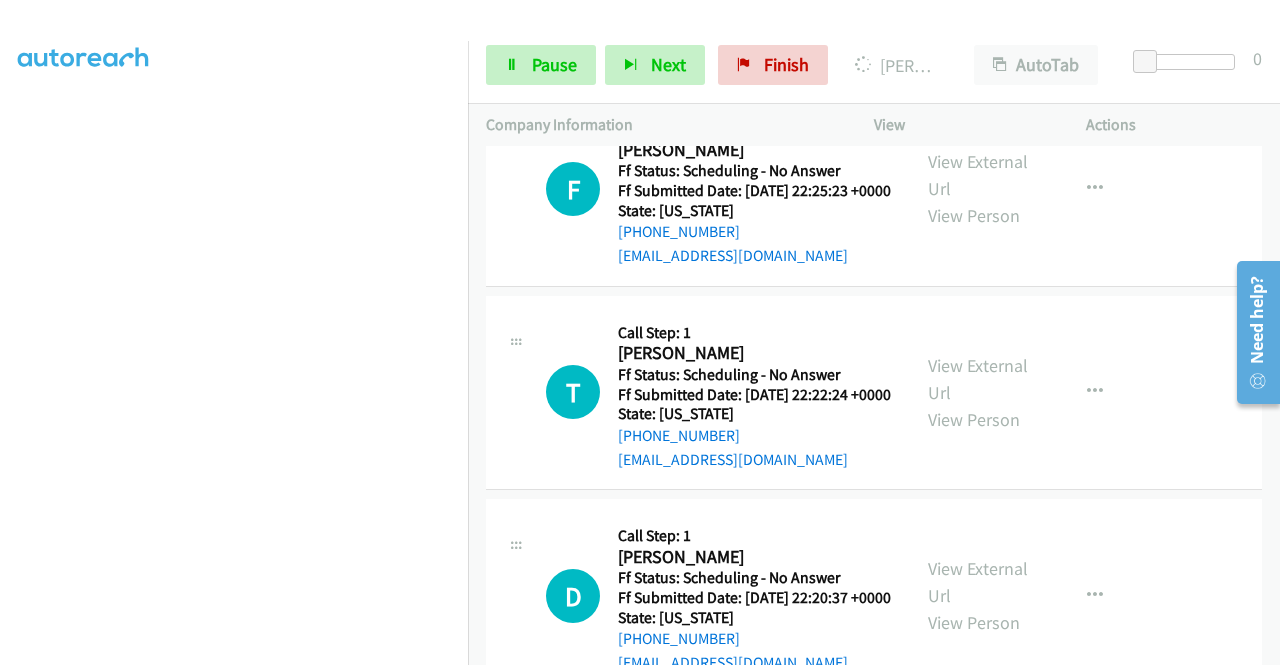 click on "View External Url" at bounding box center [978, -285] 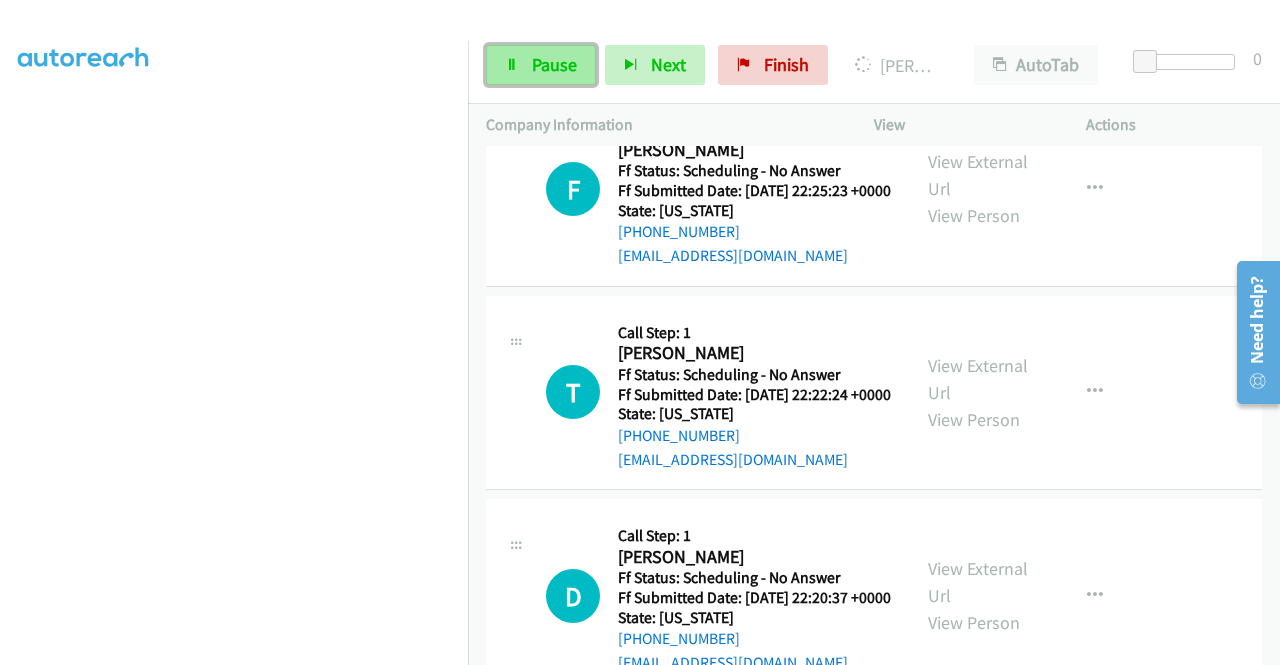 click on "Pause" at bounding box center (541, 65) 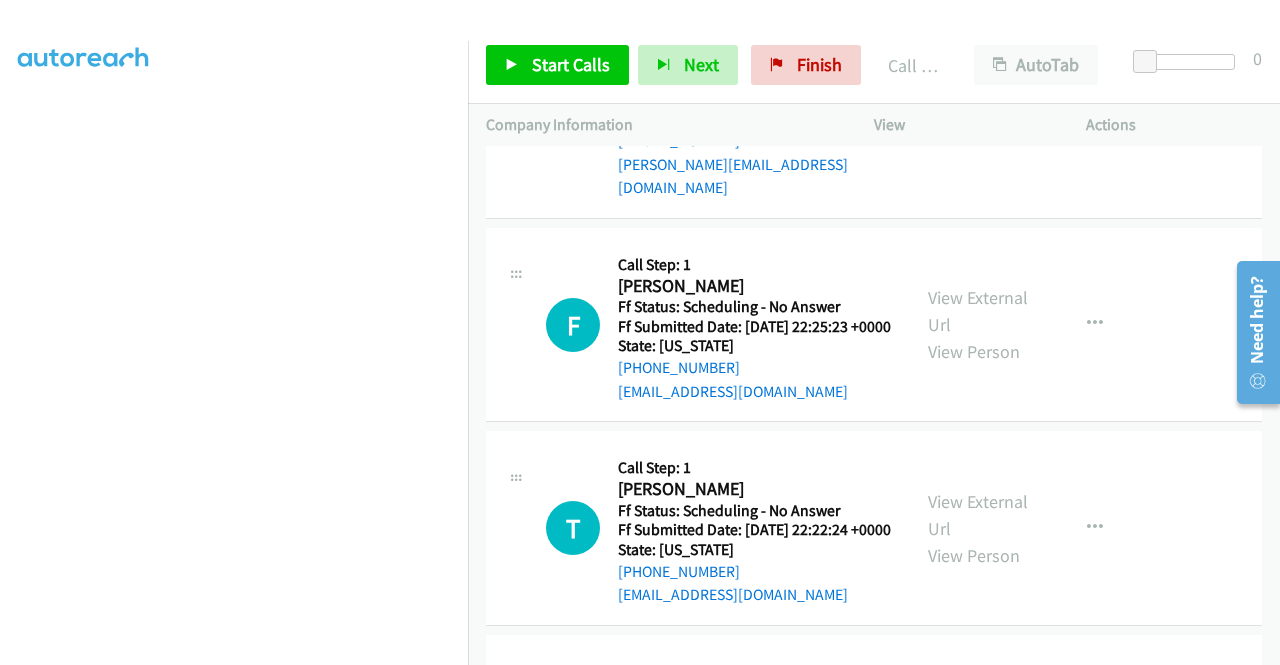 scroll, scrollTop: 9762, scrollLeft: 0, axis: vertical 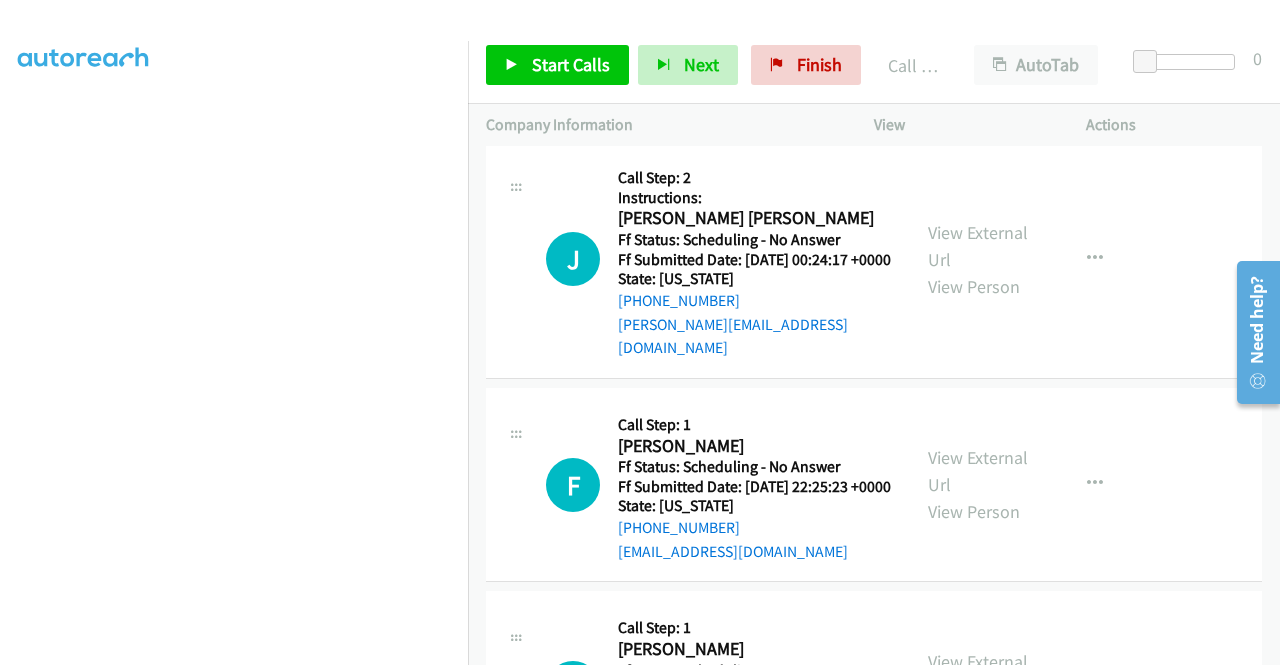 click on "View External Url
View Person
View External Url
Email
Schedule/Manage Callback
Skip Call
Add to do not call list" at bounding box center [1025, -263] 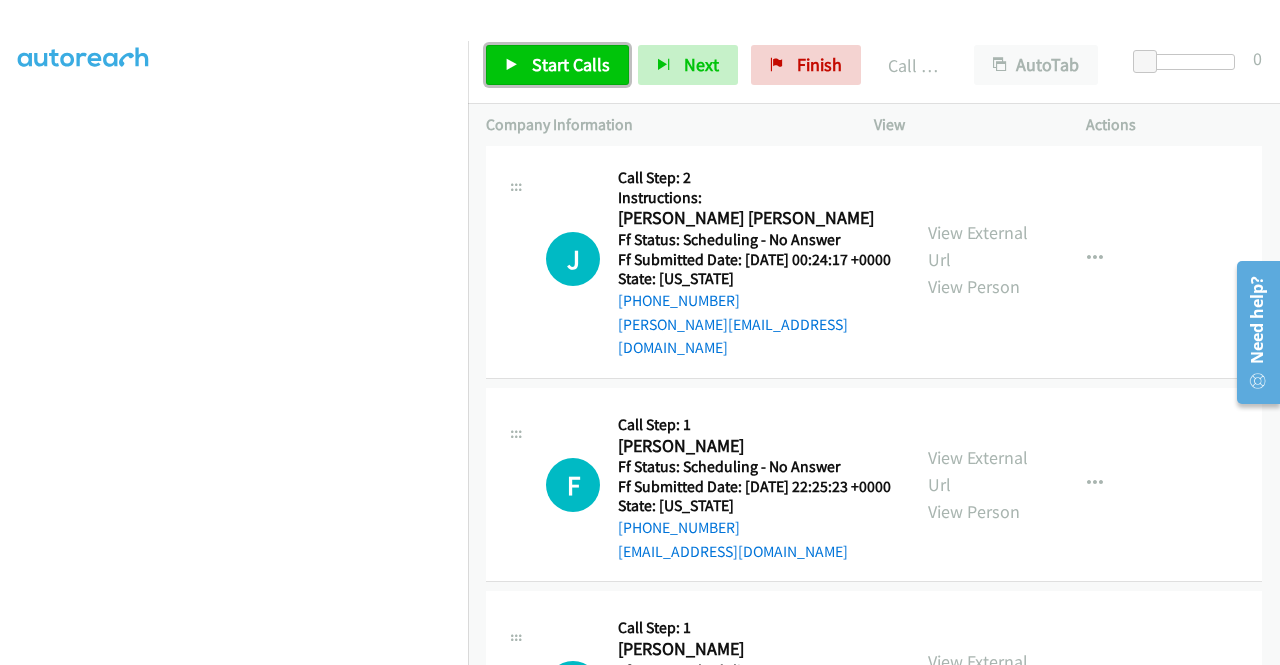 click on "Start Calls" at bounding box center [557, 65] 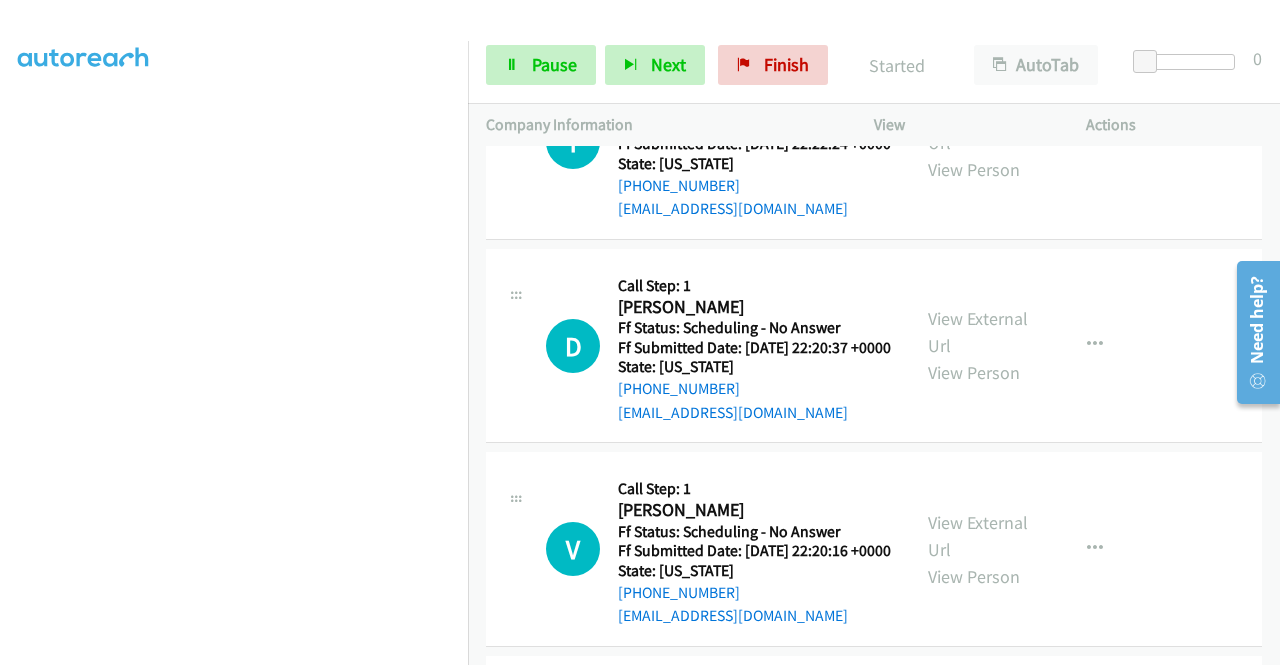 scroll, scrollTop: 10348, scrollLeft: 0, axis: vertical 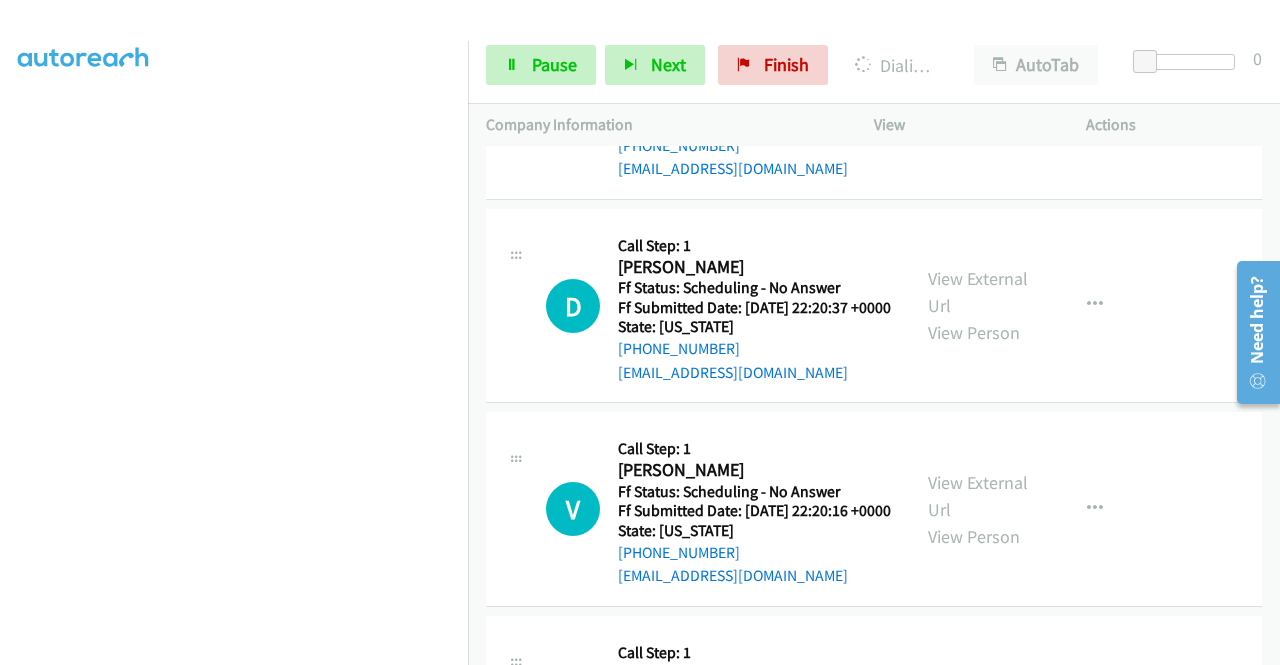 click on "View External Url" at bounding box center [978, -340] 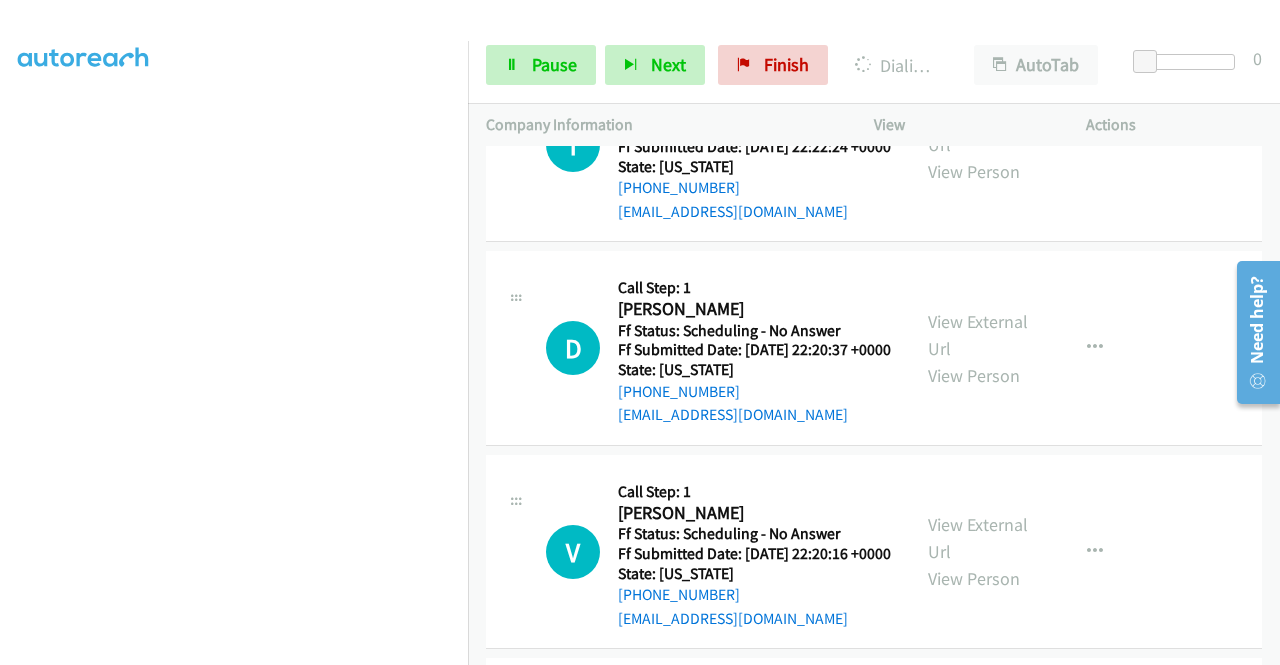 click on "View External Url" at bounding box center [978, -72] 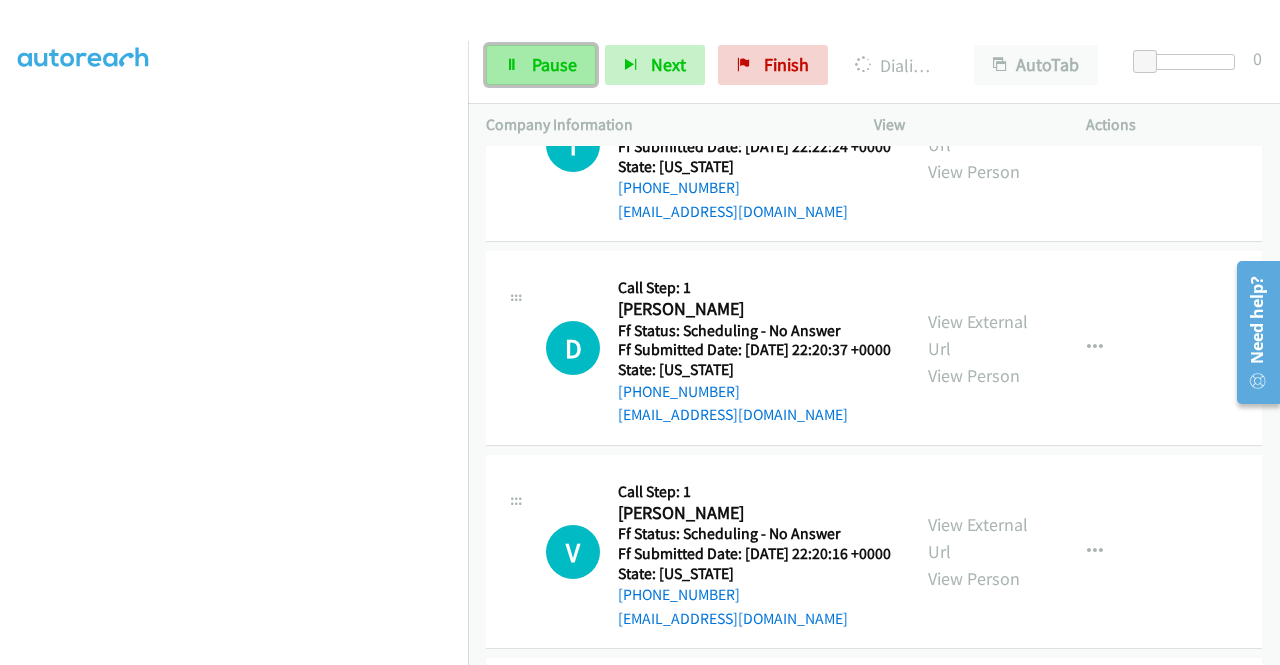 click on "Pause" at bounding box center [541, 65] 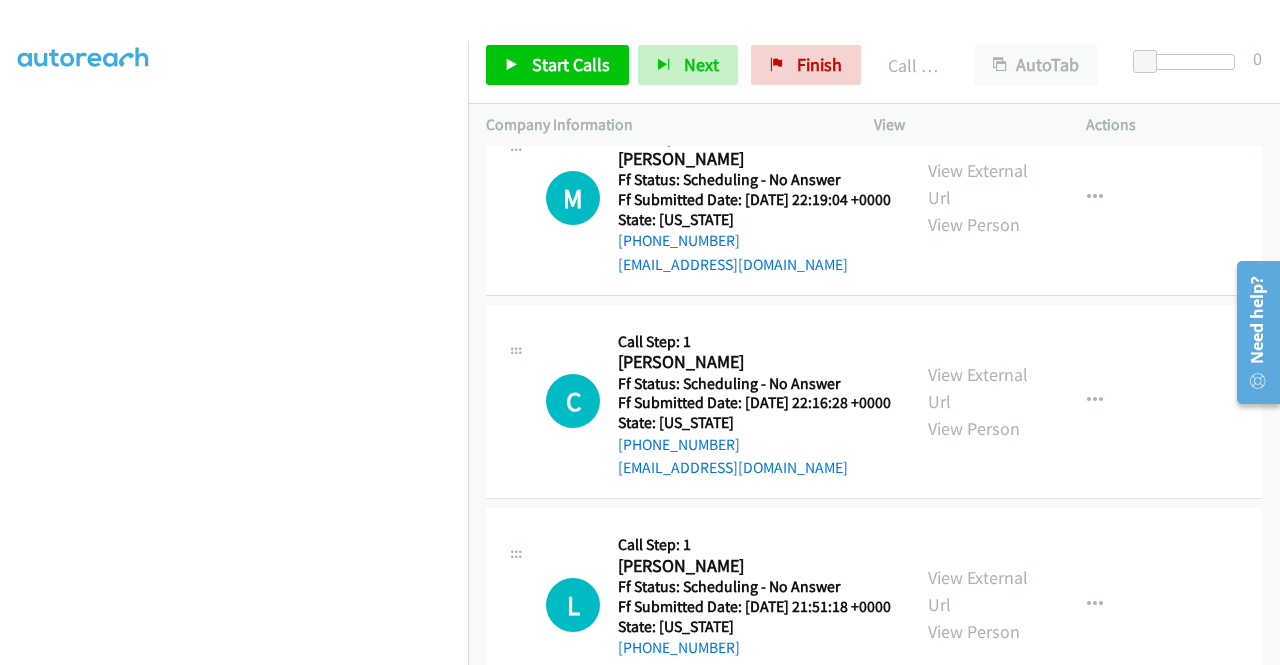 scroll, scrollTop: 11028, scrollLeft: 0, axis: vertical 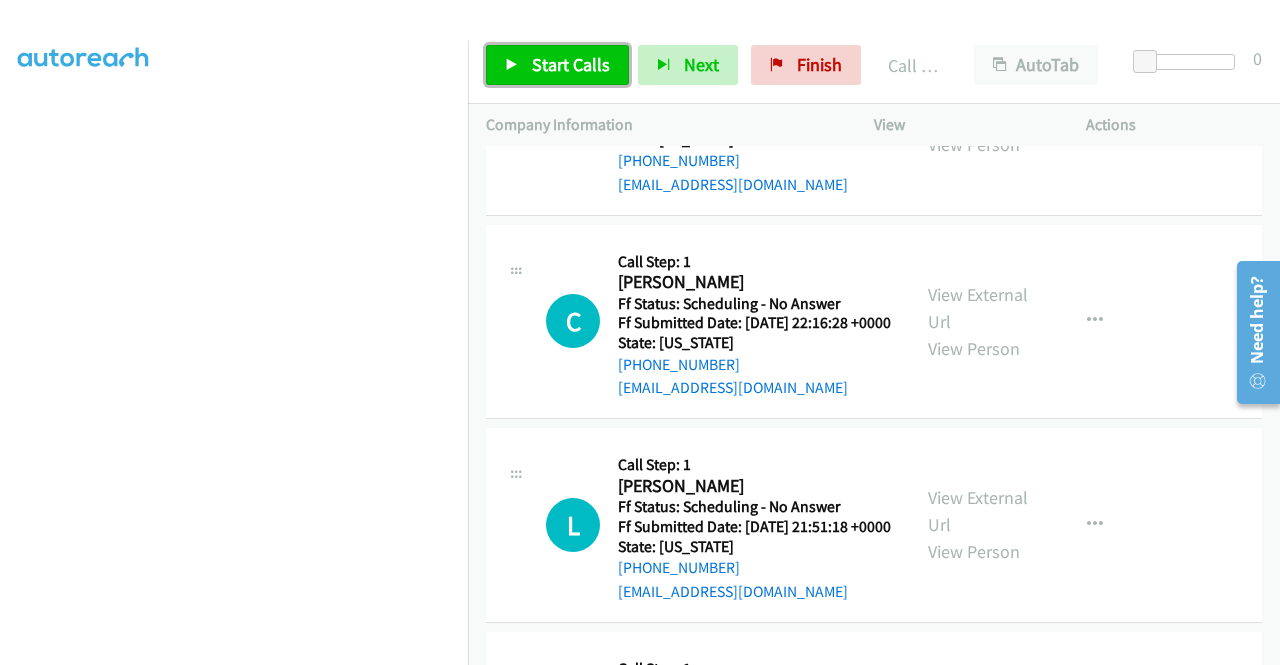 click on "Start Calls" at bounding box center [571, 64] 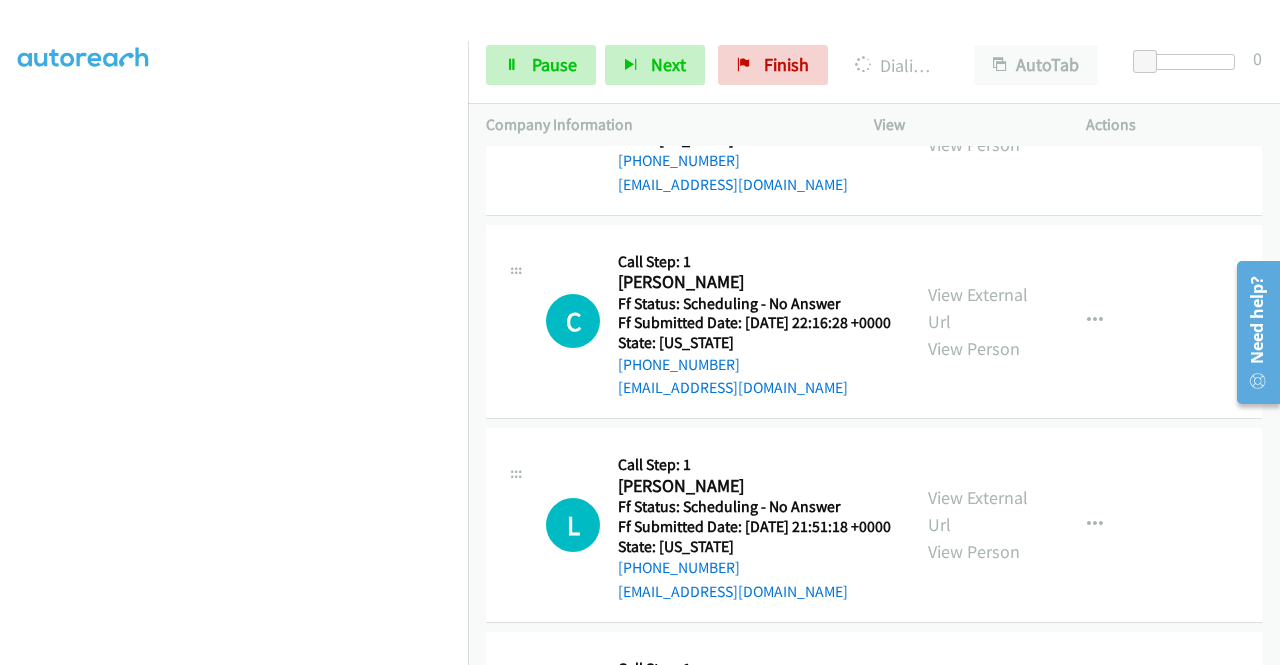 scroll, scrollTop: 11050, scrollLeft: 0, axis: vertical 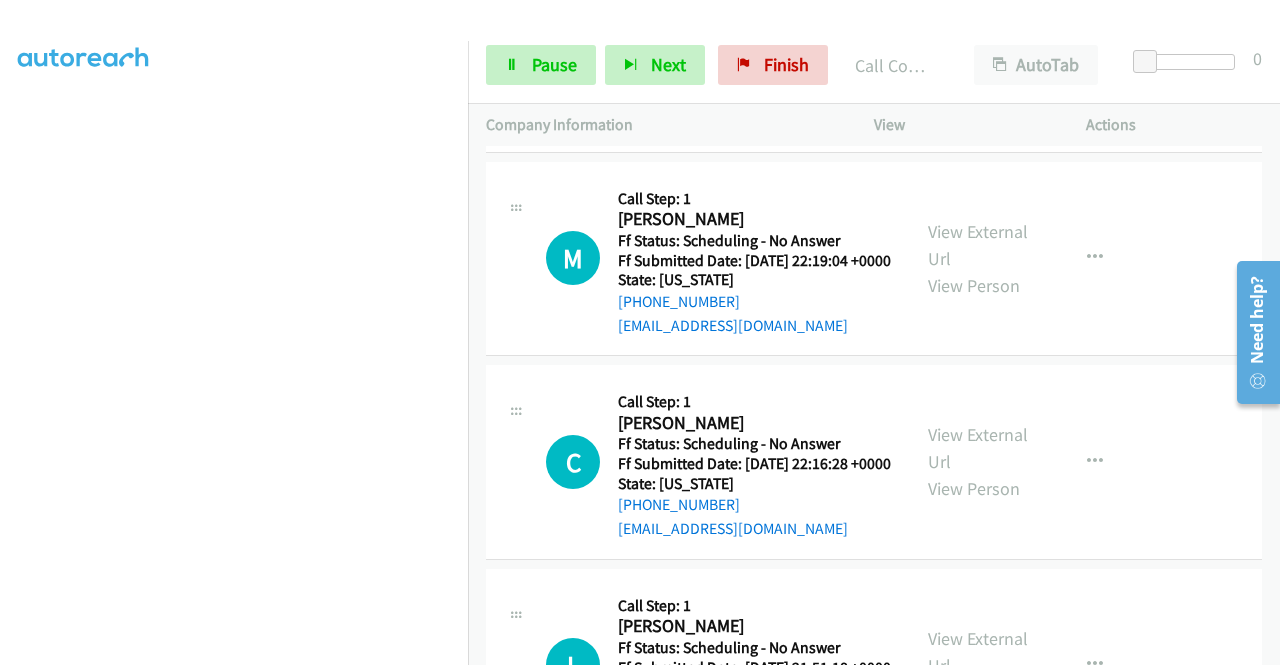 click on "View External Url
View Person" at bounding box center (980, -374) 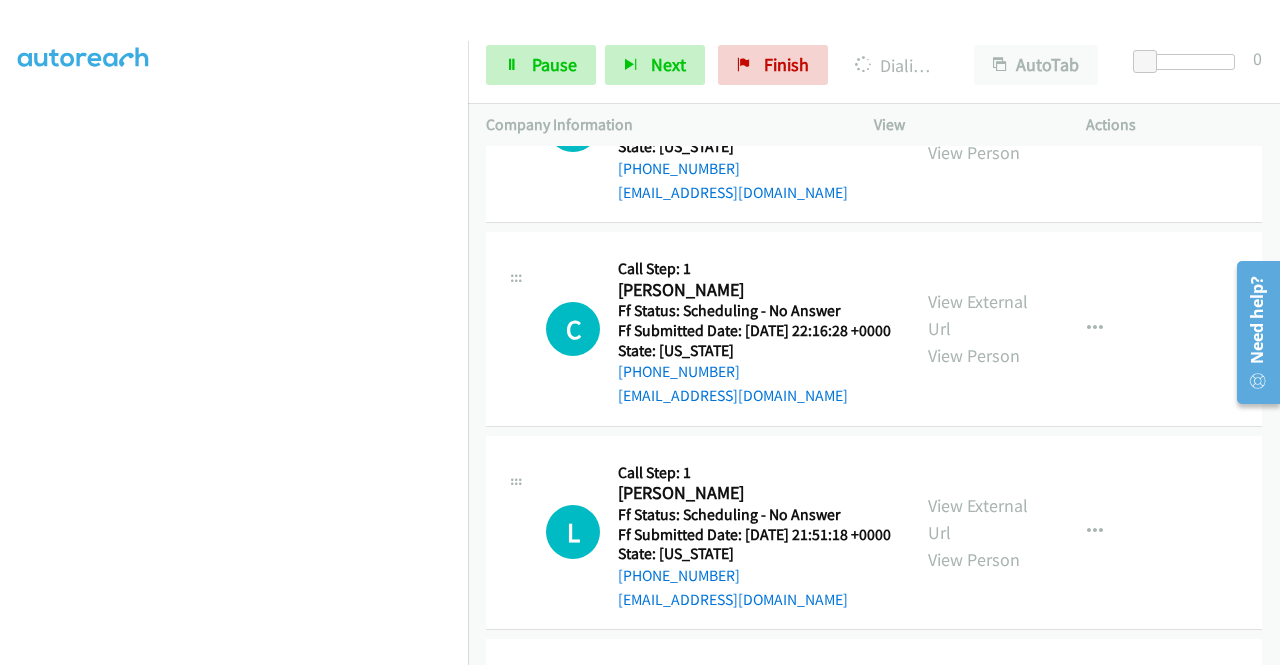 scroll, scrollTop: 11156, scrollLeft: 0, axis: vertical 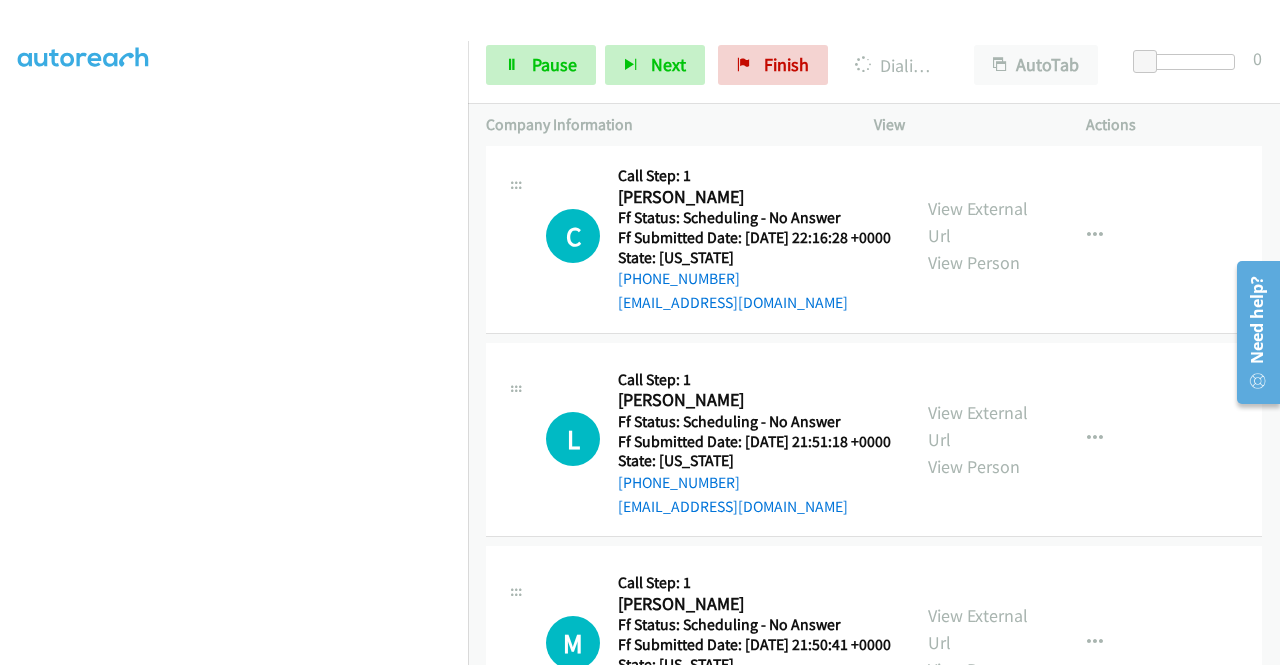 click on "View External Url" at bounding box center (978, -388) 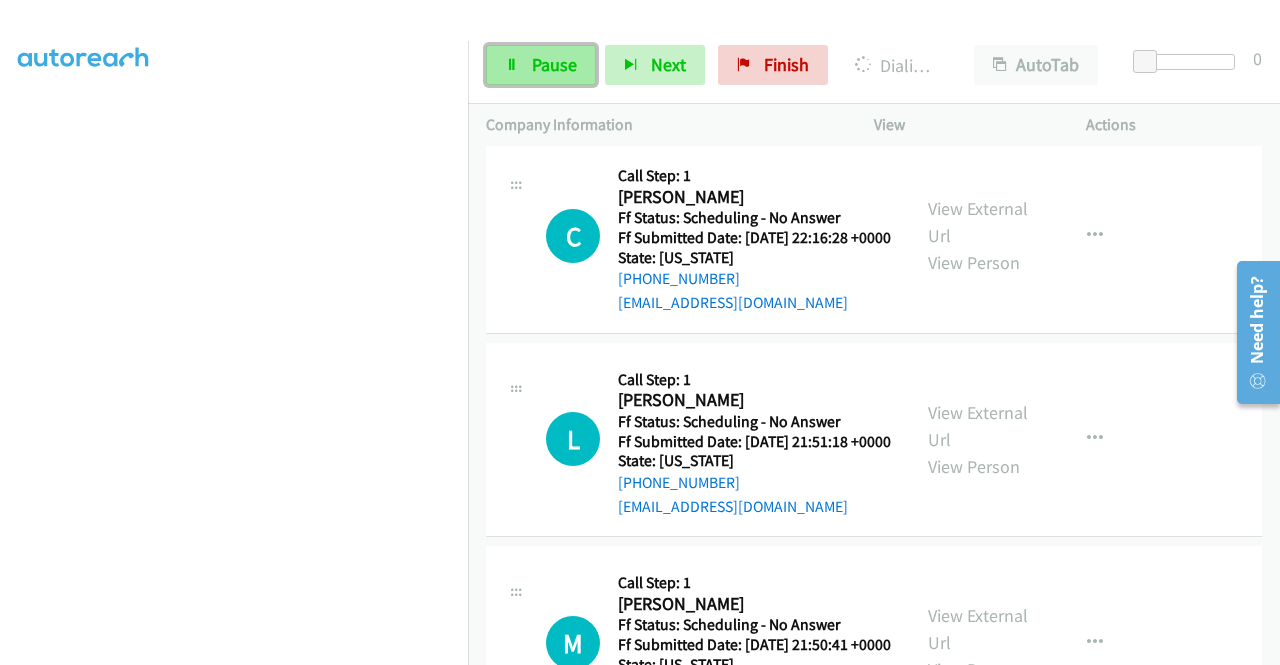 click on "Pause" at bounding box center (541, 65) 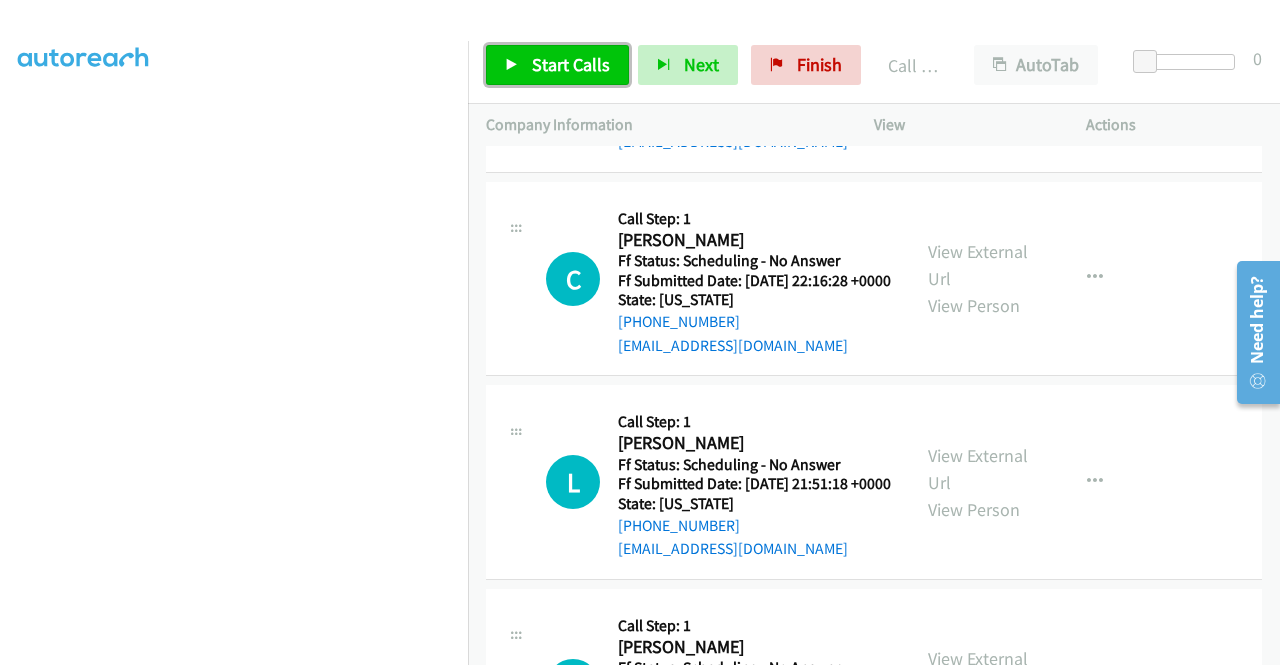 click on "Start Calls" at bounding box center (557, 65) 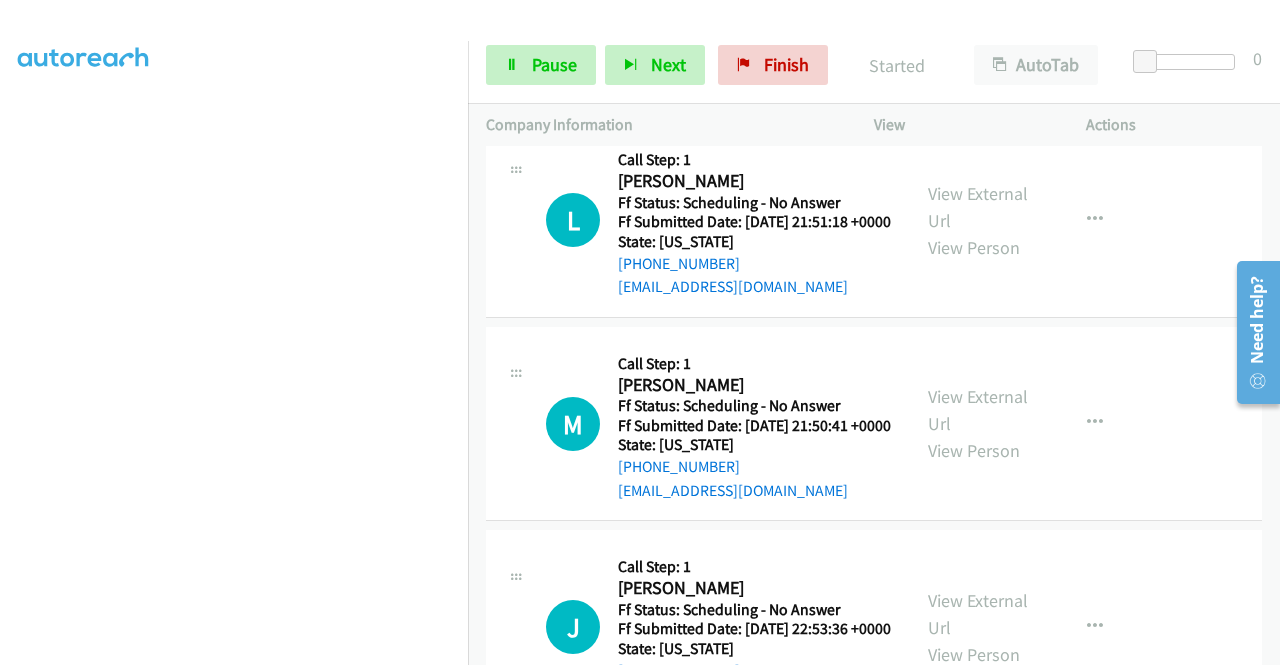 scroll, scrollTop: 11437, scrollLeft: 0, axis: vertical 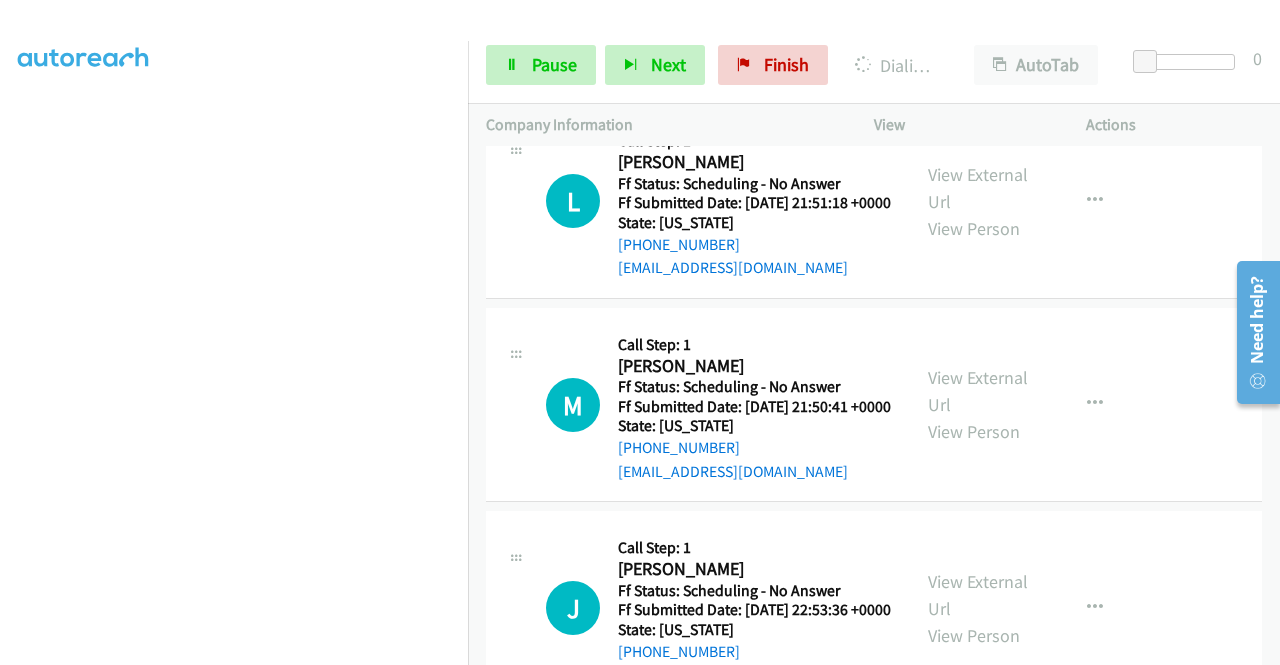 click on "View External Url" at bounding box center [978, -423] 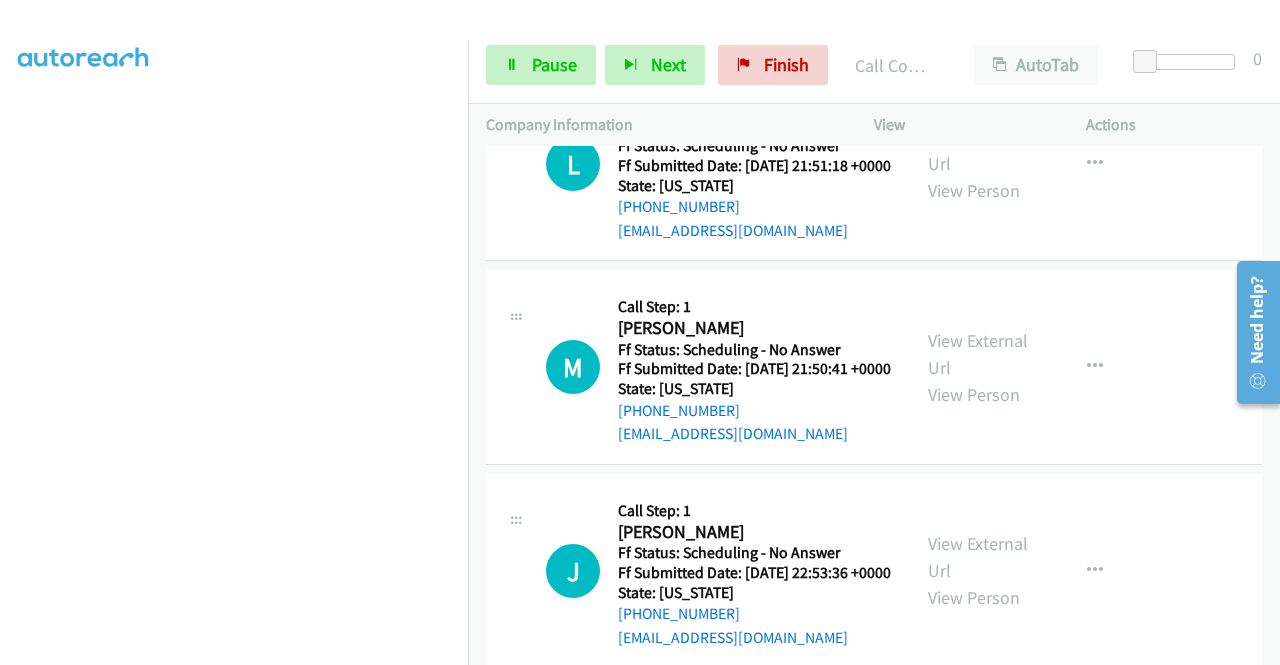 scroll, scrollTop: 11557, scrollLeft: 0, axis: vertical 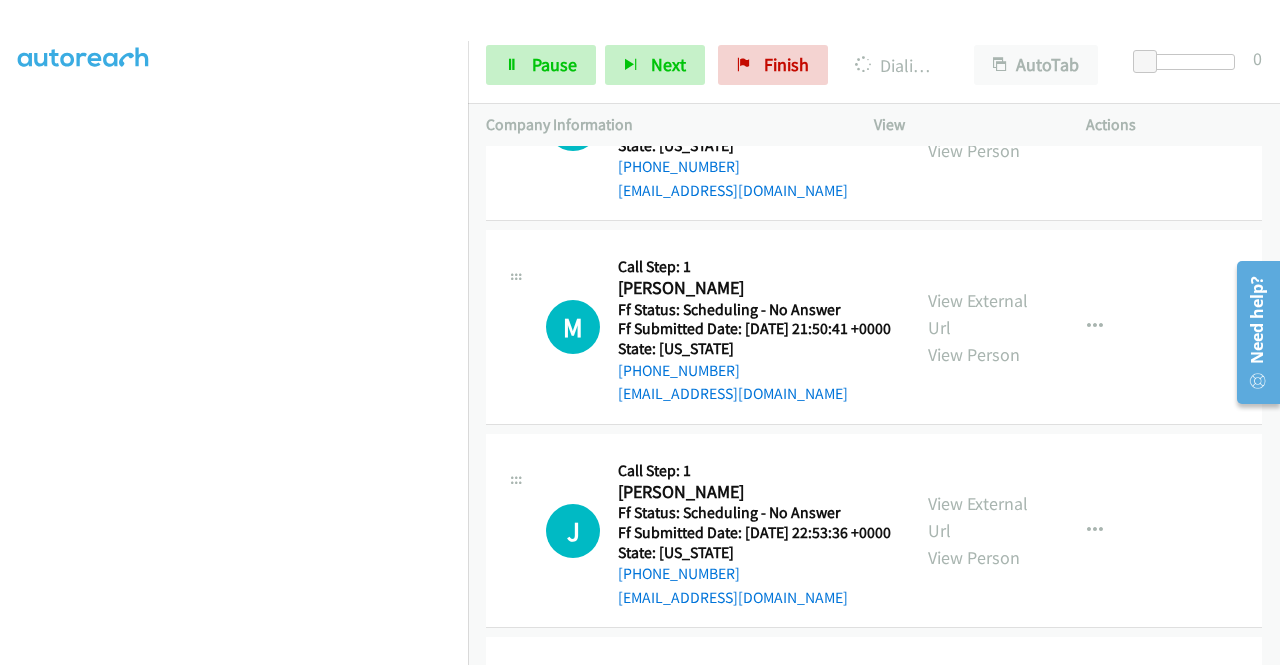 click on "View External Url" at bounding box center [978, -297] 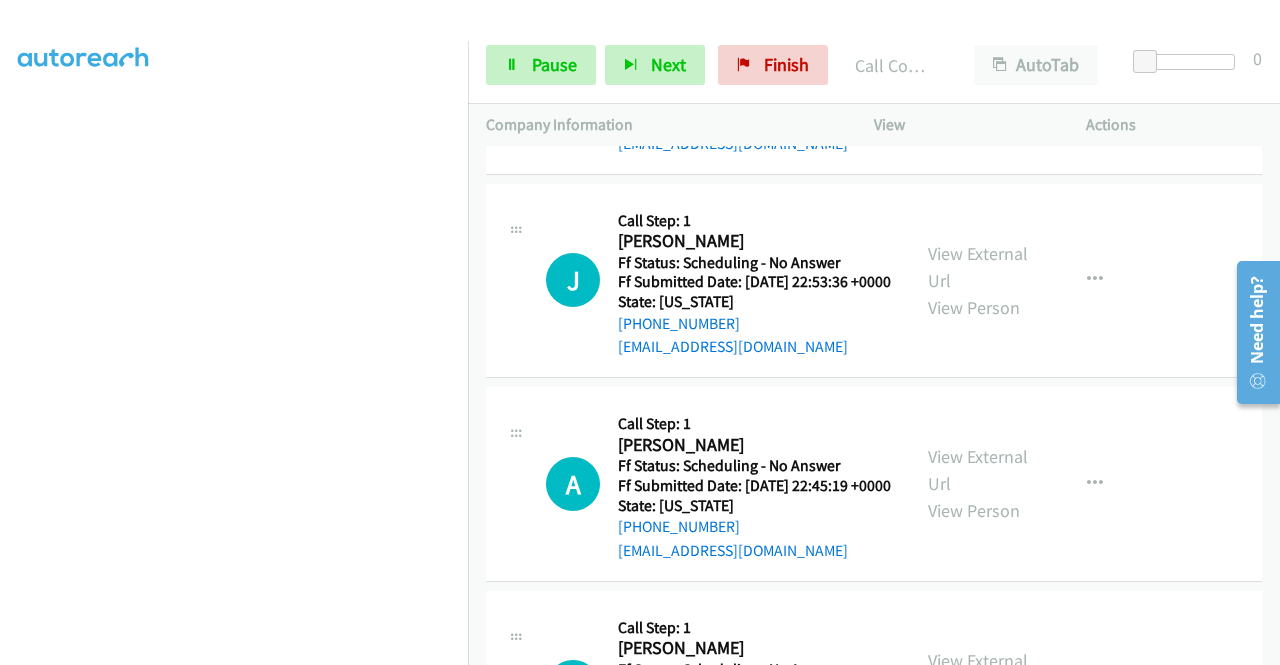 scroll, scrollTop: 11944, scrollLeft: 0, axis: vertical 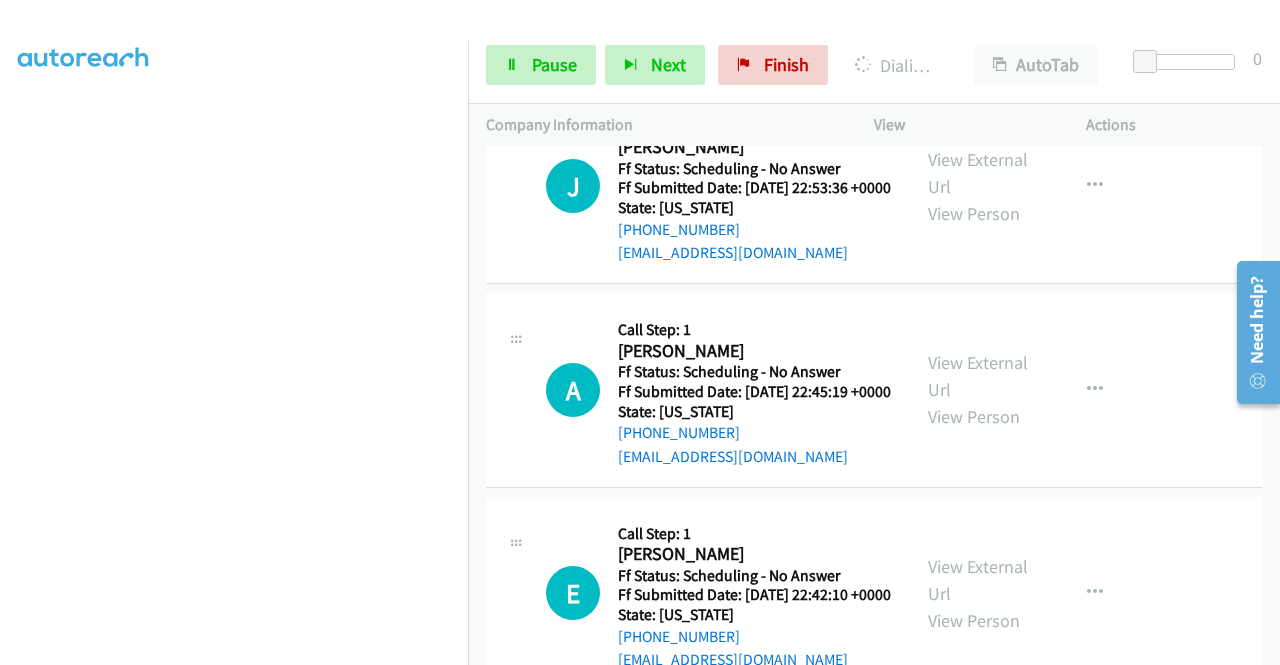 click on "View External Url" at bounding box center [978, -438] 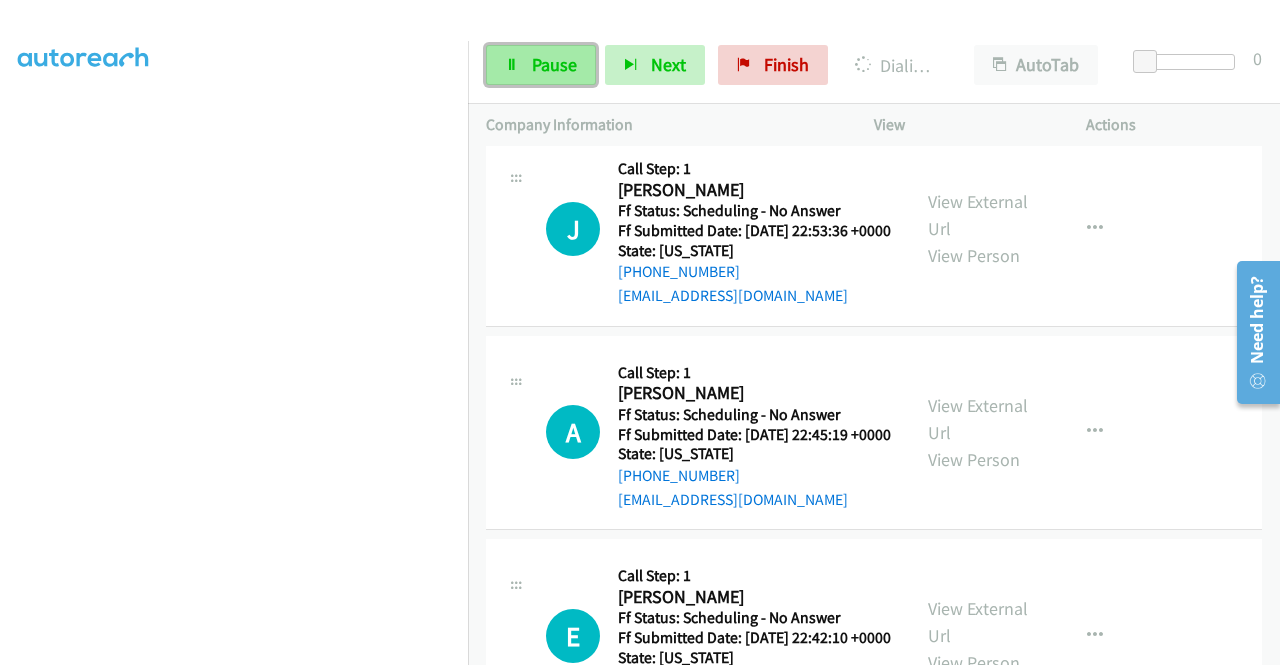 click on "Pause" at bounding box center [554, 64] 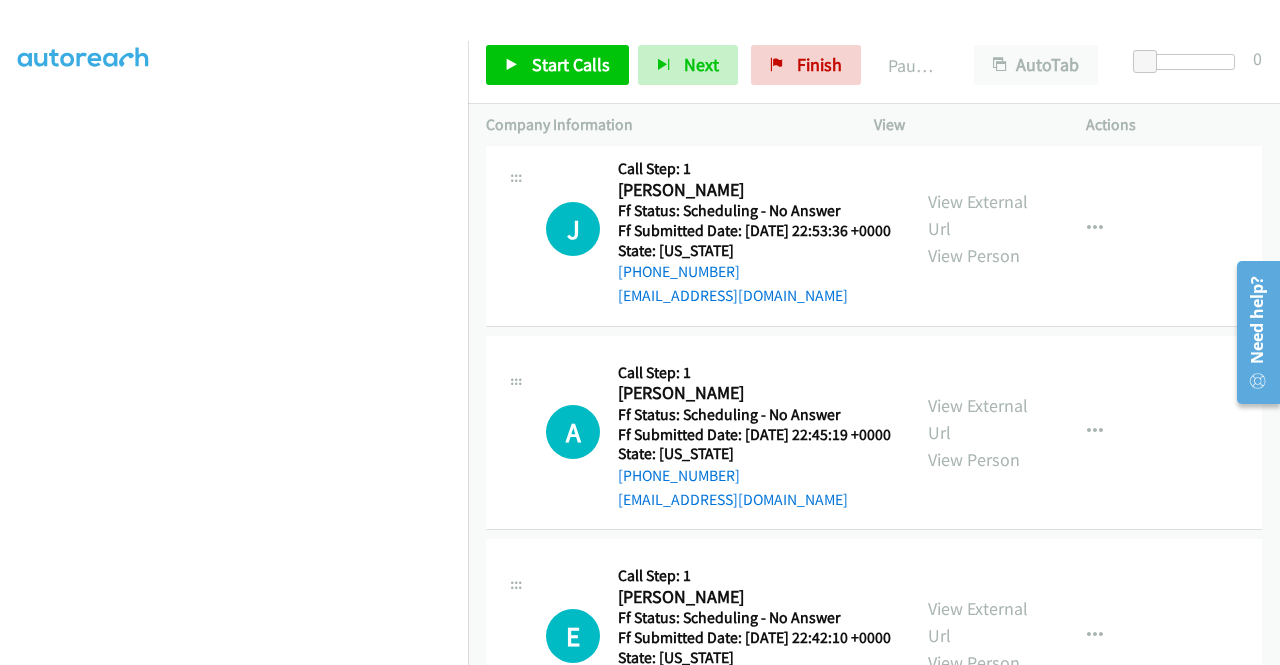 click on "View External Url" at bounding box center (978, -192) 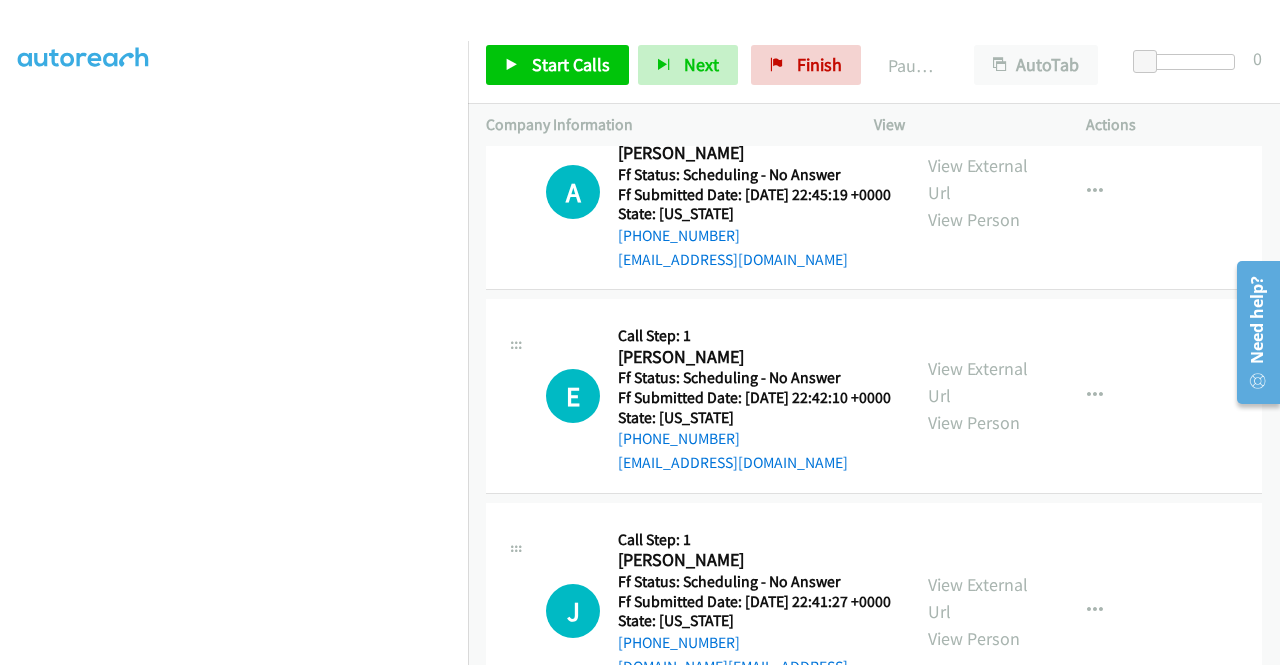 scroll, scrollTop: 12224, scrollLeft: 0, axis: vertical 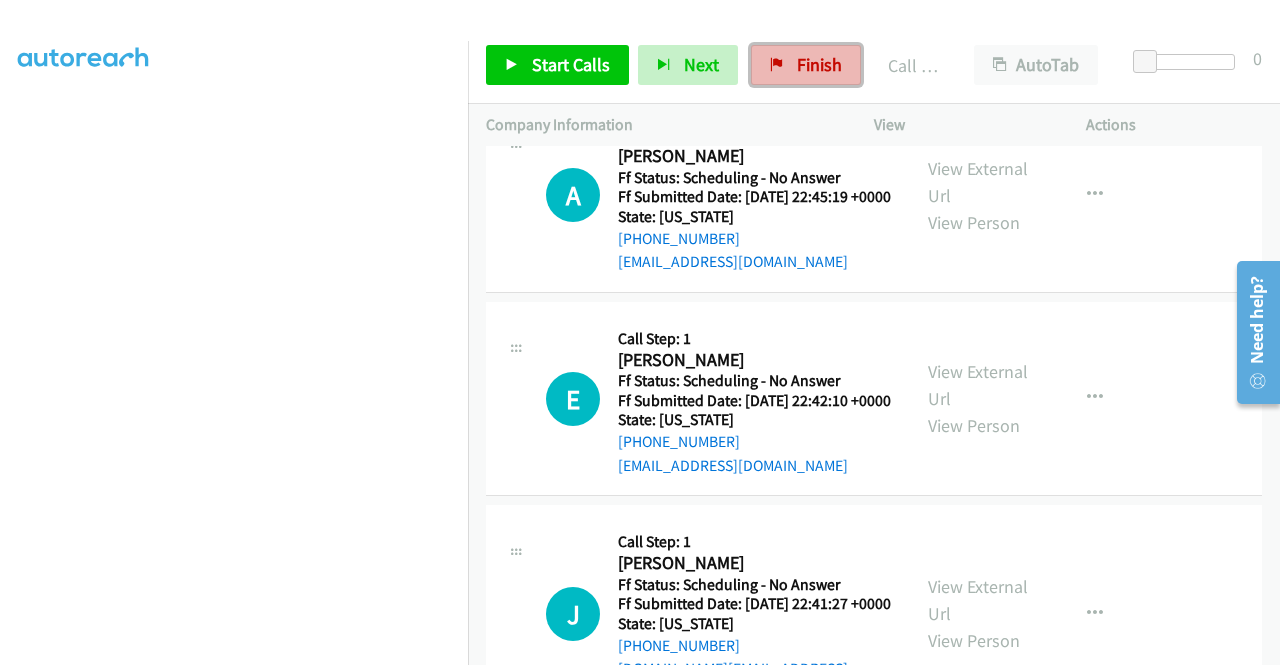 click on "Finish" at bounding box center (806, 65) 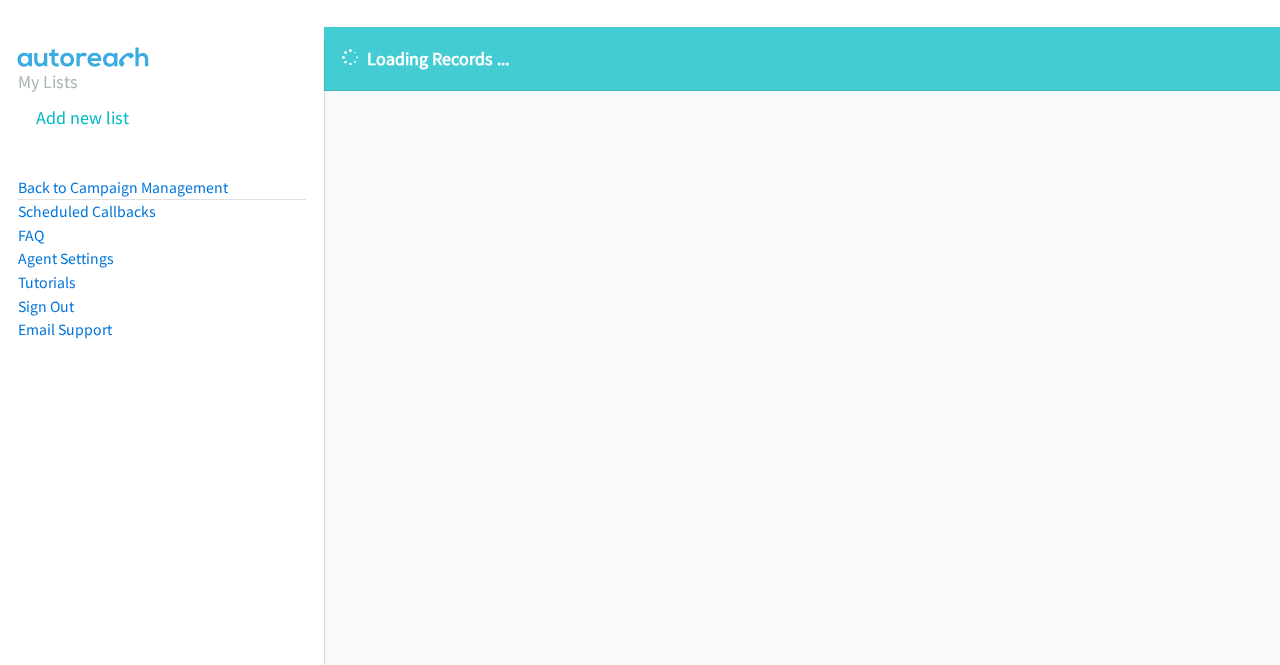 scroll, scrollTop: 0, scrollLeft: 0, axis: both 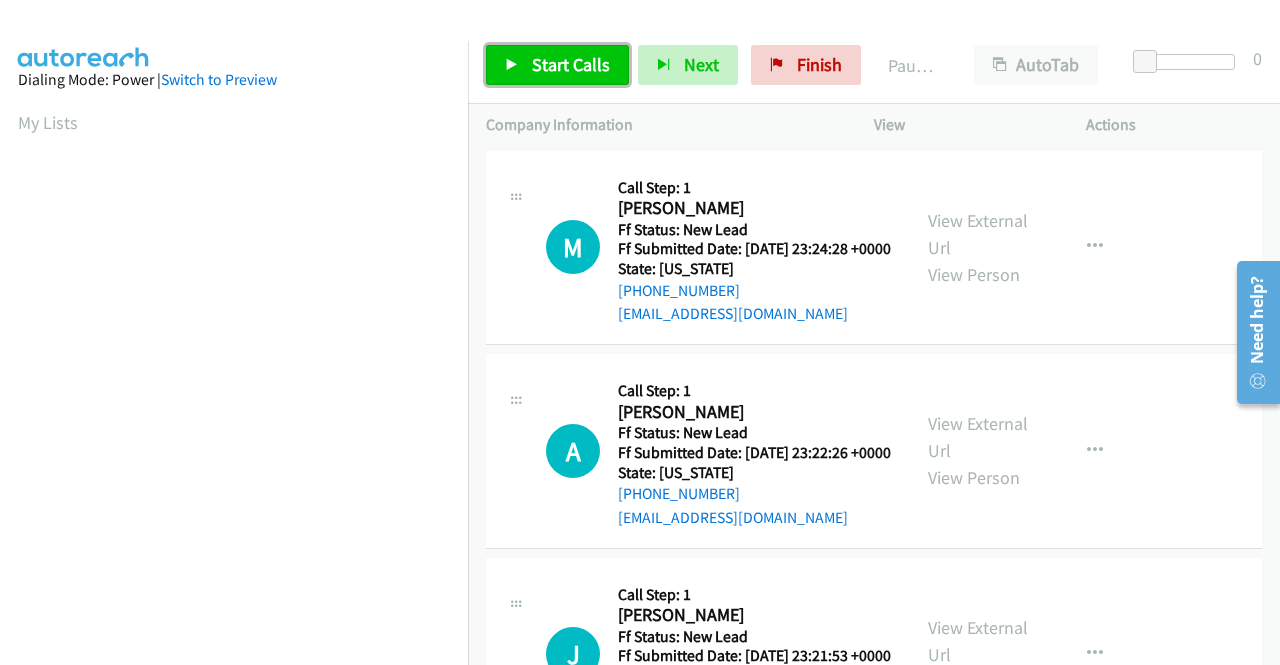 click on "Start Calls" at bounding box center (557, 65) 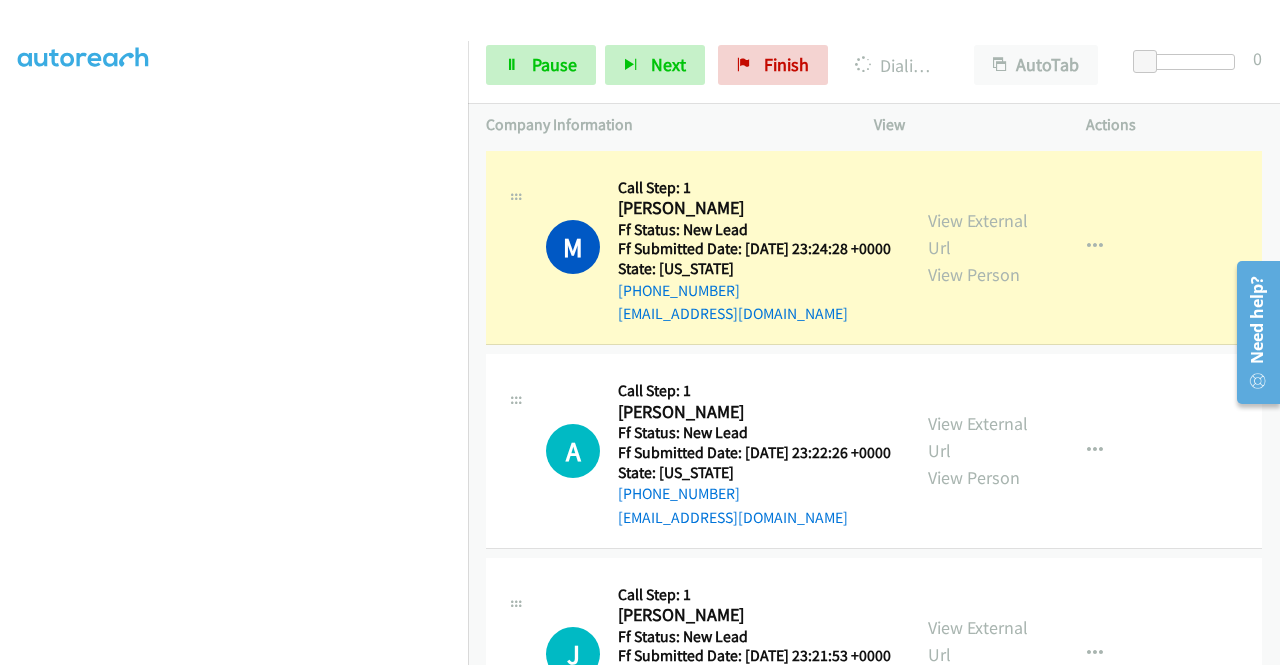 scroll, scrollTop: 418, scrollLeft: 0, axis: vertical 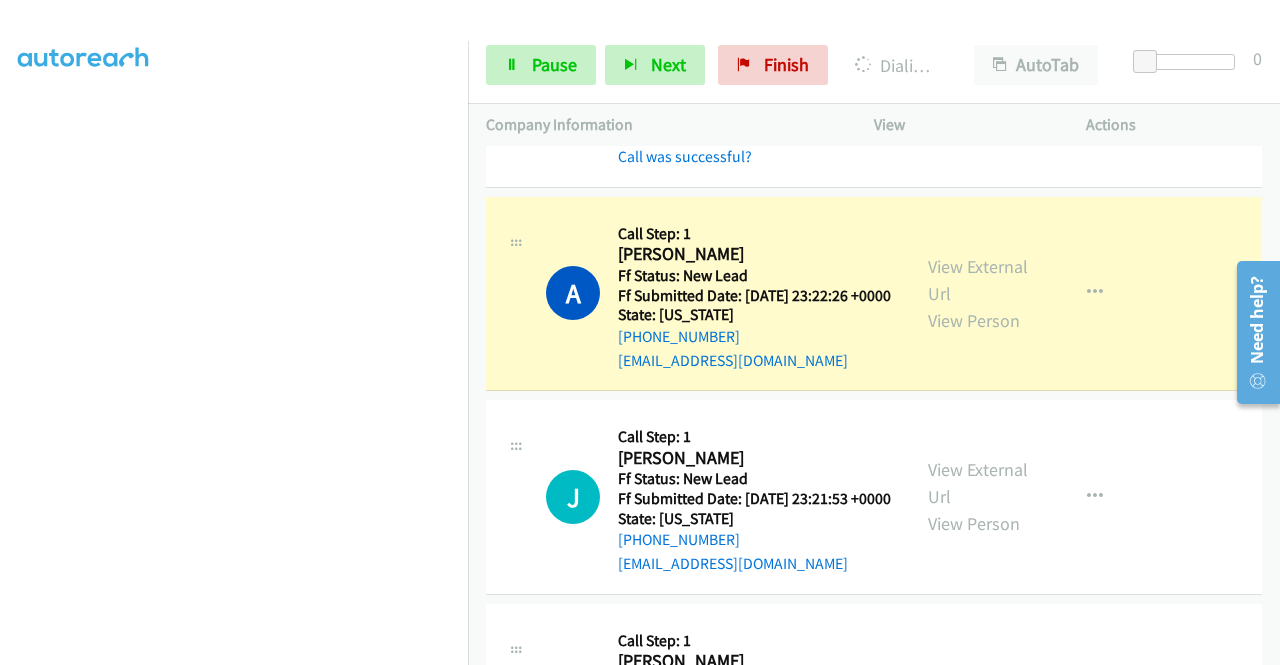 click on "View External Url
View Person
View External Url
Email
Schedule/Manage Callback
Skip Call
Add to do not call list" at bounding box center (1025, 294) 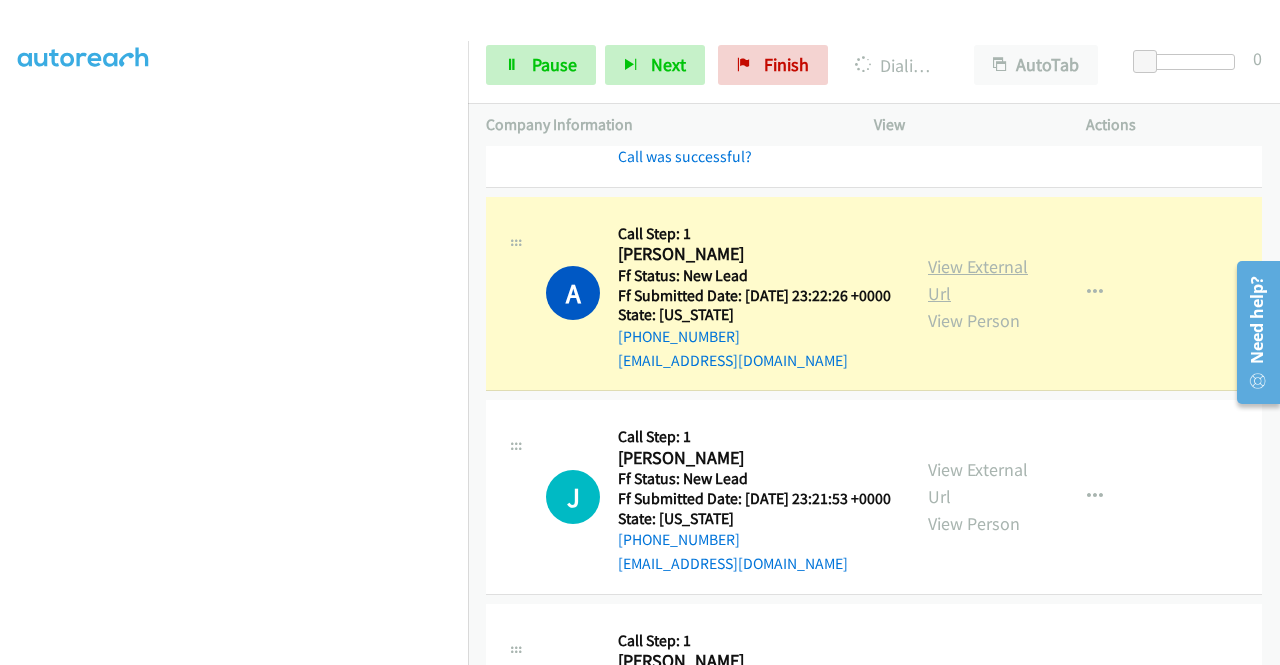 click on "View External Url" at bounding box center [978, 280] 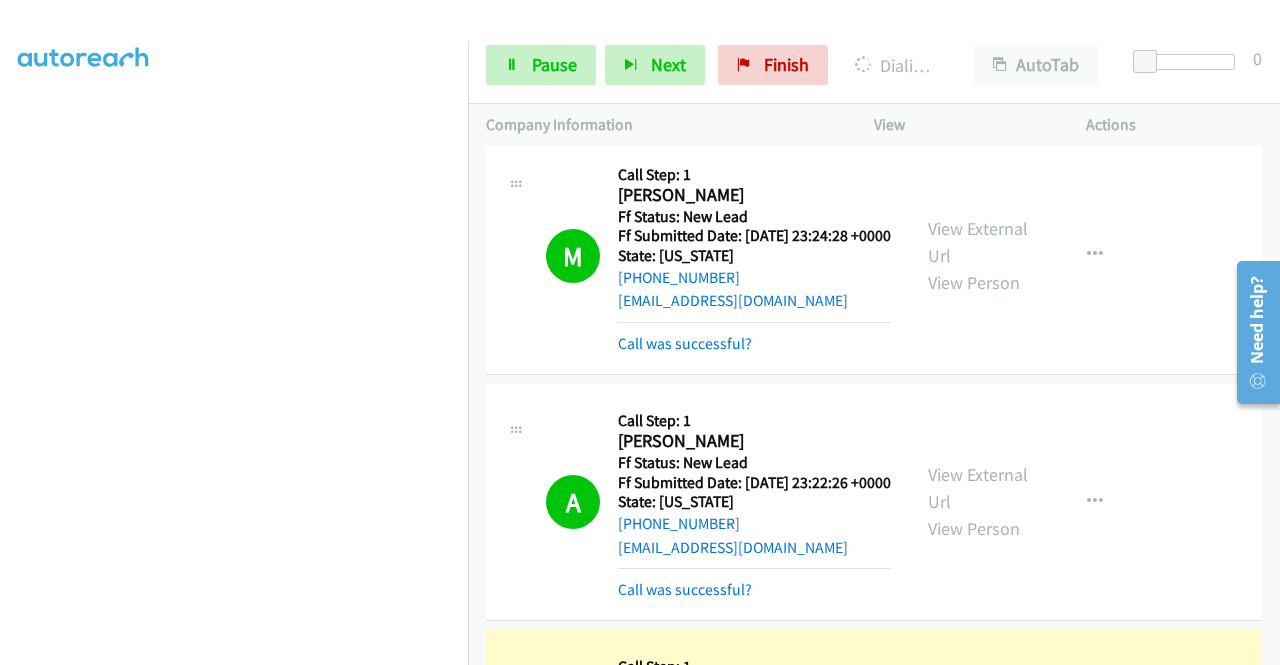 scroll, scrollTop: 8, scrollLeft: 0, axis: vertical 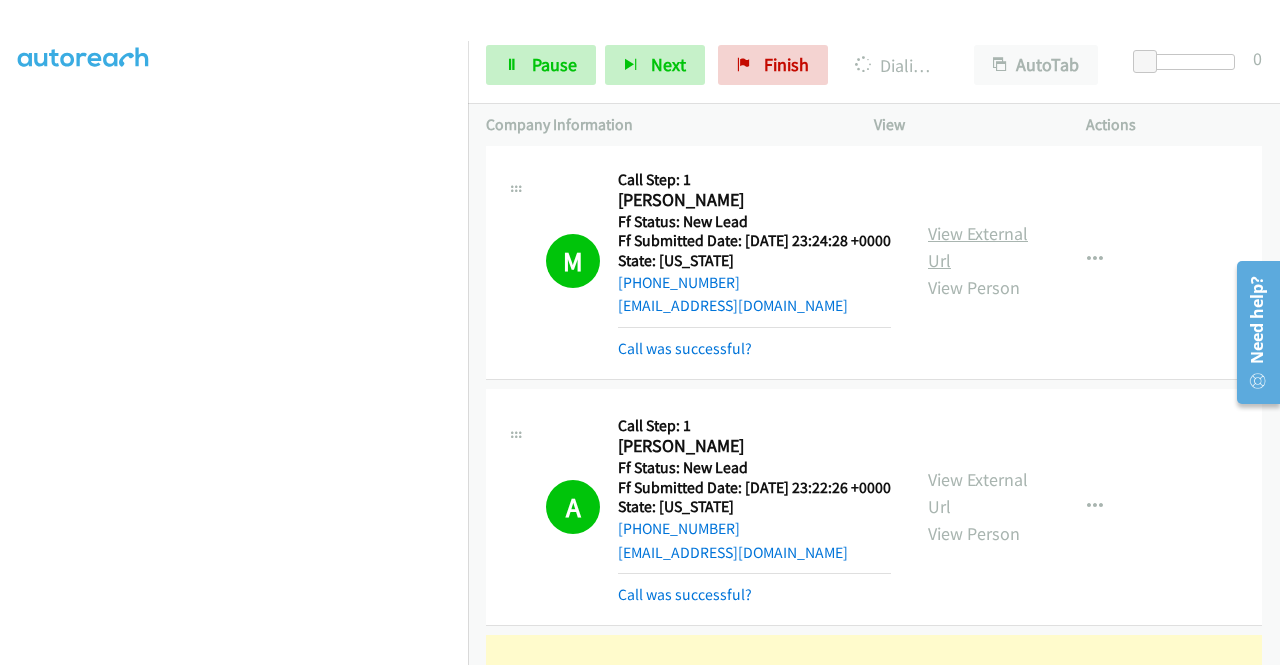 click on "View External Url" at bounding box center [978, 247] 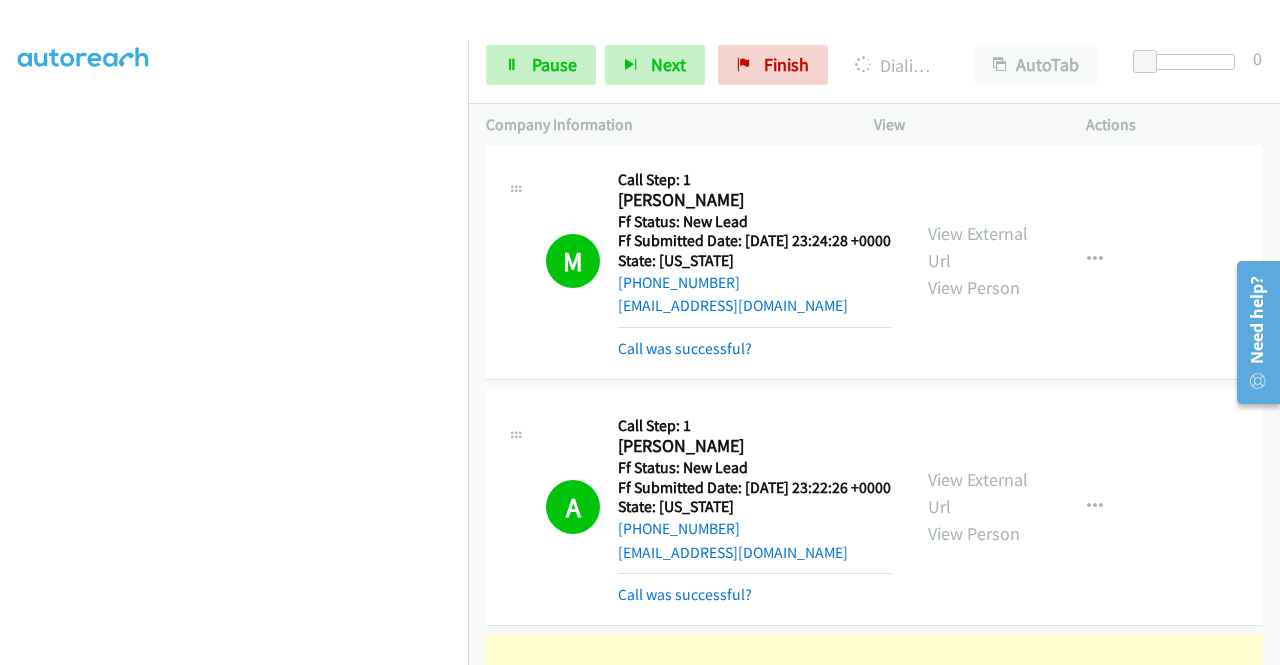 scroll, scrollTop: 448, scrollLeft: 0, axis: vertical 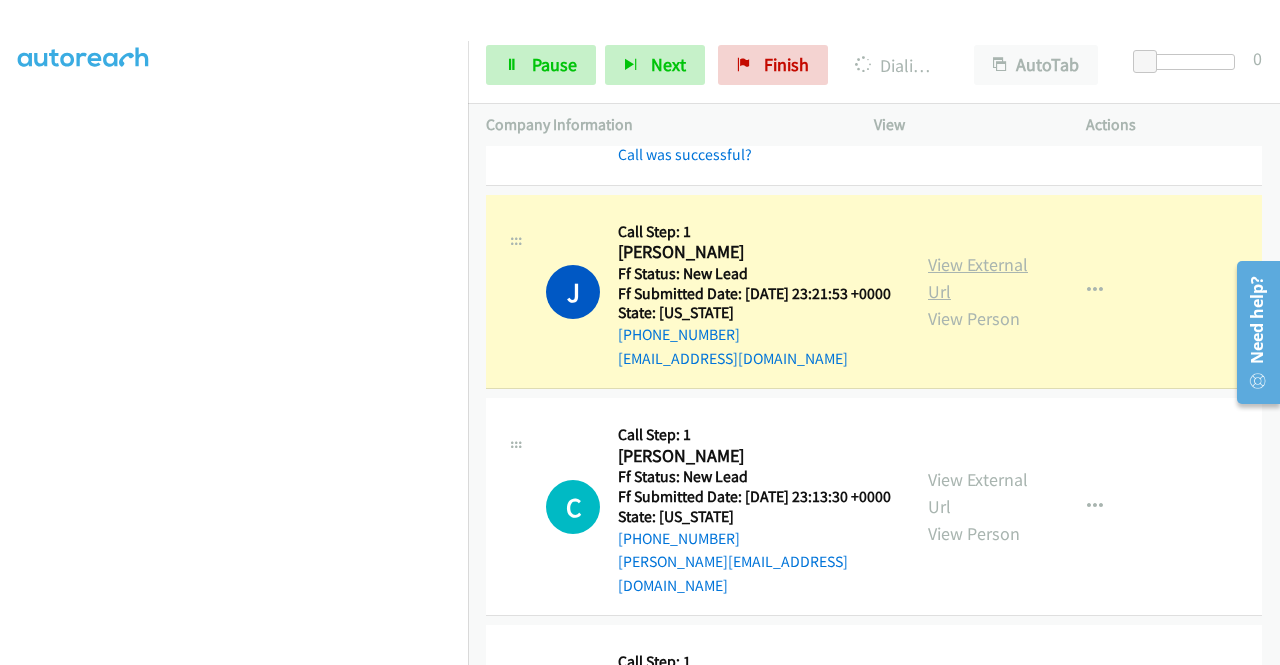 click on "View External Url" at bounding box center (978, 278) 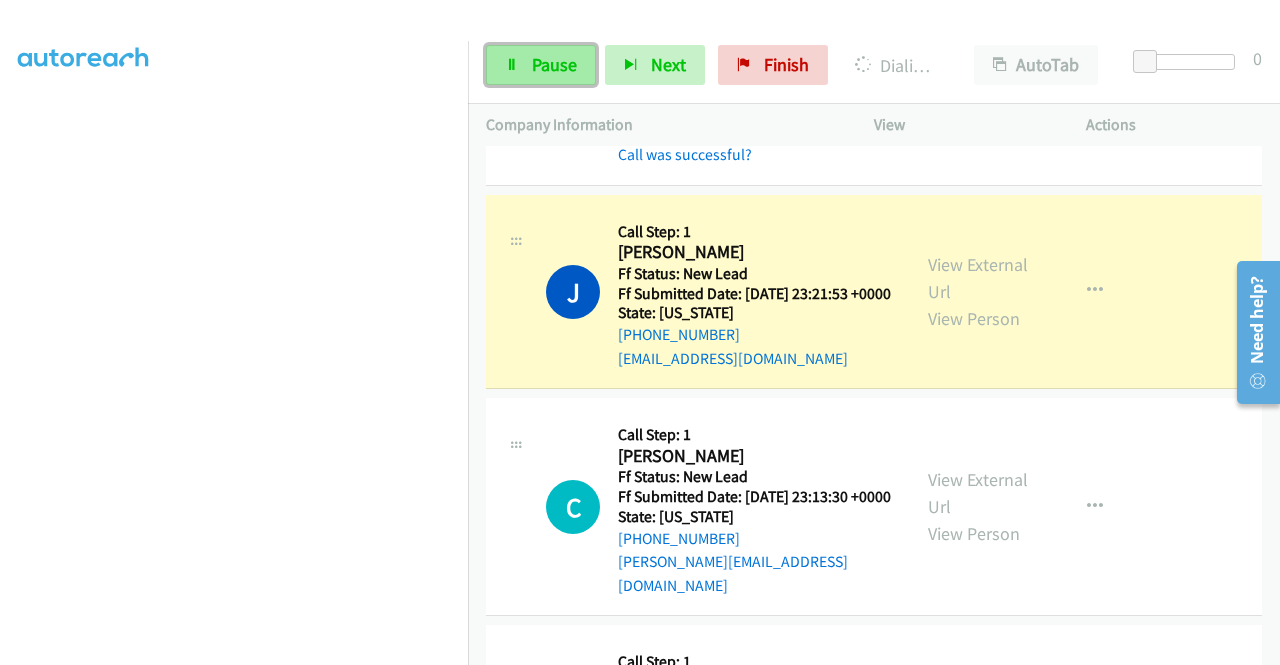 click on "Pause" at bounding box center (554, 64) 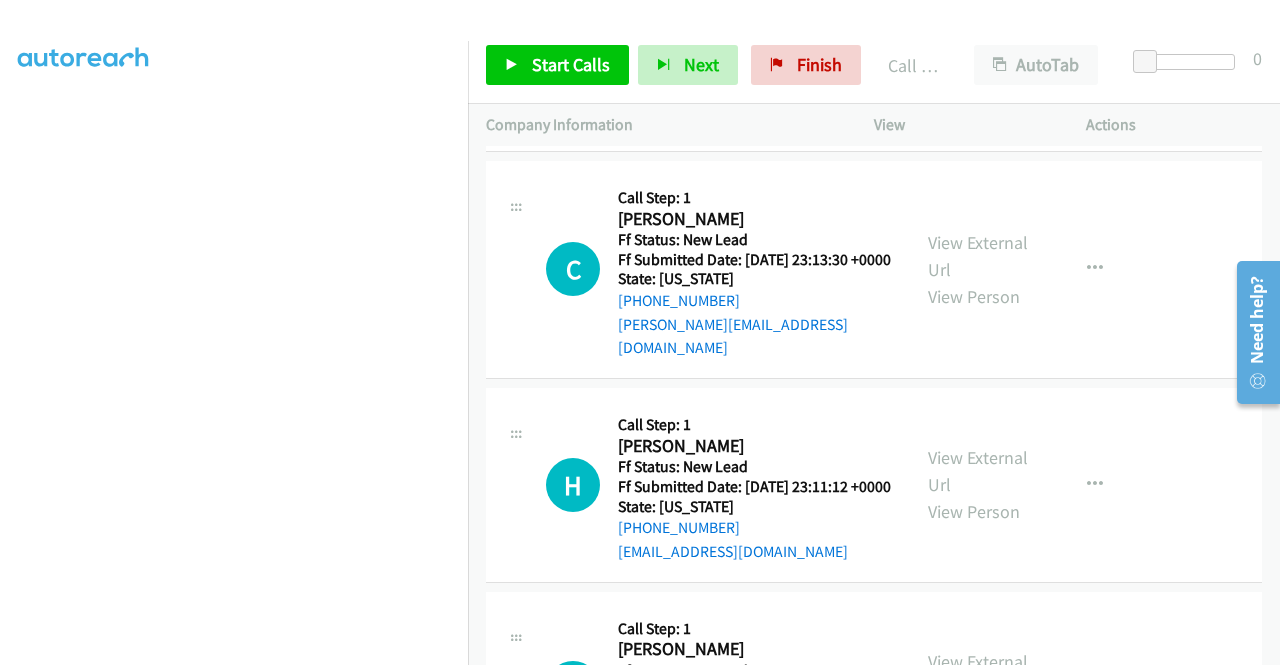 scroll, scrollTop: 768, scrollLeft: 0, axis: vertical 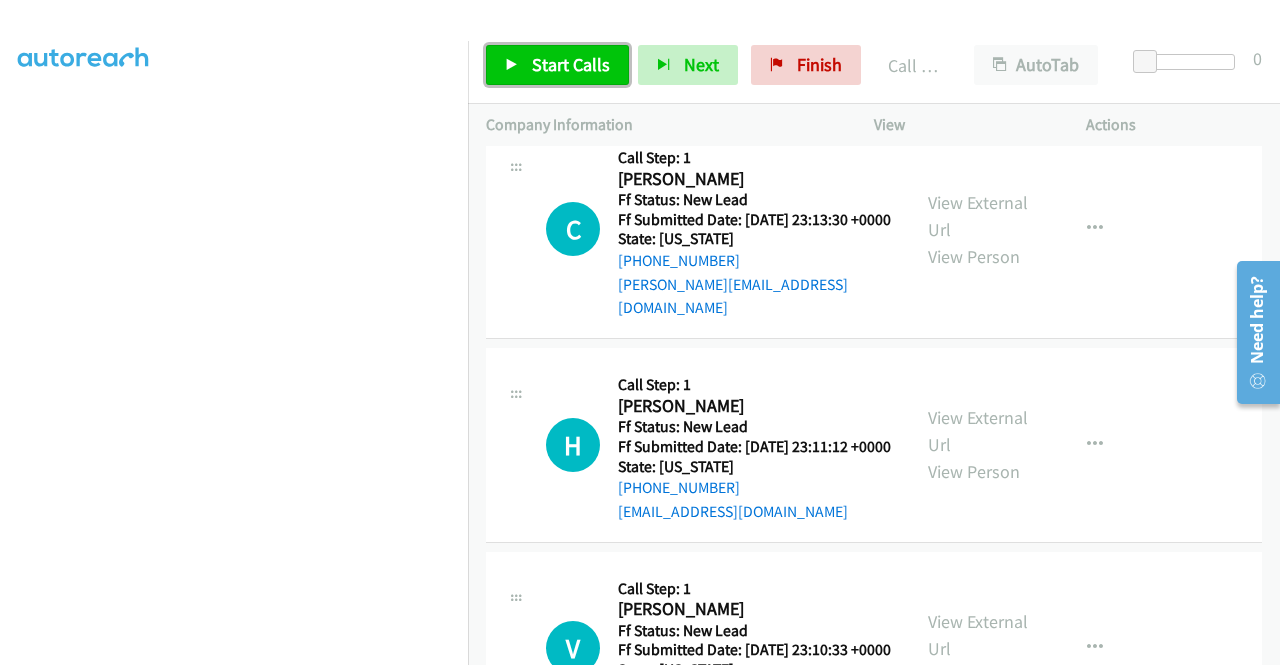 click on "Start Calls" at bounding box center [557, 65] 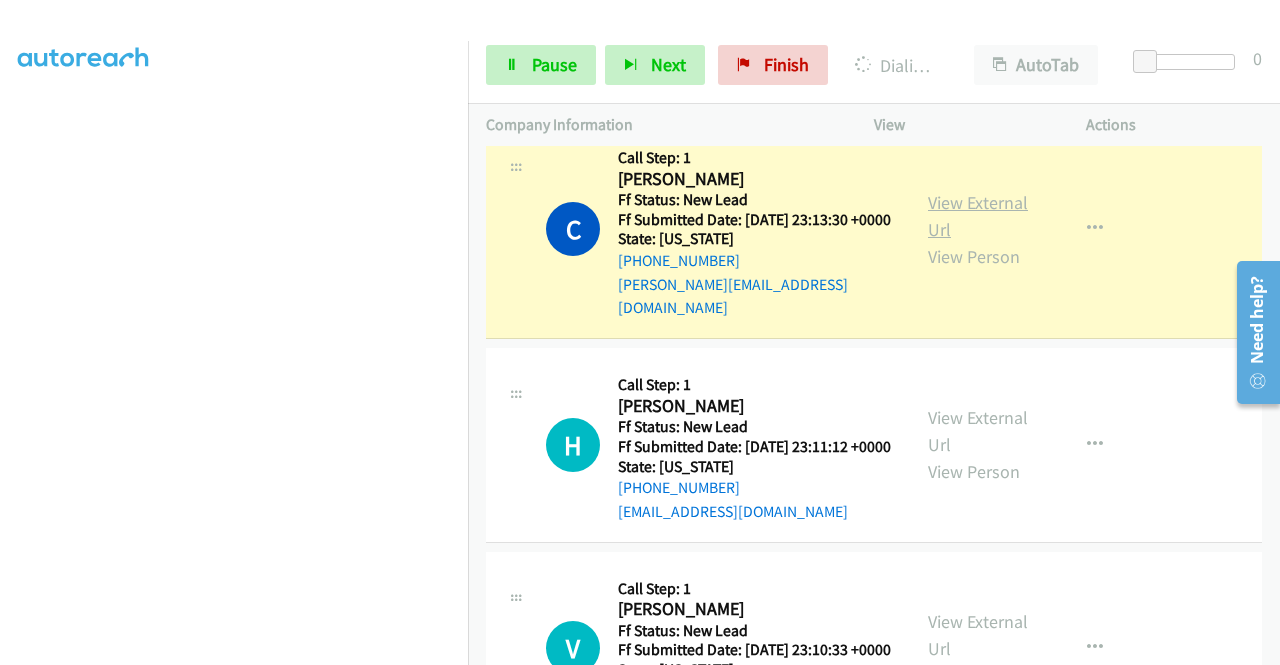 click on "View External Url" at bounding box center (978, 216) 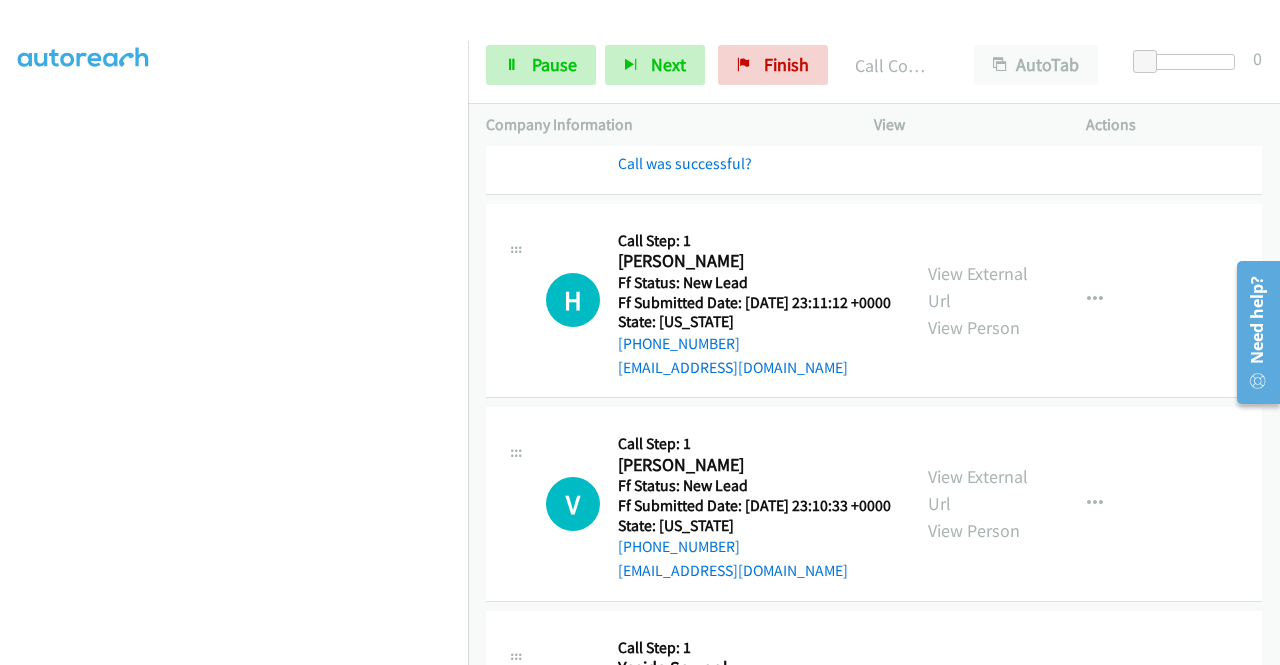 scroll, scrollTop: 995, scrollLeft: 0, axis: vertical 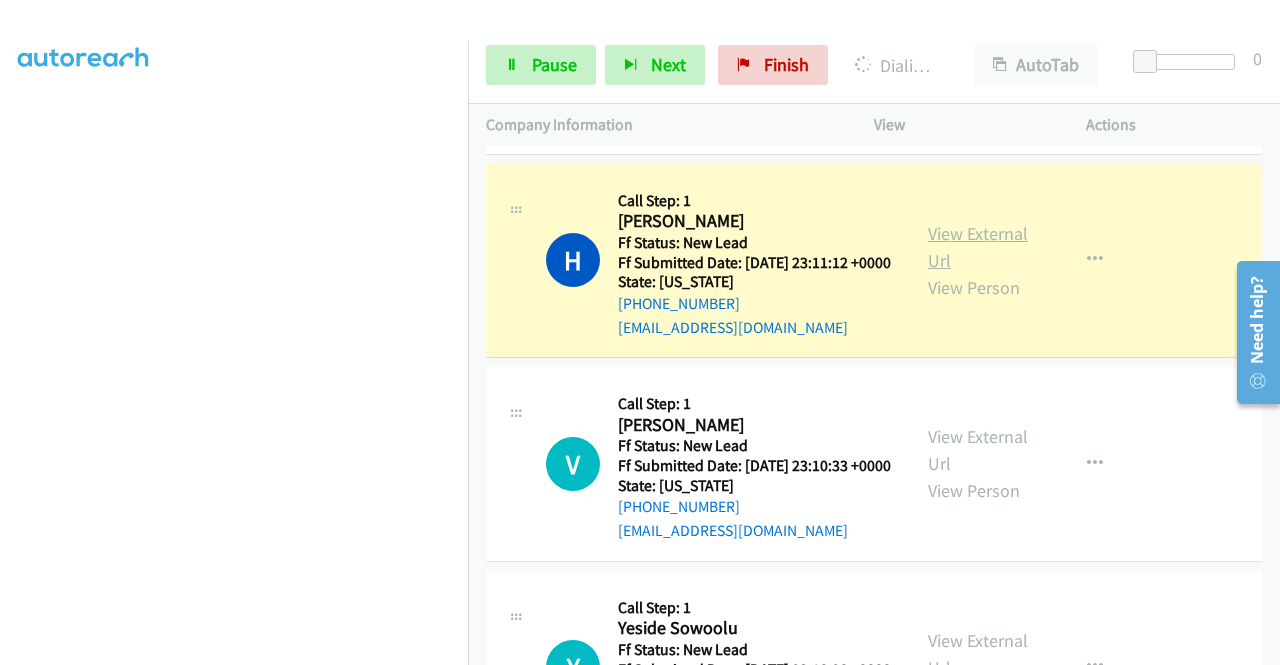 click on "View External Url" at bounding box center (978, 247) 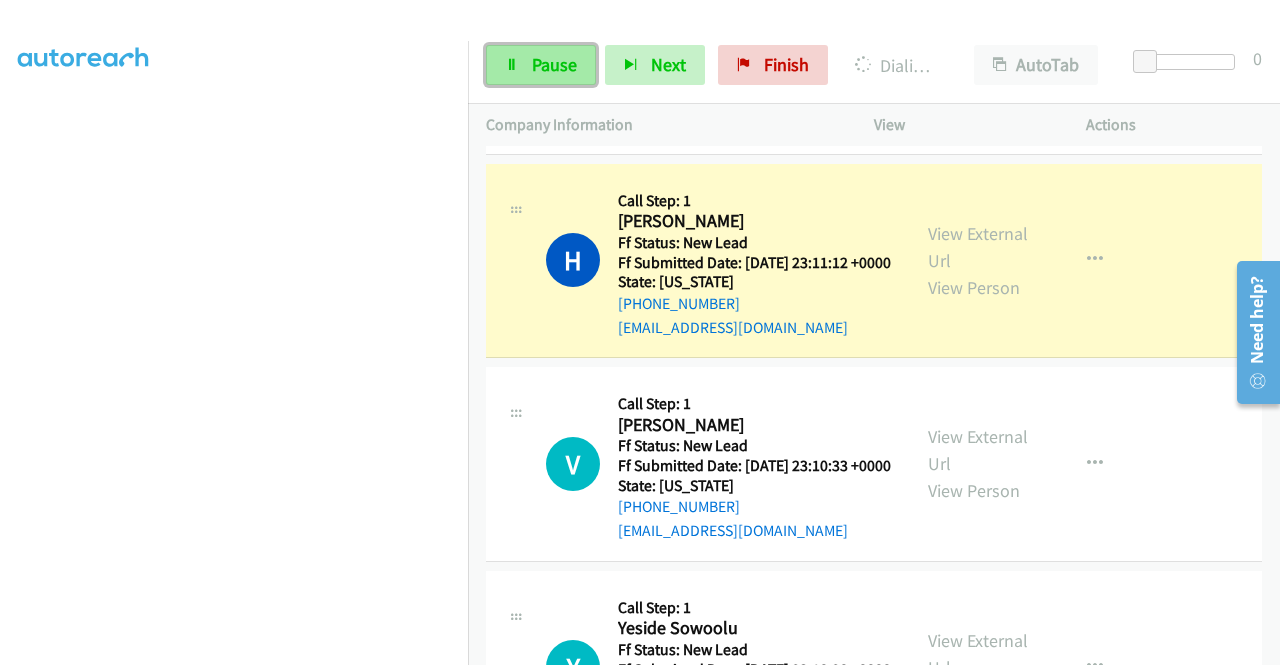 click on "Pause" at bounding box center (541, 65) 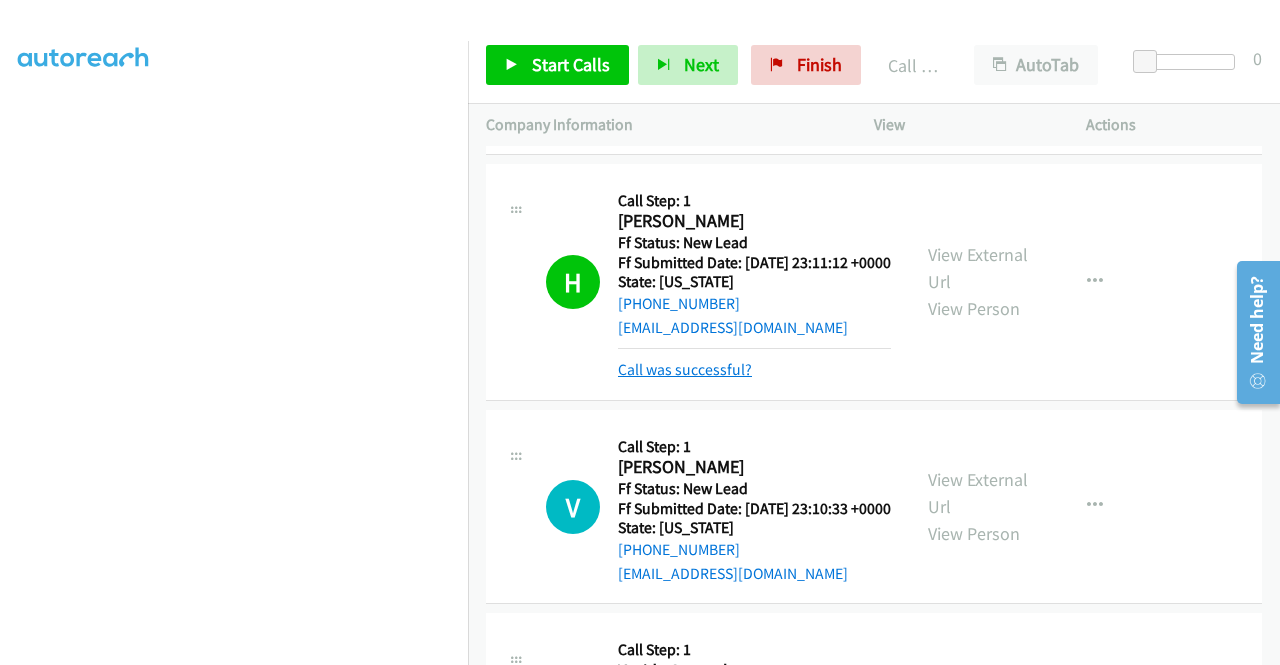 click on "Call was successful?" at bounding box center [685, 369] 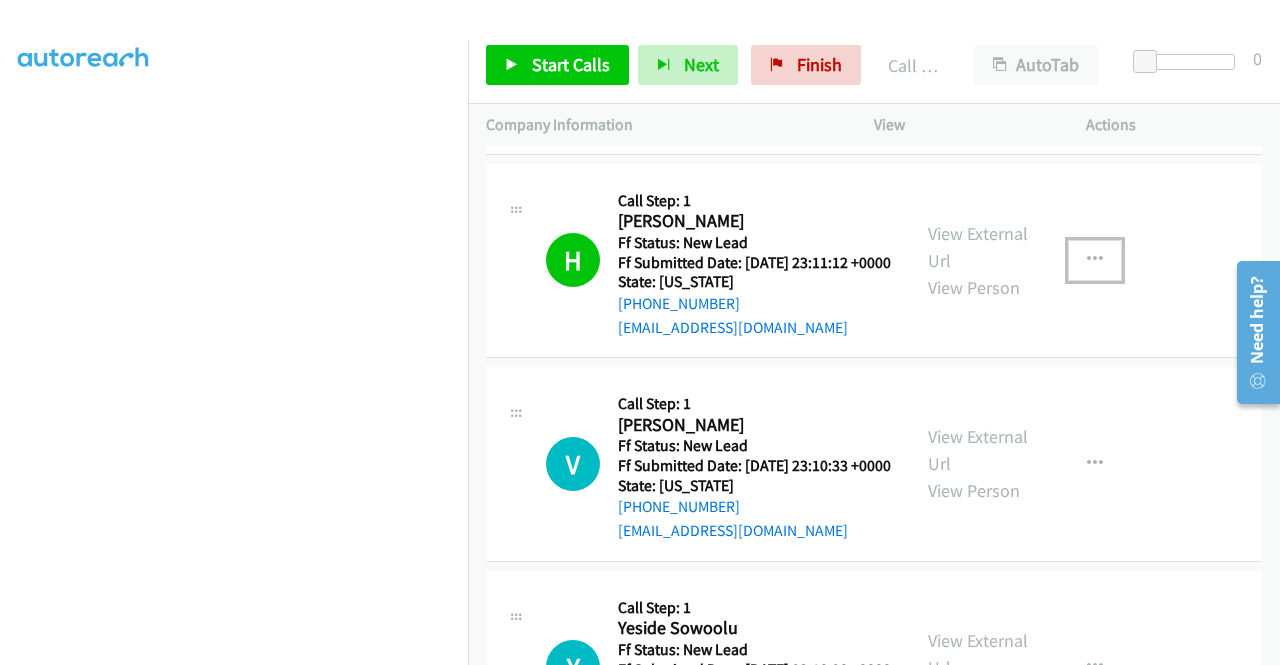 click at bounding box center [1095, 260] 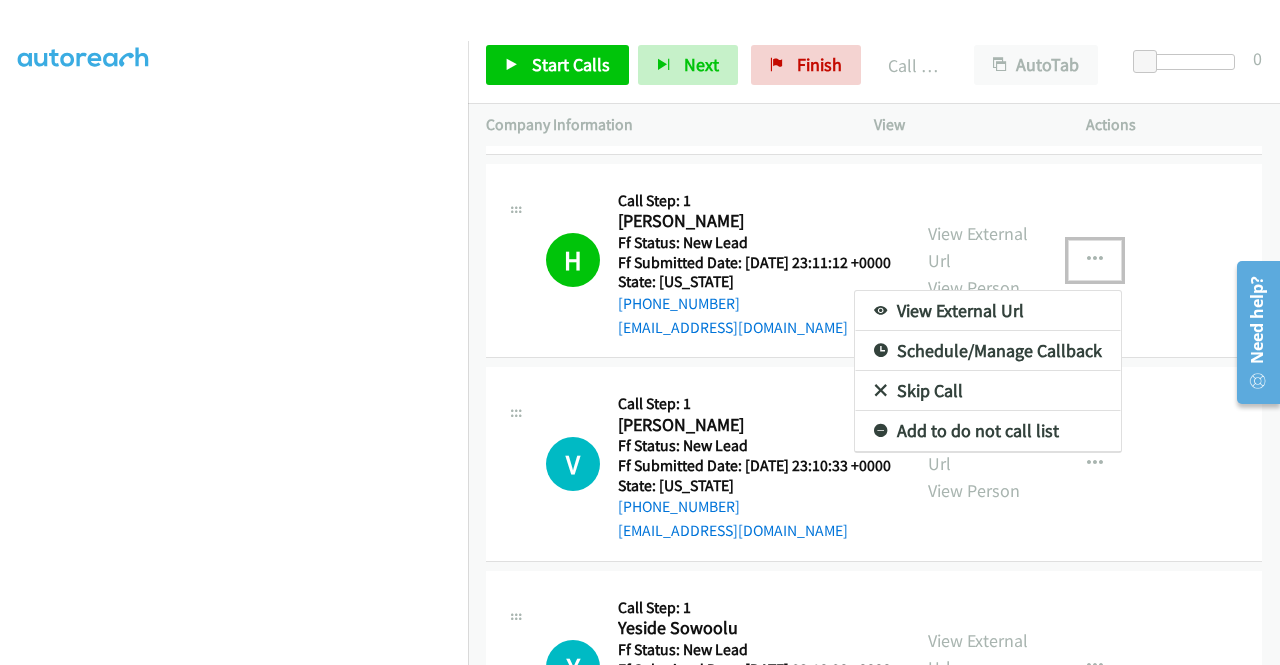 click on "Add to do not call list" at bounding box center (988, 431) 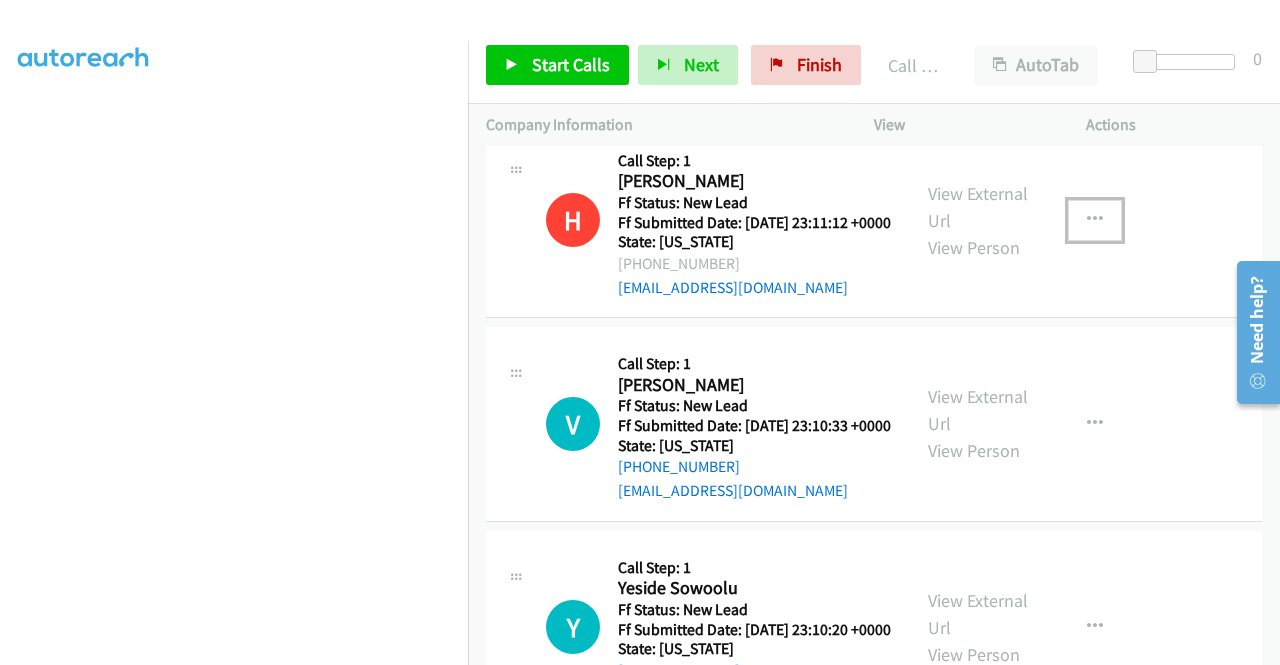 scroll, scrollTop: 1222, scrollLeft: 0, axis: vertical 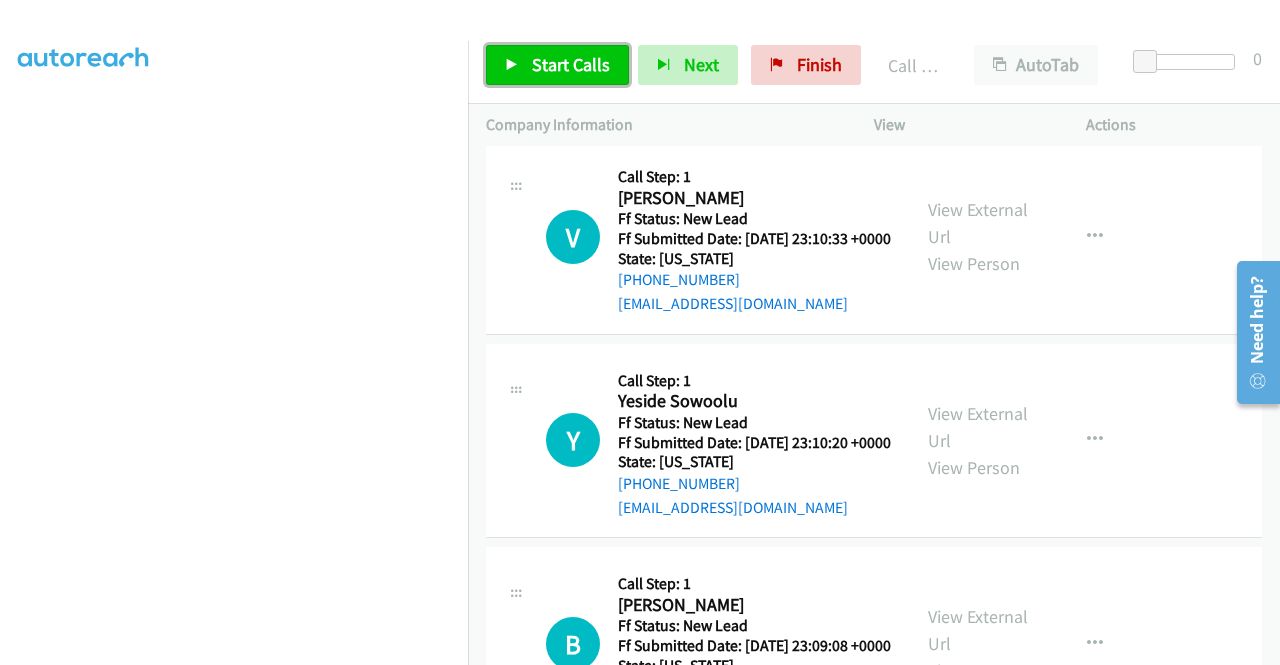 click on "Start Calls" at bounding box center (557, 65) 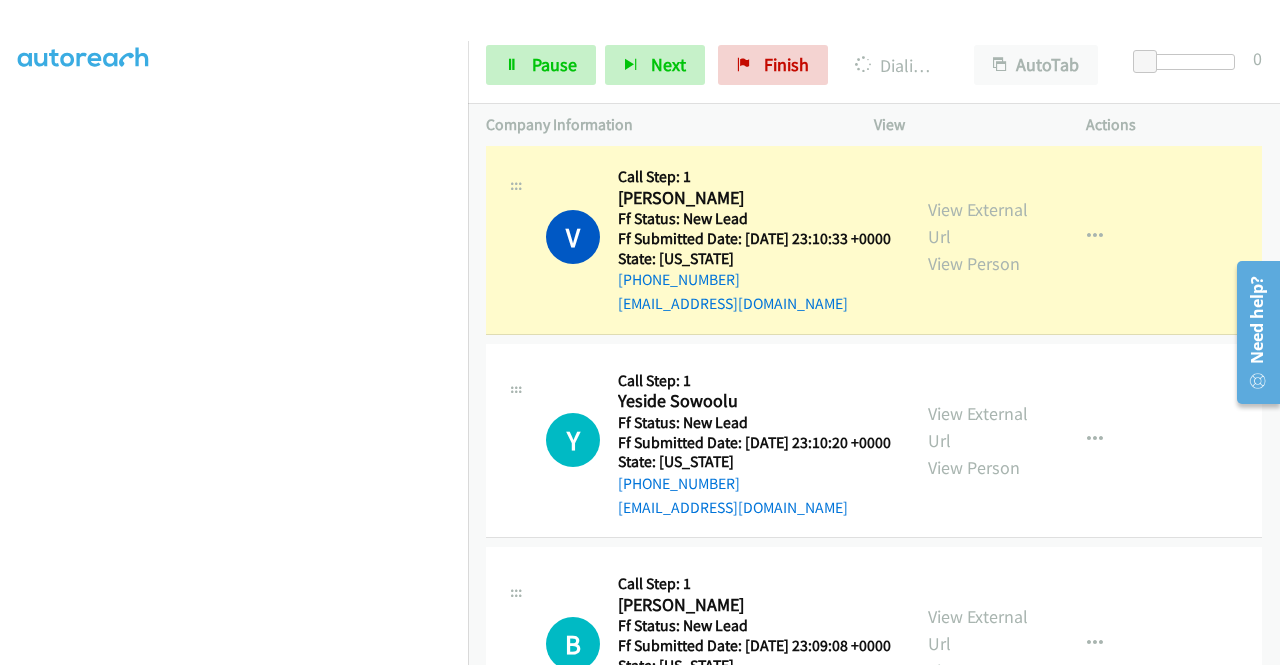 click on "View External Url
View Person
View External Url
Email
Schedule/Manage Callback
Skip Call
Add to do not call list" at bounding box center (1025, 237) 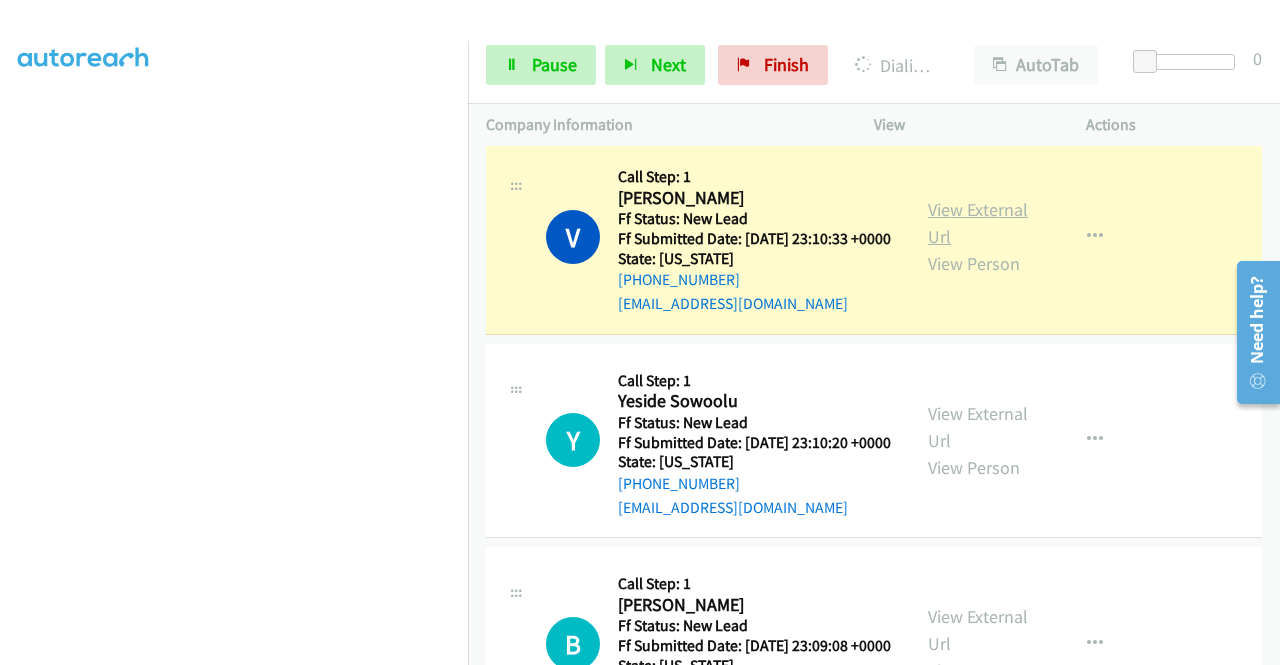 click on "View External Url" at bounding box center (978, 223) 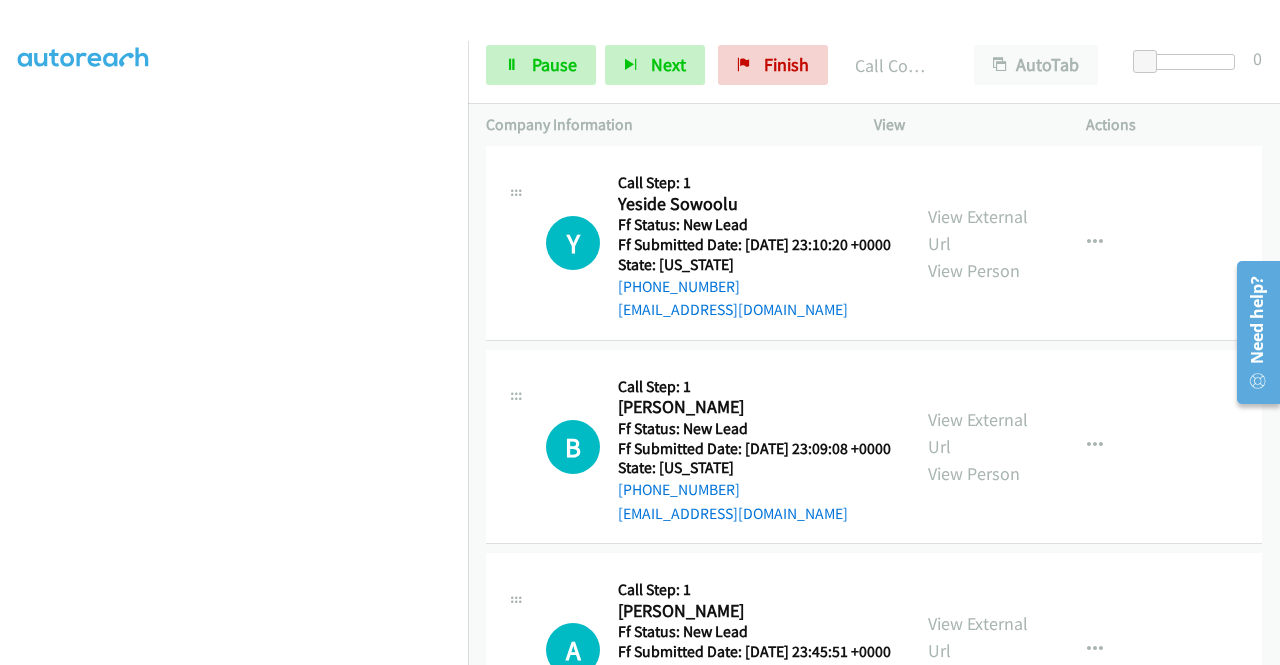 scroll, scrollTop: 1502, scrollLeft: 0, axis: vertical 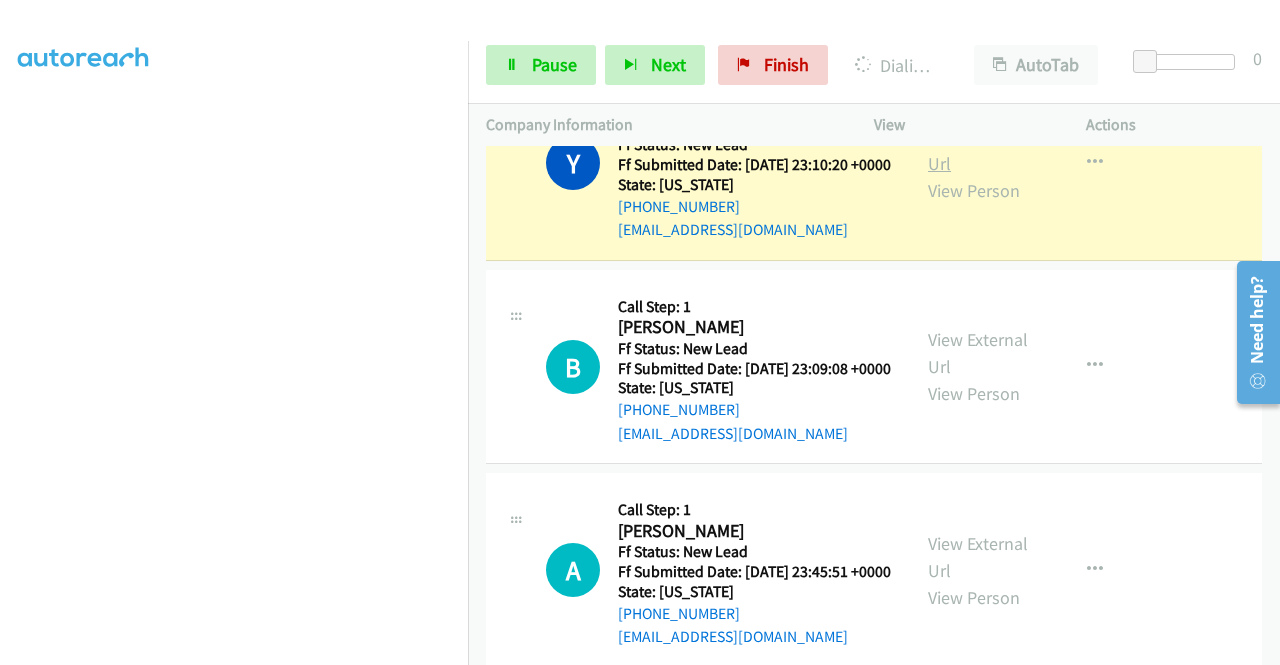 click on "View External Url" at bounding box center (978, 150) 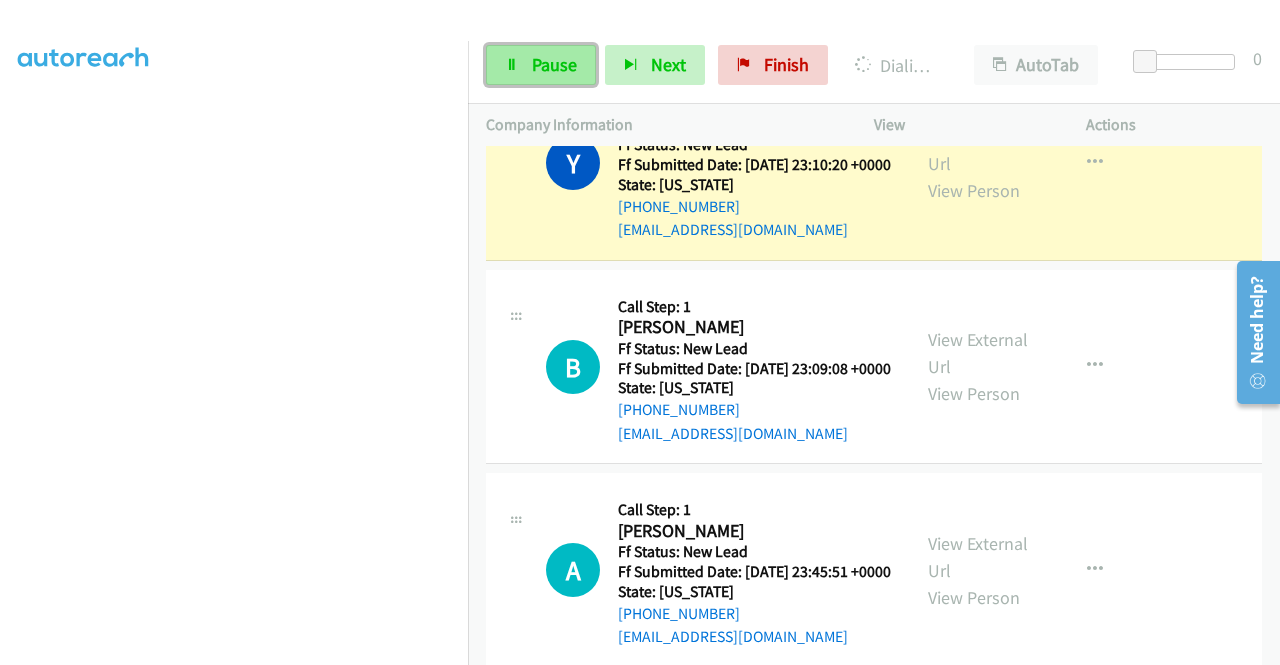 click on "Pause" at bounding box center [554, 64] 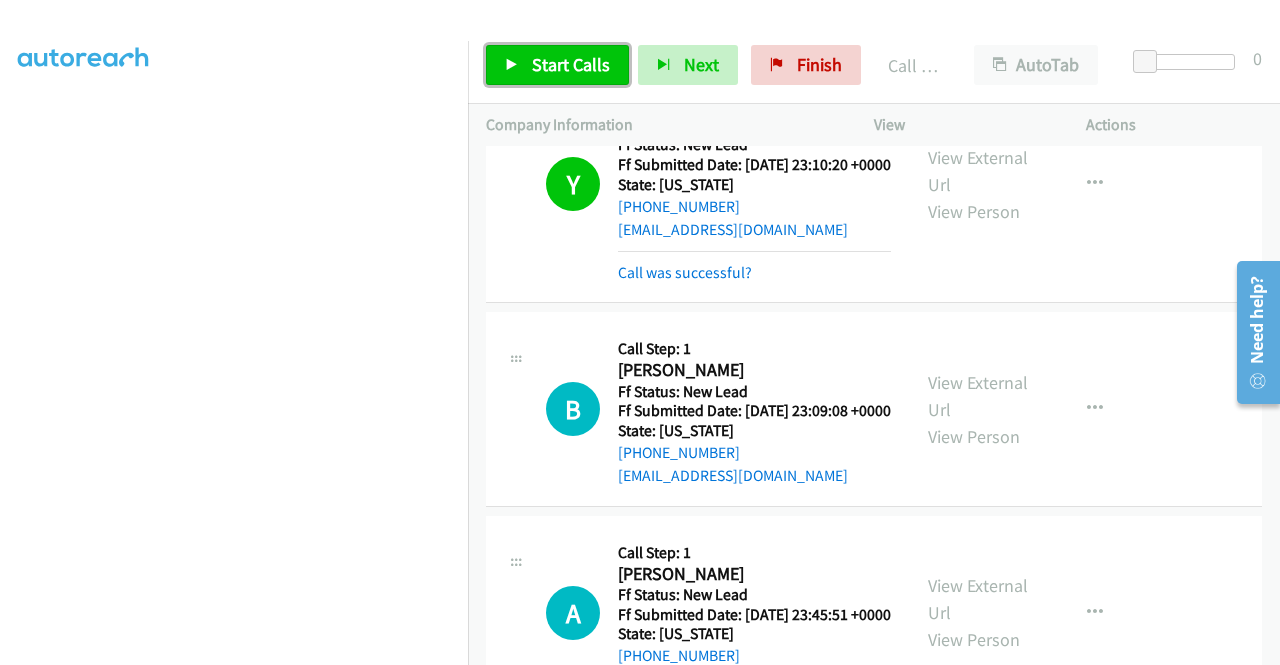 drag, startPoint x: 487, startPoint y: 73, endPoint x: 575, endPoint y: 47, distance: 91.76056 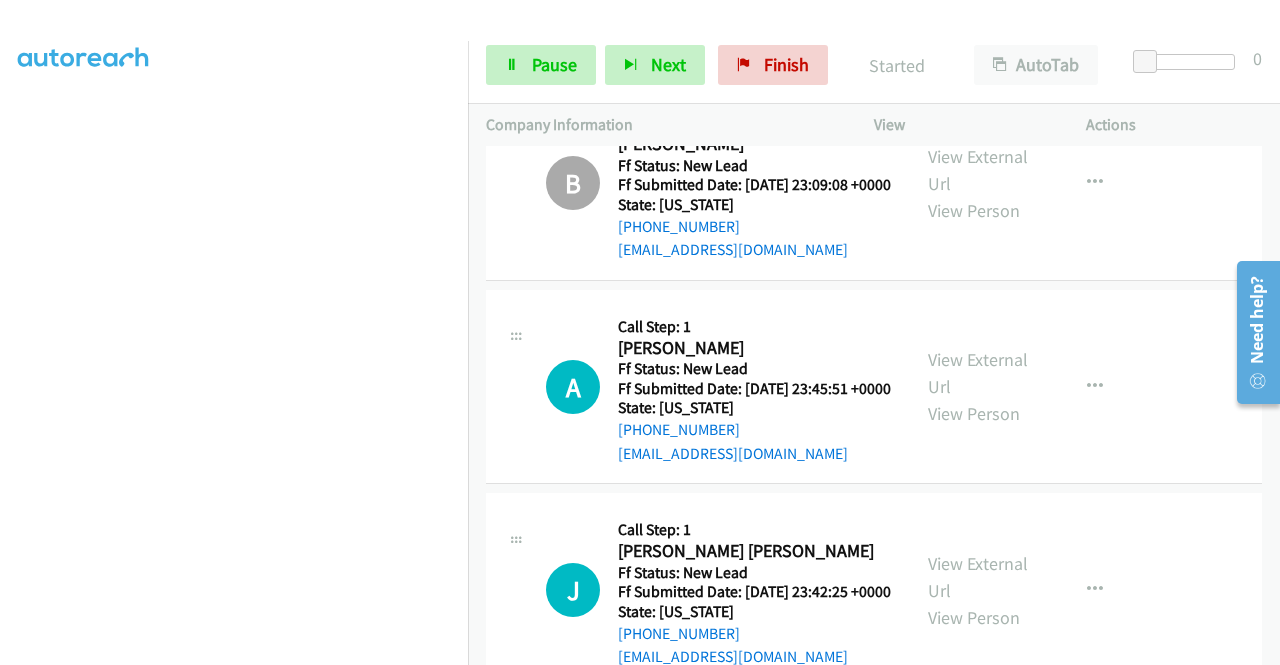scroll, scrollTop: 1822, scrollLeft: 0, axis: vertical 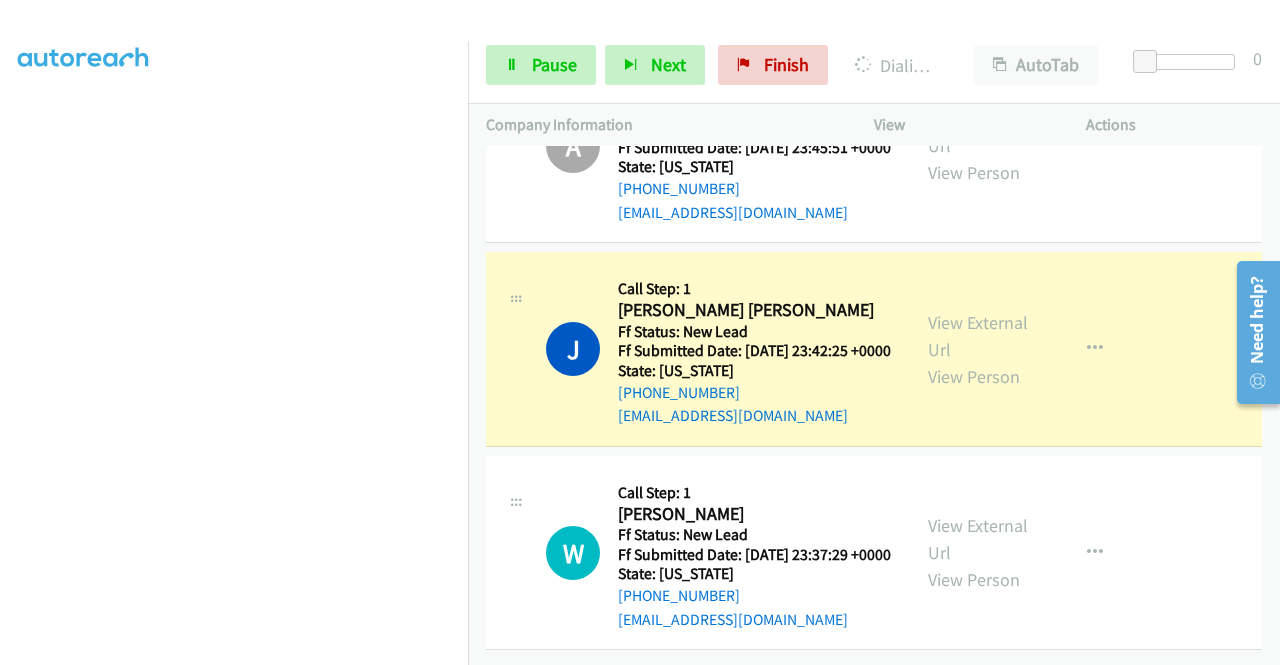 click on "View External Url
View Person
View External Url
Email
Schedule/Manage Callback
Skip Call
Add to do not call list" at bounding box center (1025, 349) 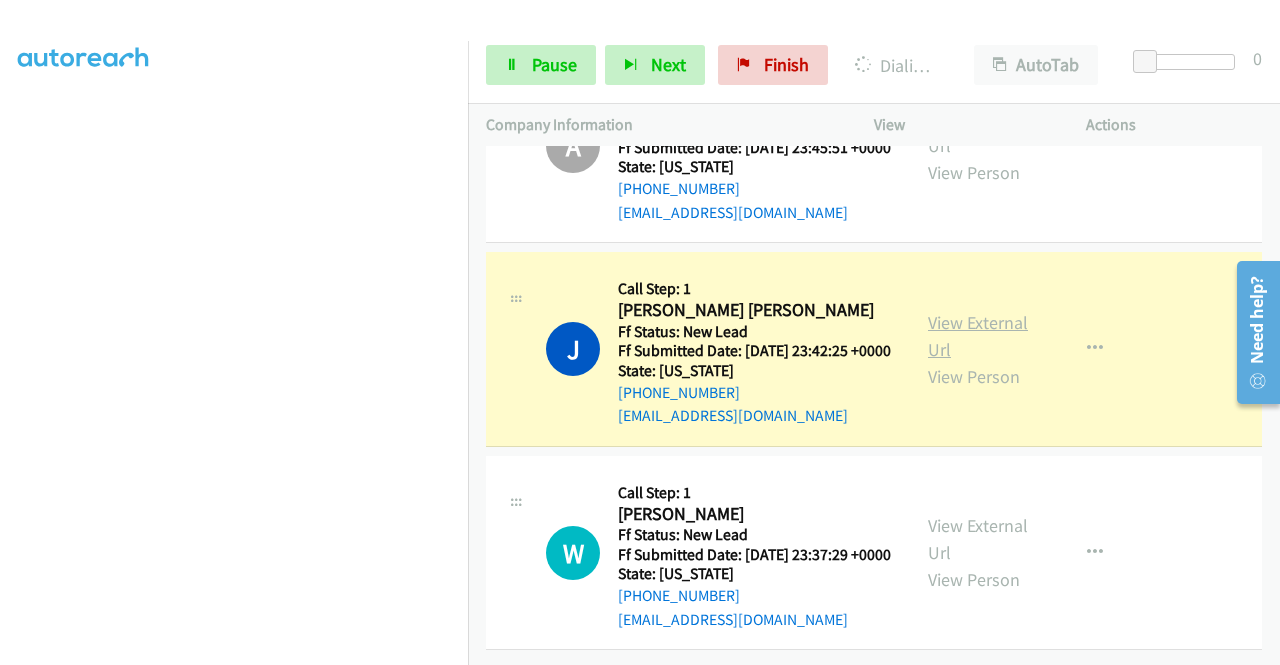 click on "View External Url" at bounding box center [978, 336] 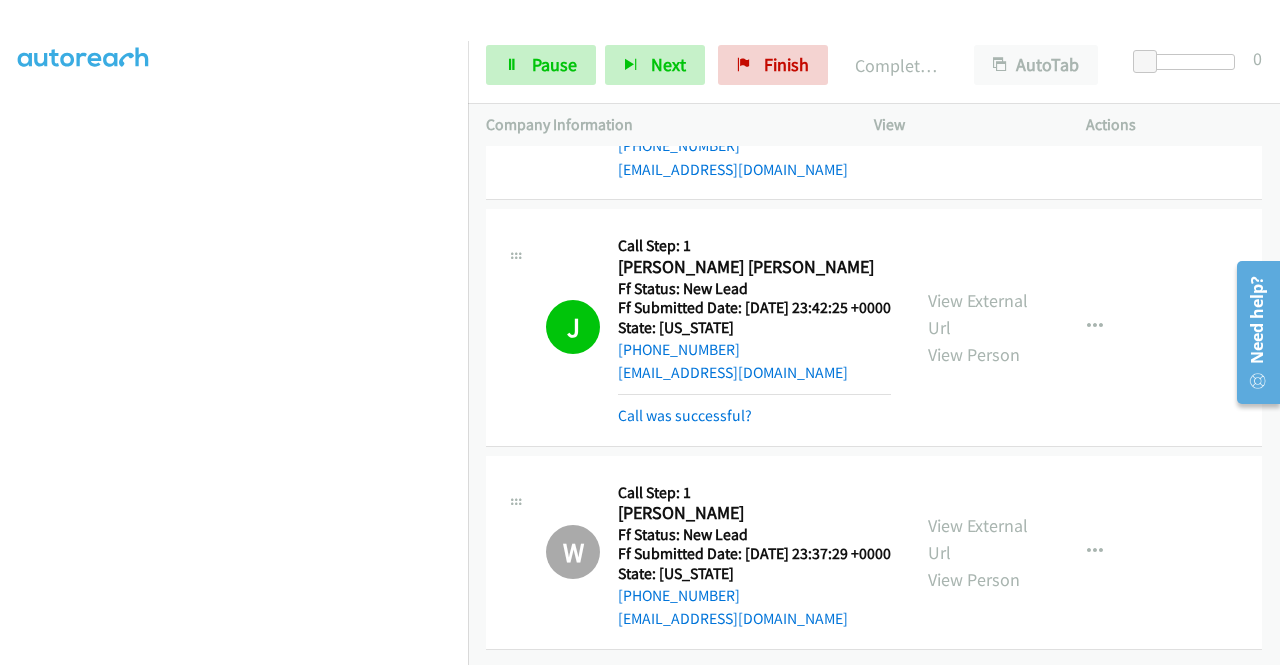 scroll, scrollTop: 2317, scrollLeft: 0, axis: vertical 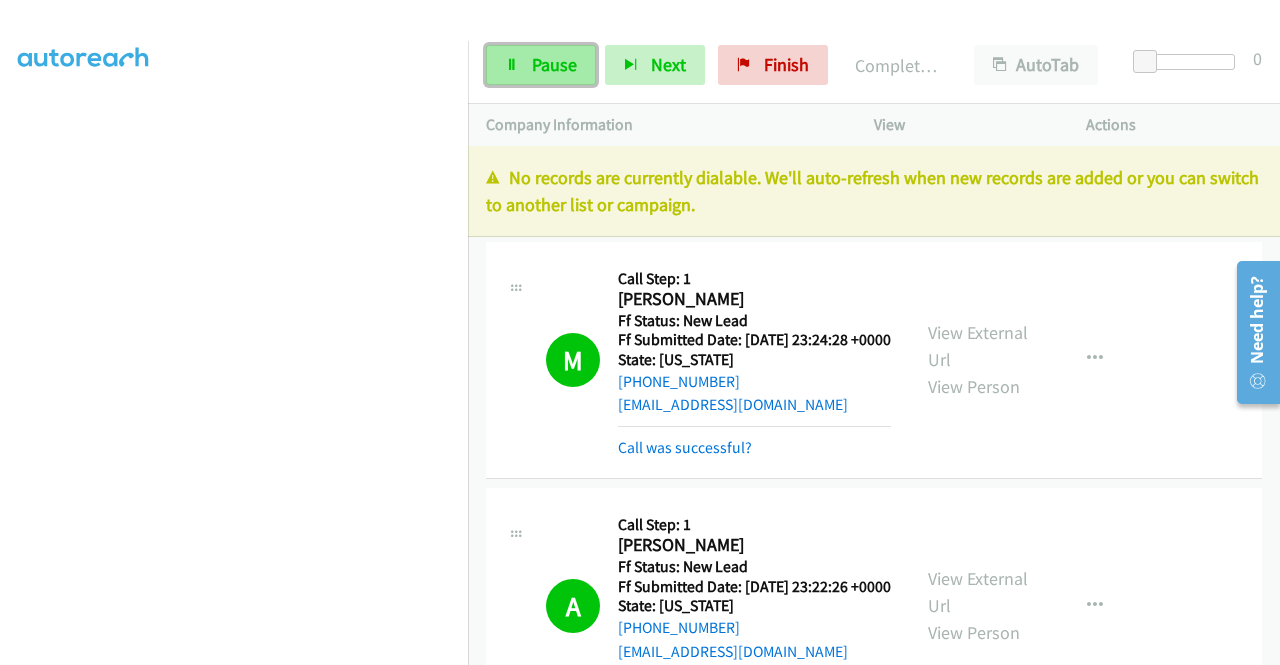 click on "Pause" at bounding box center (541, 65) 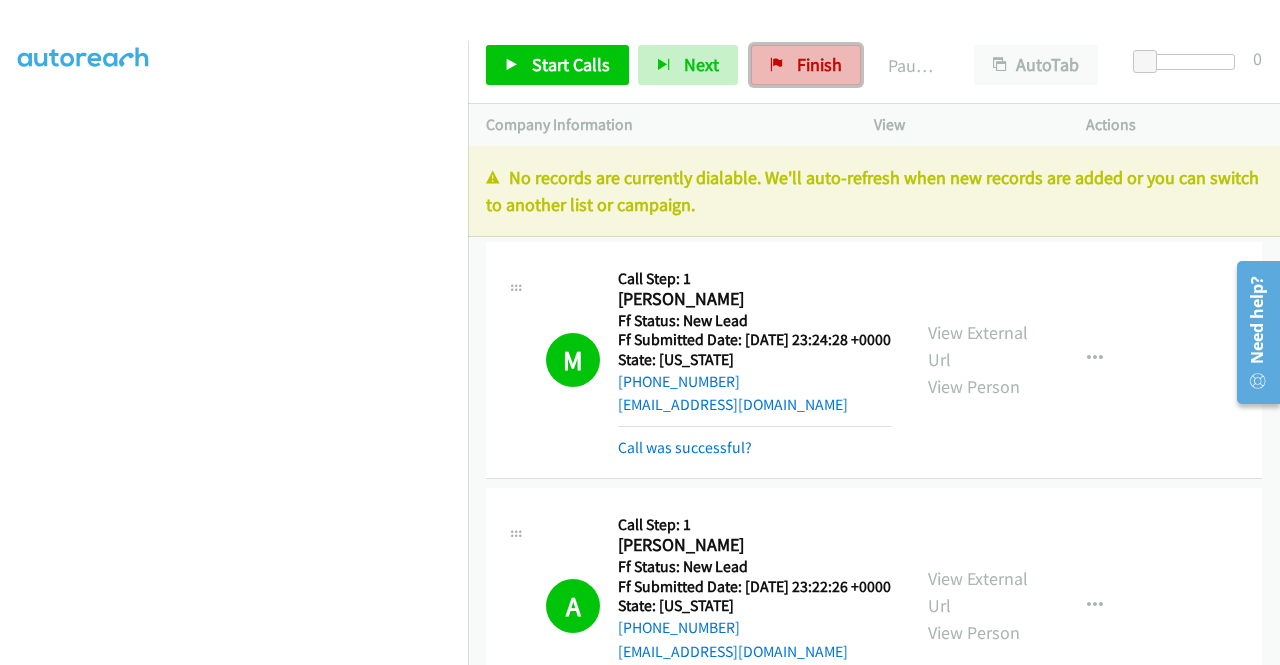 click on "Finish" at bounding box center (819, 64) 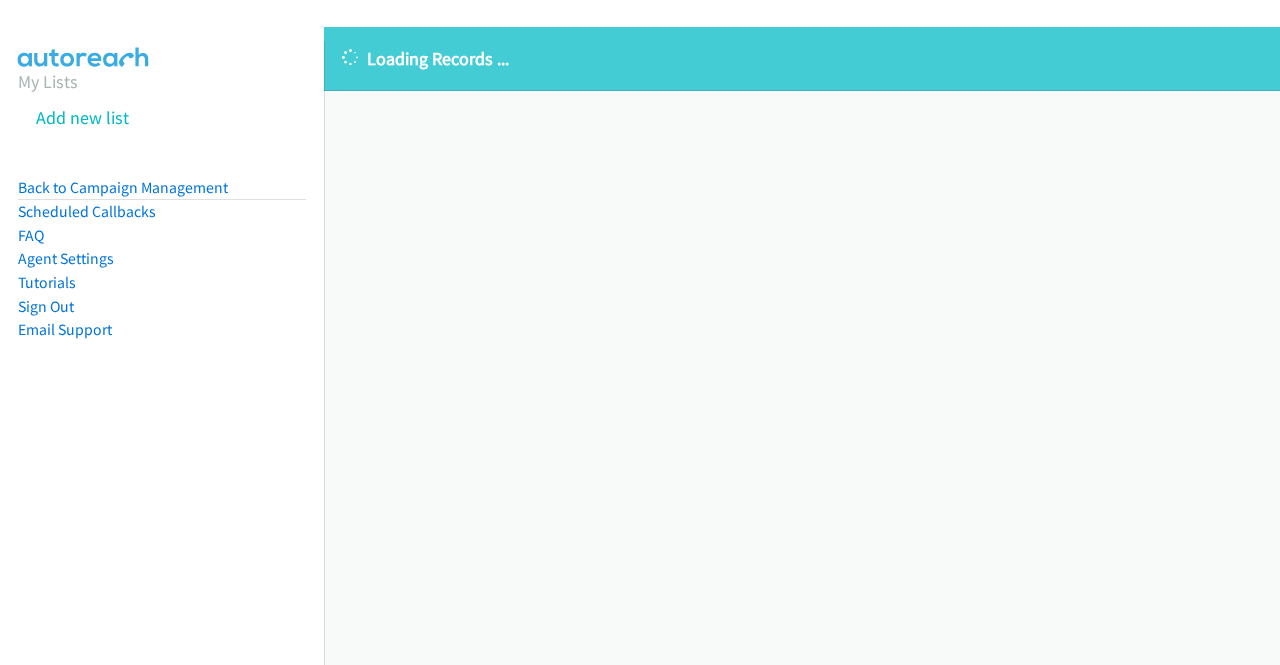 scroll, scrollTop: 0, scrollLeft: 0, axis: both 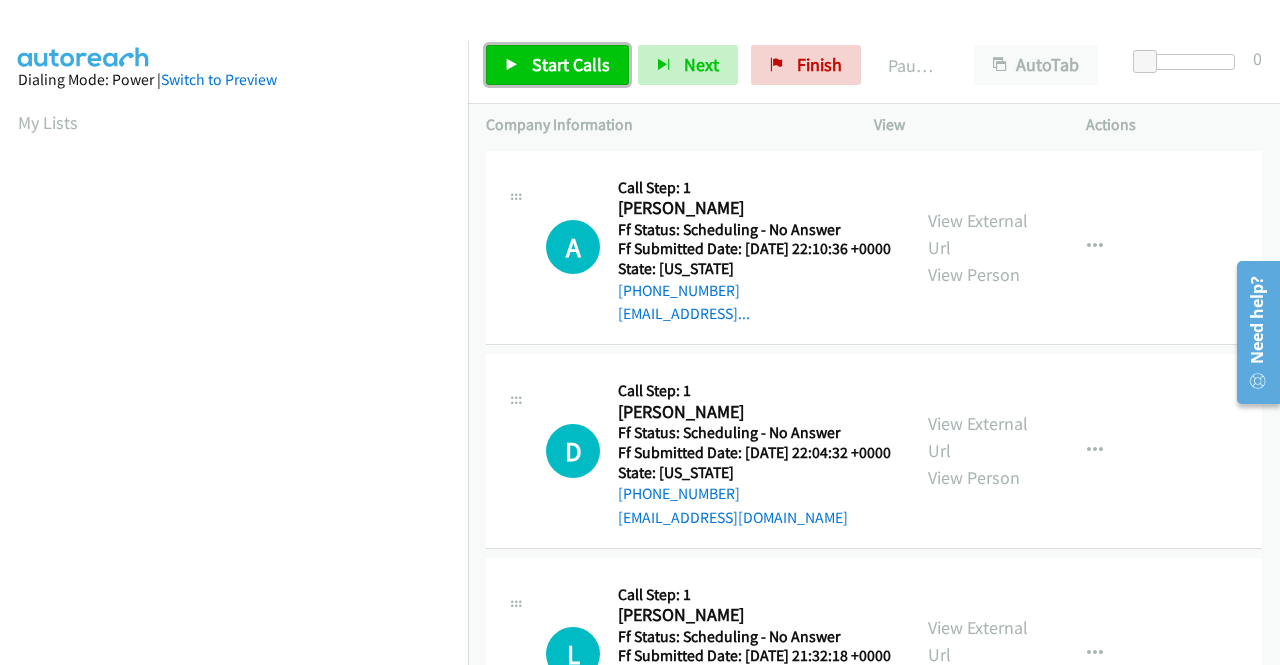 drag, startPoint x: 589, startPoint y: 73, endPoint x: 521, endPoint y: 78, distance: 68.18358 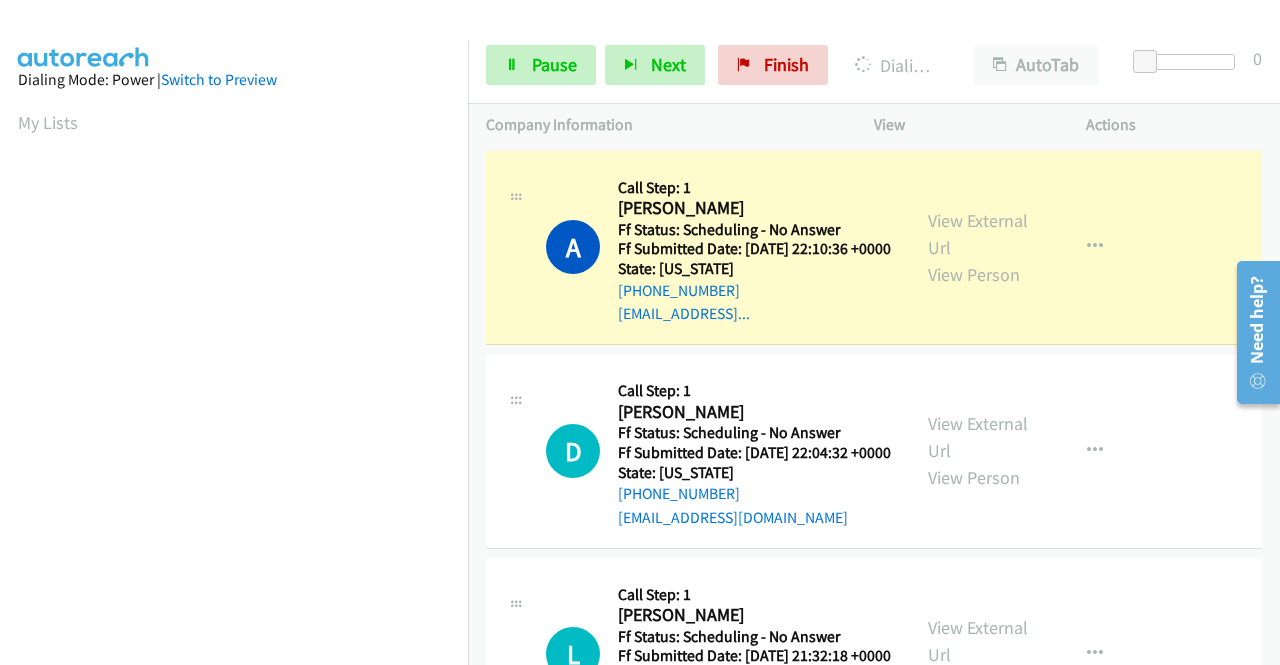 scroll, scrollTop: 456, scrollLeft: 0, axis: vertical 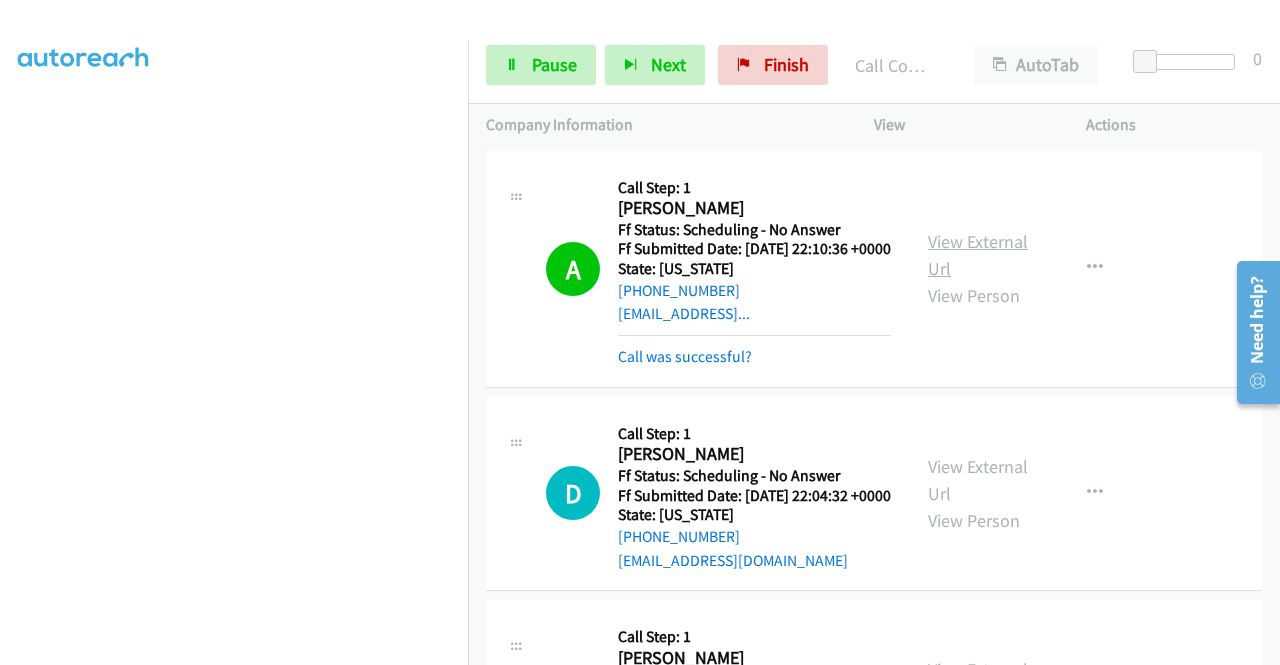 drag, startPoint x: 384, startPoint y: 572, endPoint x: 940, endPoint y: 278, distance: 628.9451 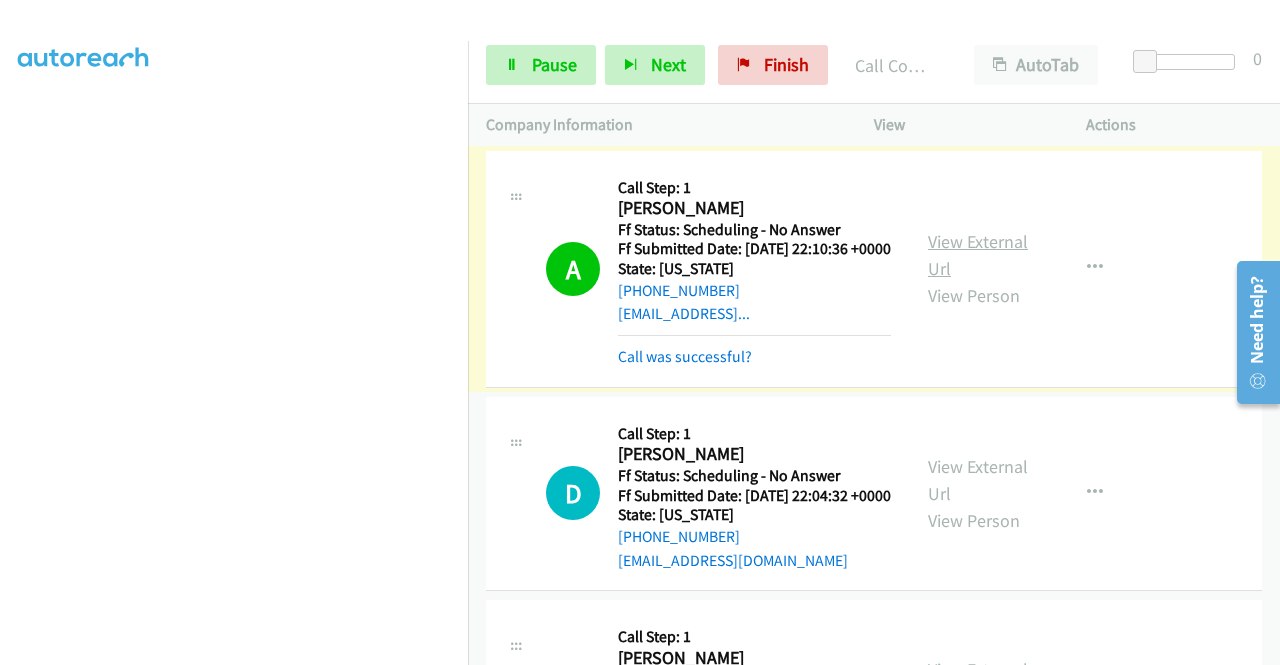 click on "View External Url" at bounding box center [978, 255] 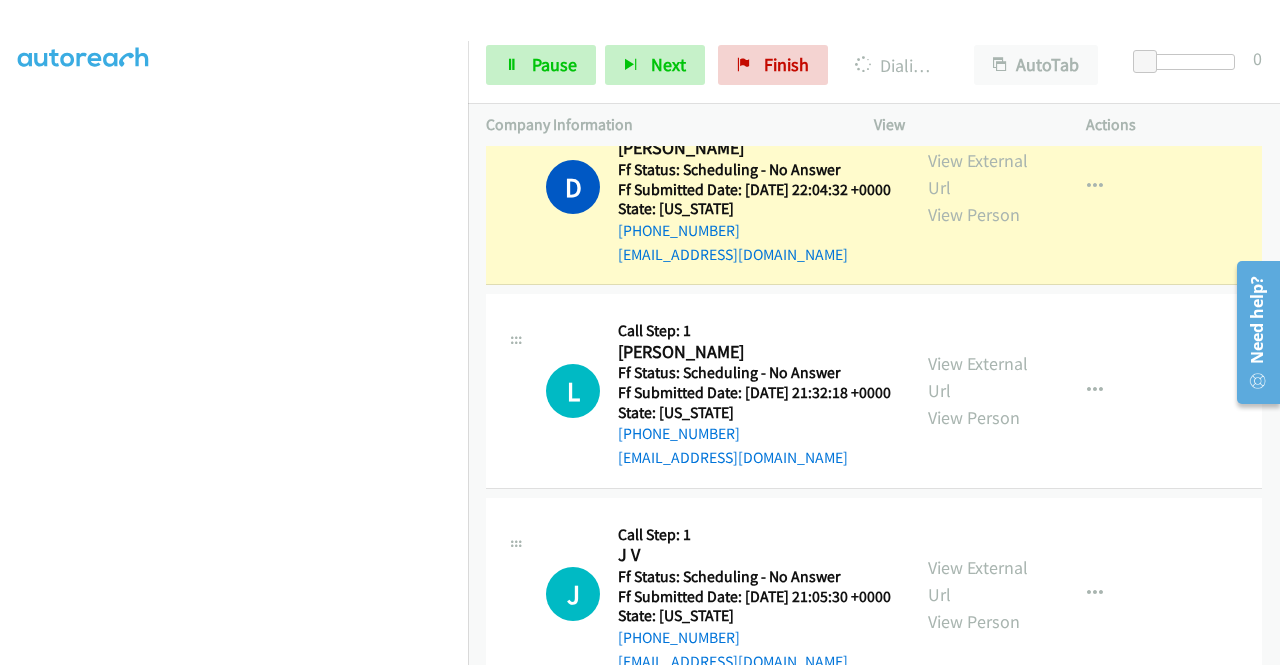 scroll, scrollTop: 360, scrollLeft: 0, axis: vertical 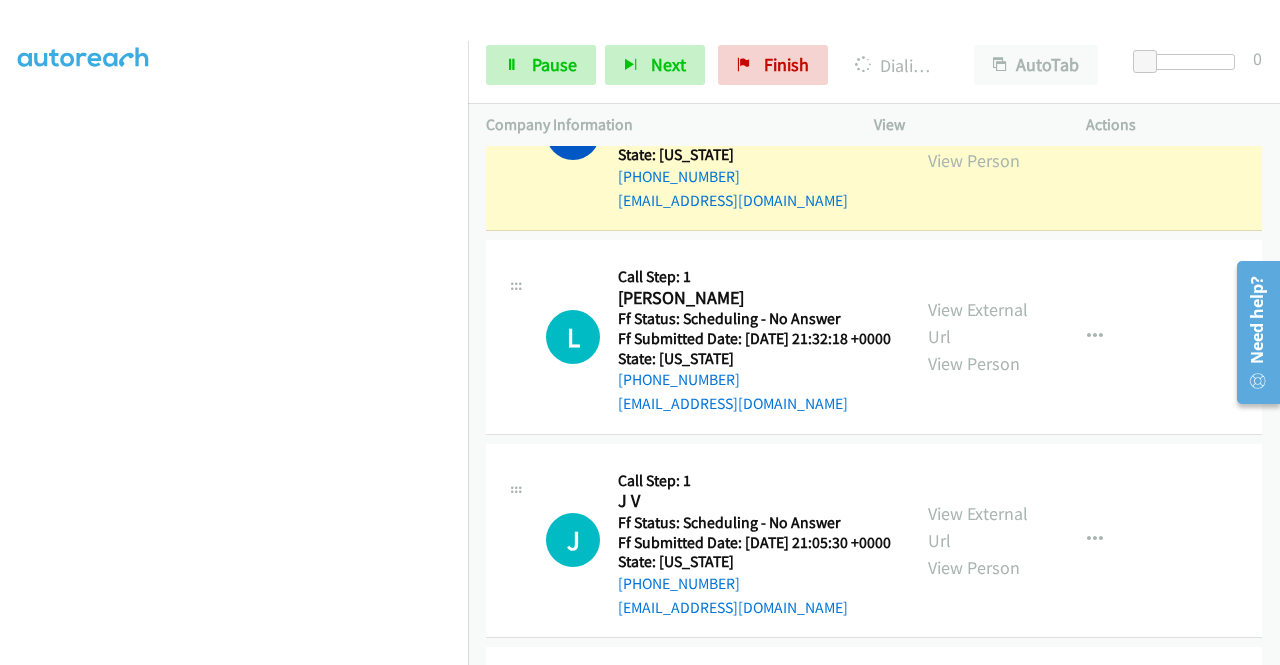 click on "Actions" at bounding box center [1174, 125] 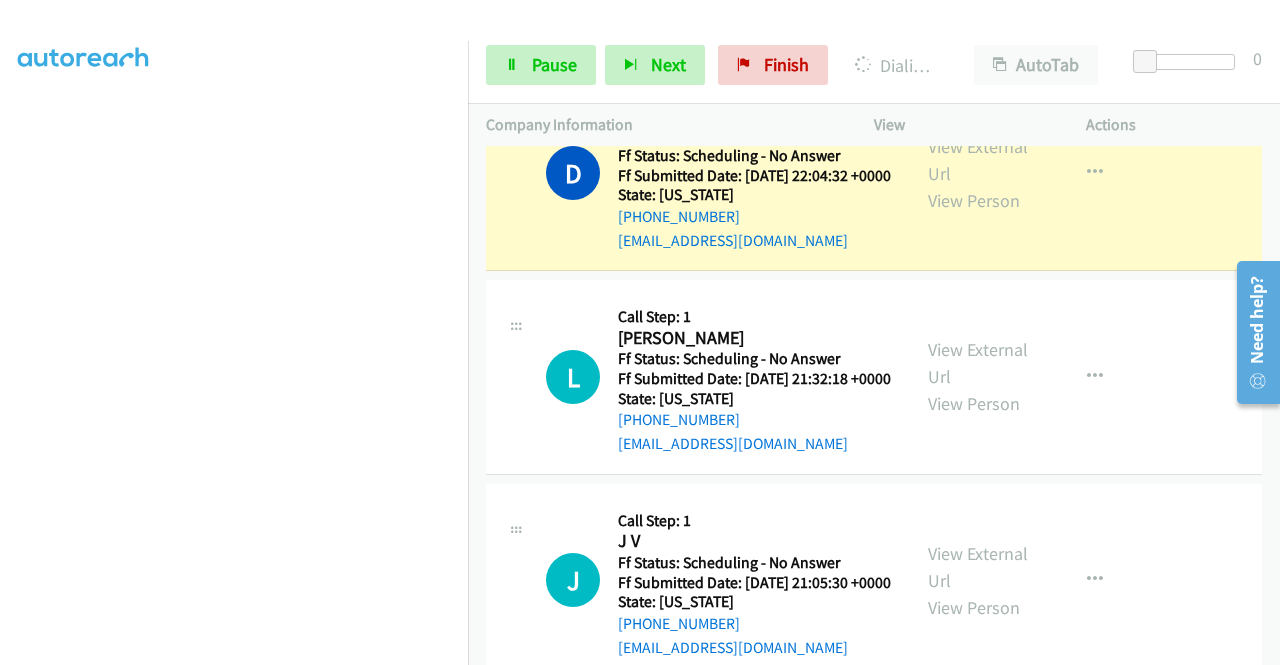 scroll, scrollTop: 280, scrollLeft: 0, axis: vertical 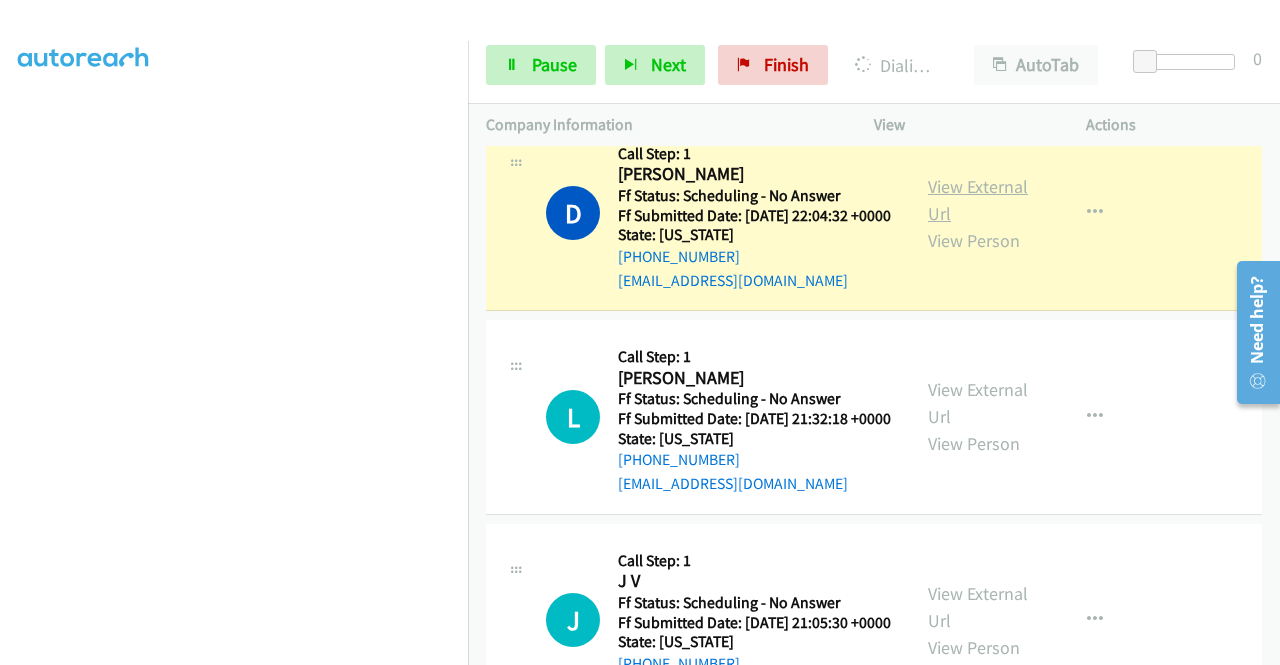 click on "View External Url" at bounding box center [978, 200] 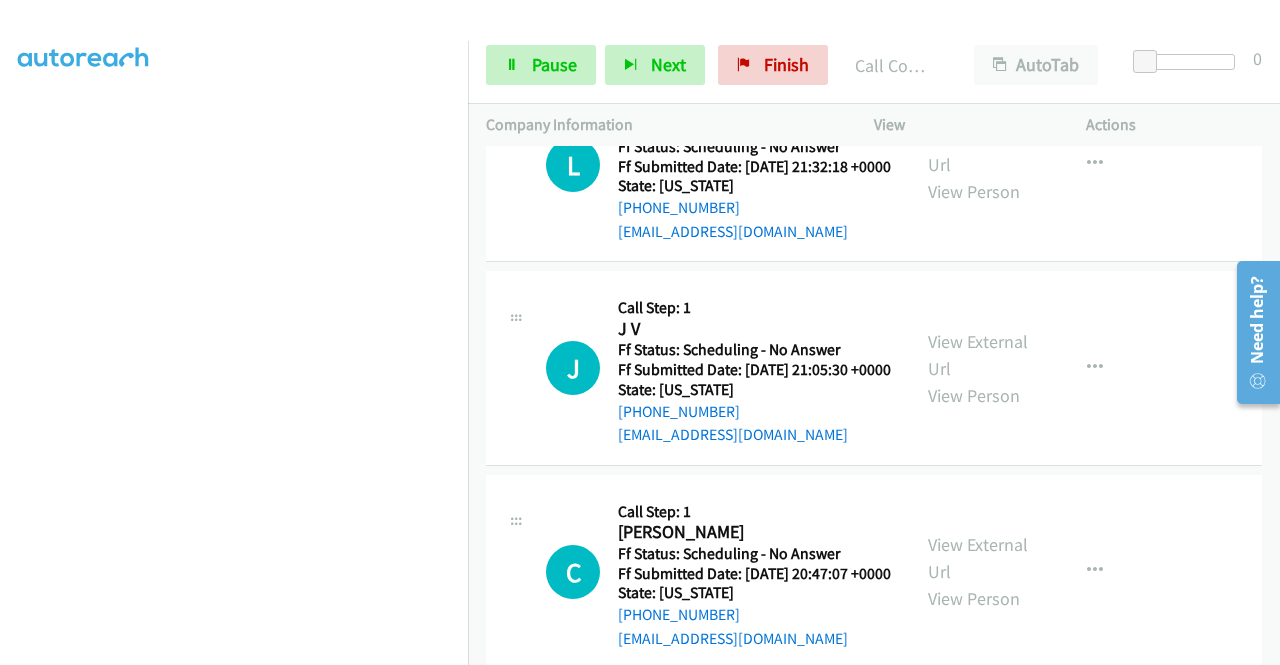 scroll, scrollTop: 600, scrollLeft: 0, axis: vertical 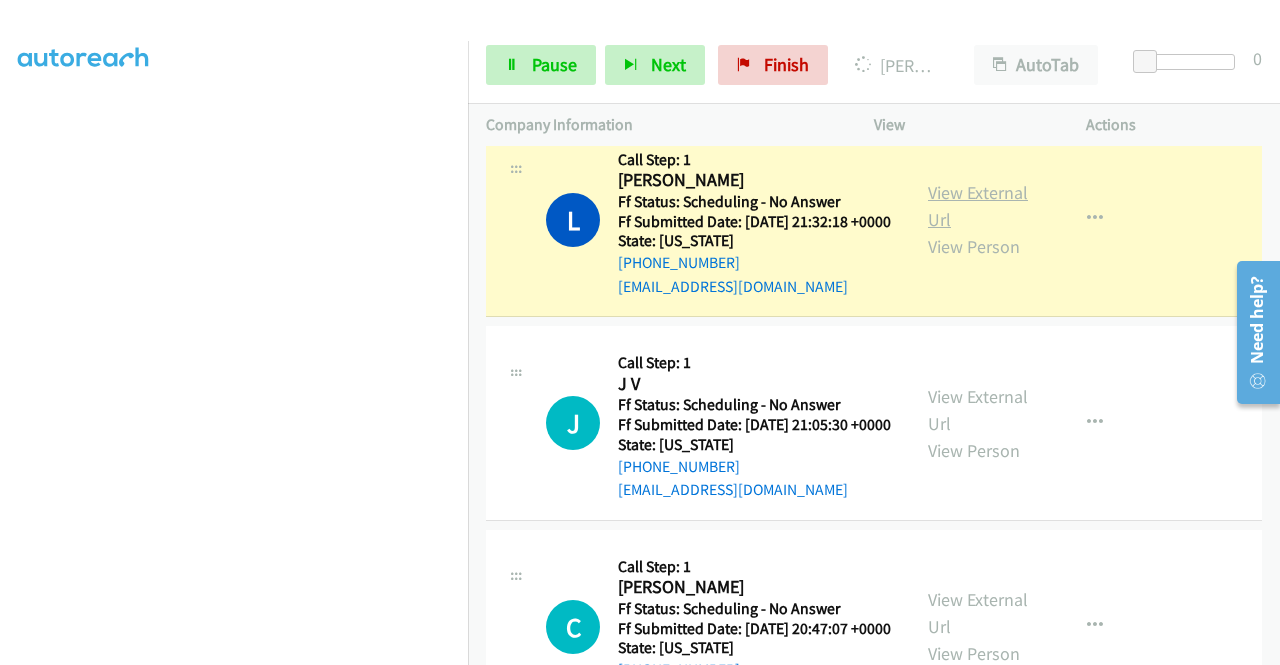click on "View External Url" at bounding box center (978, 206) 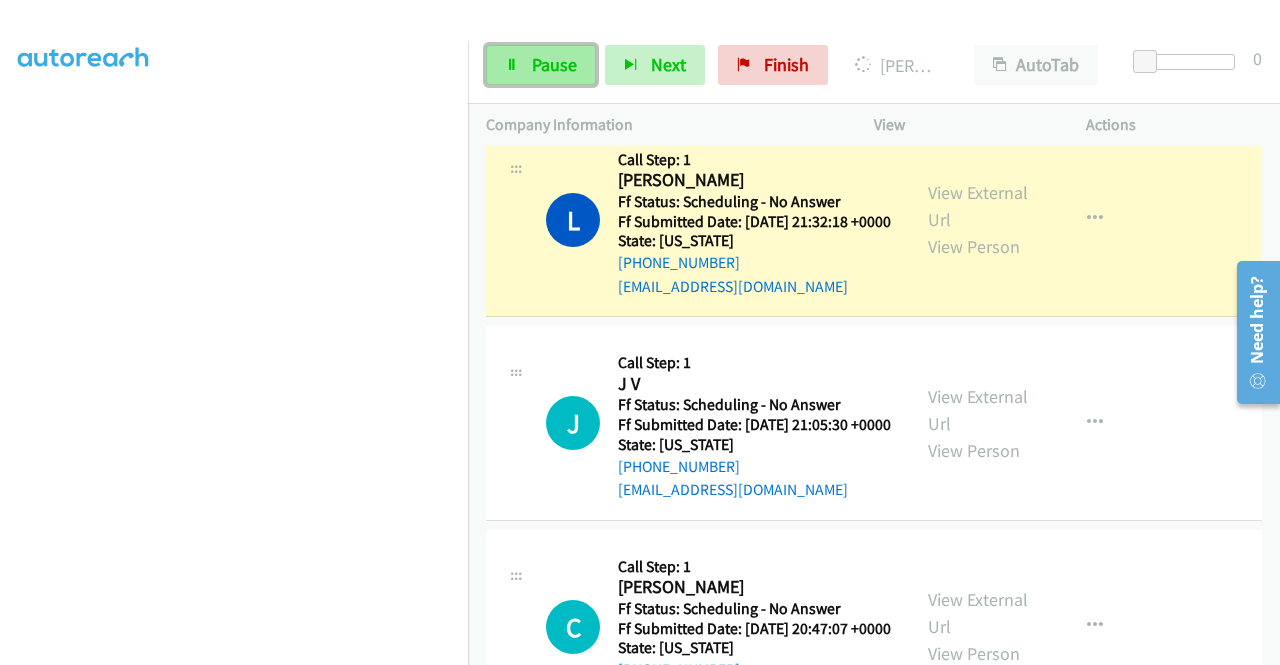 click on "Pause" at bounding box center [541, 65] 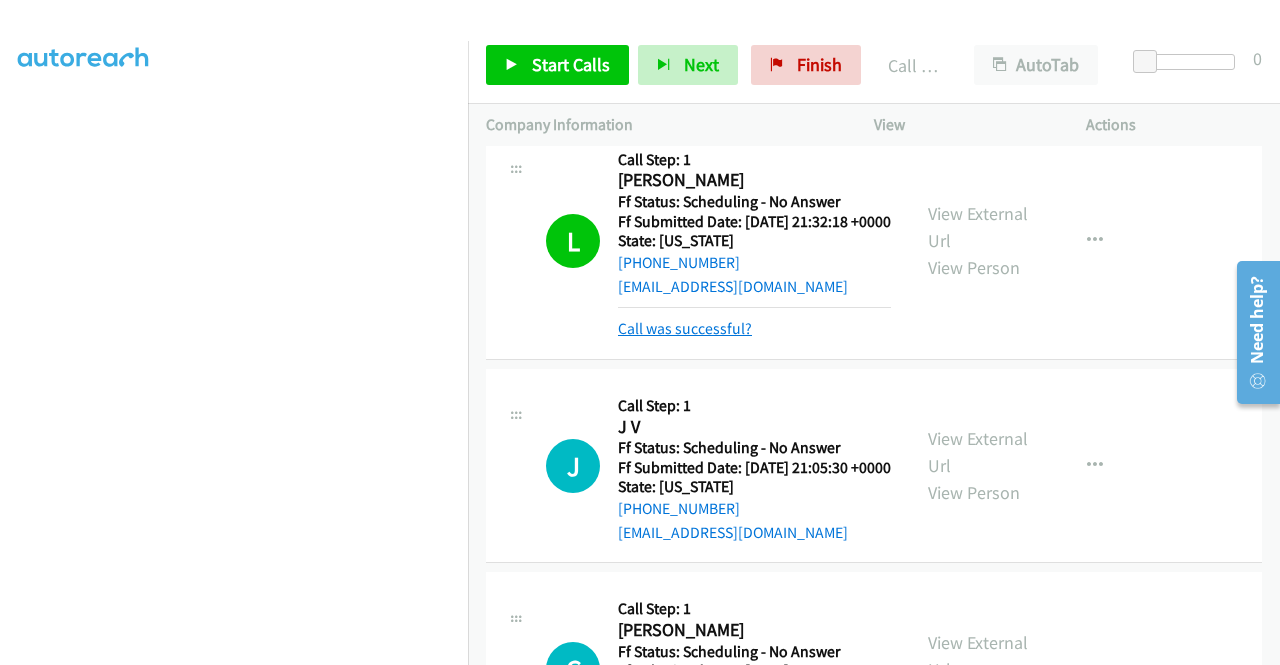 click on "Call was successful?" at bounding box center (685, 328) 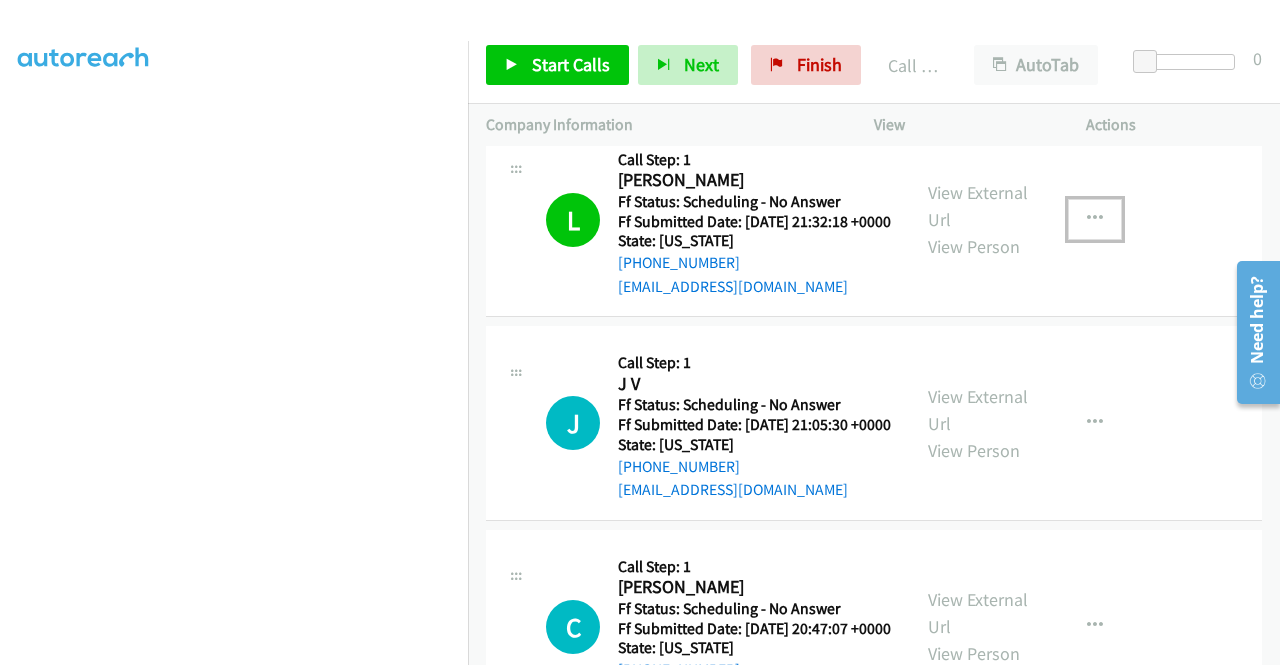 click at bounding box center [1095, 219] 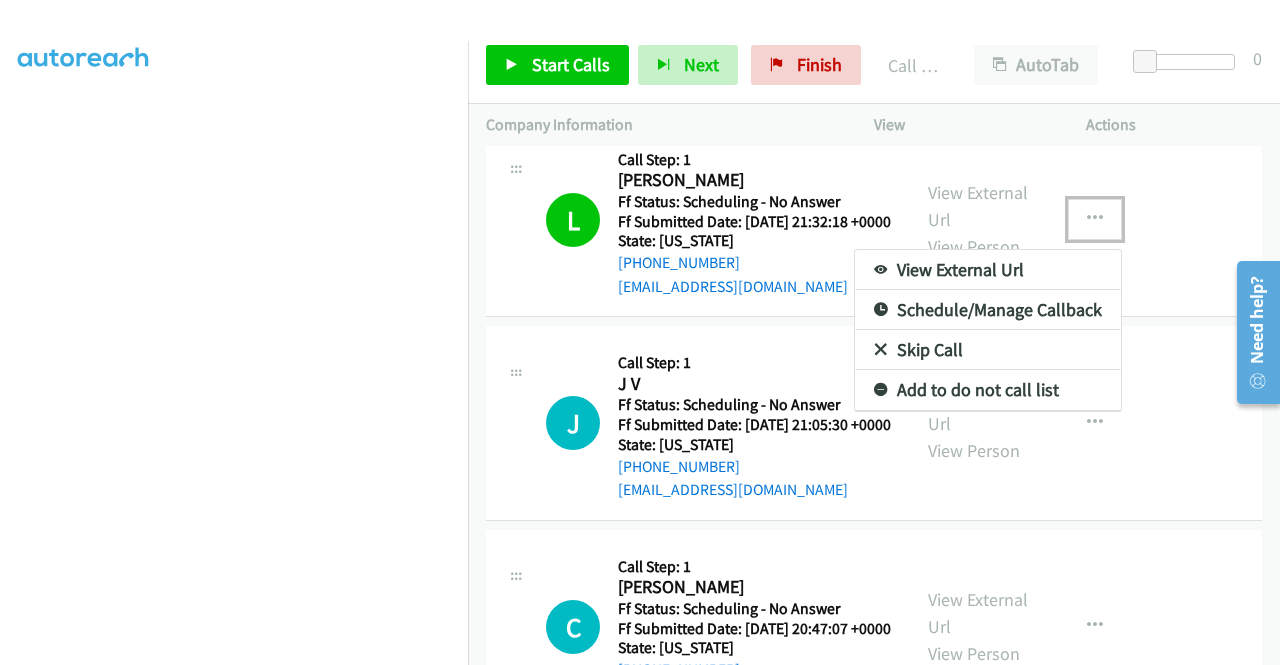 click on "Add to do not call list" at bounding box center [988, 390] 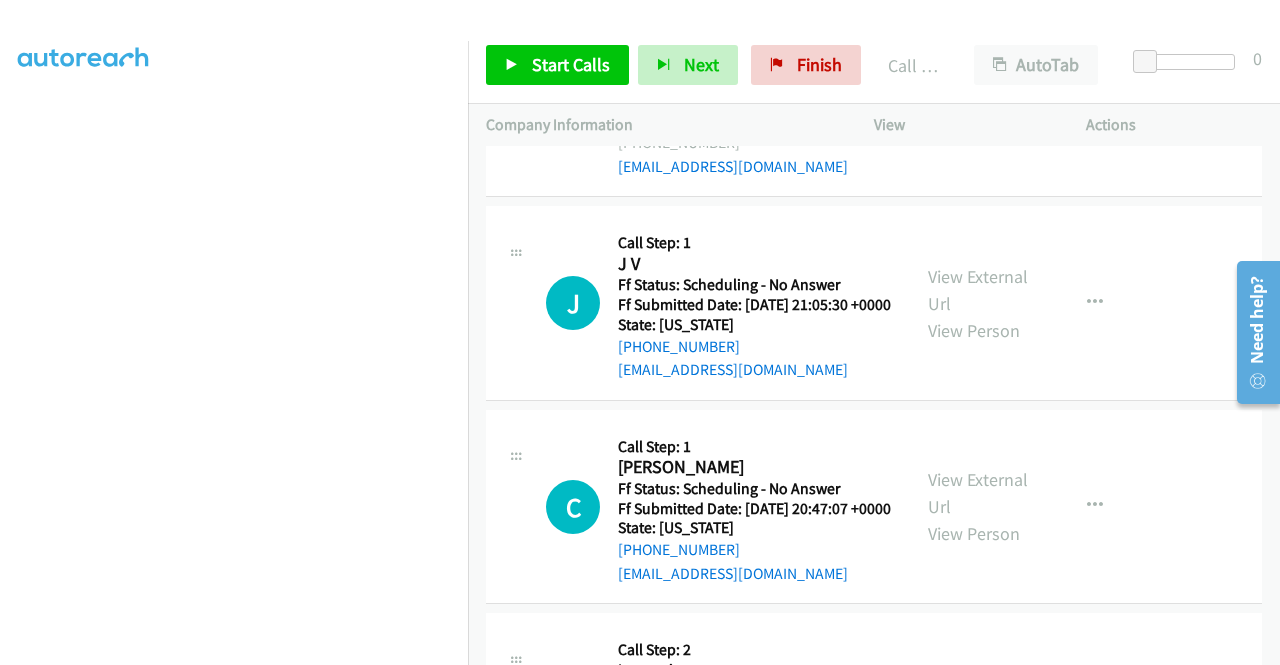 scroll, scrollTop: 680, scrollLeft: 0, axis: vertical 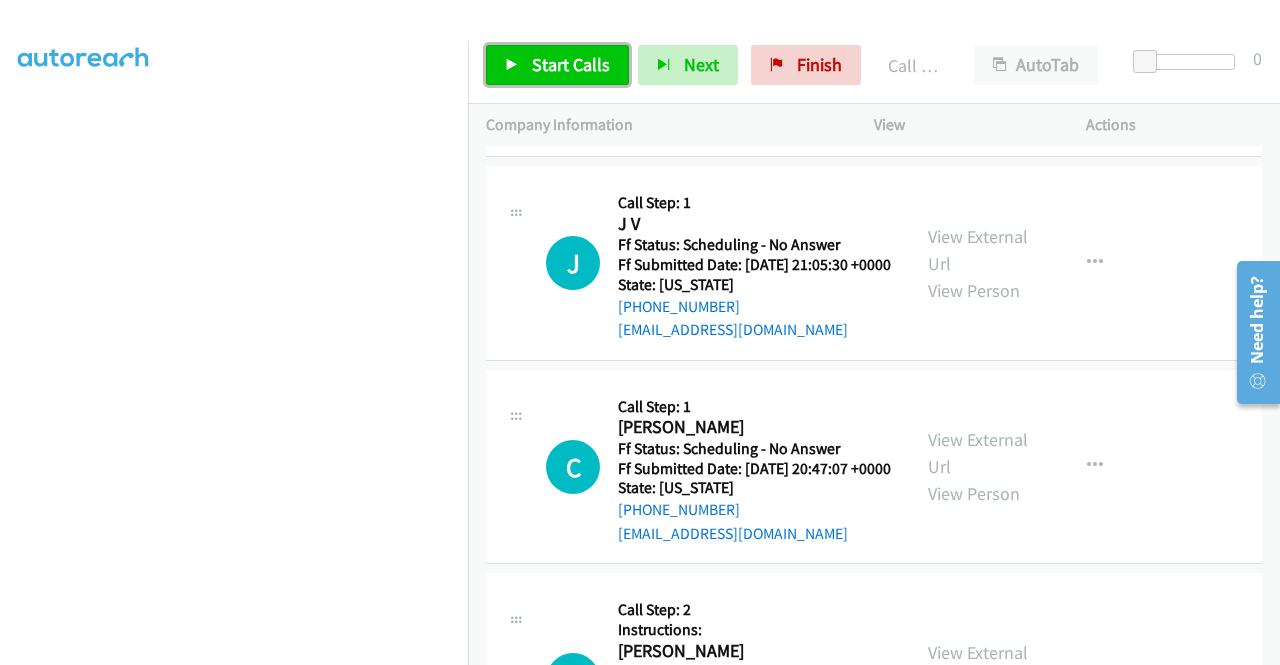 click on "Start Calls" at bounding box center (571, 64) 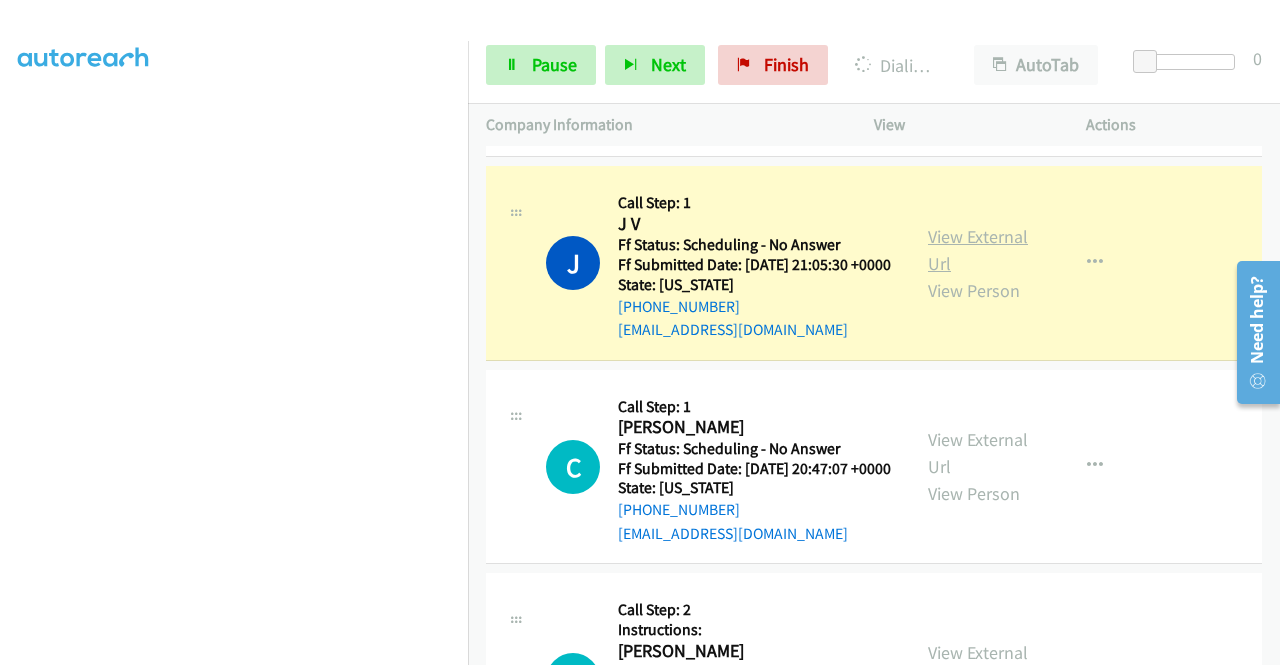 click on "View External Url" at bounding box center (978, 250) 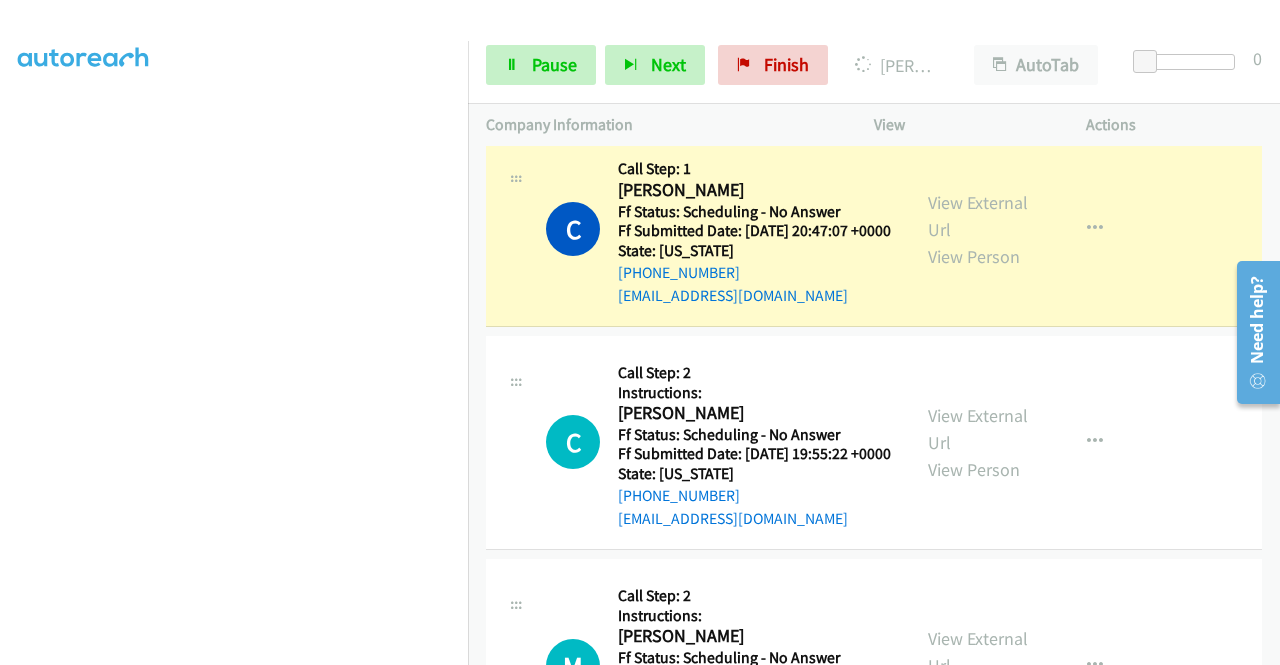 scroll, scrollTop: 1000, scrollLeft: 0, axis: vertical 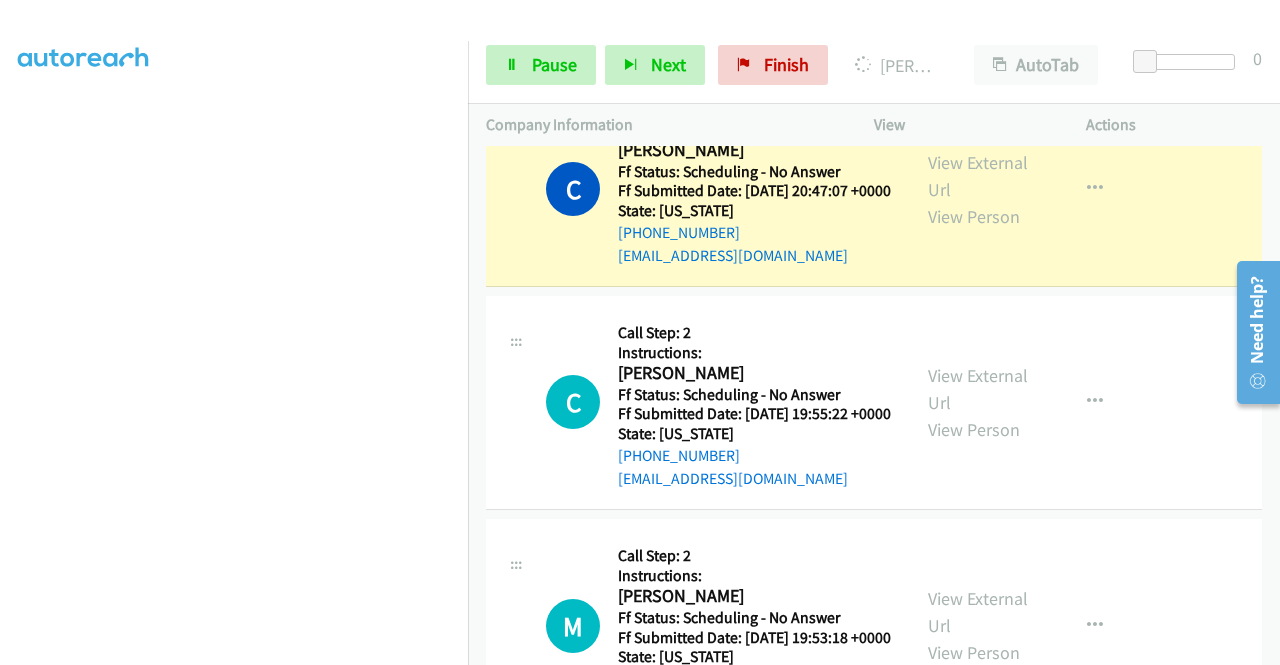 click on "View External Url
View Person" at bounding box center [980, 189] 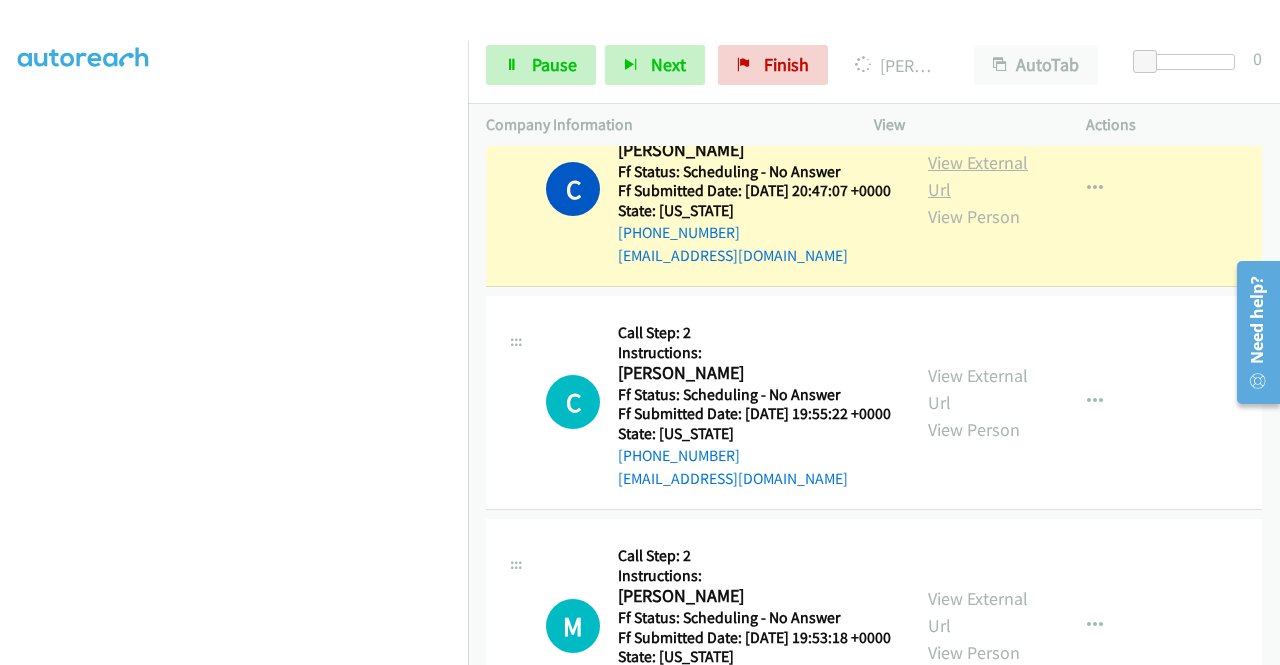click on "View External Url" at bounding box center [978, 176] 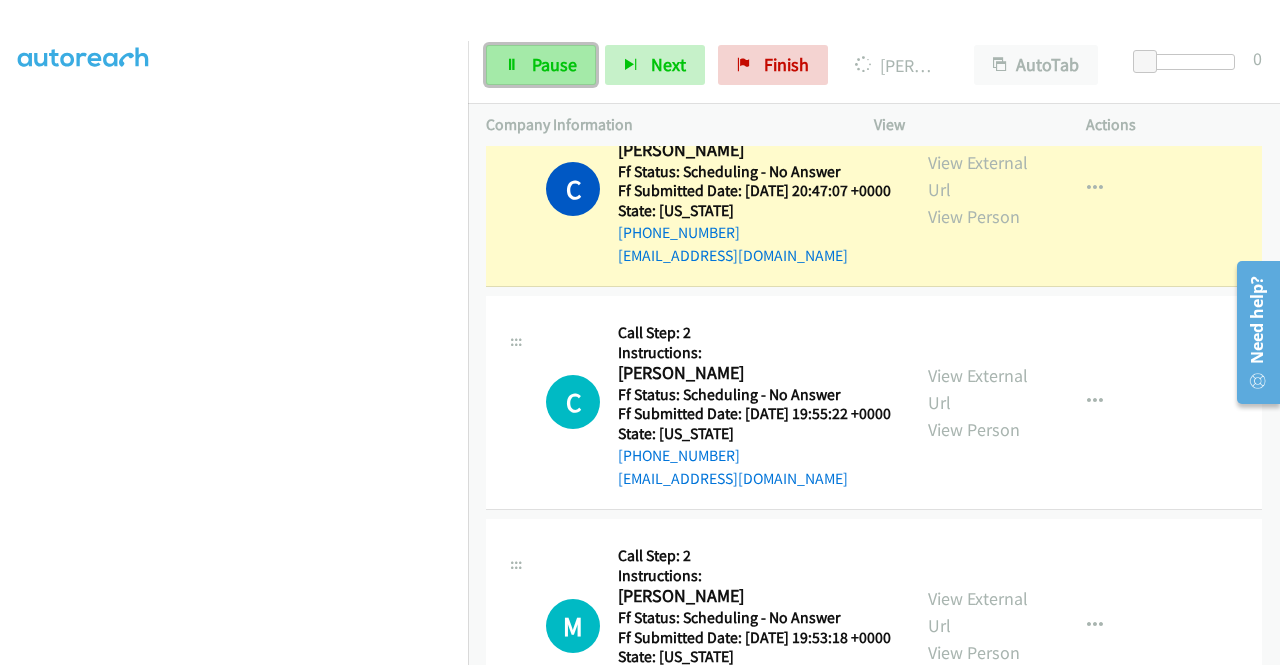 click on "Pause" at bounding box center (554, 64) 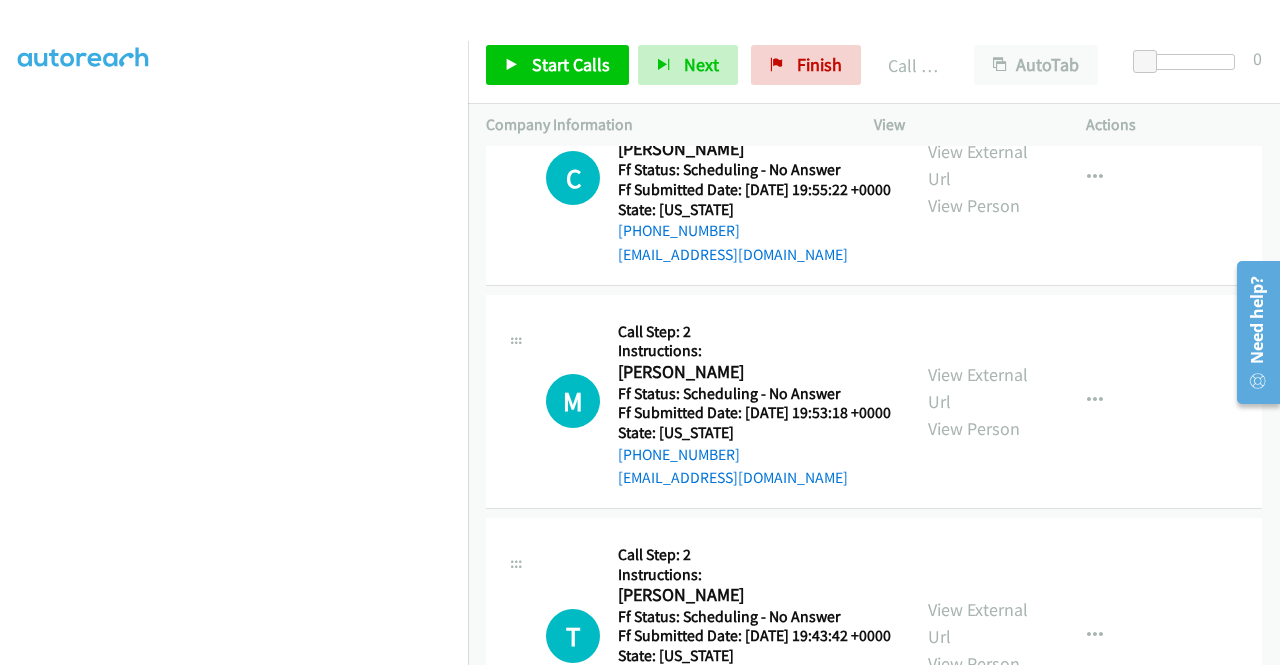 scroll, scrollTop: 1280, scrollLeft: 0, axis: vertical 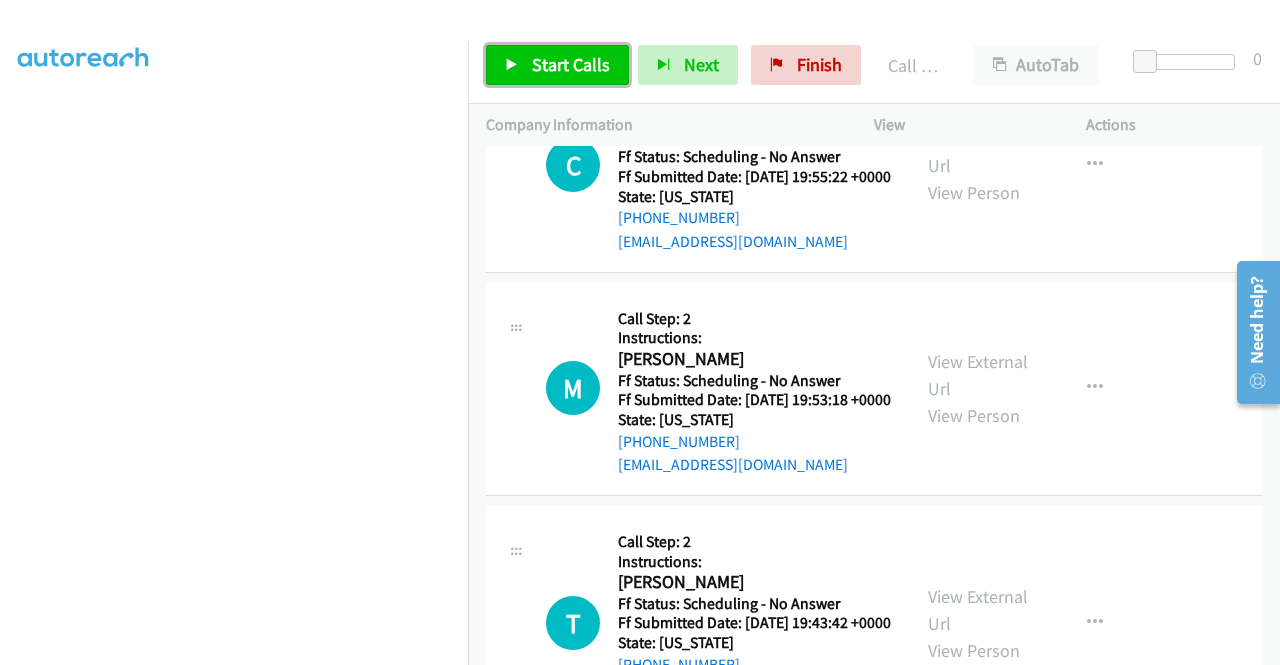 click on "Start Calls" at bounding box center [571, 64] 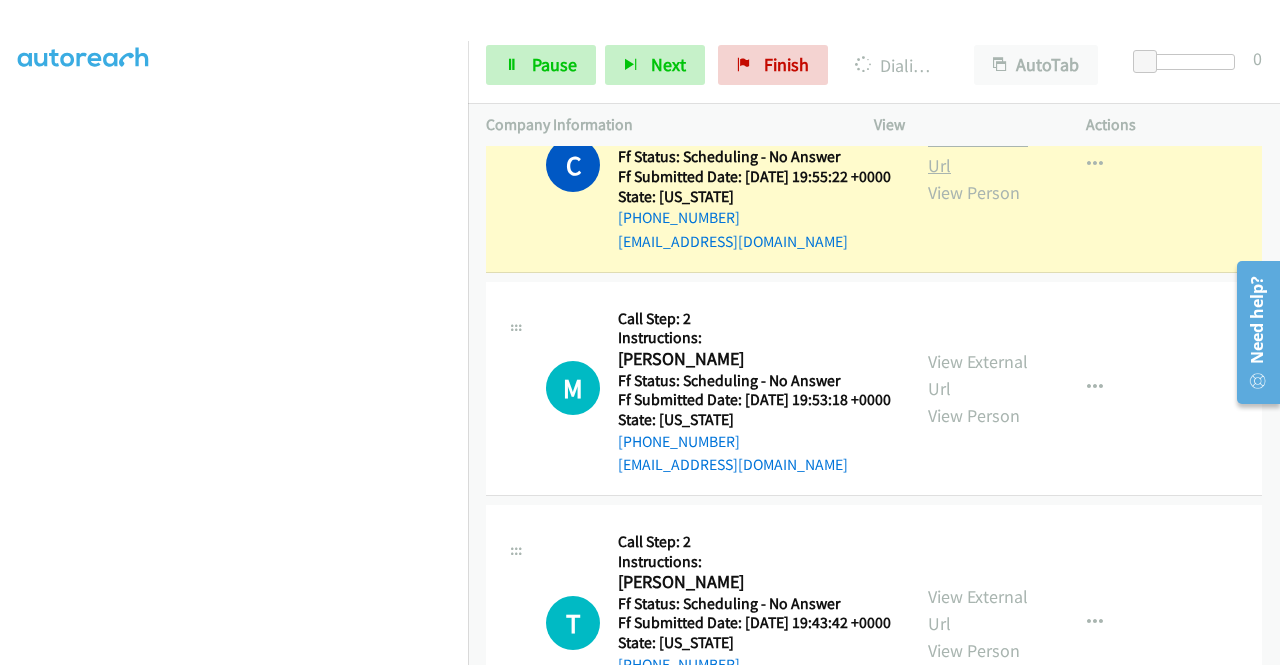 click on "View External Url" at bounding box center (978, 152) 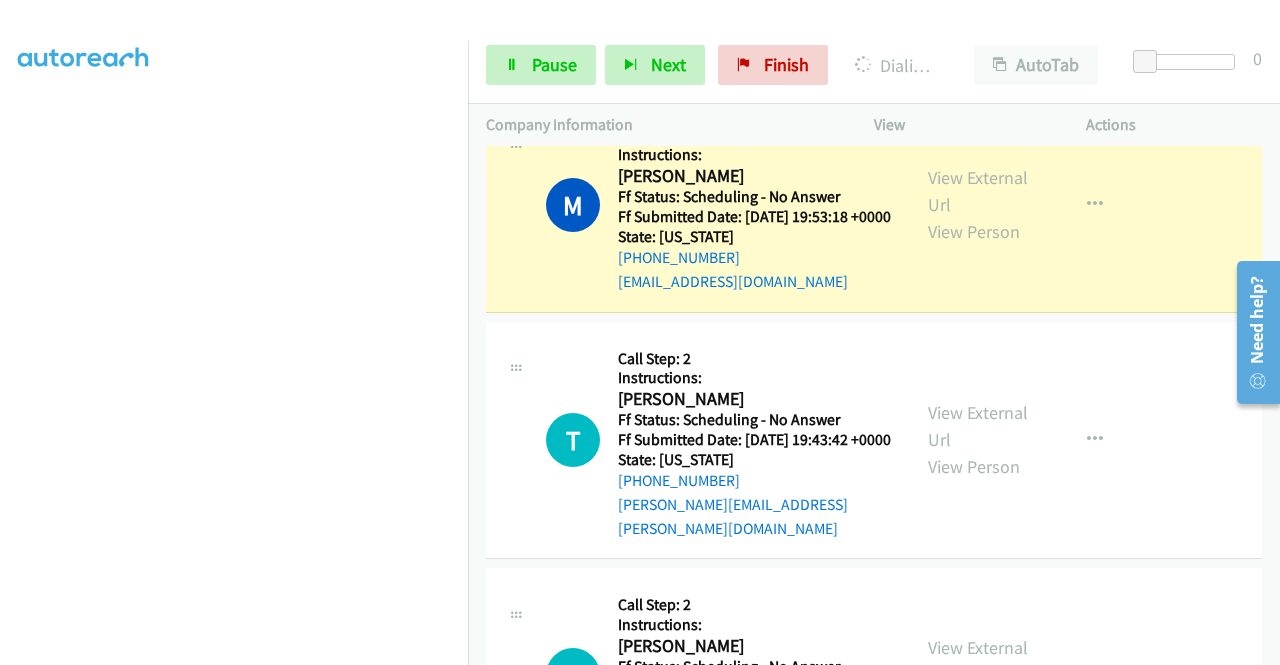 scroll, scrollTop: 1600, scrollLeft: 0, axis: vertical 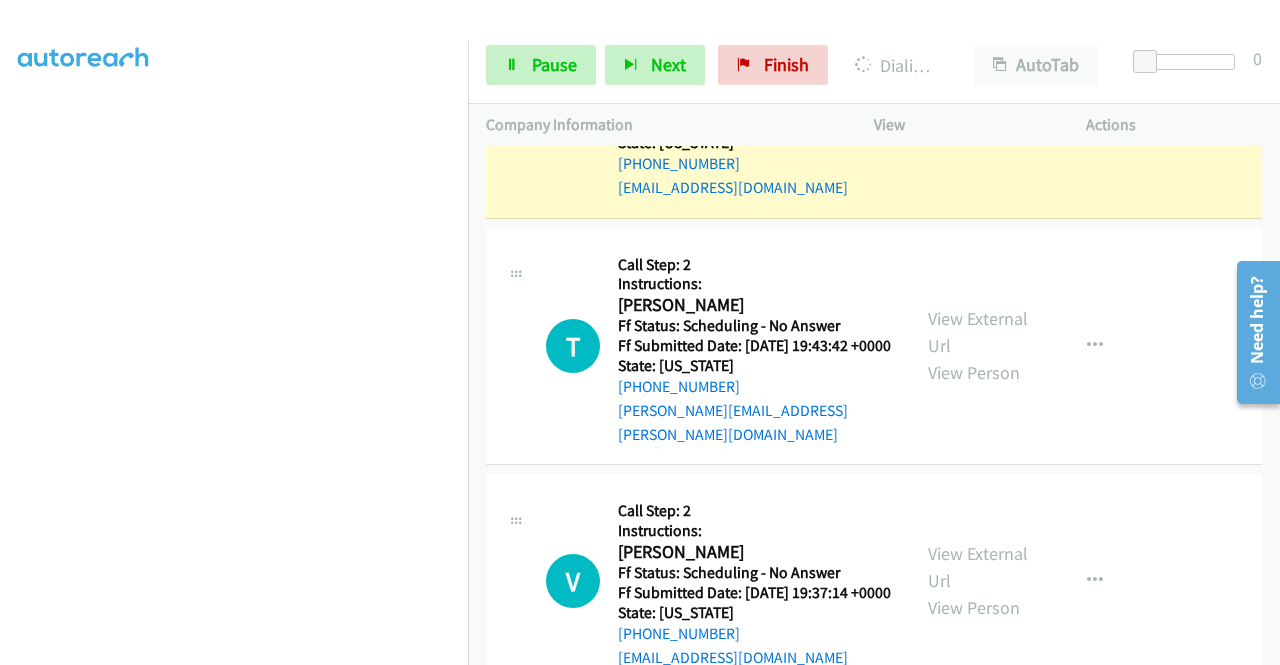 click on "View External Url" at bounding box center (978, 97) 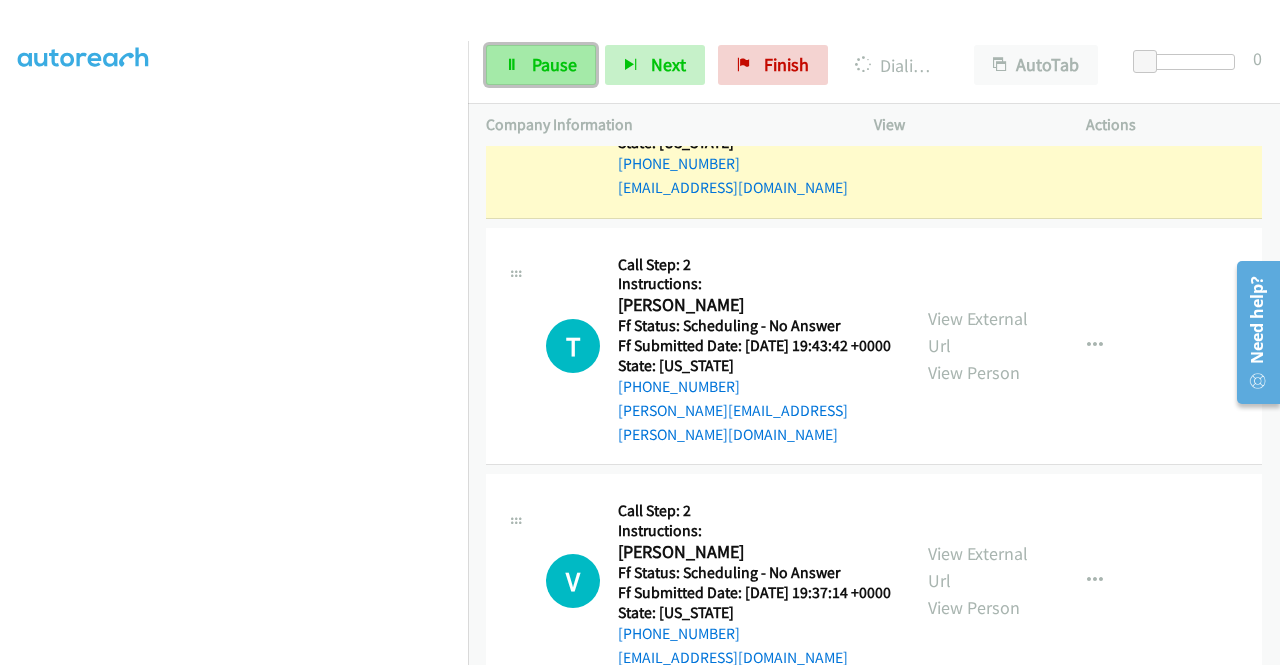 click on "Pause" at bounding box center [541, 65] 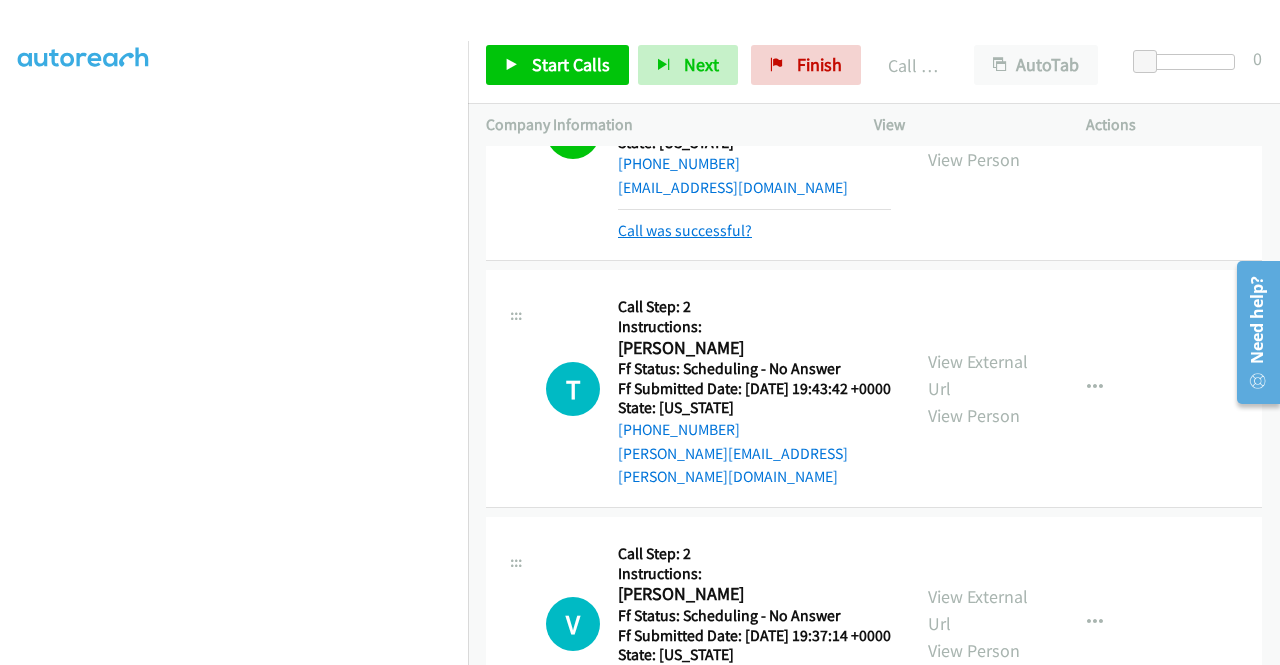 click on "Call was successful?" at bounding box center (685, 230) 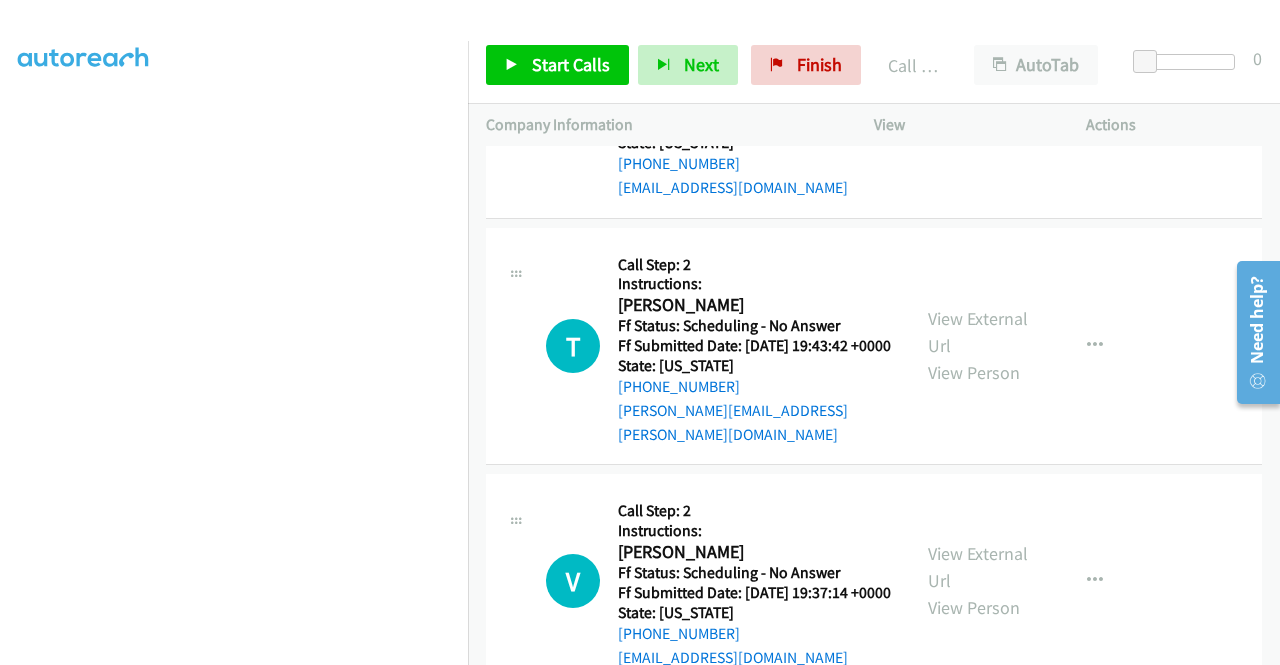 click at bounding box center [1095, 111] 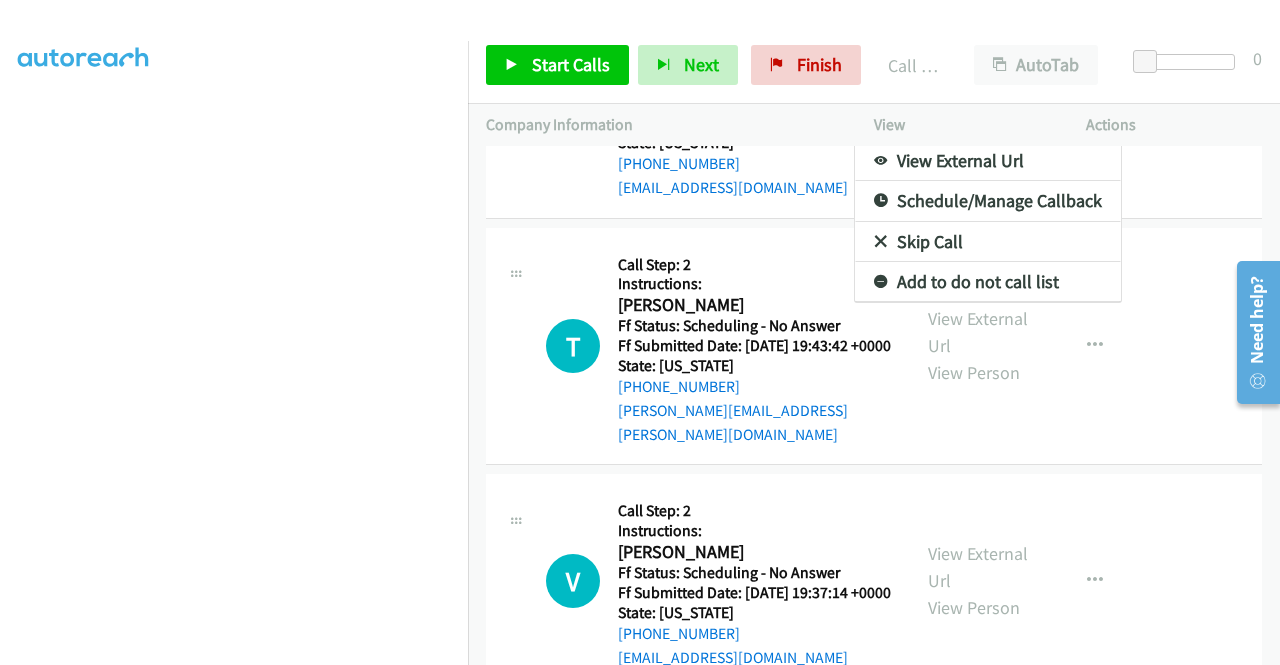 click on "Add to do not call list" at bounding box center (988, 282) 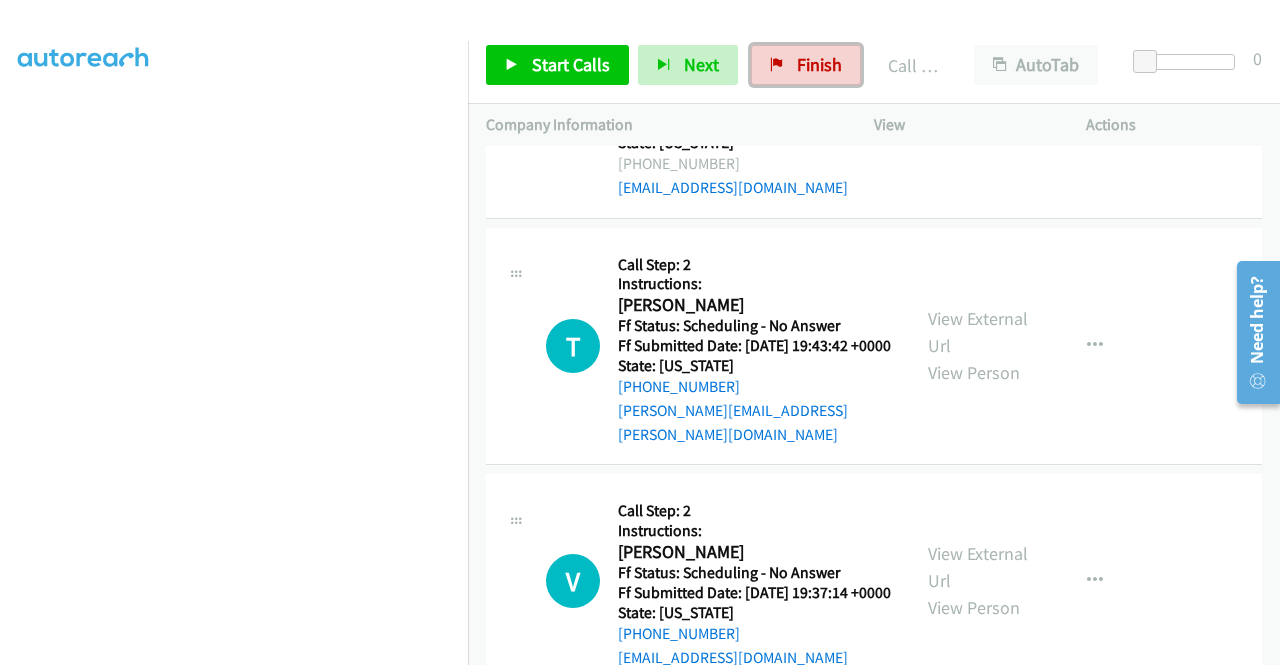 click on "Finish" at bounding box center (819, 64) 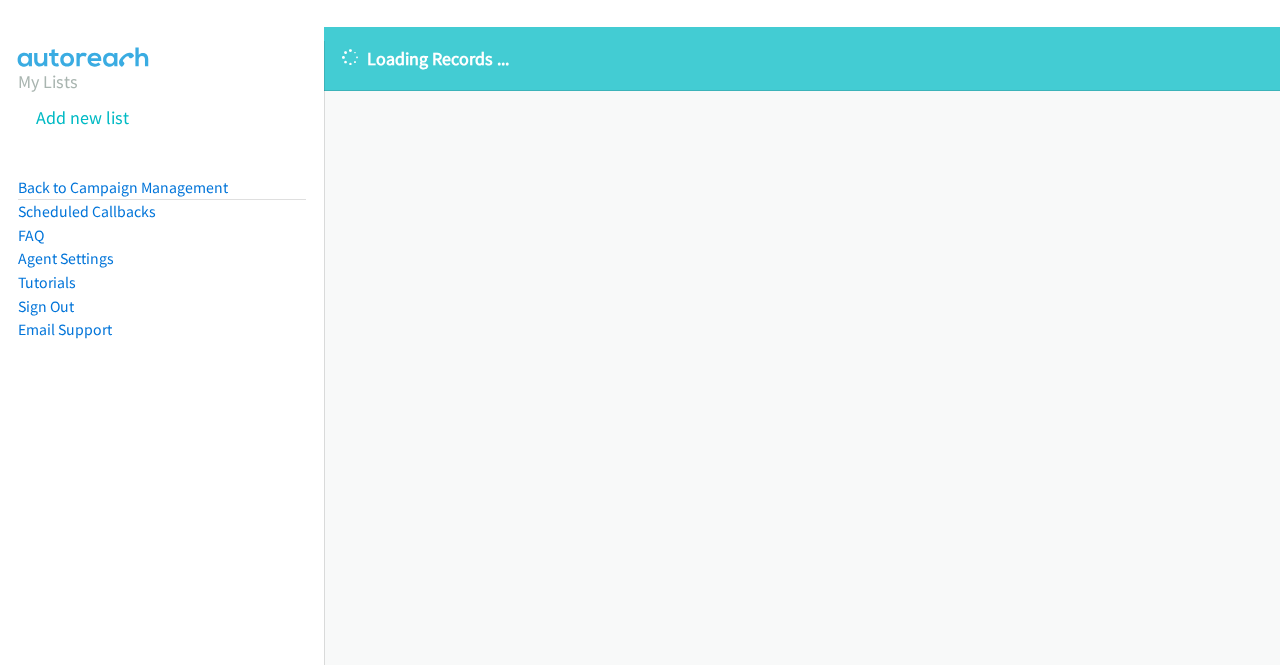 scroll, scrollTop: 0, scrollLeft: 0, axis: both 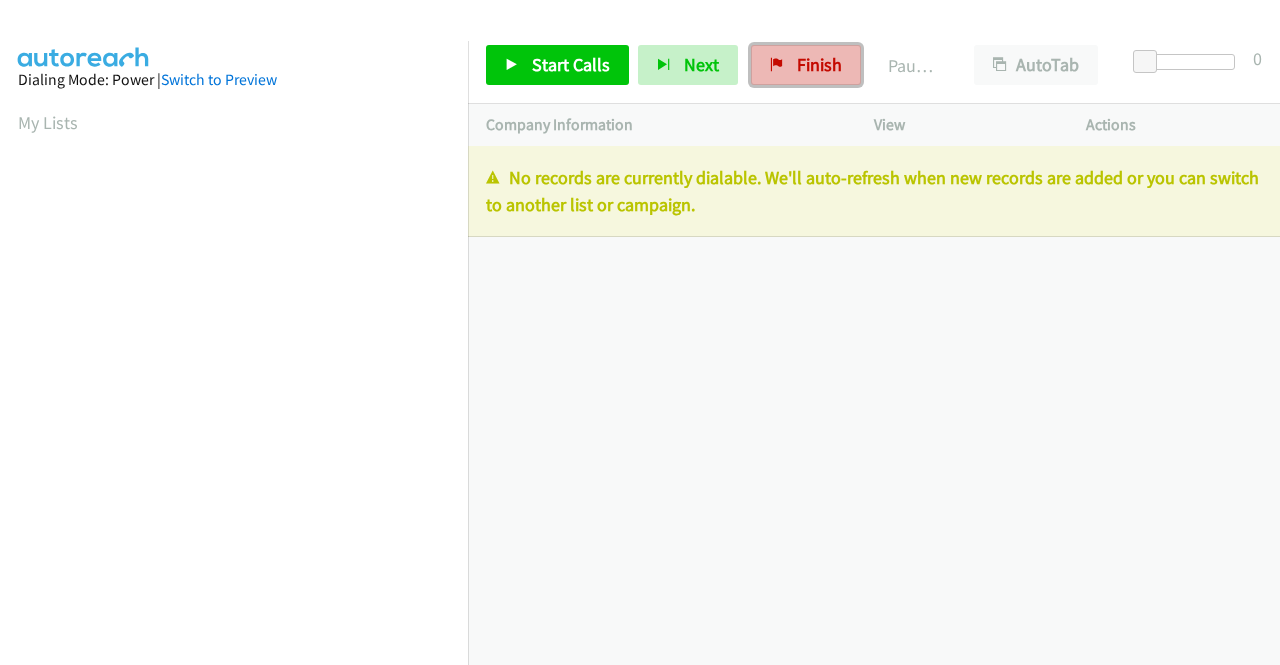 click on "Finish" at bounding box center [819, 64] 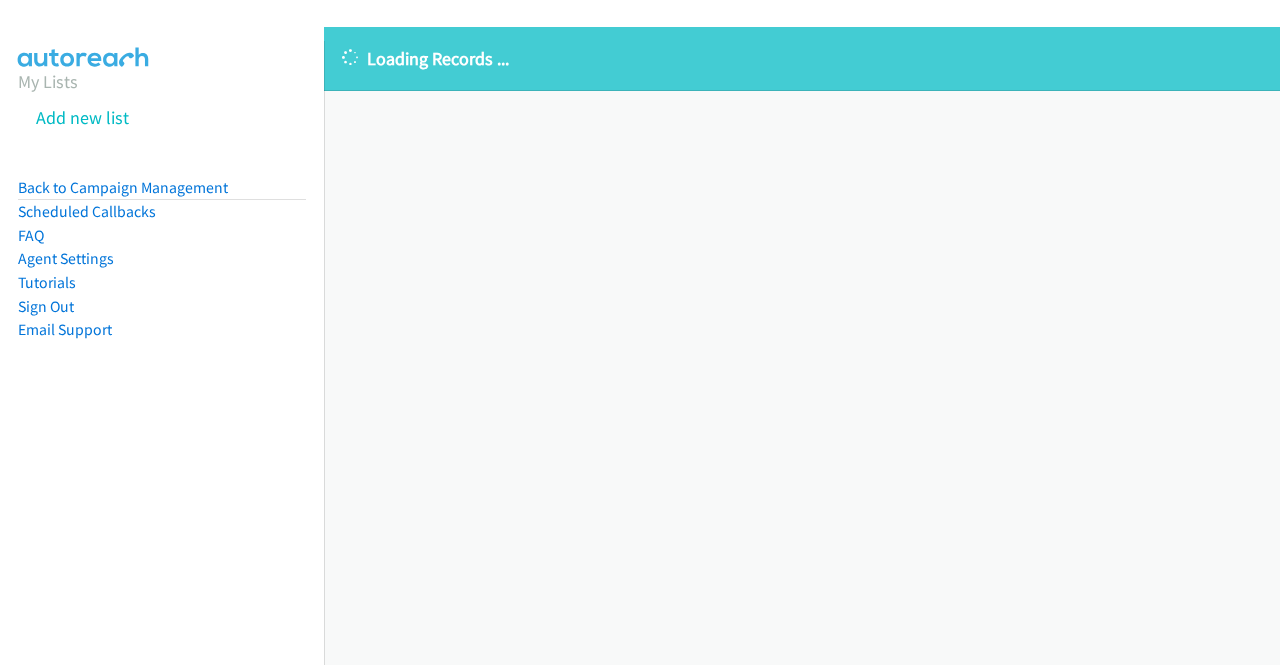 scroll, scrollTop: 0, scrollLeft: 0, axis: both 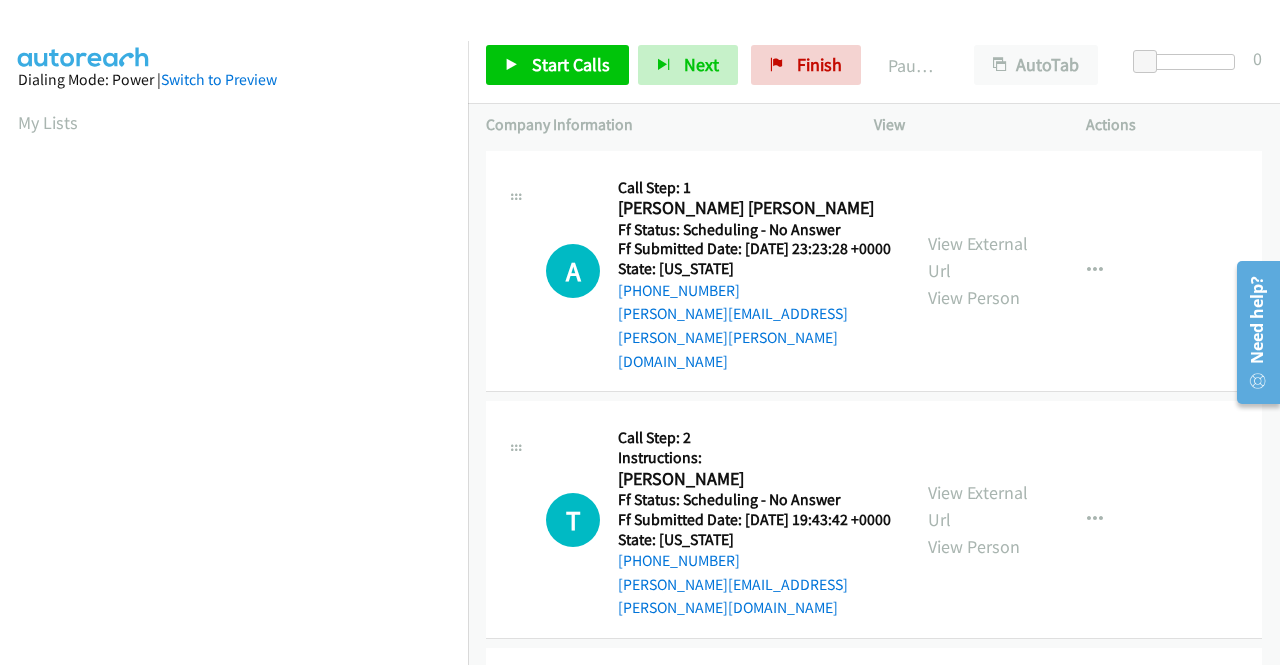 click on "Start Calls
Pause
Next
Finish
Paused
AutoTab
AutoTab
0" at bounding box center [874, 65] 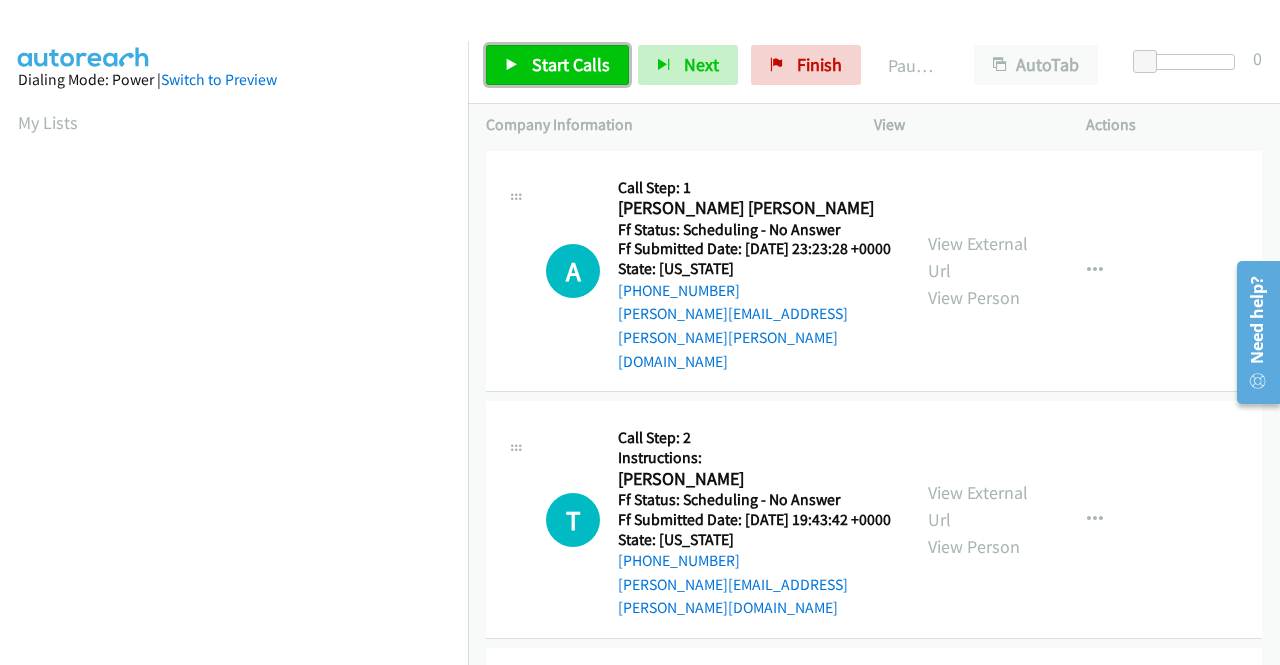 click on "Start Calls" at bounding box center (571, 64) 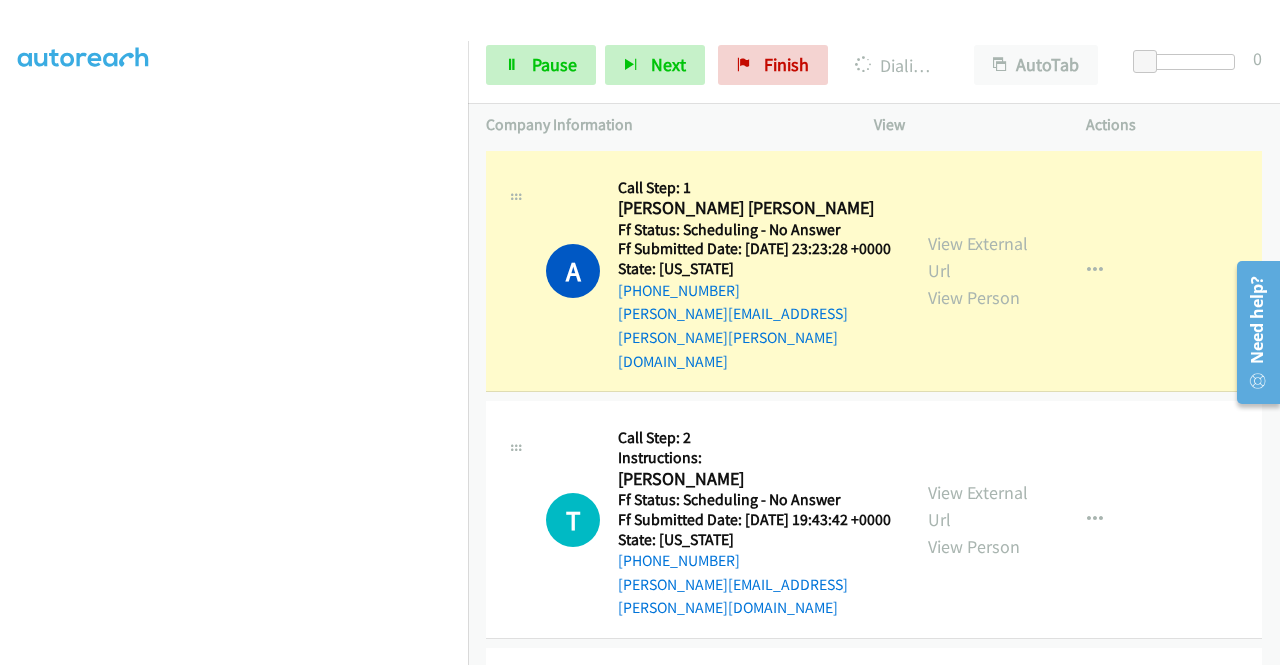 scroll, scrollTop: 456, scrollLeft: 0, axis: vertical 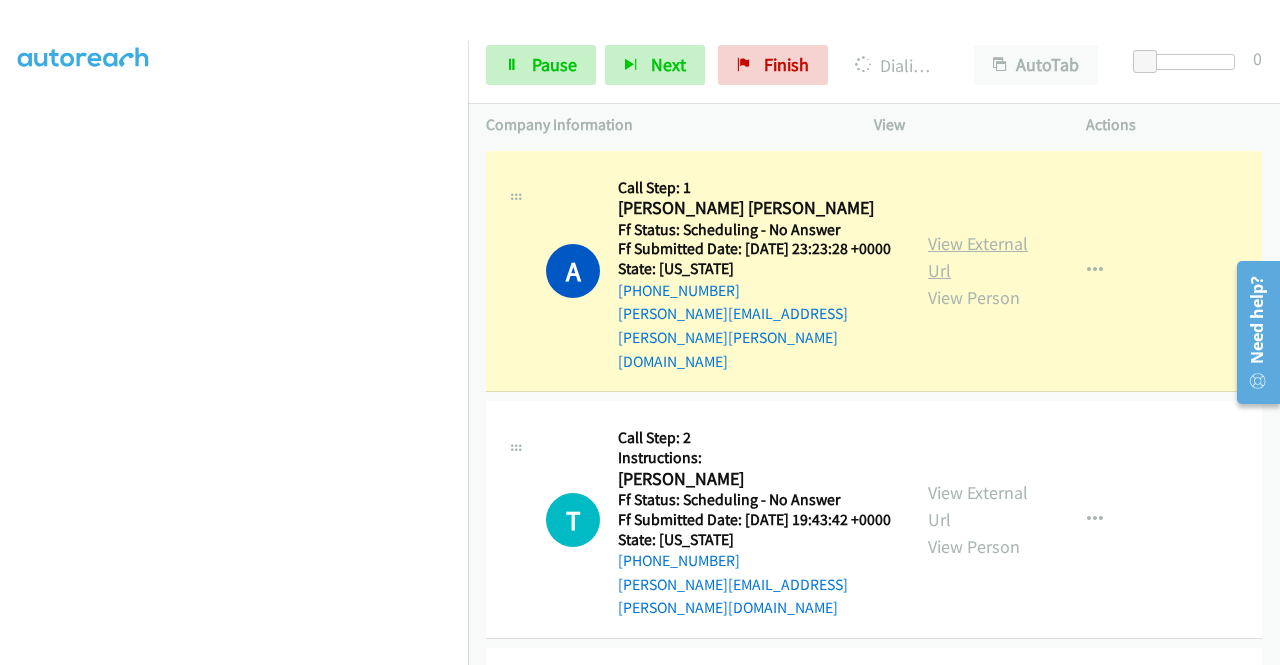 click on "View External Url" at bounding box center (978, 257) 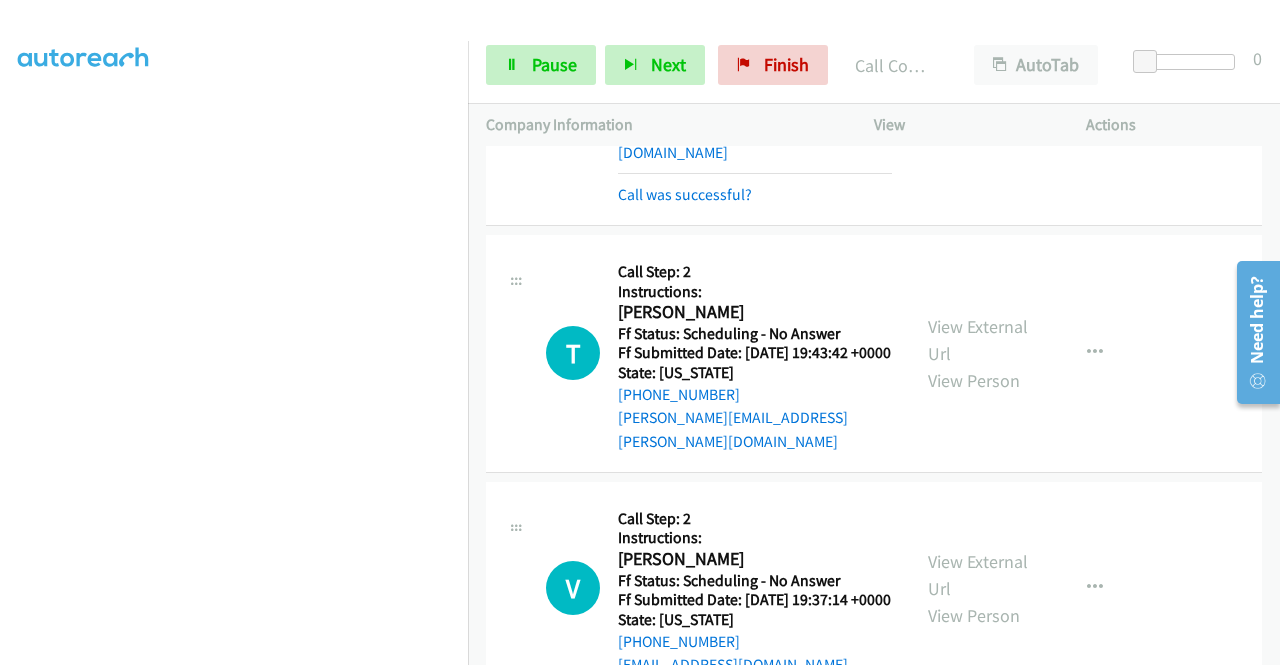 scroll, scrollTop: 239, scrollLeft: 0, axis: vertical 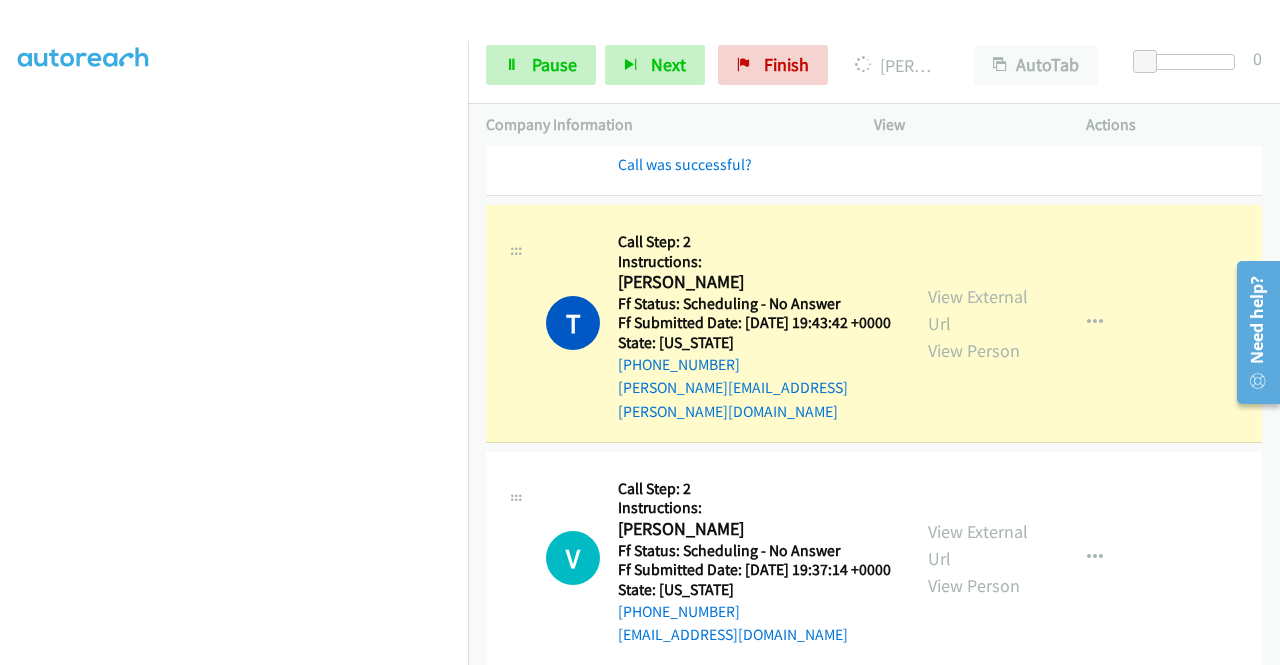 click on "View External Url
View Person
View External Url
Email
Schedule/Manage Callback
Skip Call
Add to do not call list" at bounding box center [1025, 323] 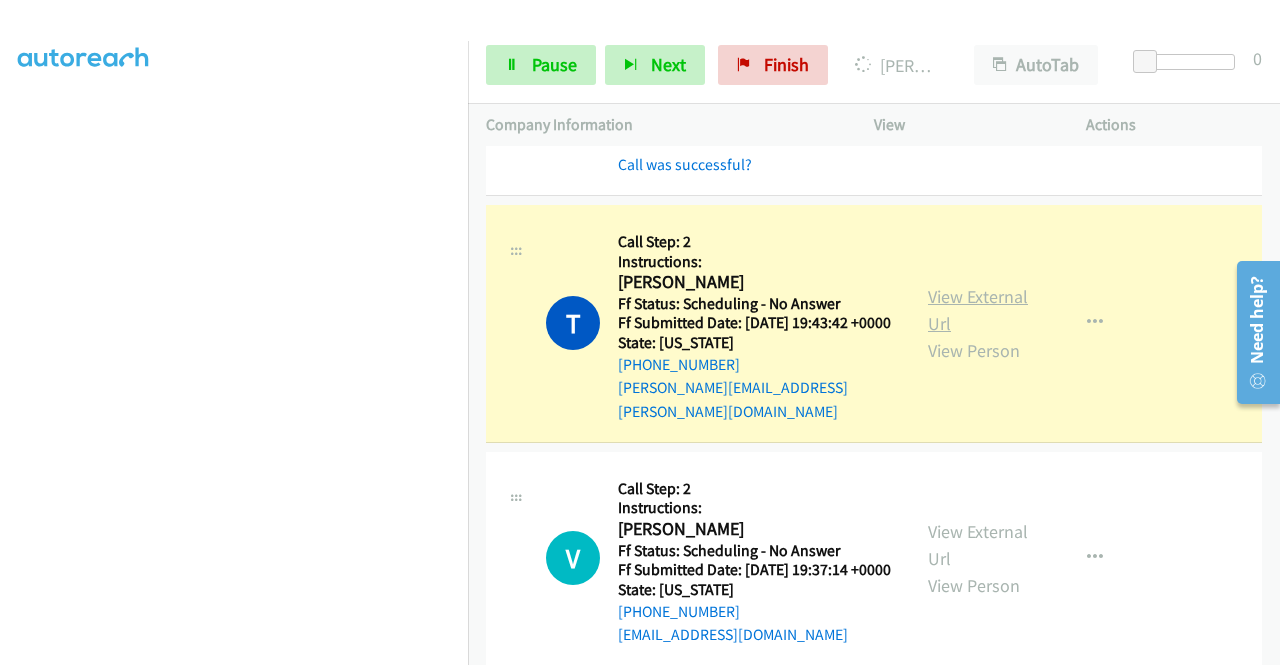 click on "View External Url" at bounding box center (978, 310) 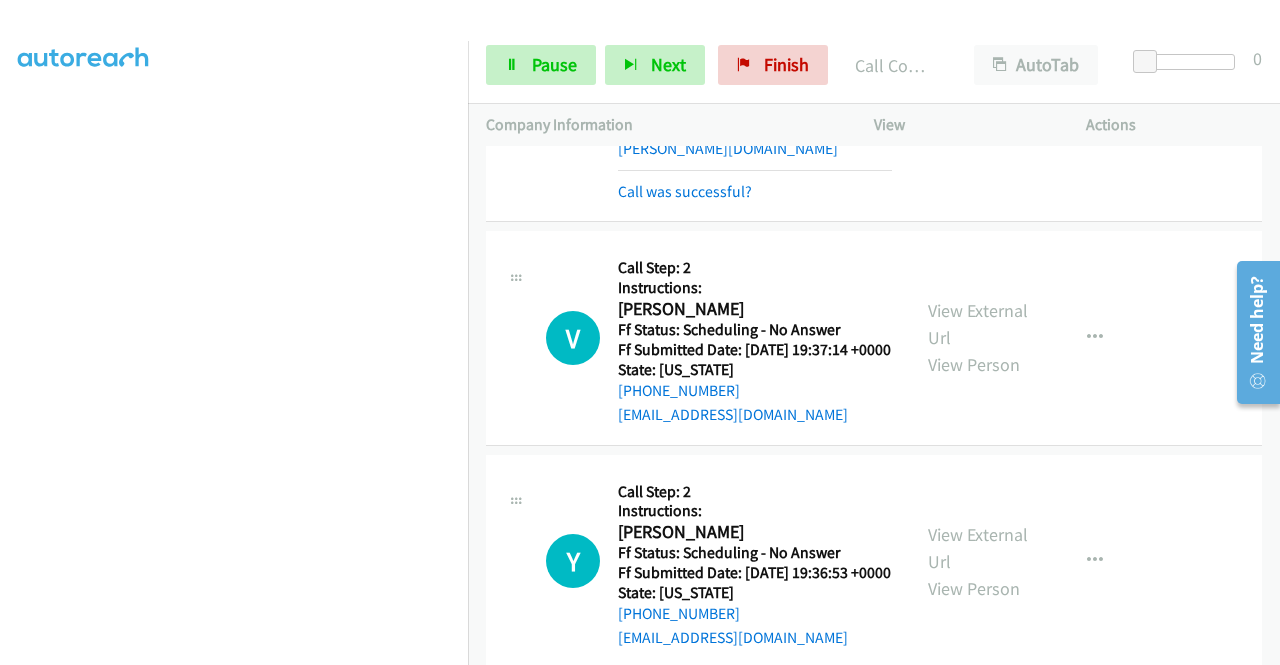 scroll, scrollTop: 520, scrollLeft: 0, axis: vertical 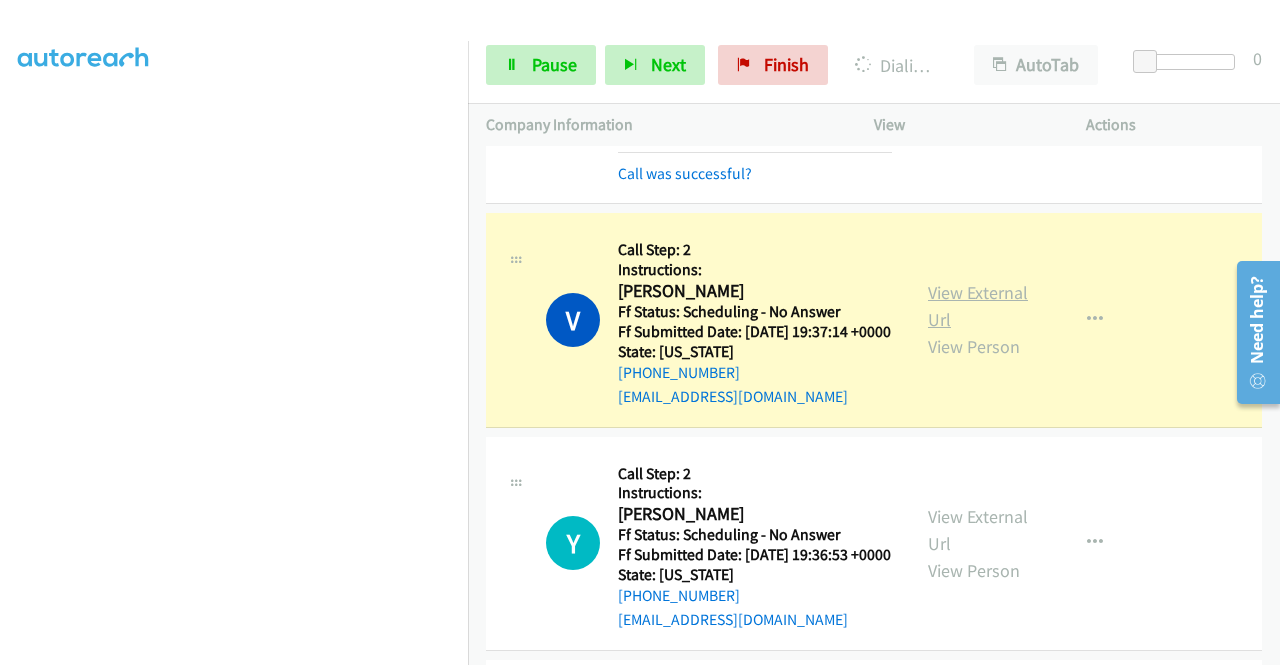 click on "View External Url" at bounding box center [978, 306] 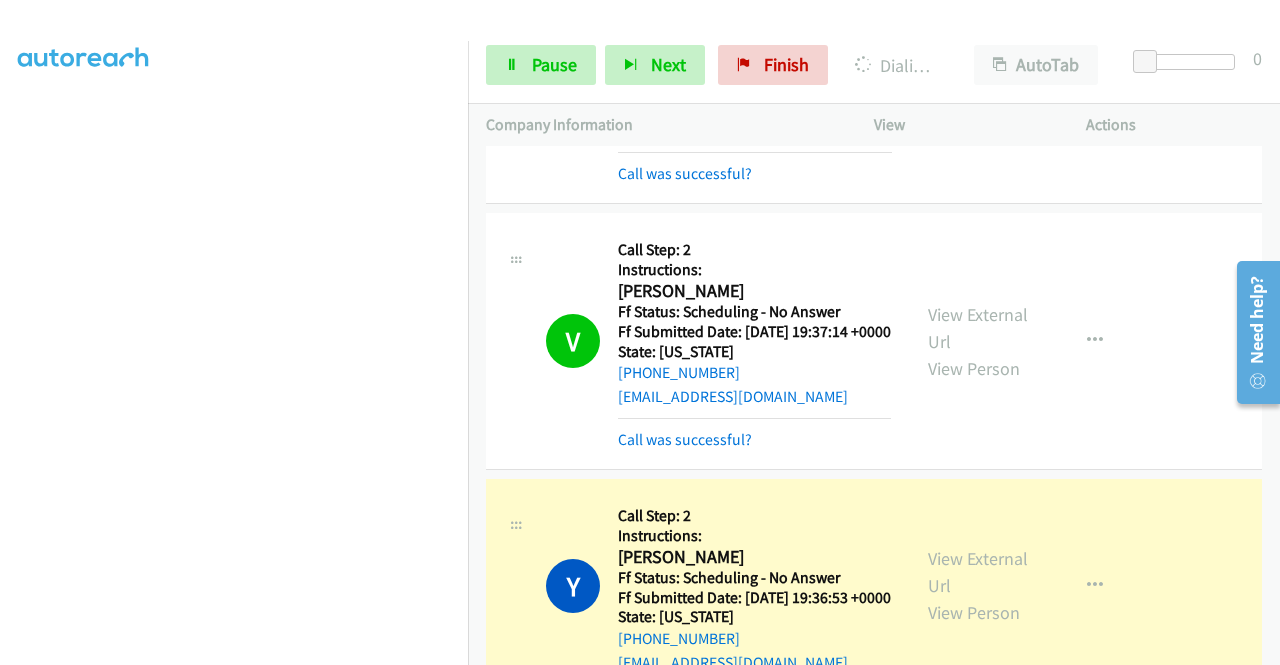 scroll, scrollTop: 0, scrollLeft: 0, axis: both 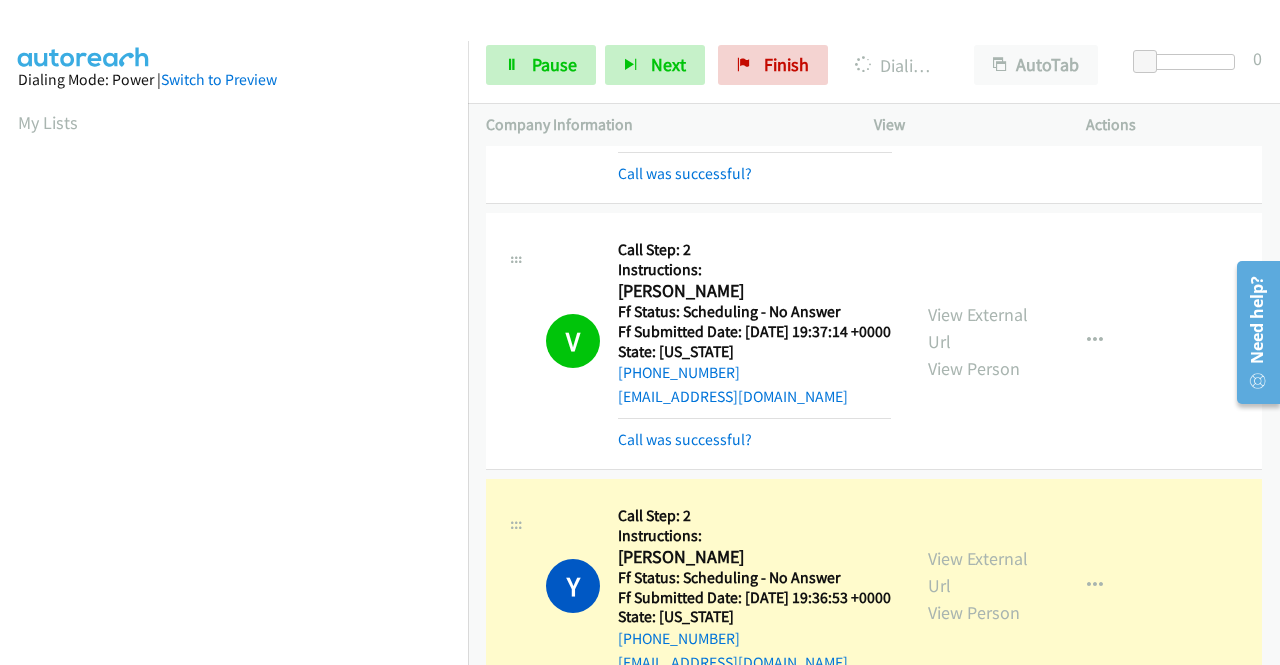 click on "Start Calls
Pause
Next
Finish
Dialing [PERSON_NAME]
AutoTab
AutoTab
0" at bounding box center [874, 65] 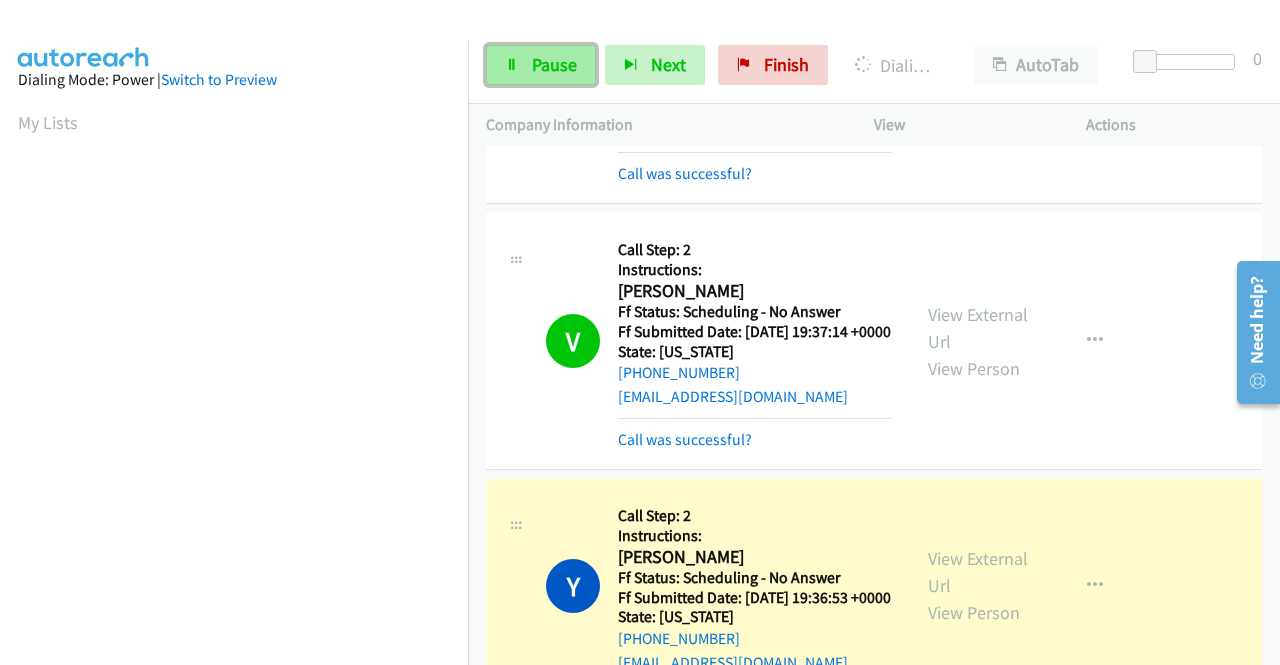 scroll, scrollTop: 456, scrollLeft: 0, axis: vertical 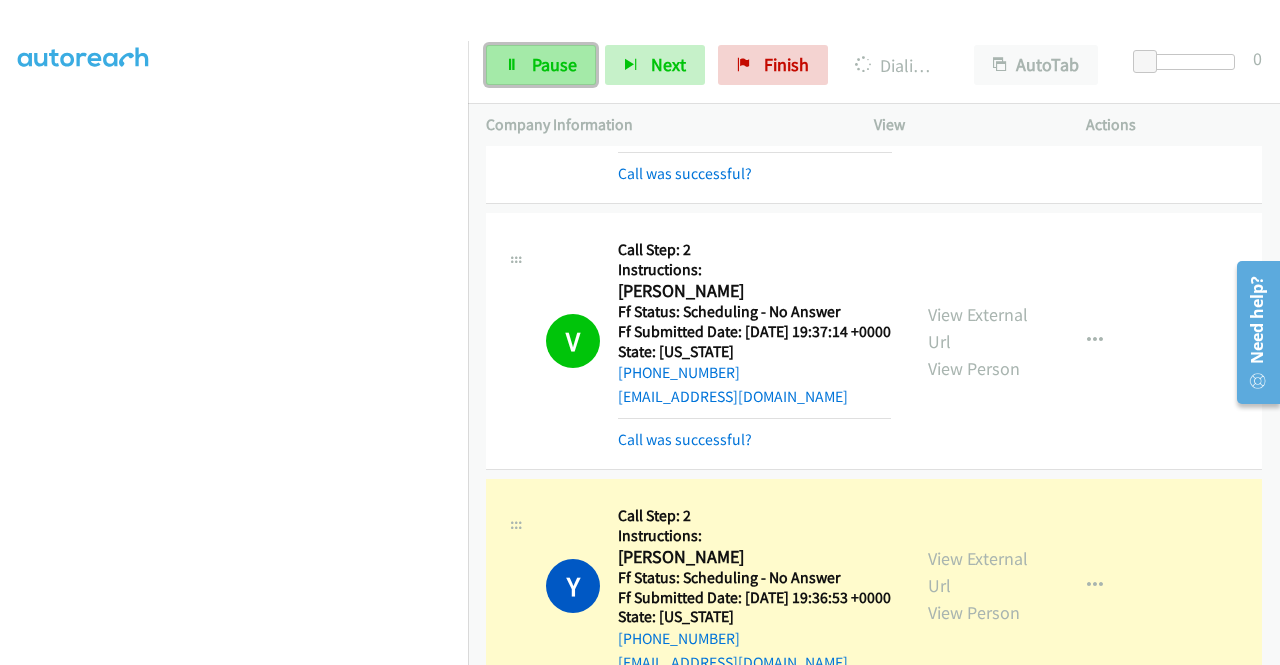 click on "Pause" at bounding box center (554, 64) 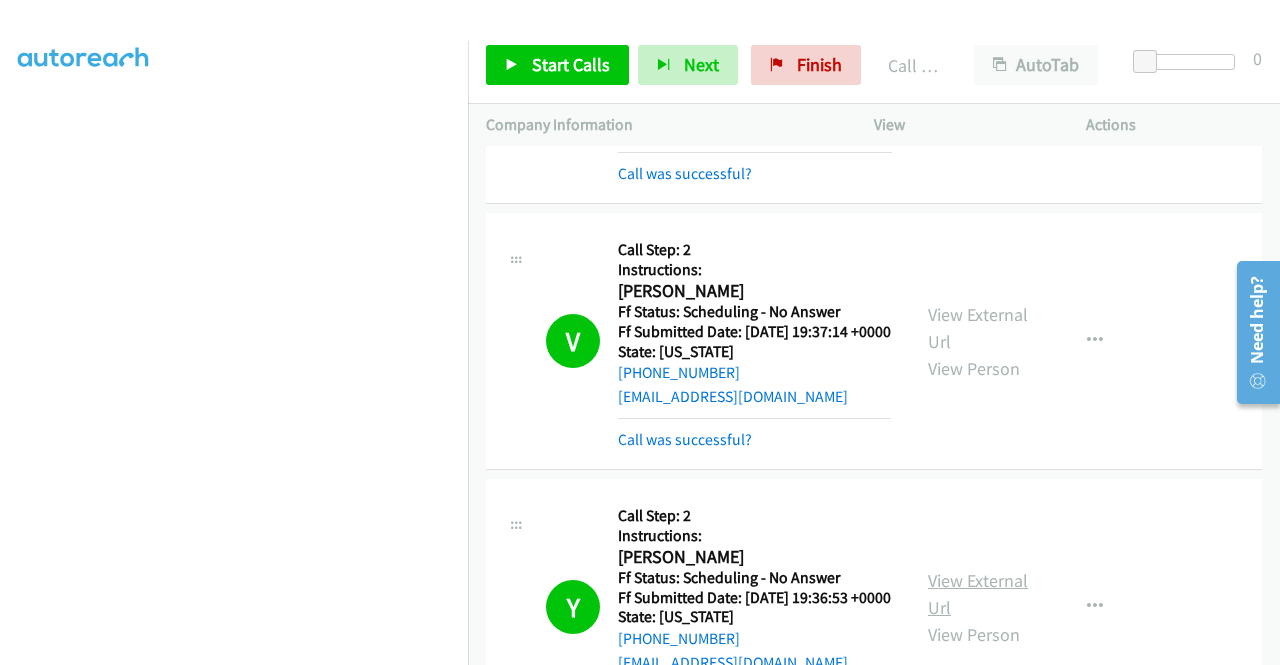 click on "View External Url" at bounding box center [978, 594] 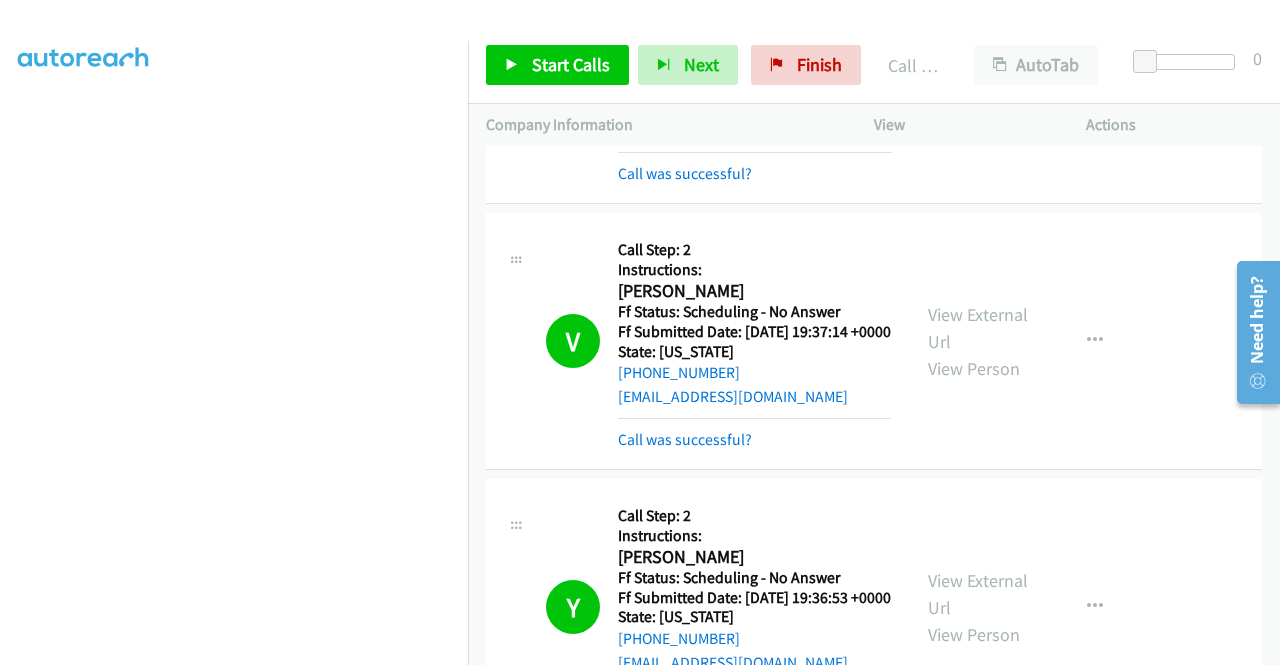 click on "Start Calls
Pause
Next
Finish
Call Completed
AutoTab
AutoTab
0" at bounding box center [874, 65] 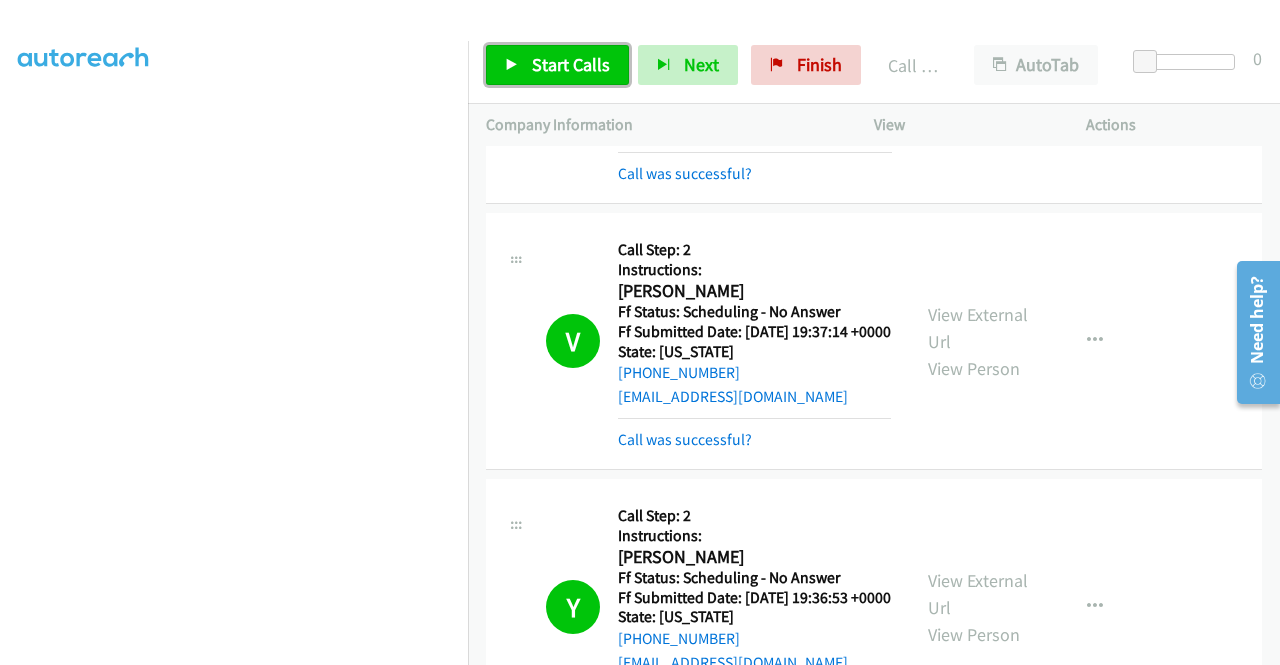 click on "Start Calls" at bounding box center [557, 65] 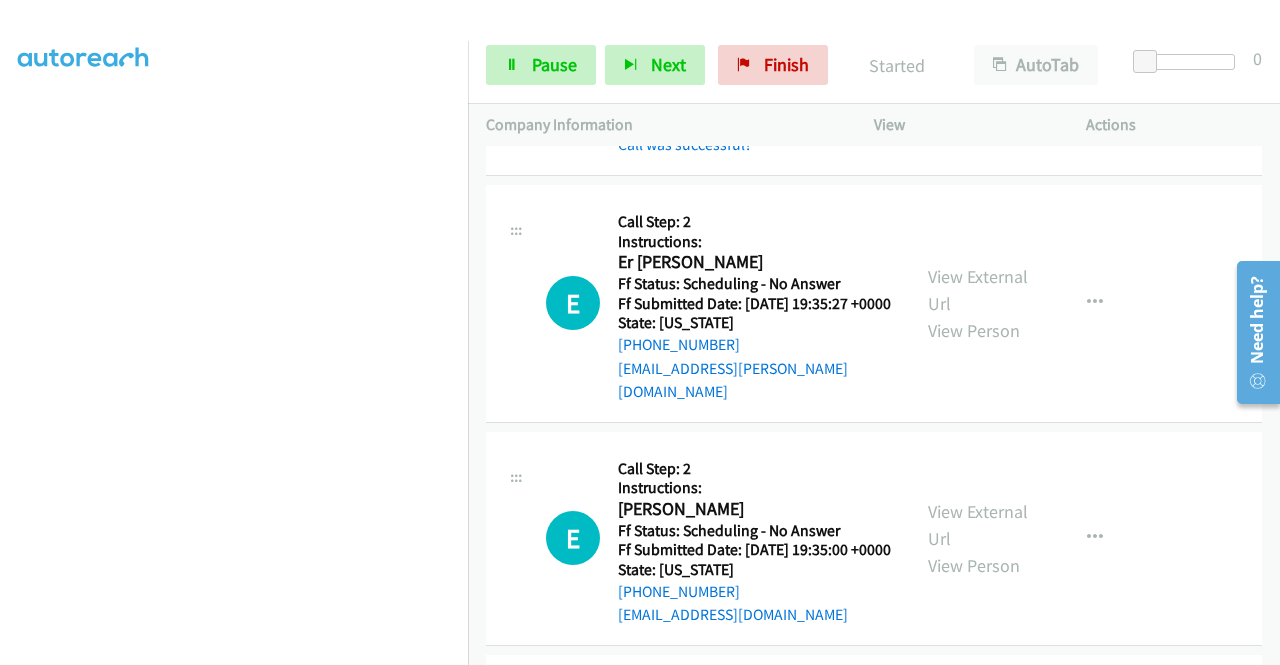 scroll, scrollTop: 1120, scrollLeft: 0, axis: vertical 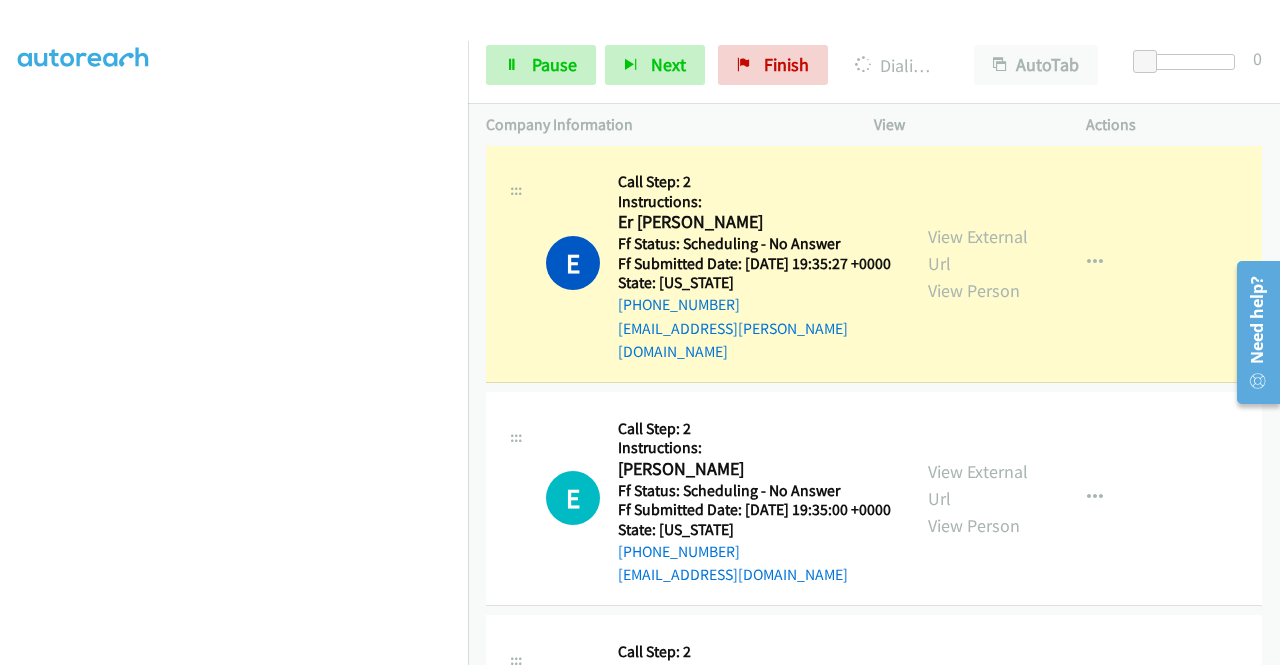 click on "View External Url
View Person" at bounding box center (980, 263) 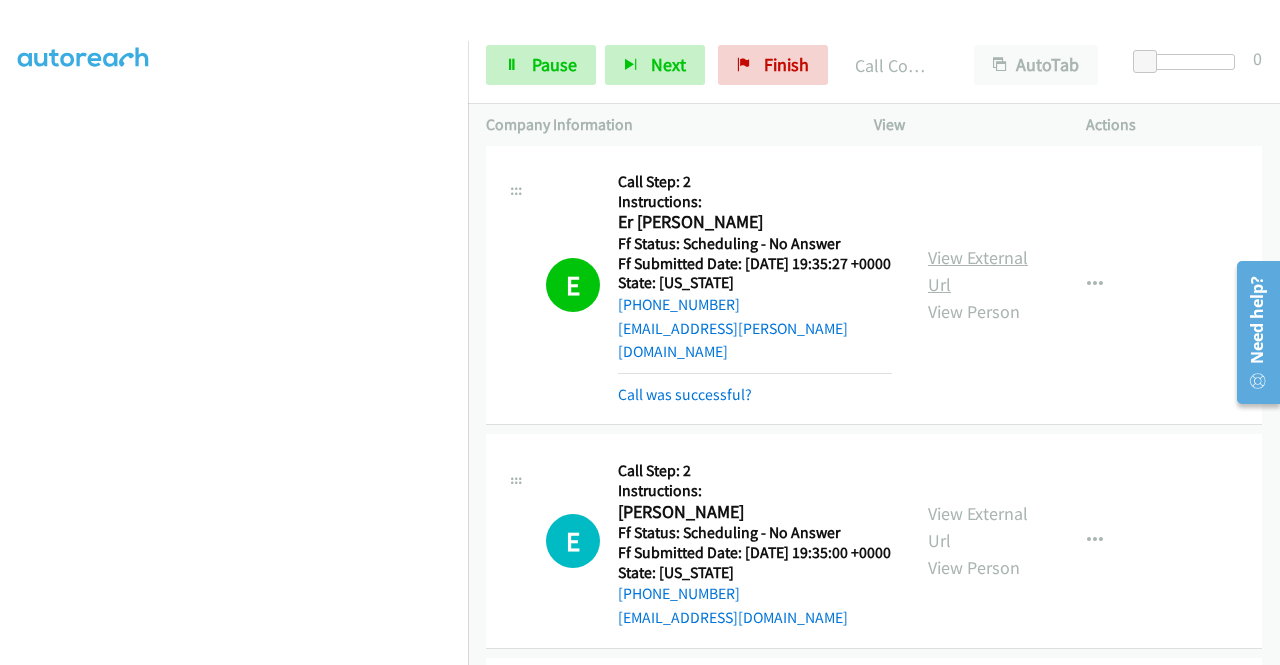 click on "View External Url" at bounding box center [978, 271] 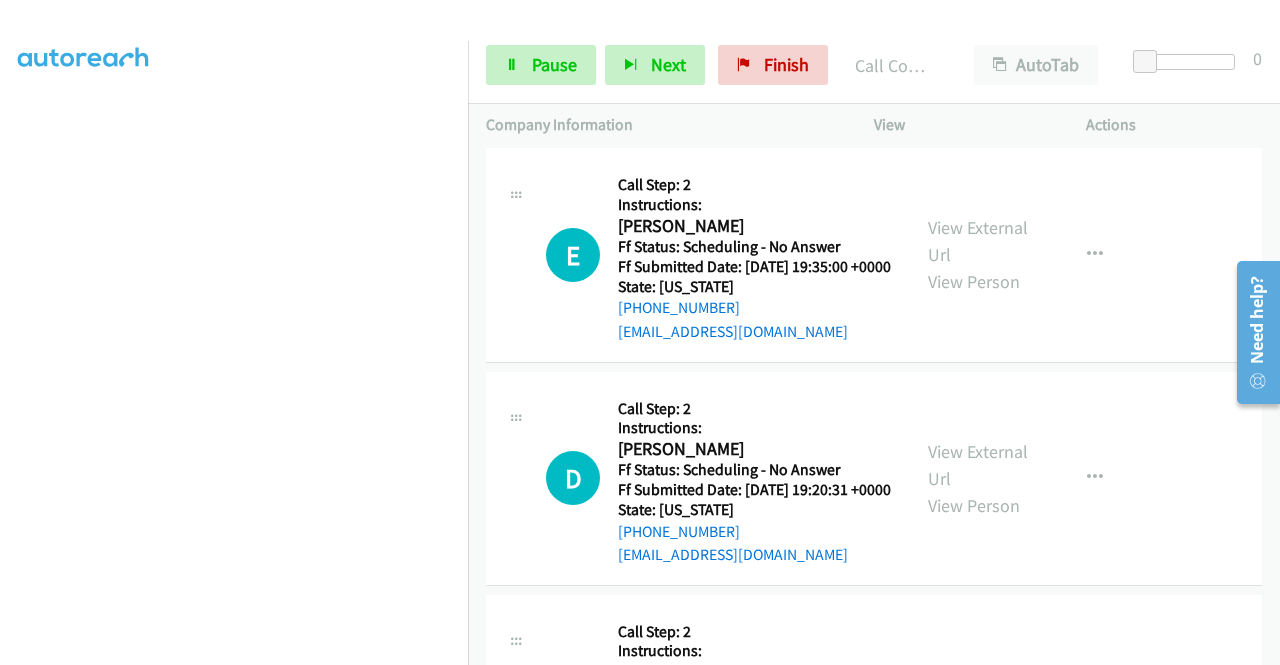 scroll, scrollTop: 1426, scrollLeft: 0, axis: vertical 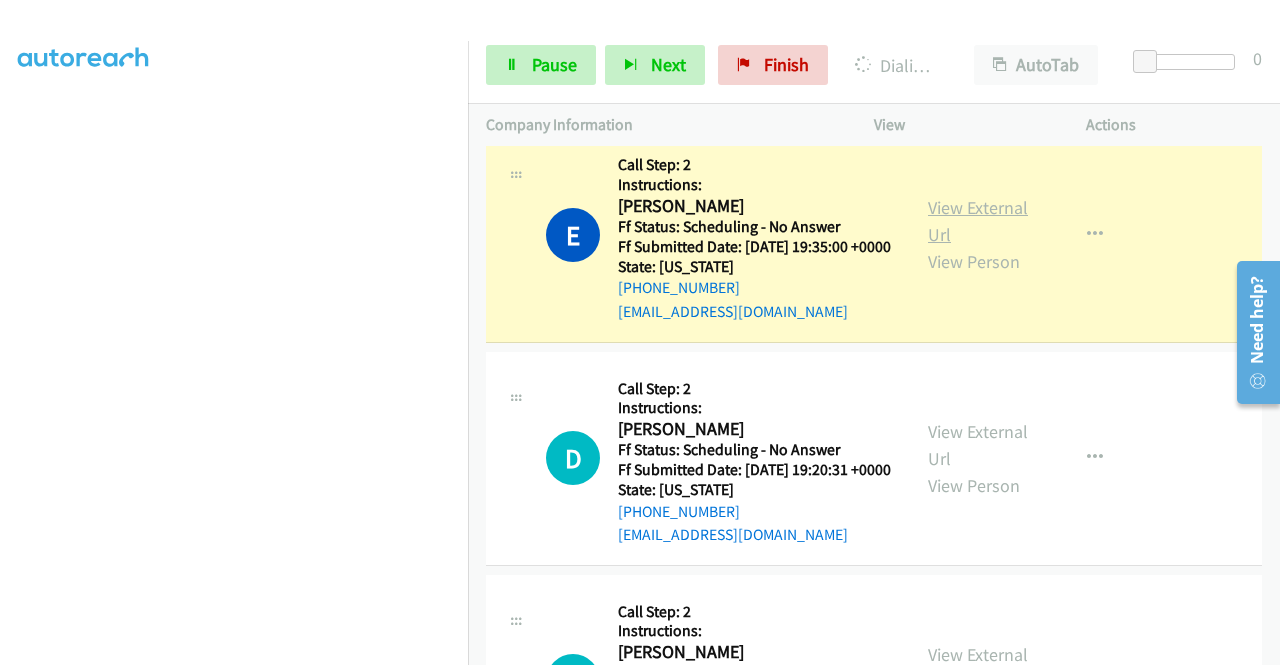 click on "View External Url" at bounding box center [978, 221] 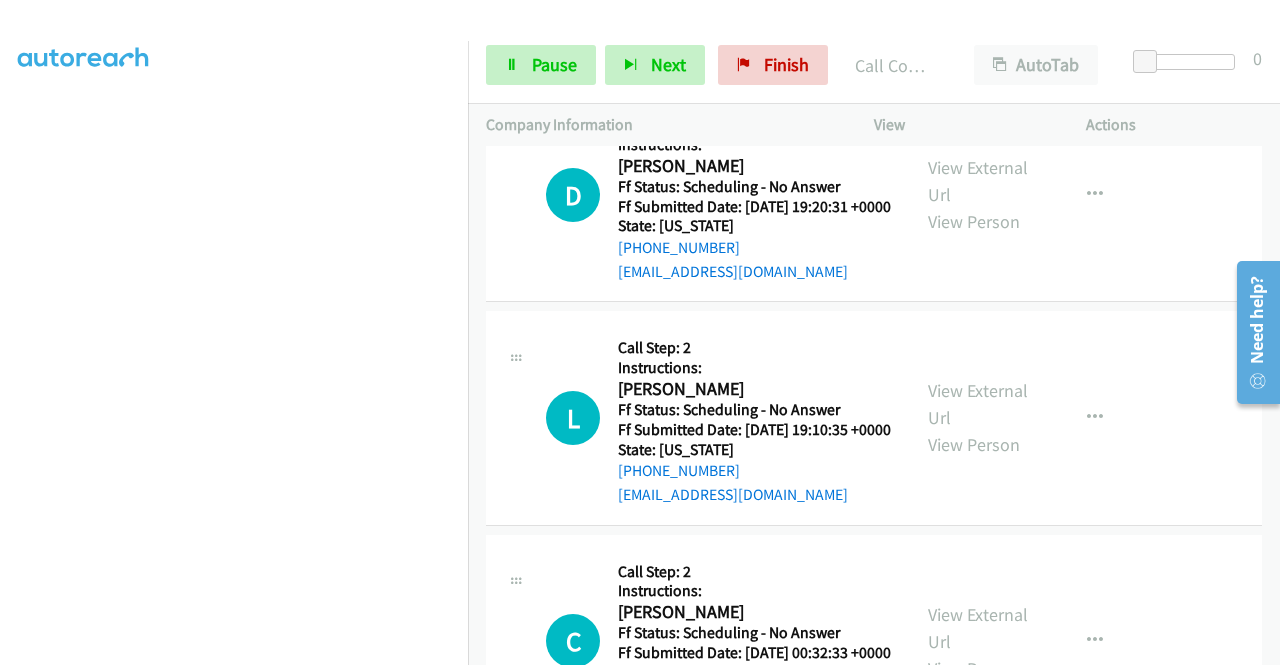 scroll, scrollTop: 1733, scrollLeft: 0, axis: vertical 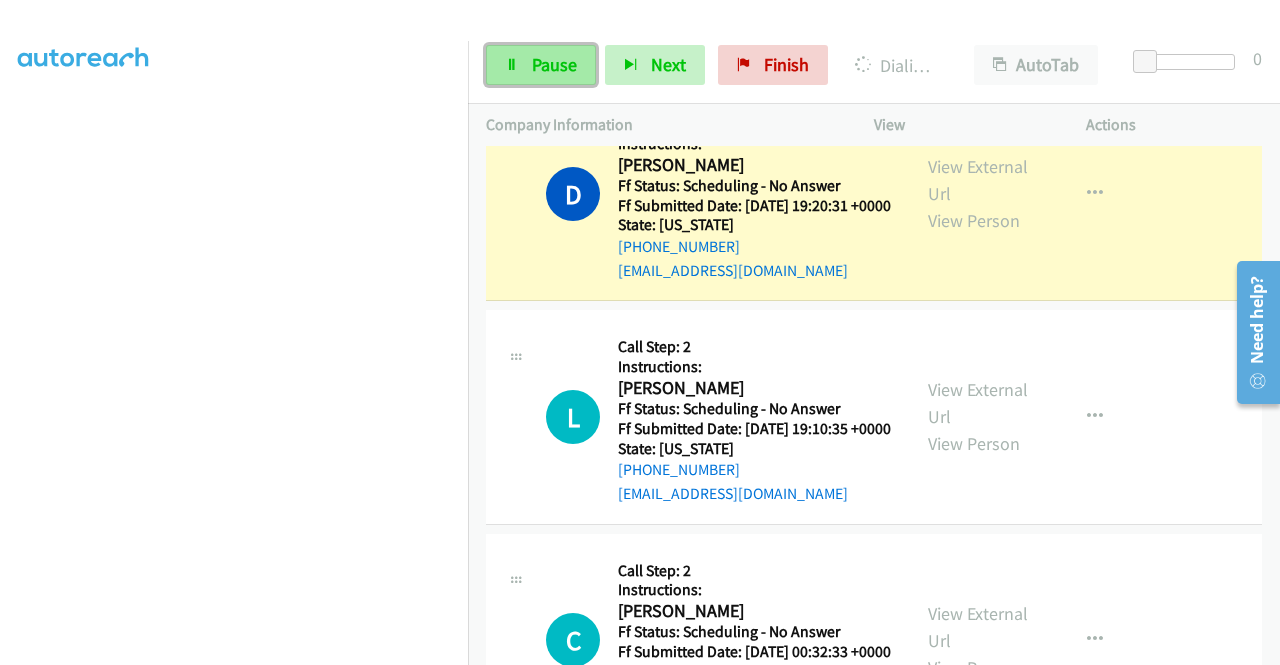 click on "Pause" at bounding box center (554, 64) 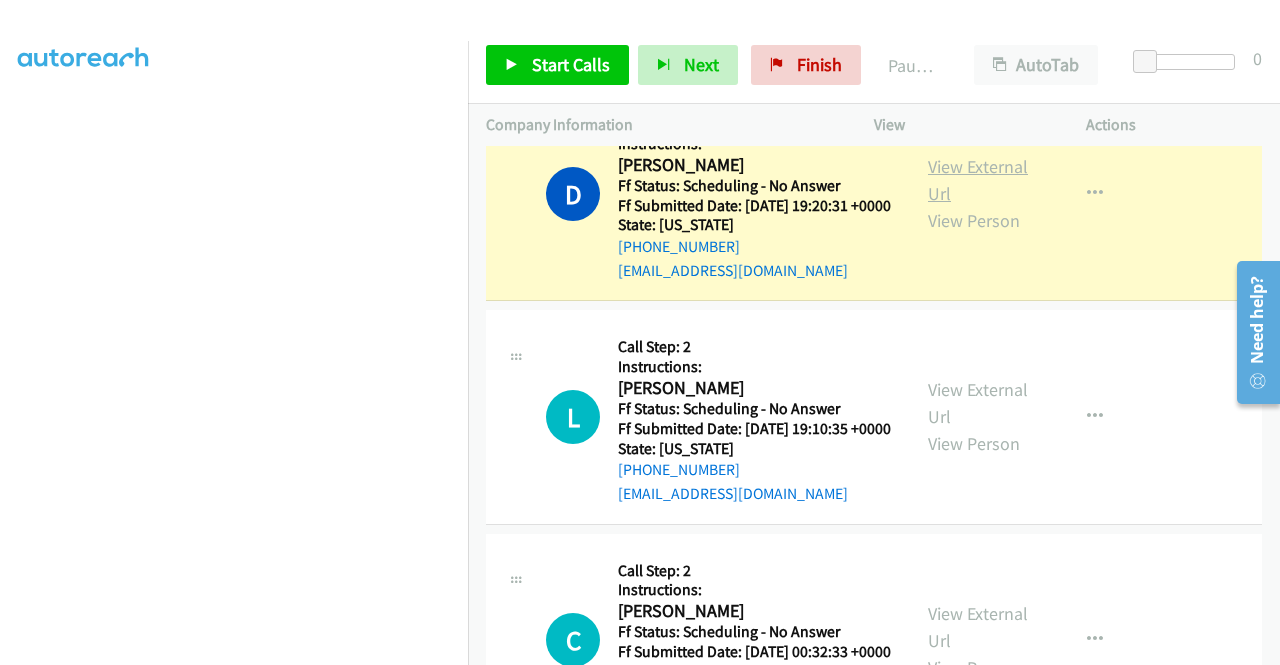 click on "View External Url" at bounding box center [978, 180] 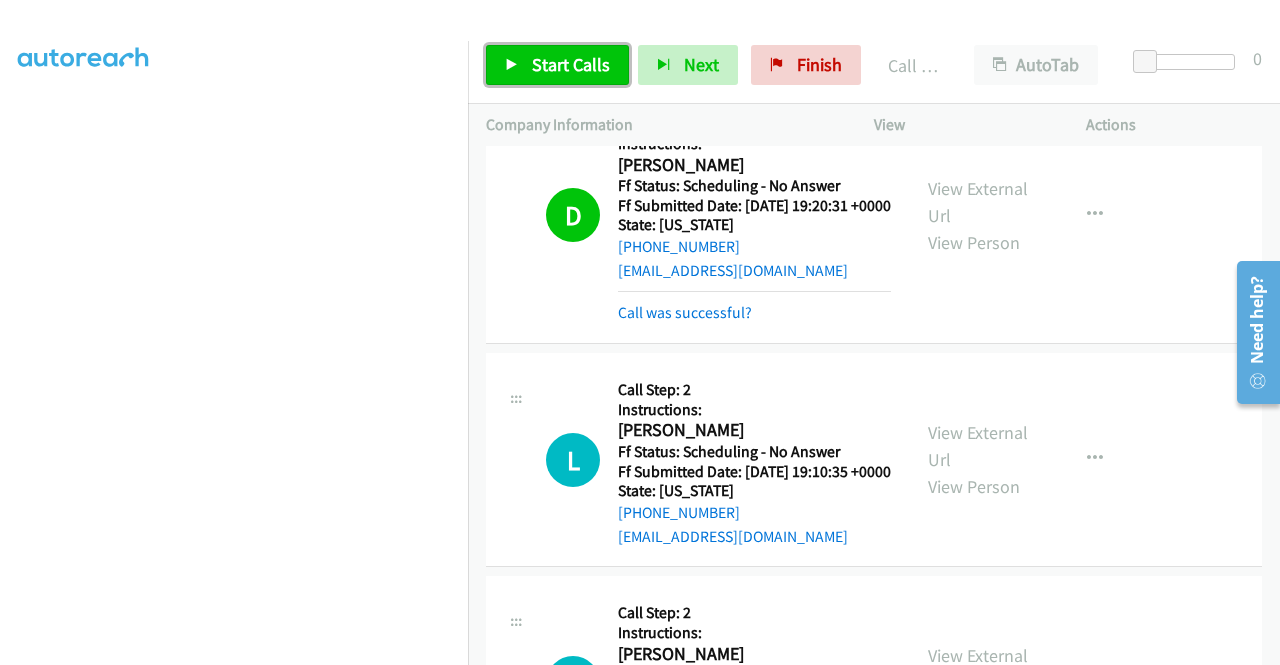 click on "Start Calls" at bounding box center [571, 64] 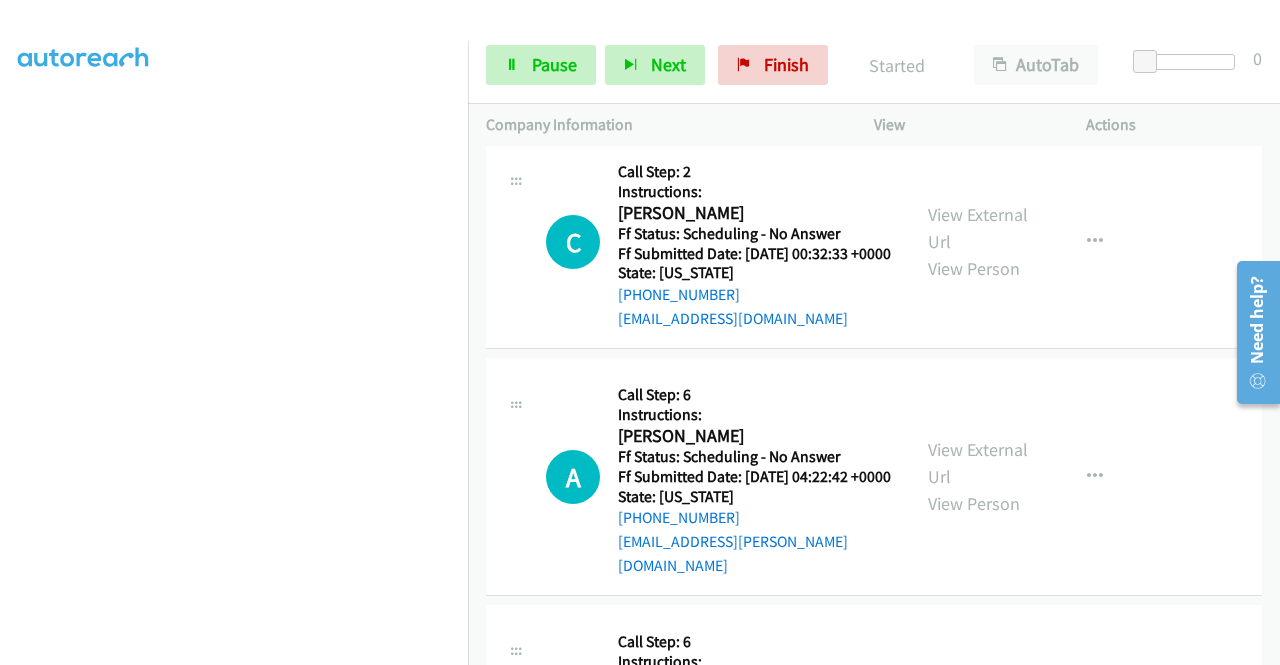 scroll, scrollTop: 2907, scrollLeft: 0, axis: vertical 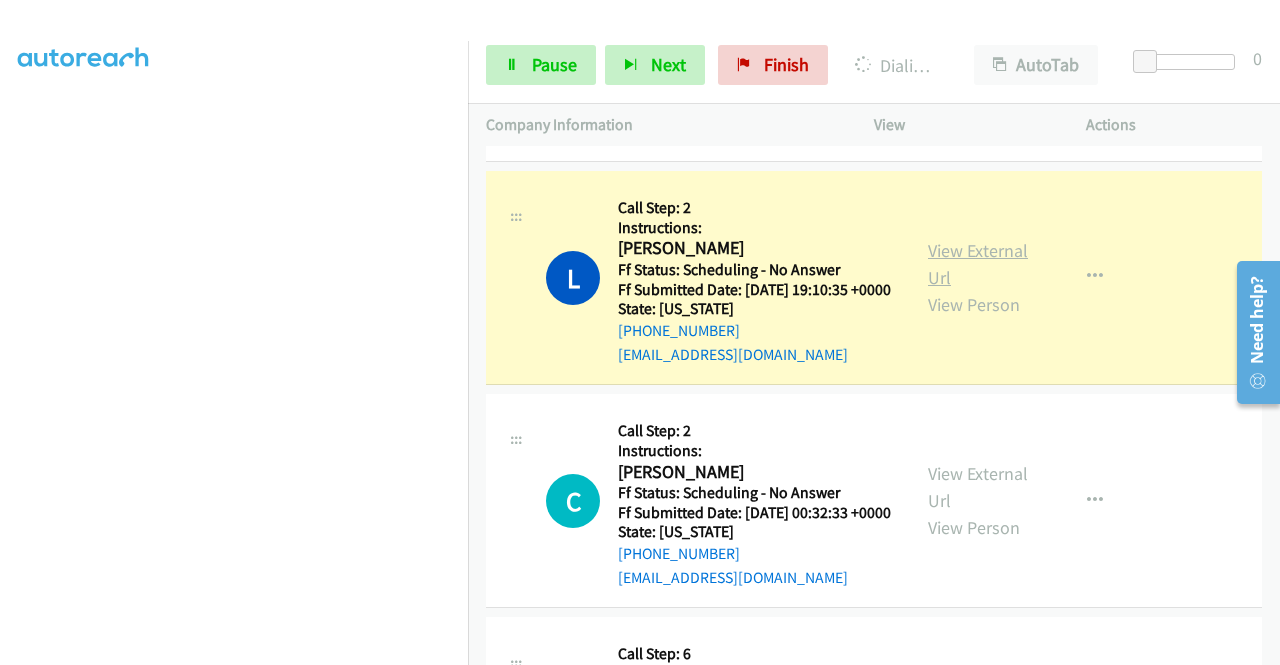 click on "View External Url" at bounding box center [978, 264] 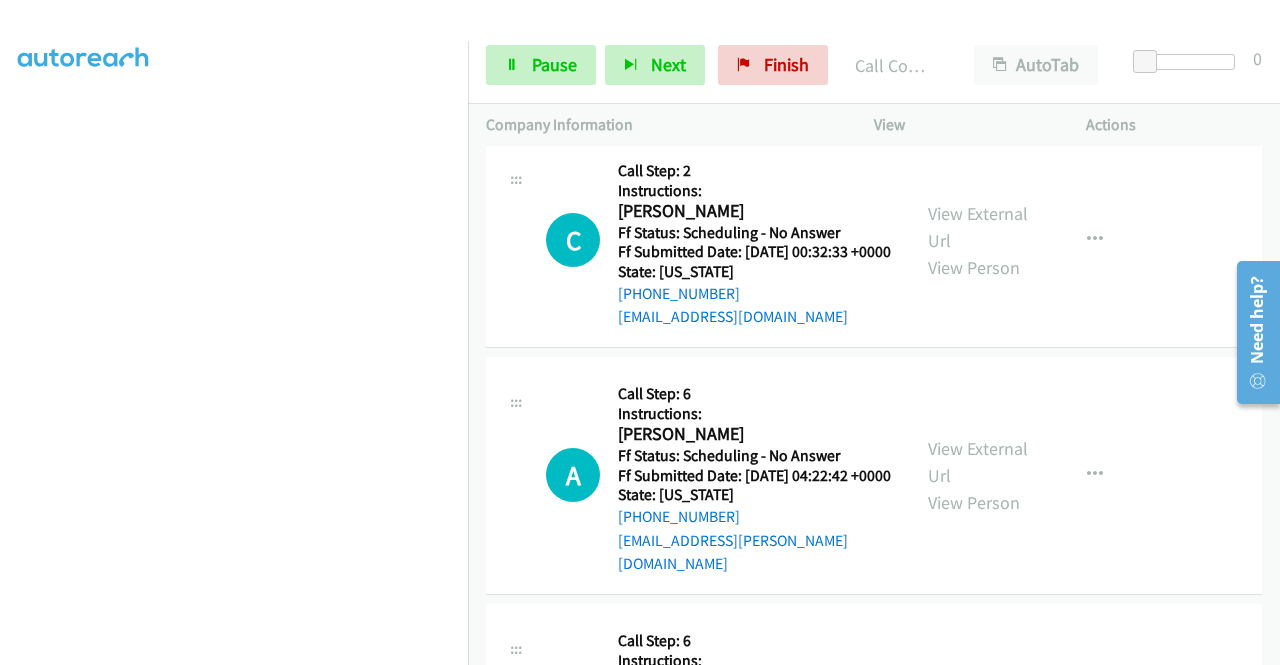 scroll, scrollTop: 2222, scrollLeft: 0, axis: vertical 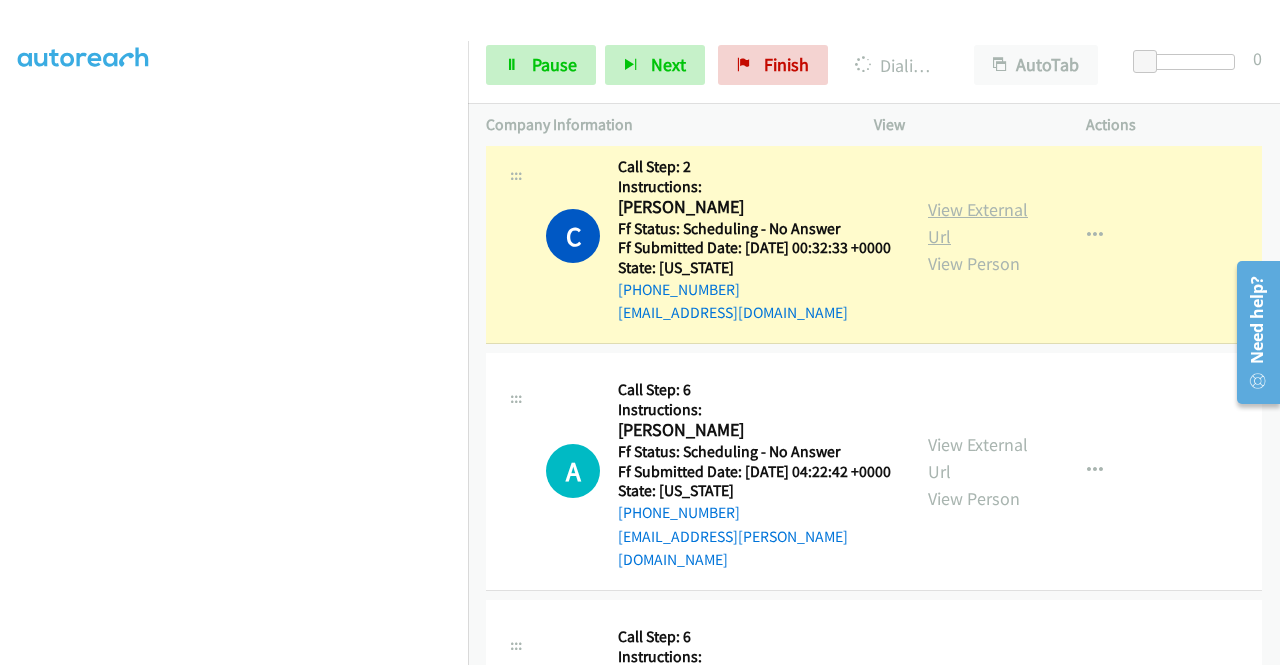 click on "View External Url" at bounding box center (978, 223) 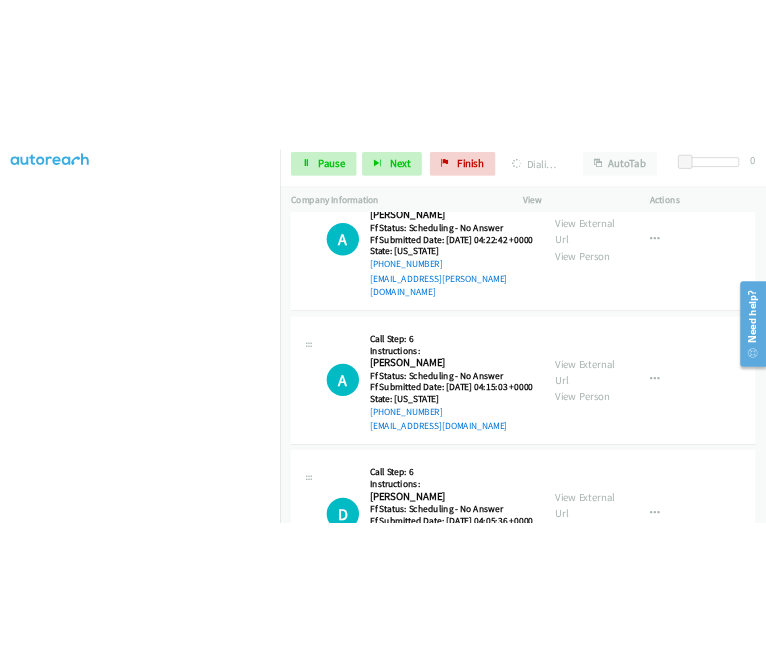 scroll, scrollTop: 2544, scrollLeft: 0, axis: vertical 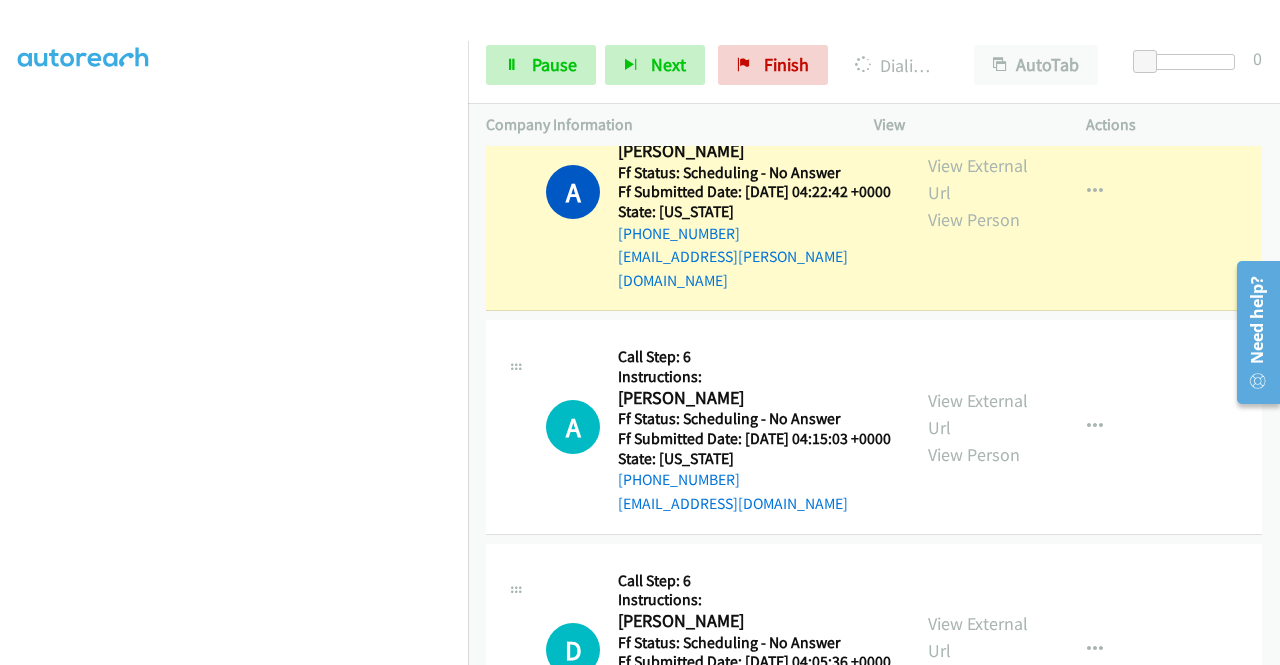 click on "View External Url
View Person" at bounding box center [980, 192] 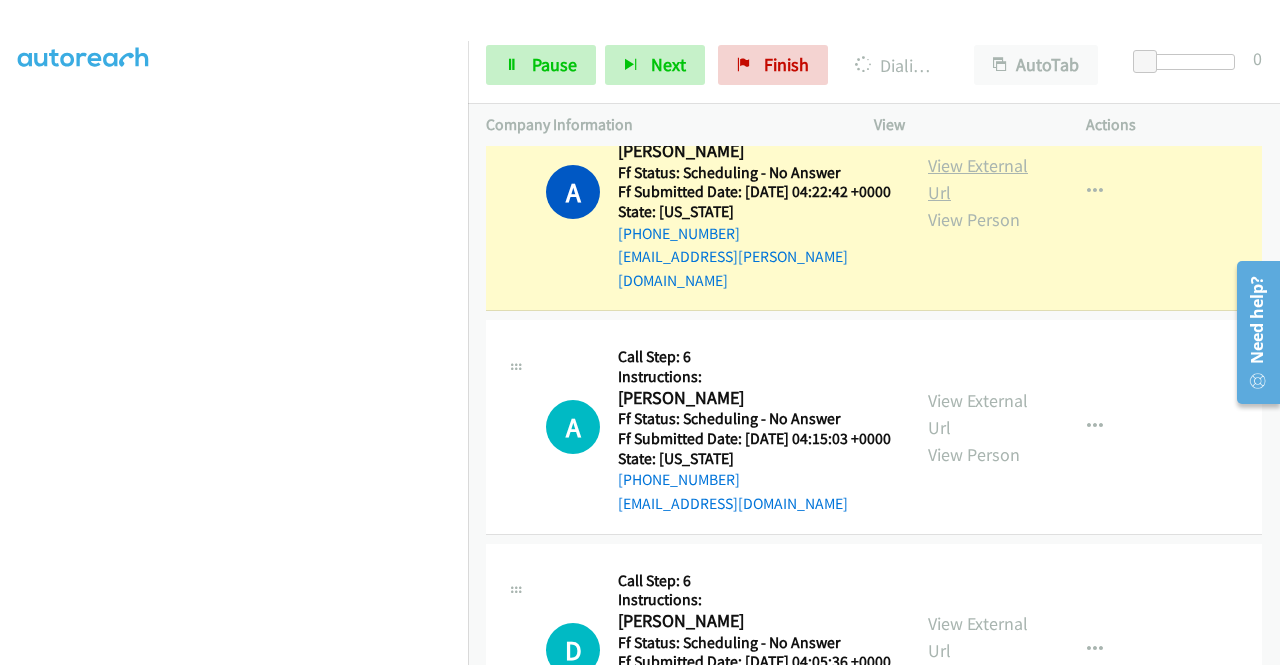 click on "View External Url" at bounding box center (978, 179) 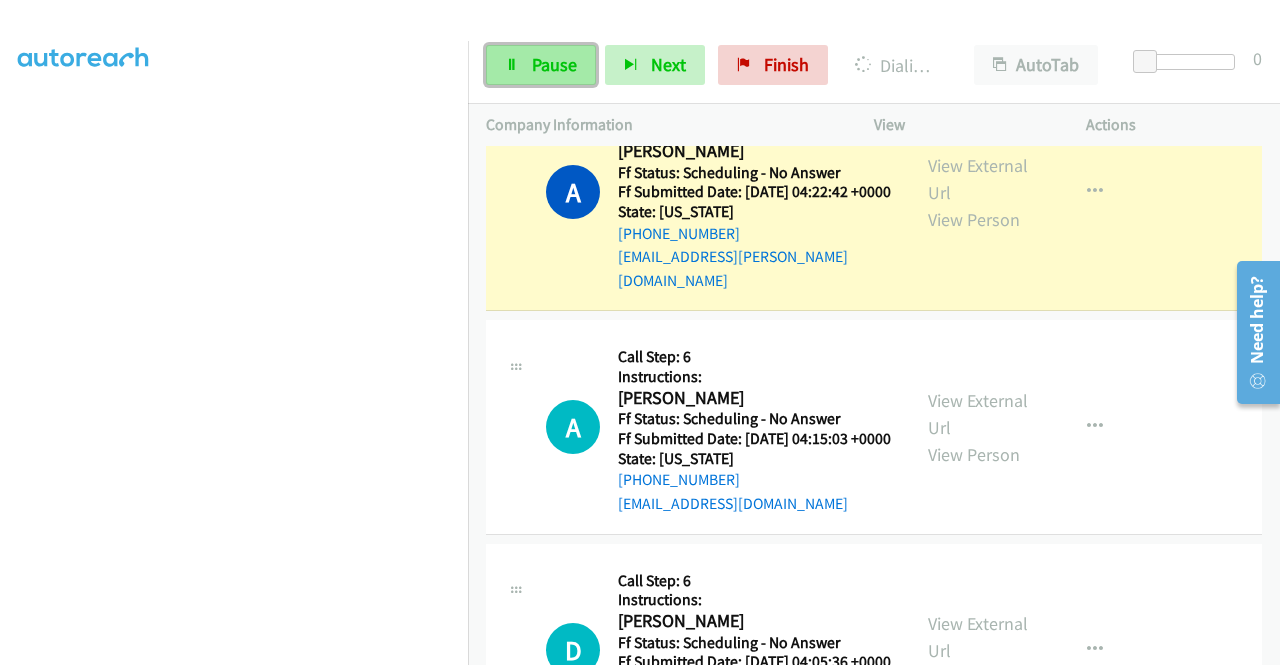 click at bounding box center (512, 66) 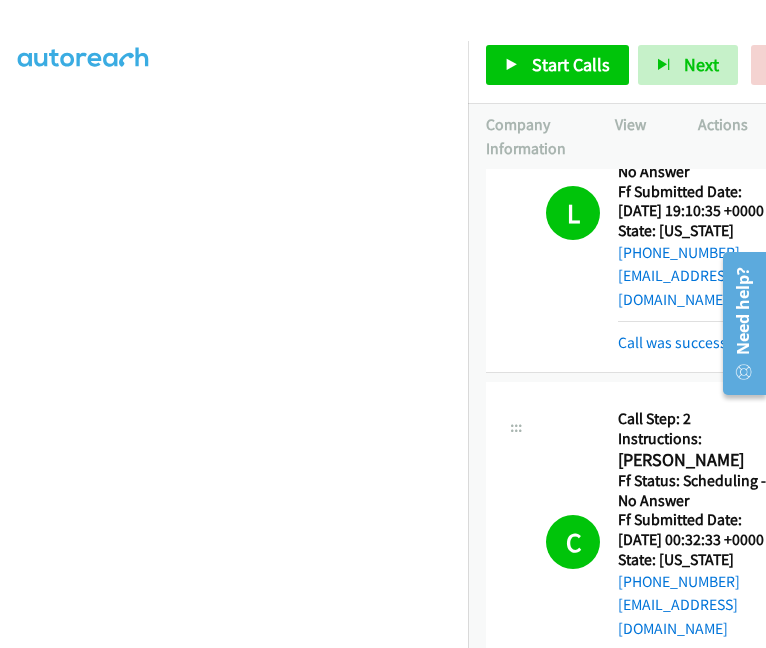 scroll, scrollTop: 2721, scrollLeft: 0, axis: vertical 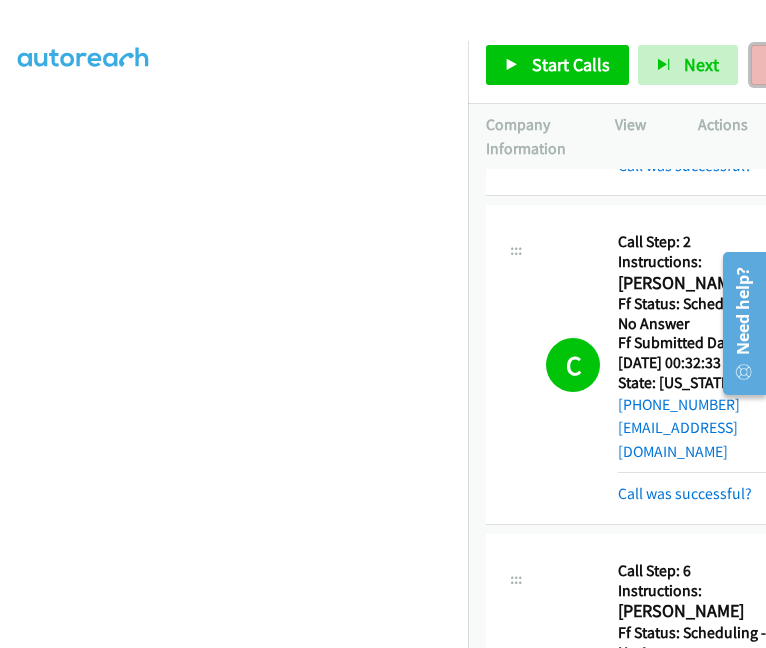 click on "Finish" at bounding box center (806, 65) 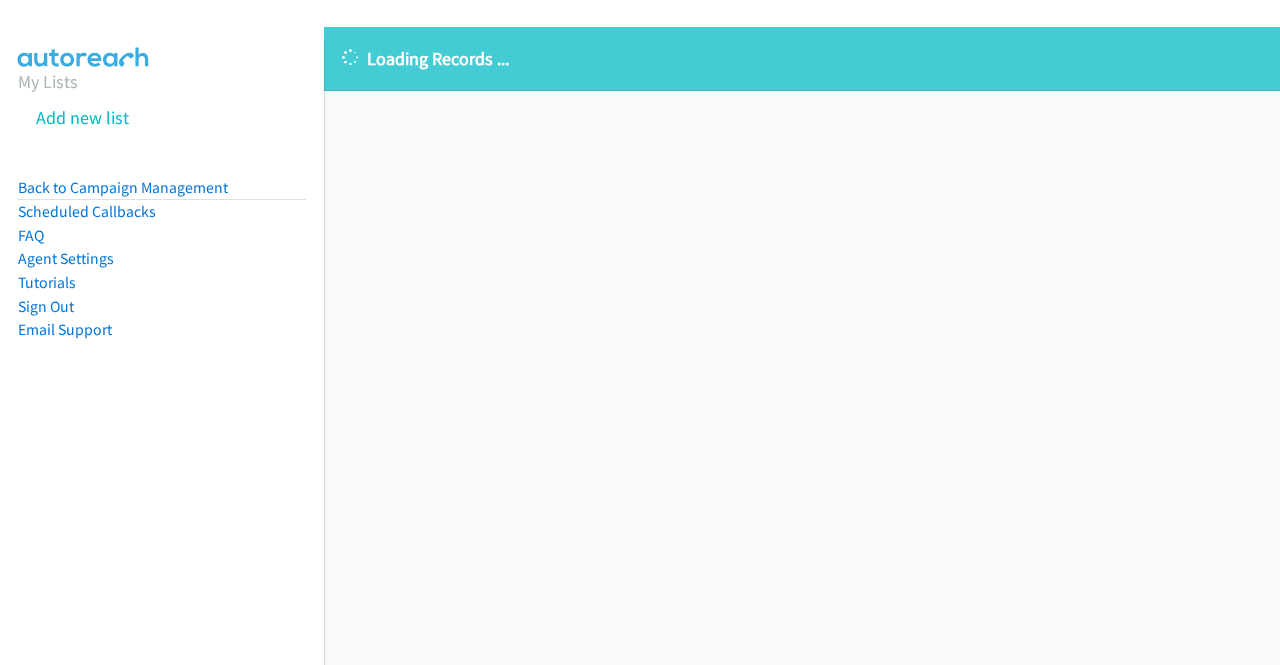 scroll, scrollTop: 0, scrollLeft: 0, axis: both 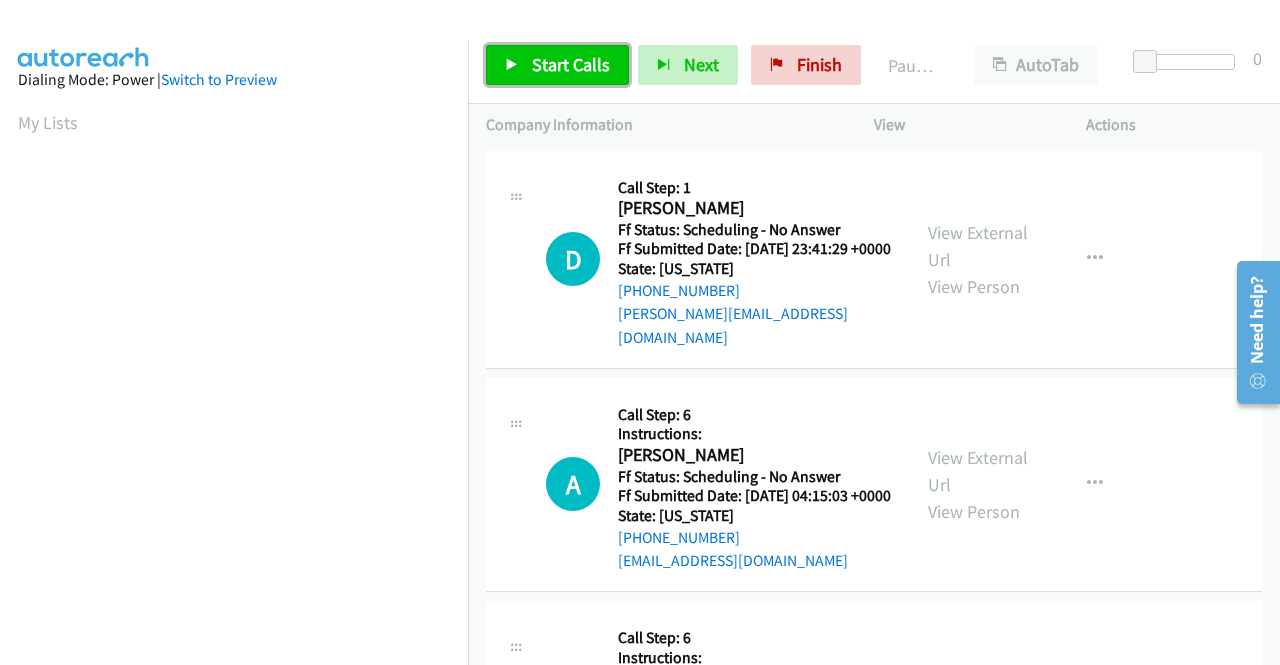 click on "Start Calls" at bounding box center (571, 64) 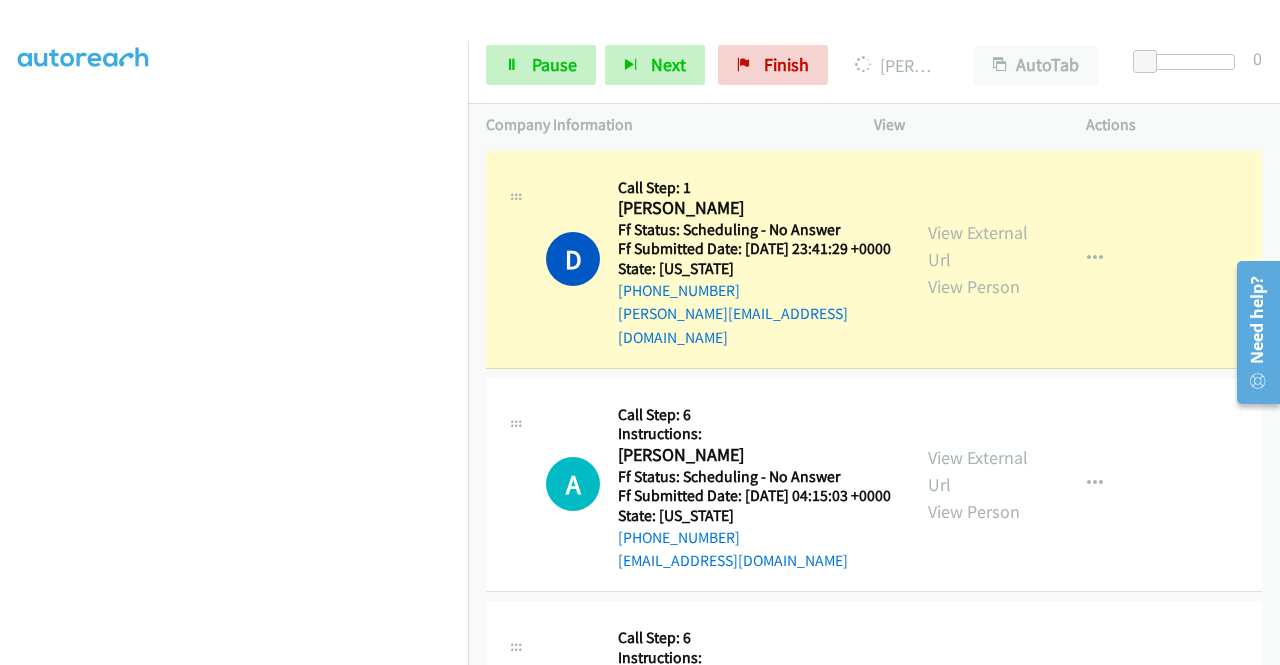 scroll, scrollTop: 143, scrollLeft: 0, axis: vertical 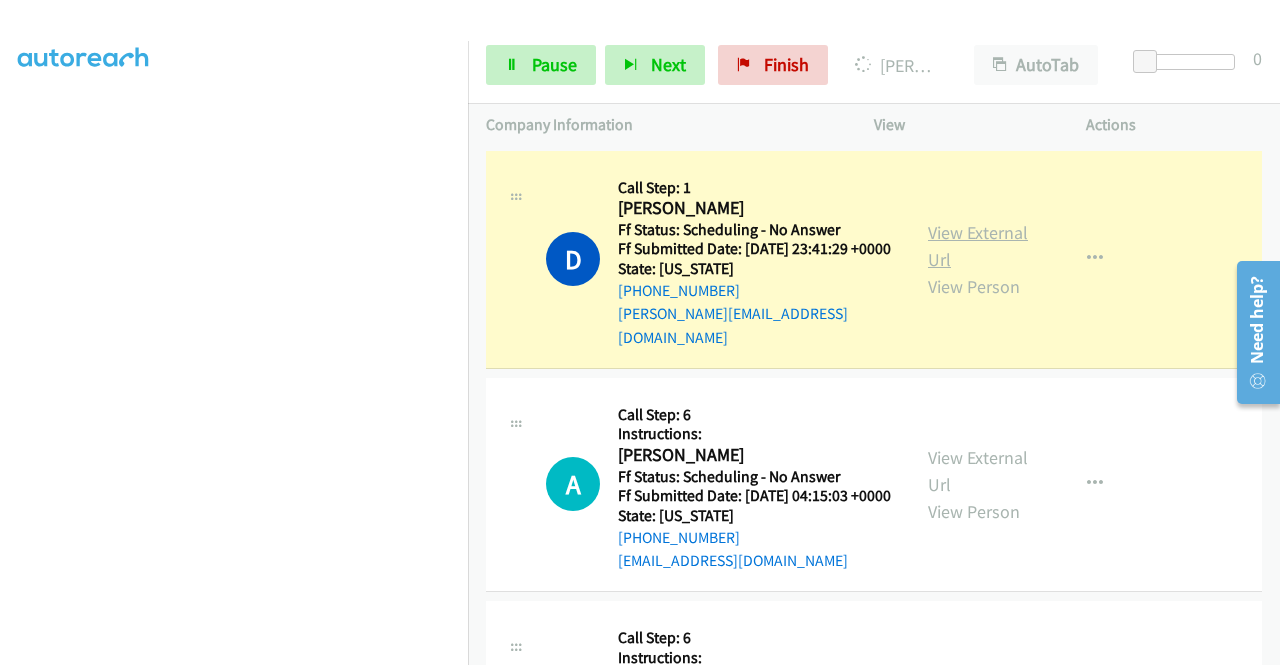 click on "View External Url" at bounding box center (978, 246) 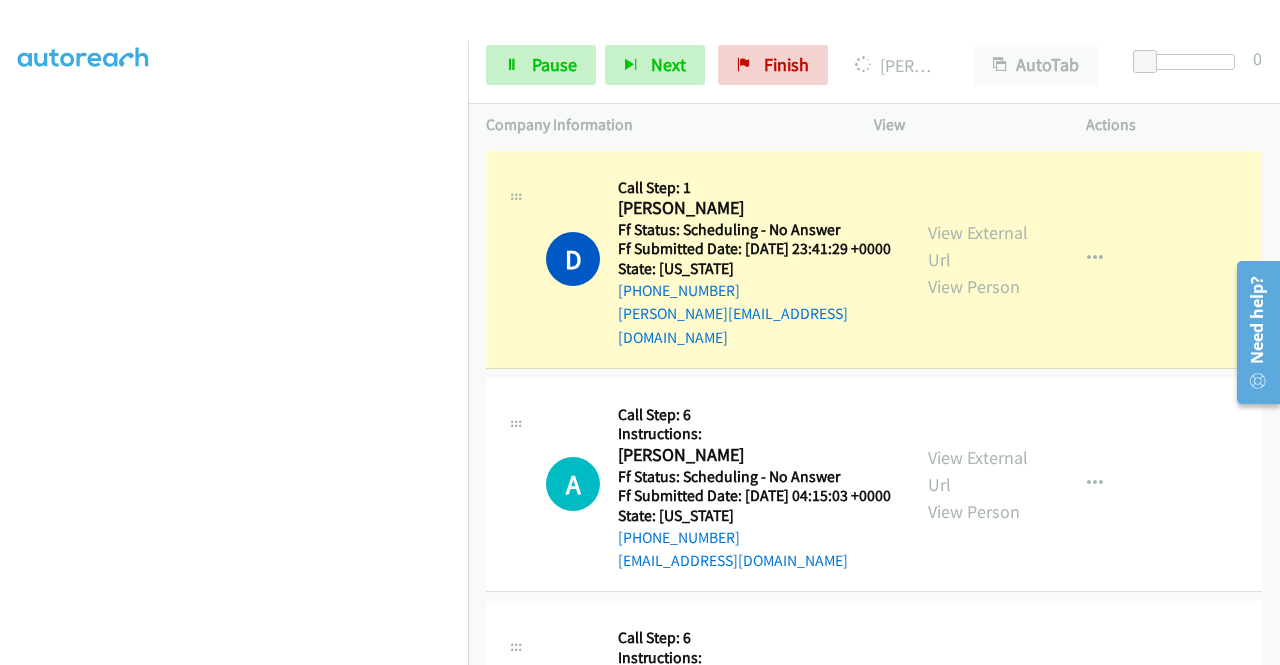 scroll, scrollTop: 456, scrollLeft: 0, axis: vertical 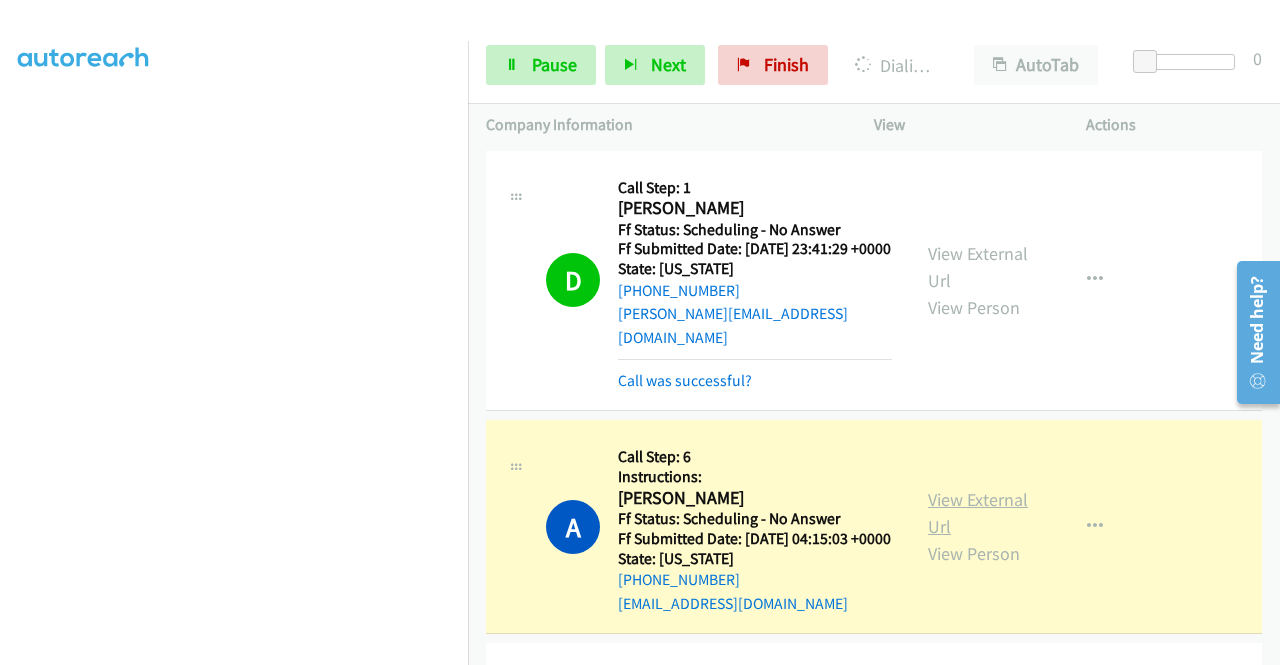 click on "View External Url" at bounding box center [978, 513] 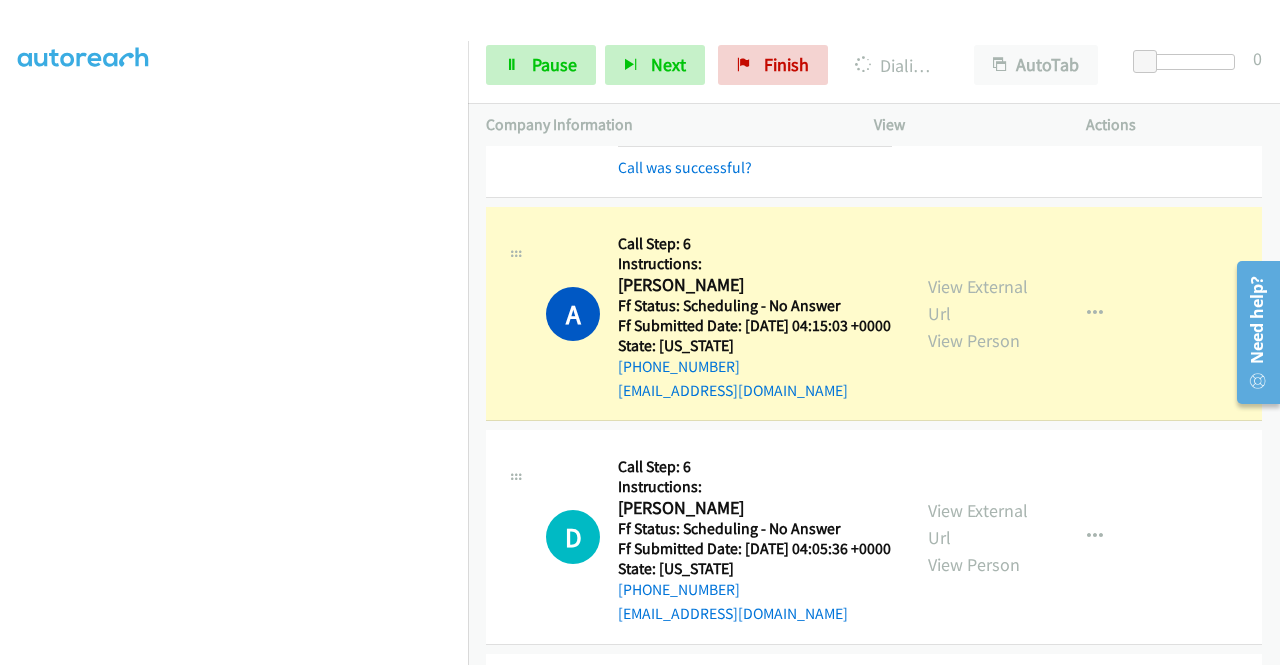 scroll, scrollTop: 266, scrollLeft: 0, axis: vertical 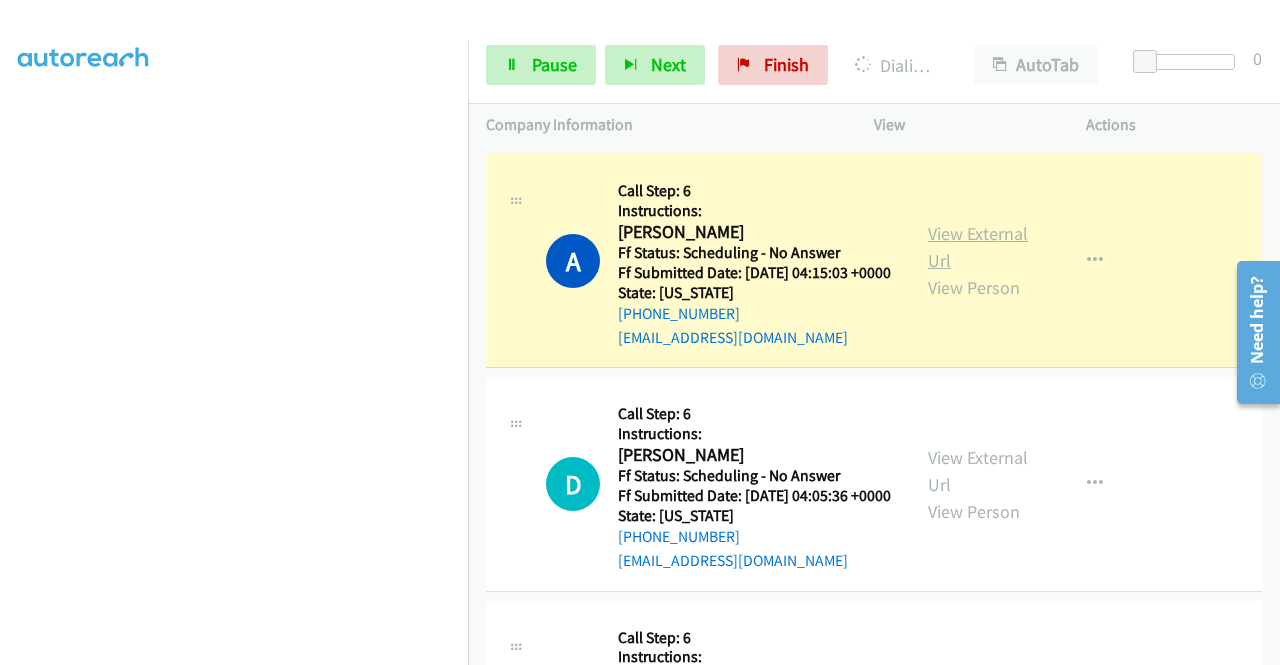 click on "View External Url" at bounding box center (978, 247) 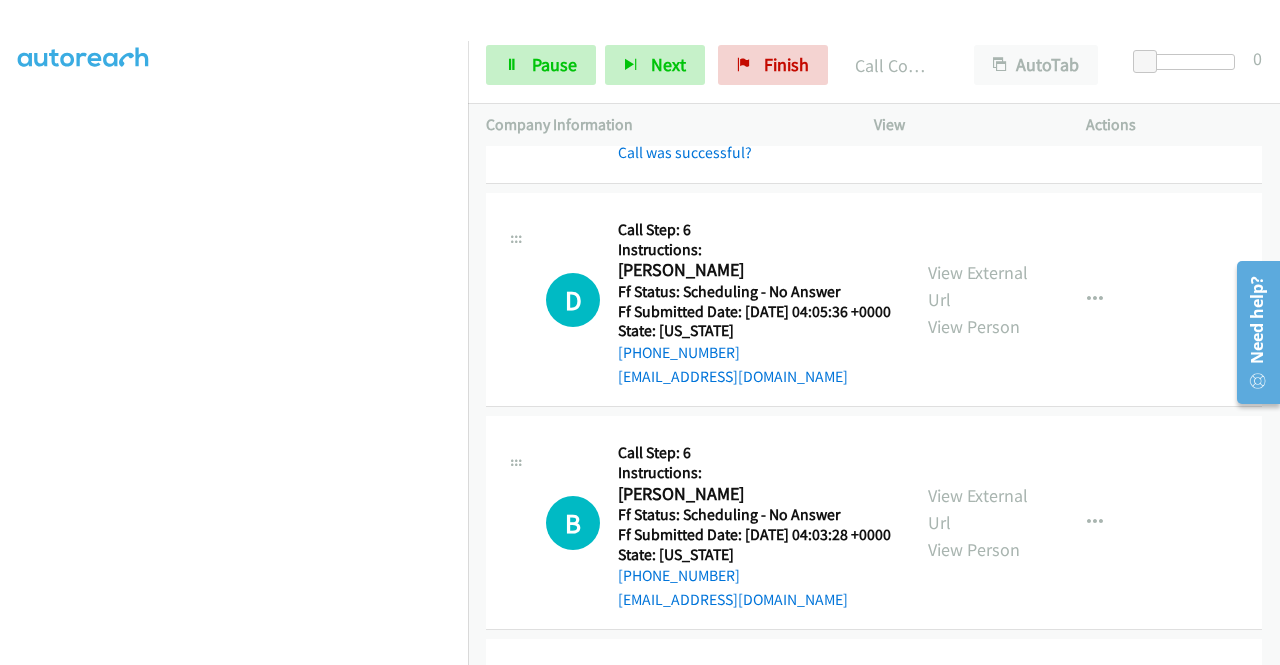 scroll, scrollTop: 533, scrollLeft: 0, axis: vertical 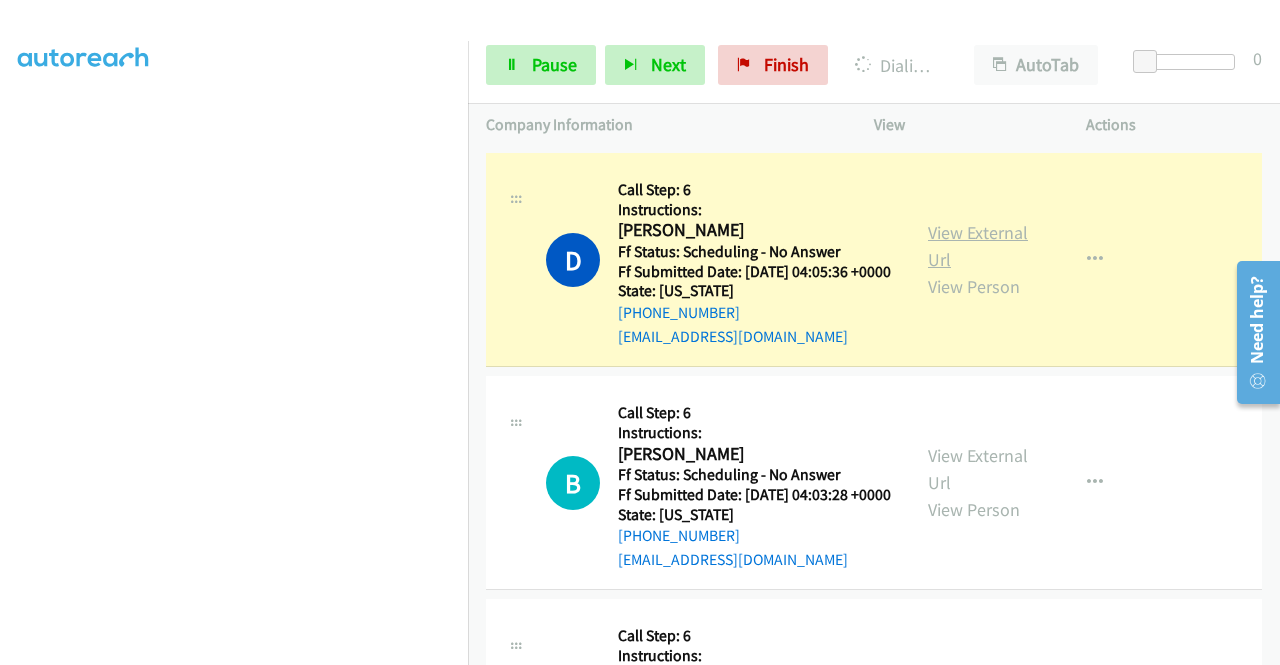 click on "View External Url" at bounding box center [978, 246] 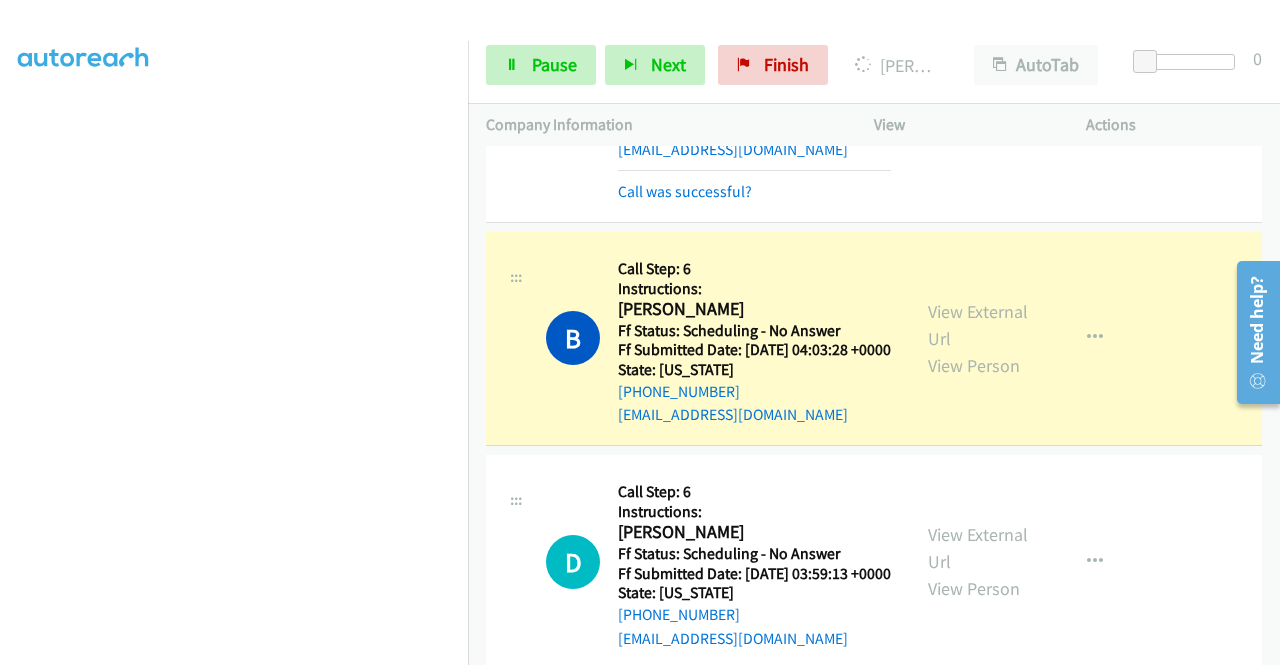 scroll, scrollTop: 760, scrollLeft: 0, axis: vertical 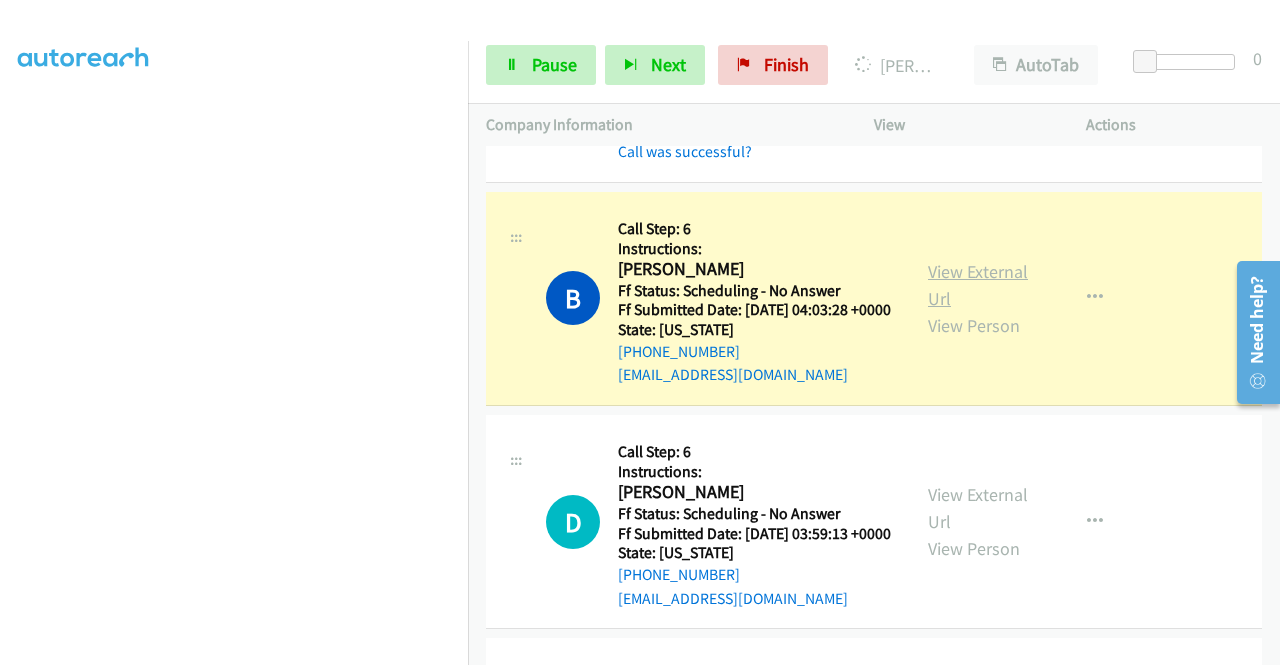 click on "View External Url" at bounding box center (978, 285) 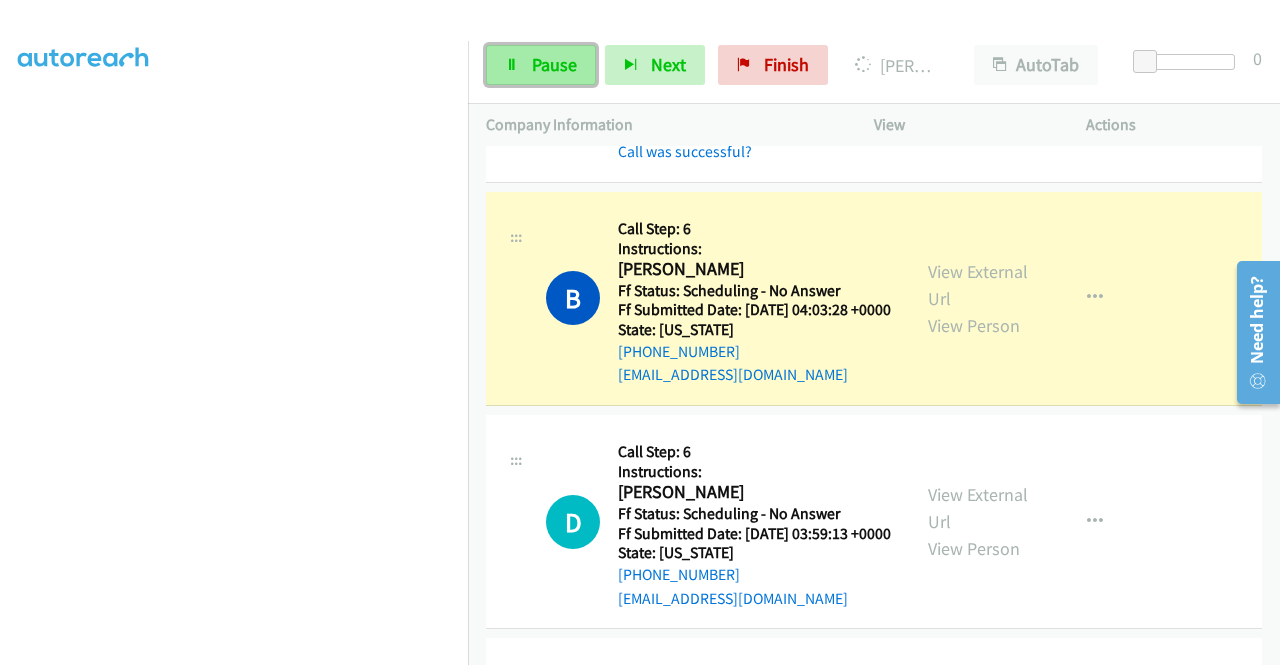 click on "Pause" at bounding box center [554, 64] 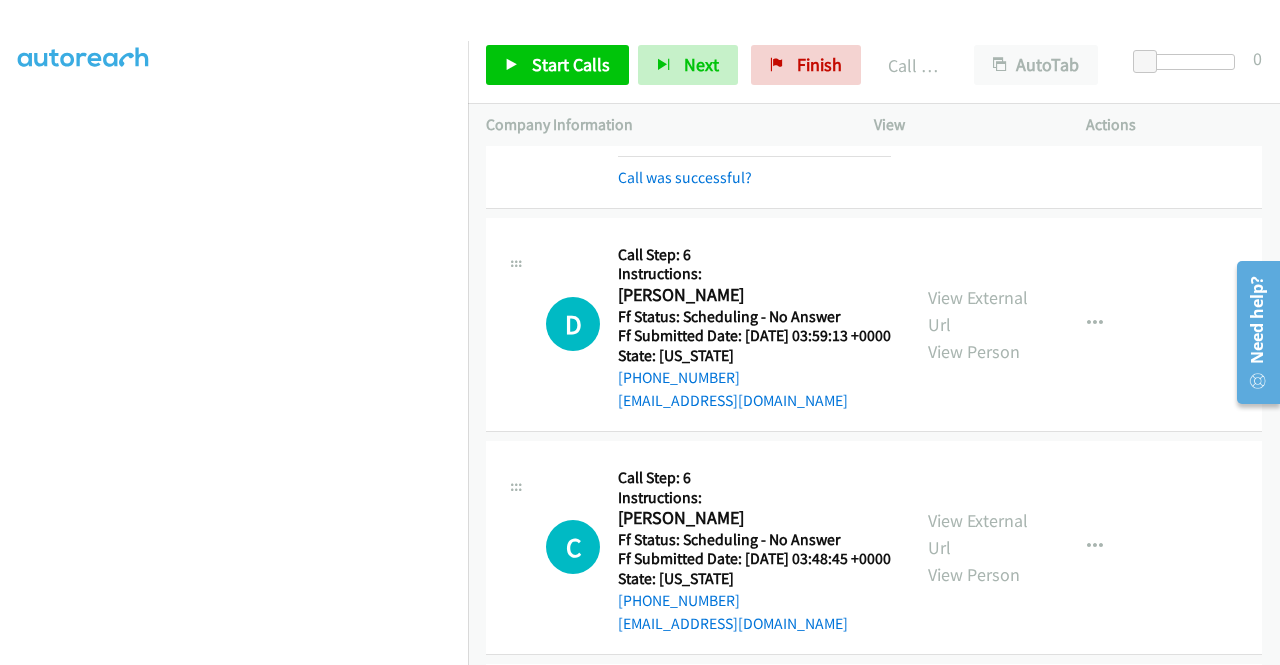 scroll, scrollTop: 1080, scrollLeft: 0, axis: vertical 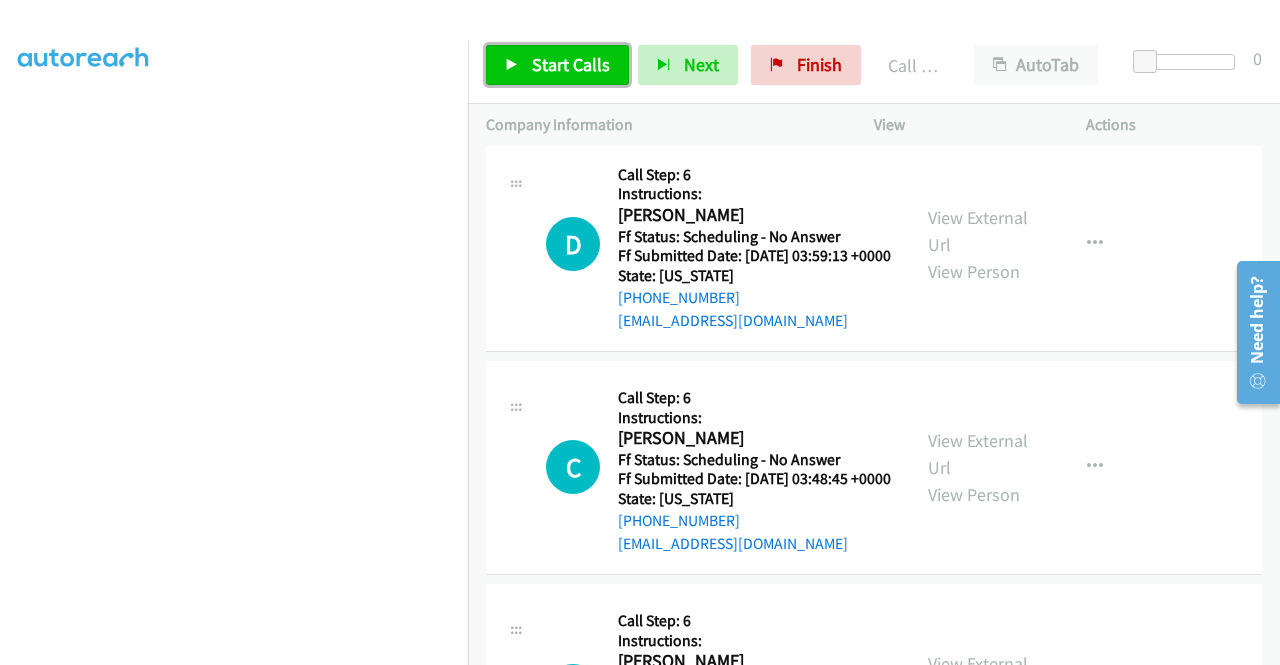 click on "Start Calls" at bounding box center (557, 65) 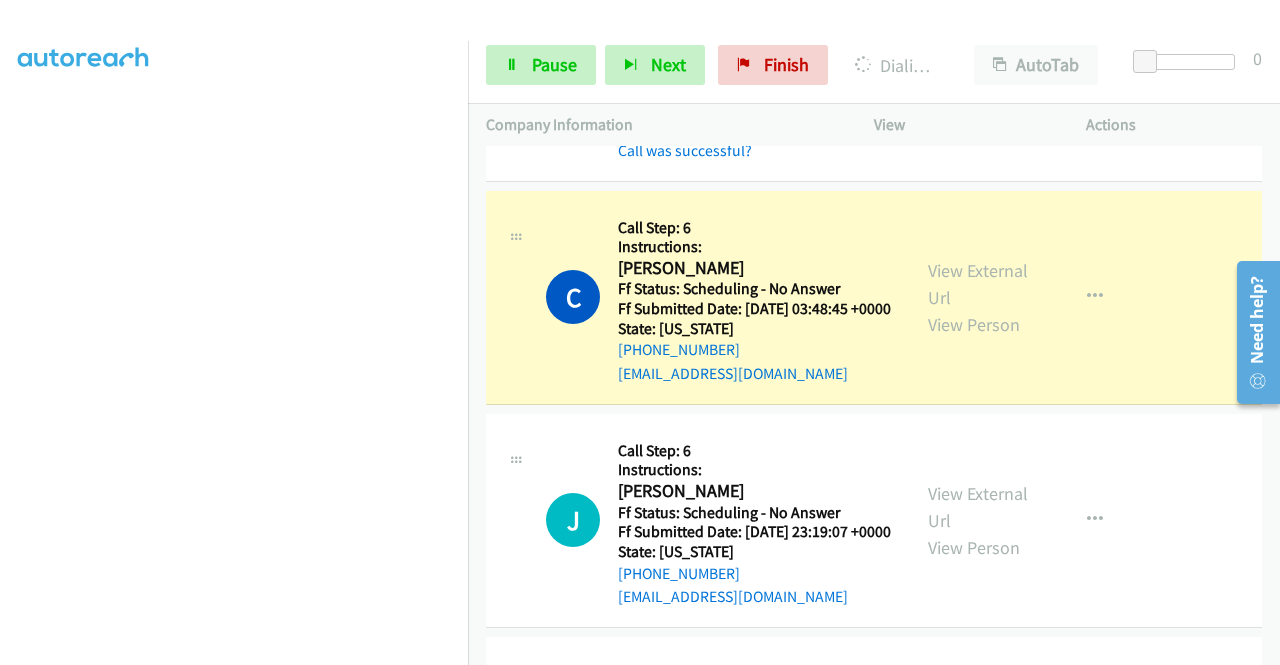 scroll, scrollTop: 1306, scrollLeft: 0, axis: vertical 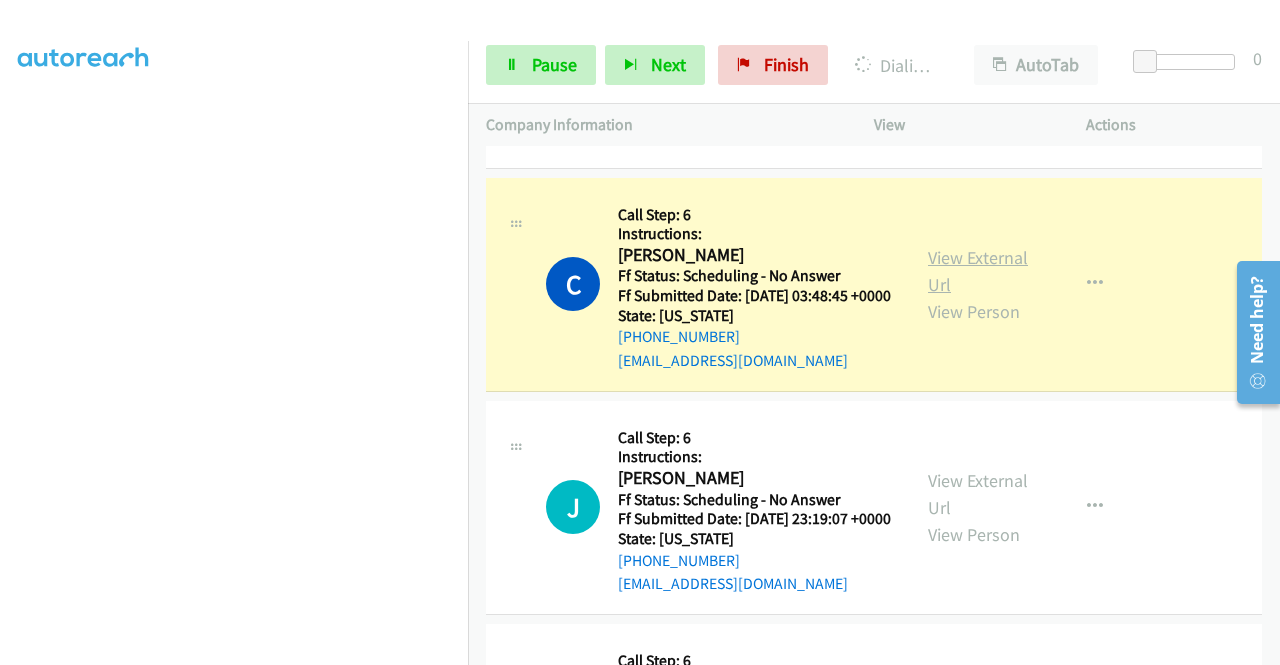 click on "View External Url" at bounding box center (978, 271) 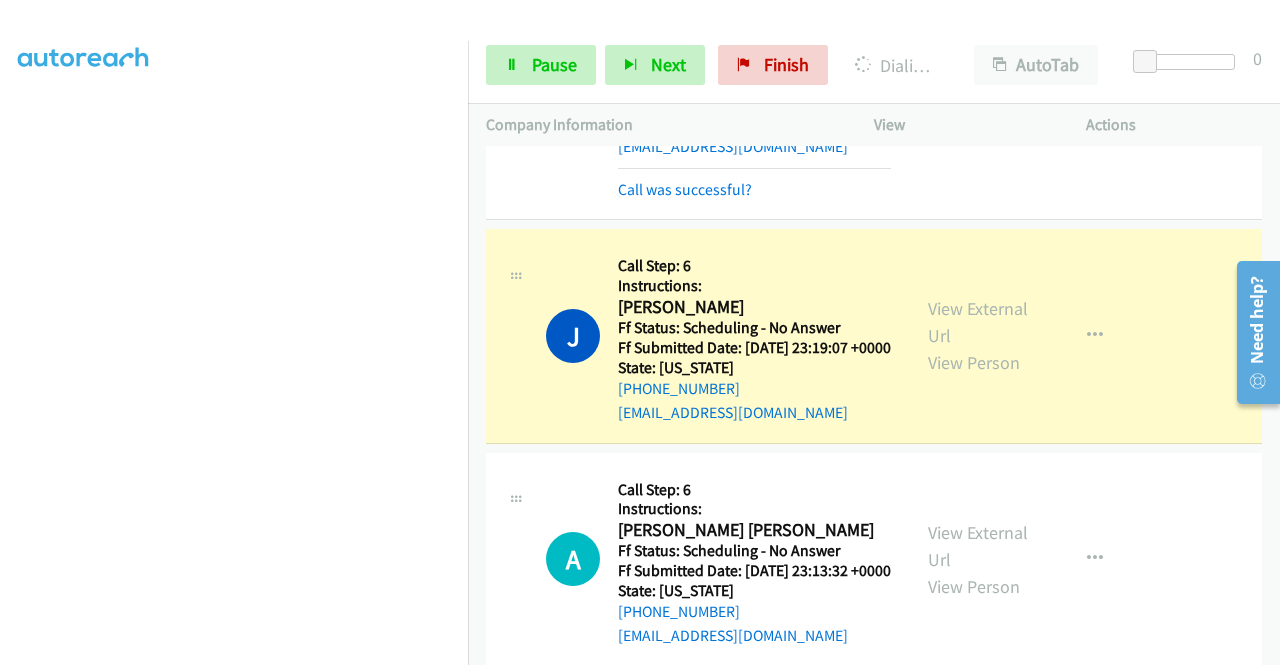 scroll, scrollTop: 1546, scrollLeft: 0, axis: vertical 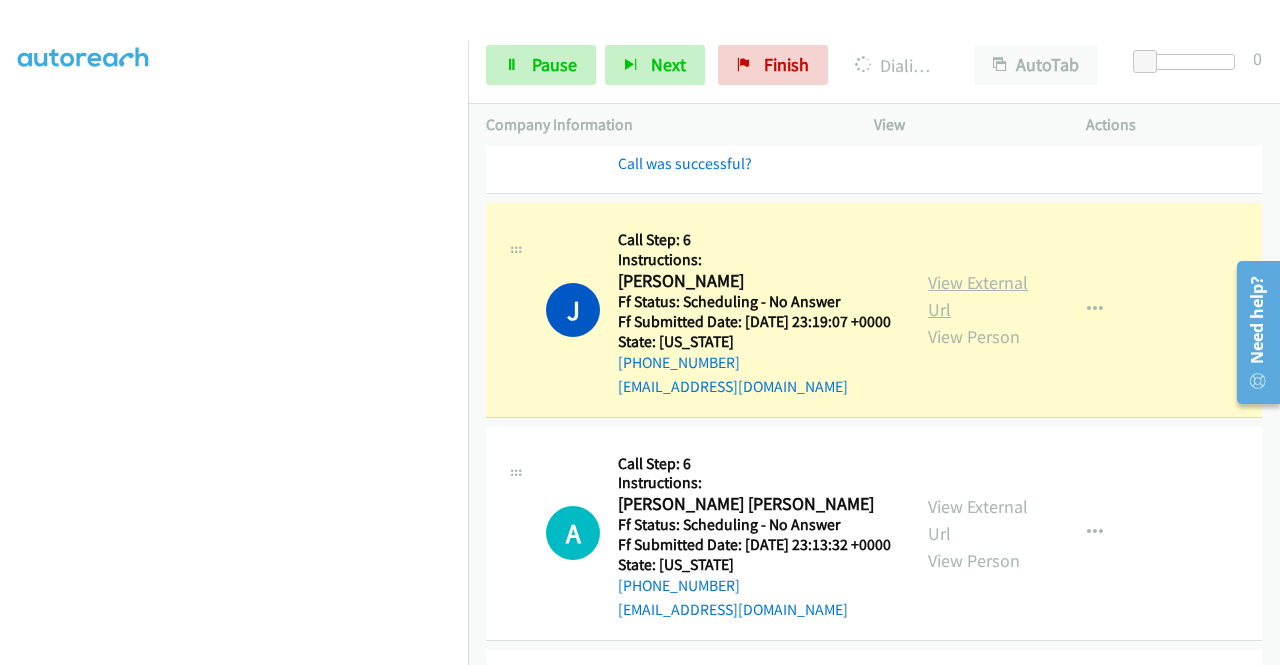 click on "View External Url" at bounding box center (978, 296) 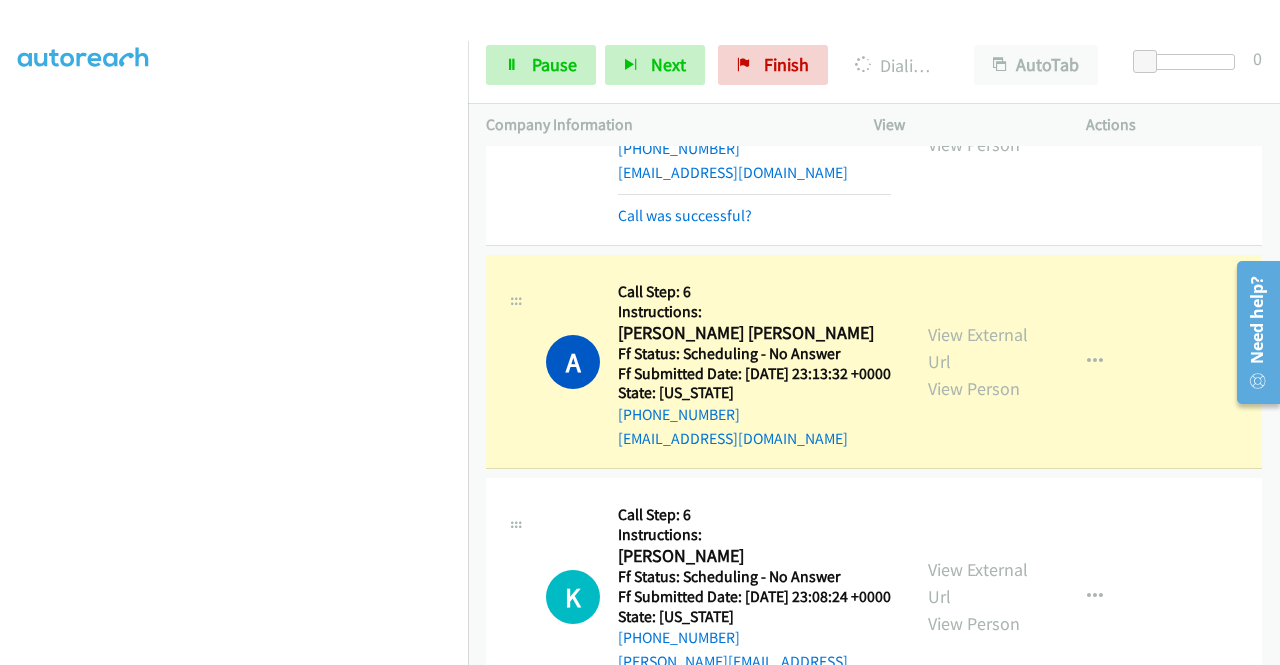 scroll, scrollTop: 1893, scrollLeft: 0, axis: vertical 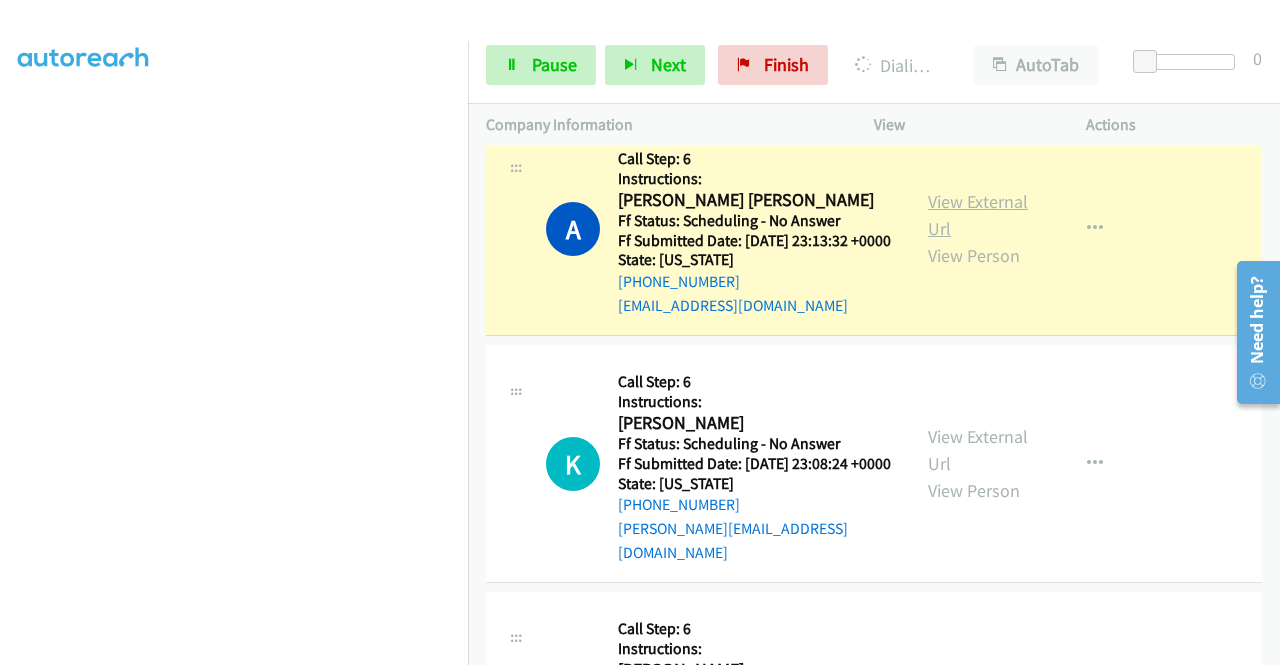 click on "View External Url" at bounding box center (978, 215) 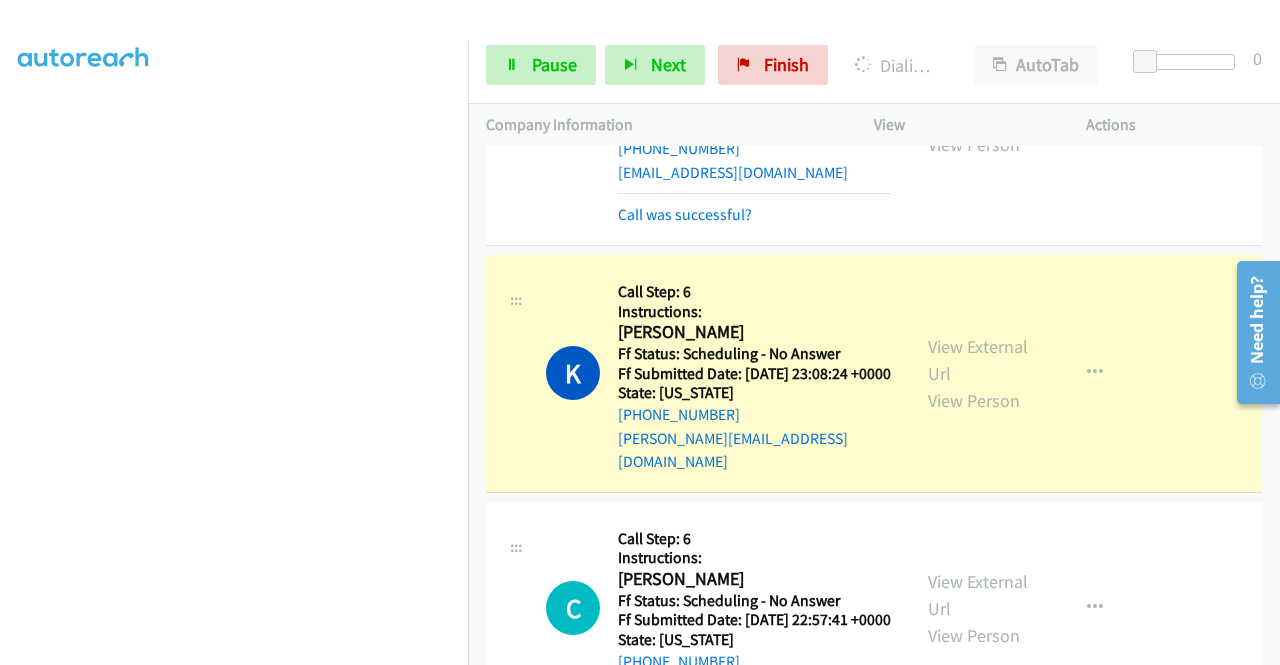 scroll, scrollTop: 2053, scrollLeft: 0, axis: vertical 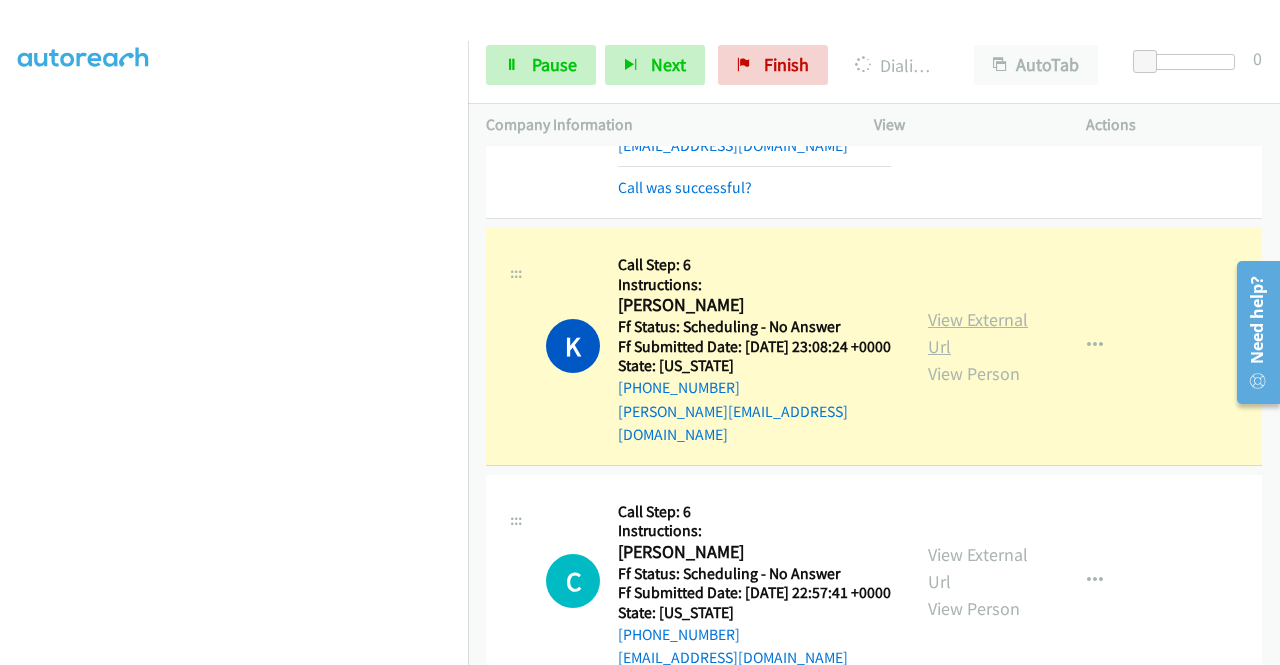 click on "View External Url" at bounding box center (978, 333) 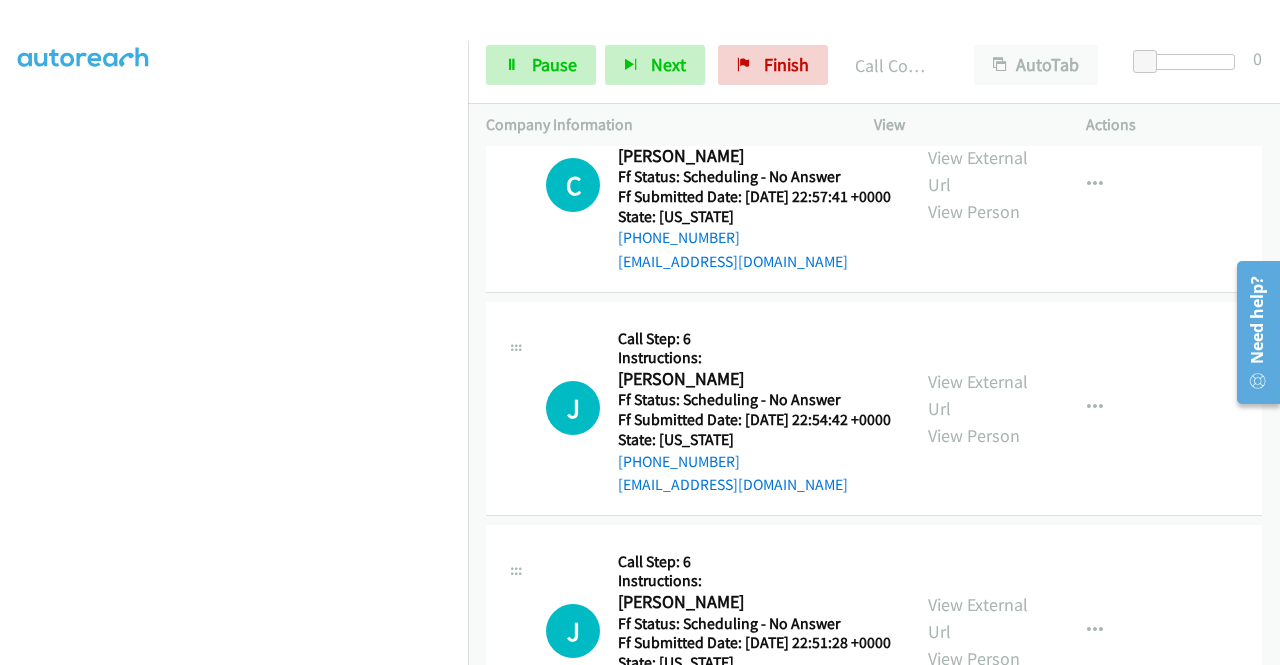 scroll, scrollTop: 2493, scrollLeft: 0, axis: vertical 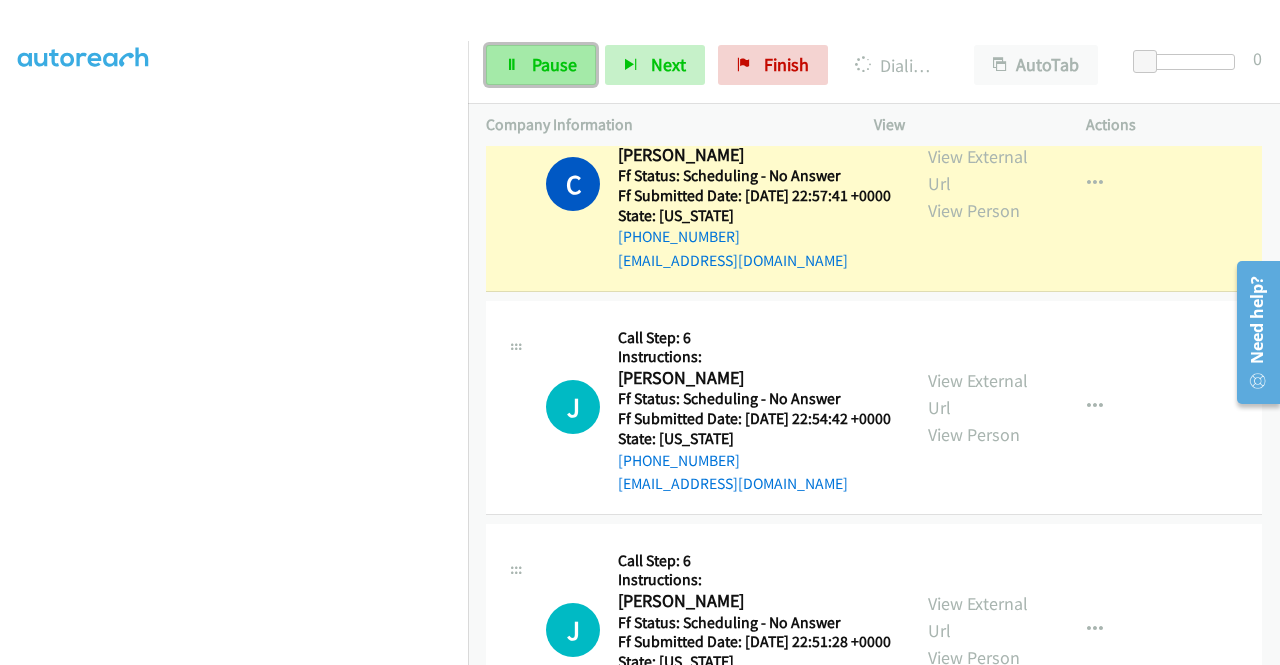 click on "Pause" at bounding box center (541, 65) 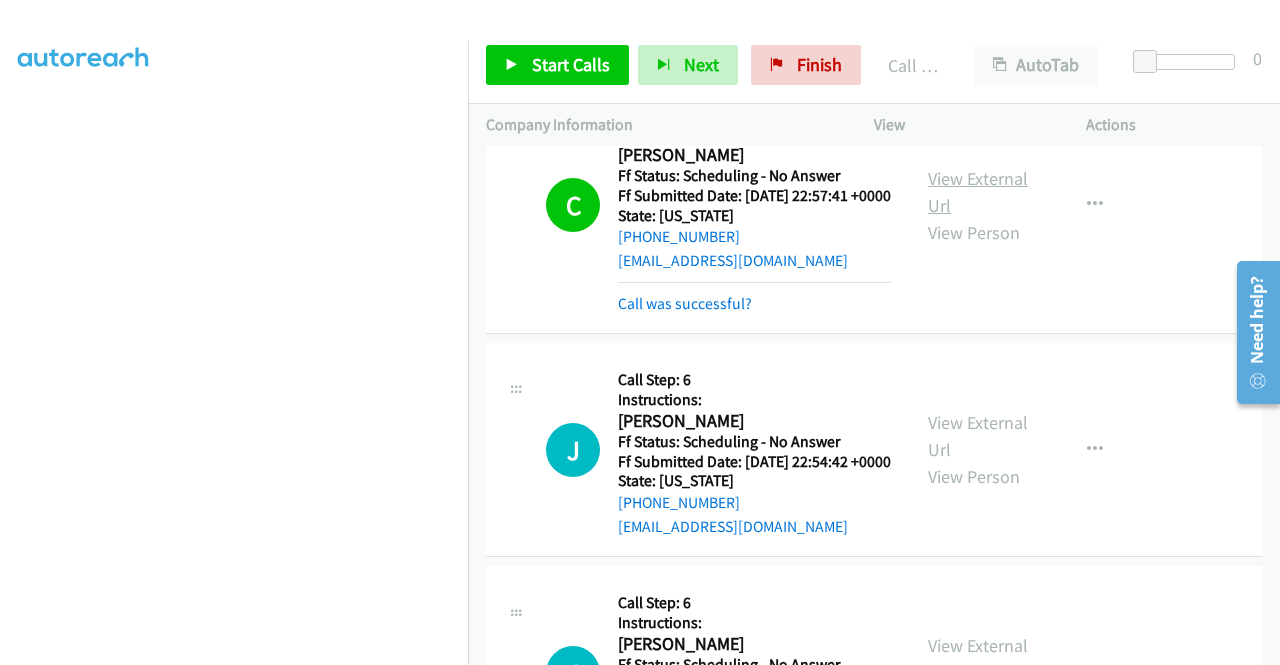 click on "View External Url" at bounding box center (978, 192) 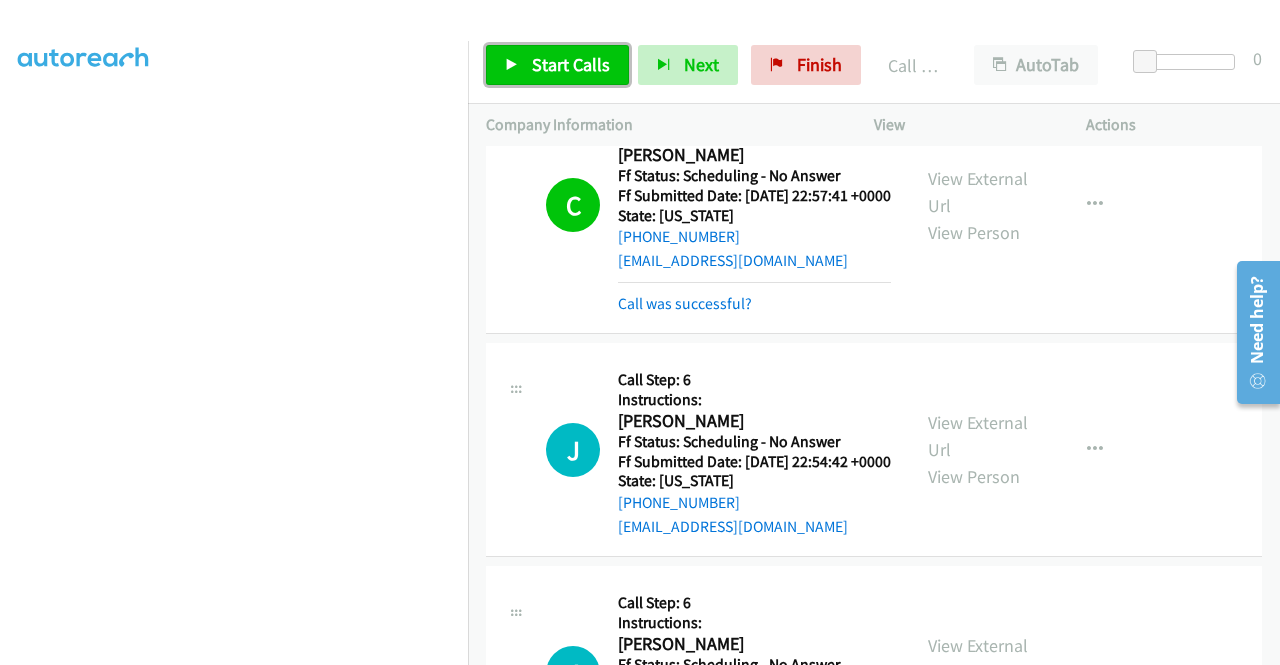 click on "Start Calls" at bounding box center (571, 64) 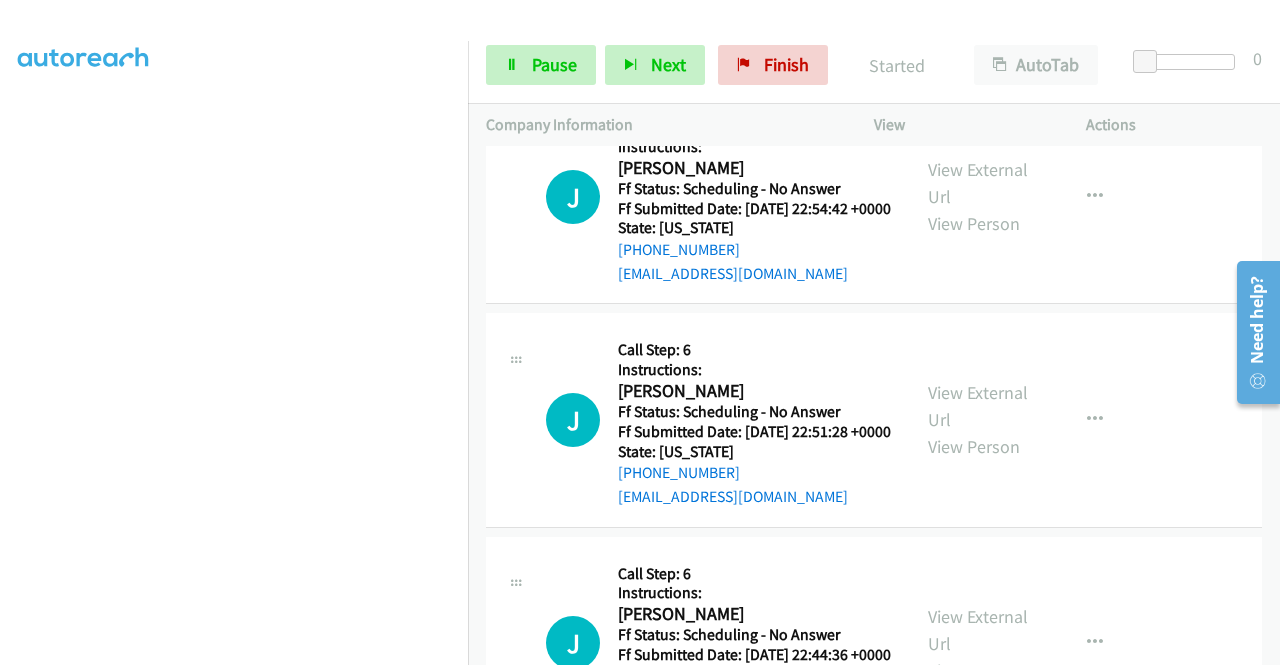 scroll, scrollTop: 2826, scrollLeft: 0, axis: vertical 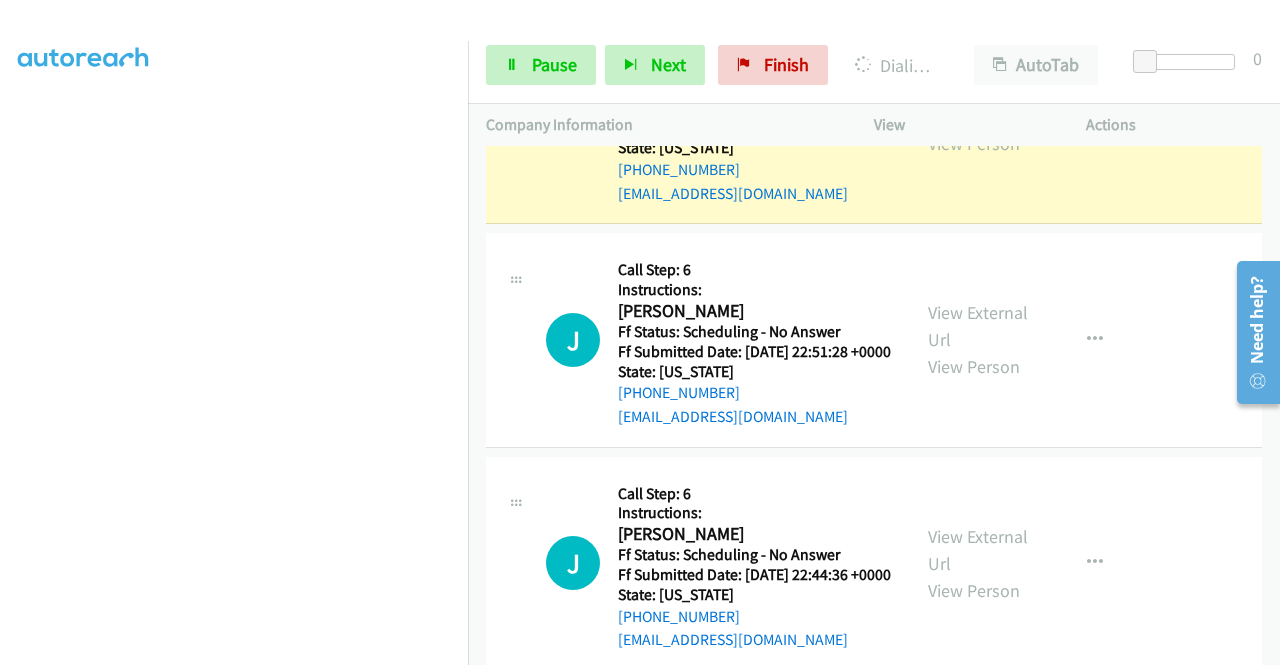 click on "View External Url
View Person
View External Url
Email
Schedule/Manage Callback
Skip Call
Add to do not call list" at bounding box center [1025, 116] 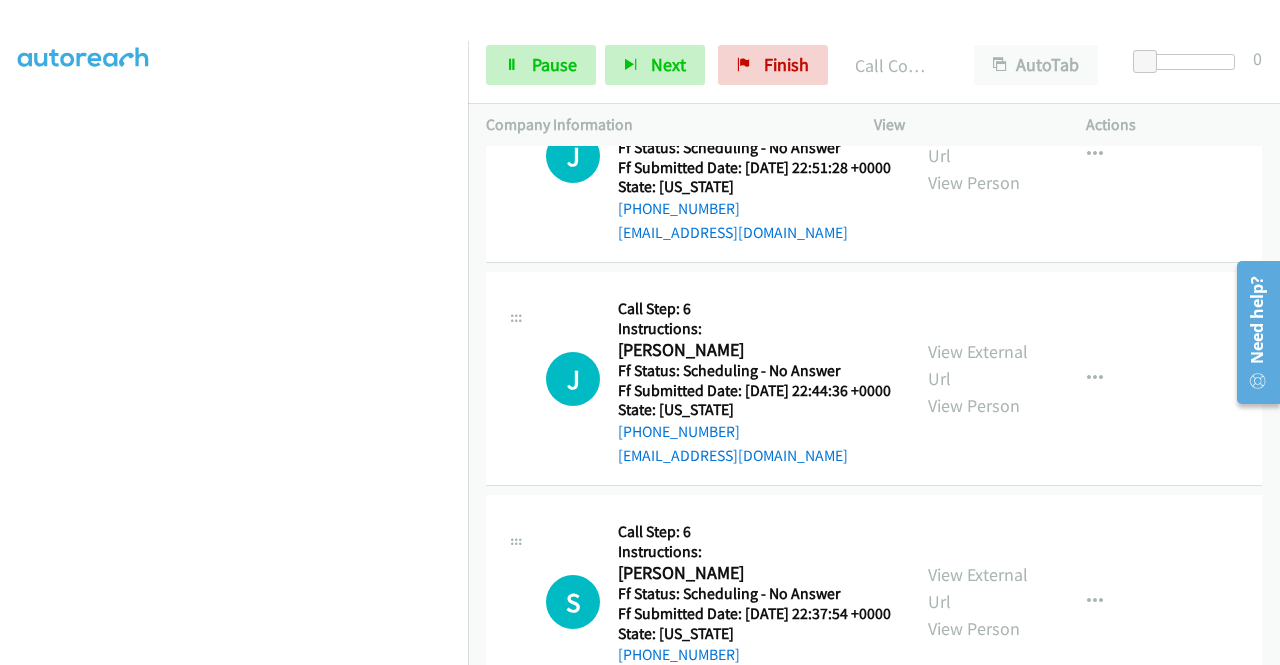 scroll, scrollTop: 3093, scrollLeft: 0, axis: vertical 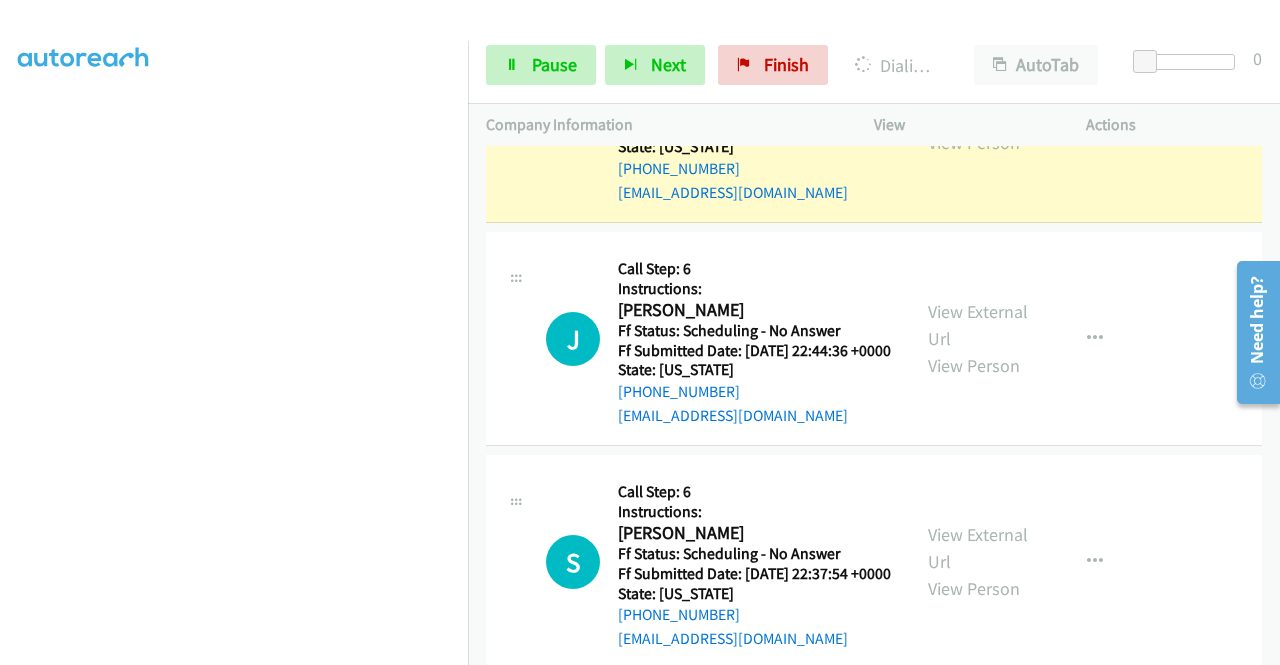 click on "View External Url" at bounding box center (978, 102) 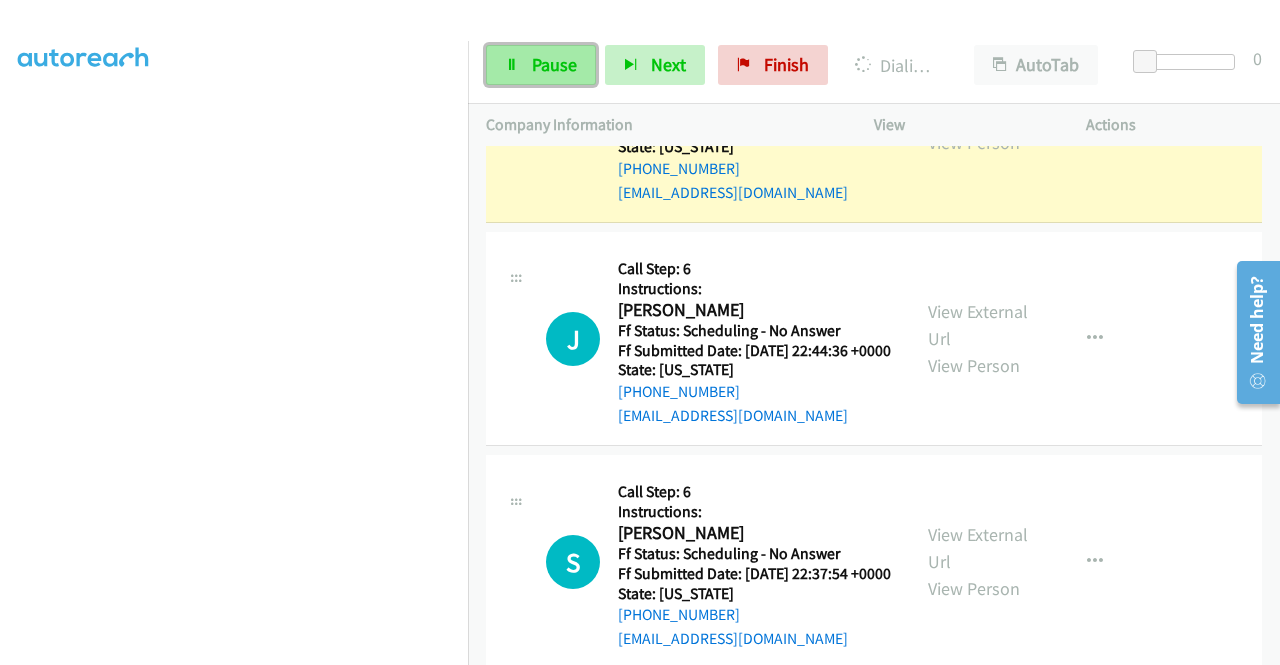 click on "Pause" at bounding box center [541, 65] 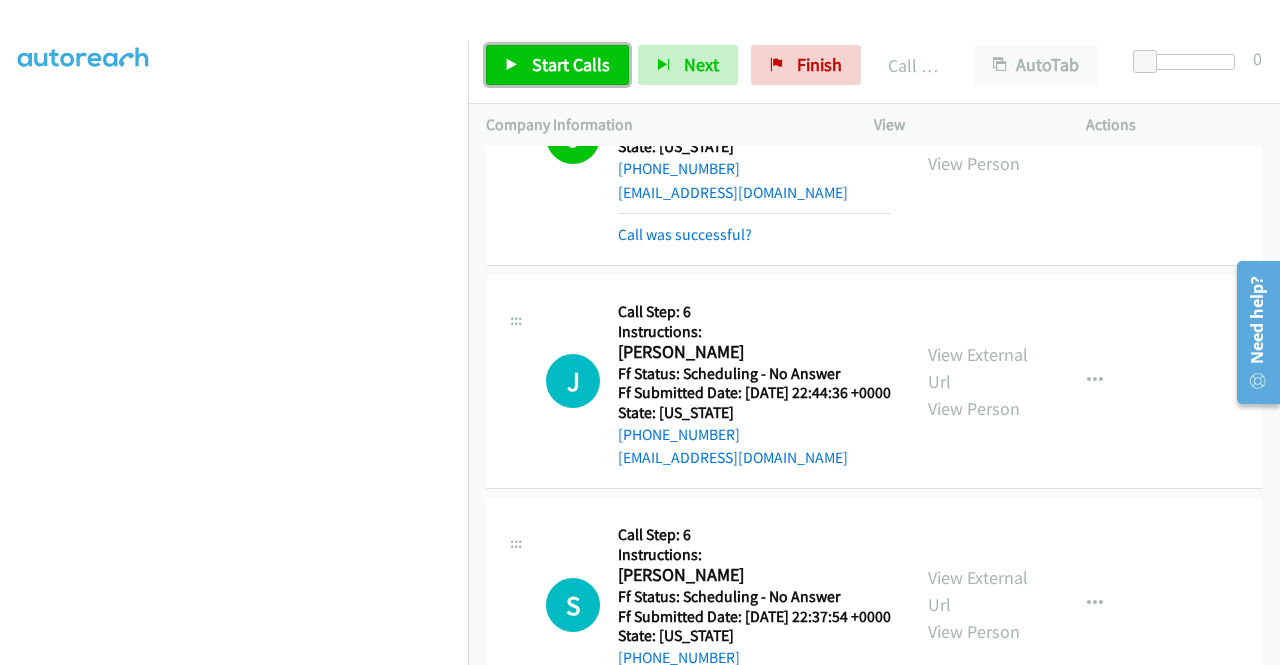 click on "Start Calls" at bounding box center (571, 64) 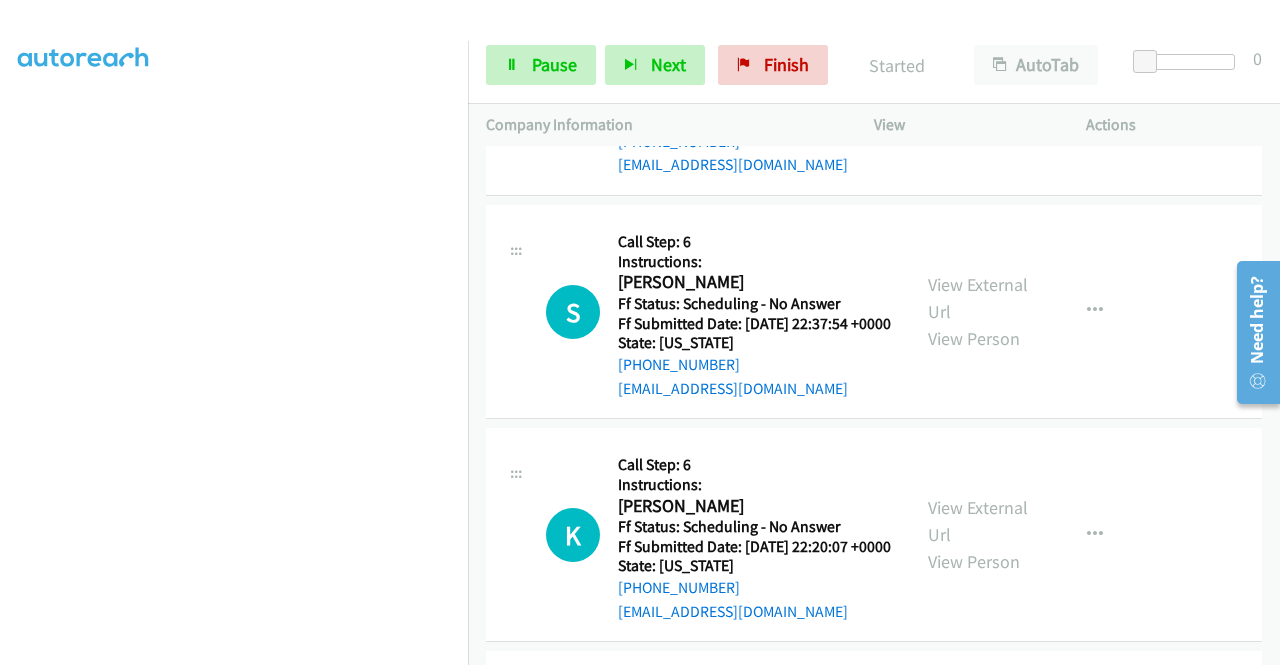 scroll, scrollTop: 3386, scrollLeft: 0, axis: vertical 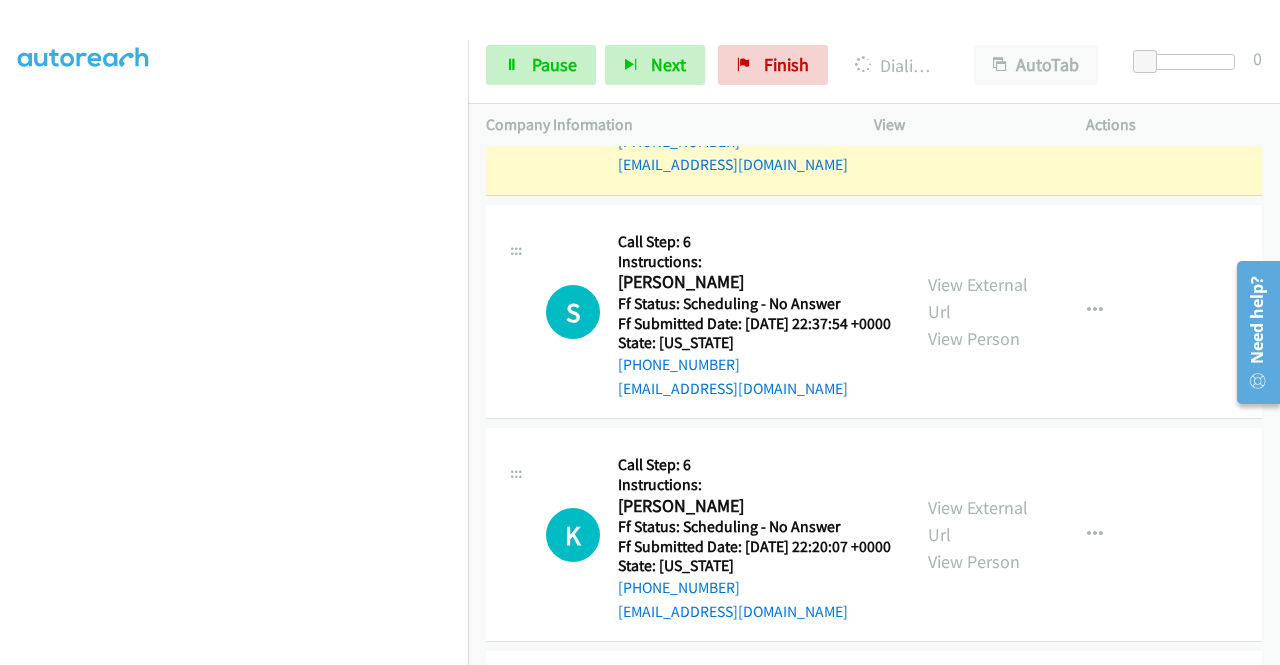 click on "View External Url" at bounding box center [978, 75] 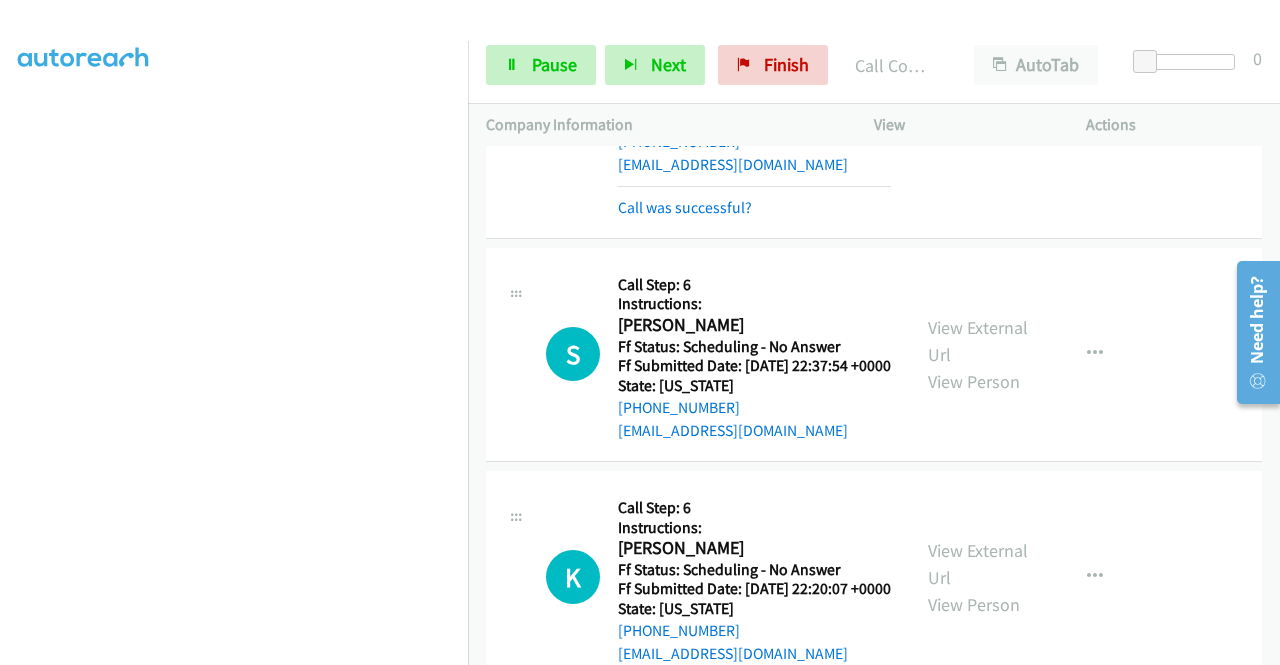 click on "S
Callback Scheduled
Call Step: 6
Instructions:
Stephen Smith
America/Los_Angeles
Ff Status: Scheduling - No Answer
Ff Submitted Date: 2025-06-19 22:37:54 +0000
State: California
+1 949-691-8100
jjscapitalassociates@gmail.com
Call was successful?
View External Url
View Person
View External Url
Email
Schedule/Manage Callback
Skip Call
Add to do not call list" at bounding box center (874, 354) 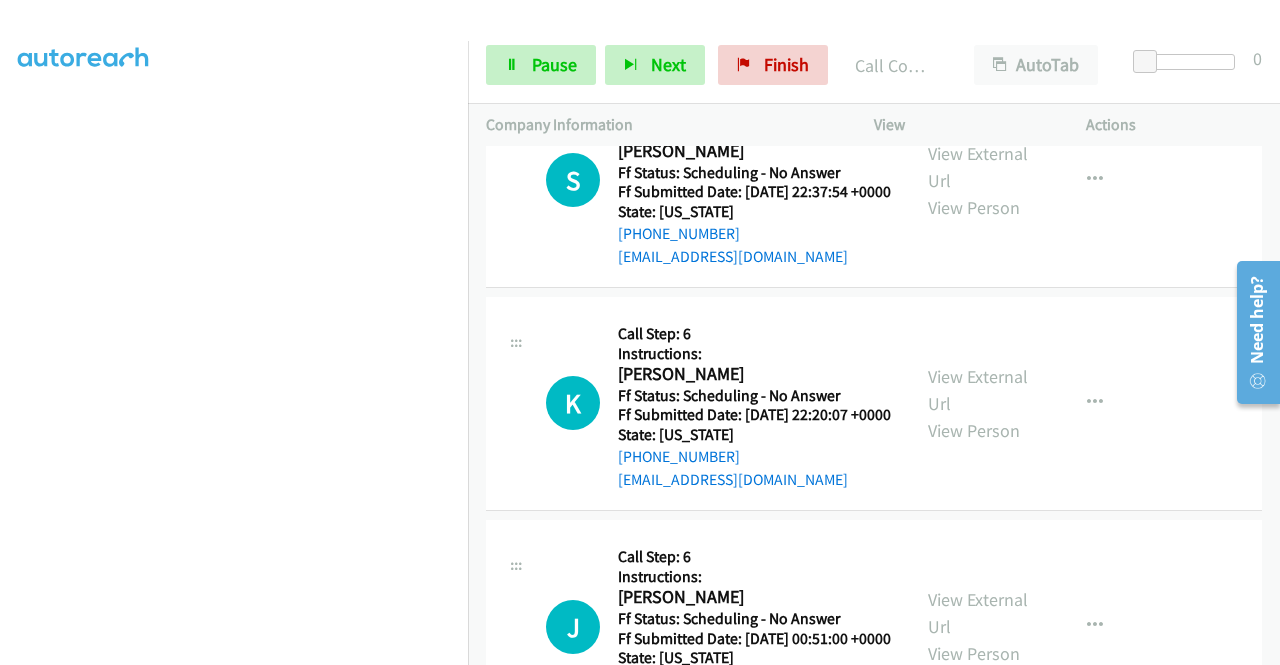 scroll, scrollTop: 3586, scrollLeft: 0, axis: vertical 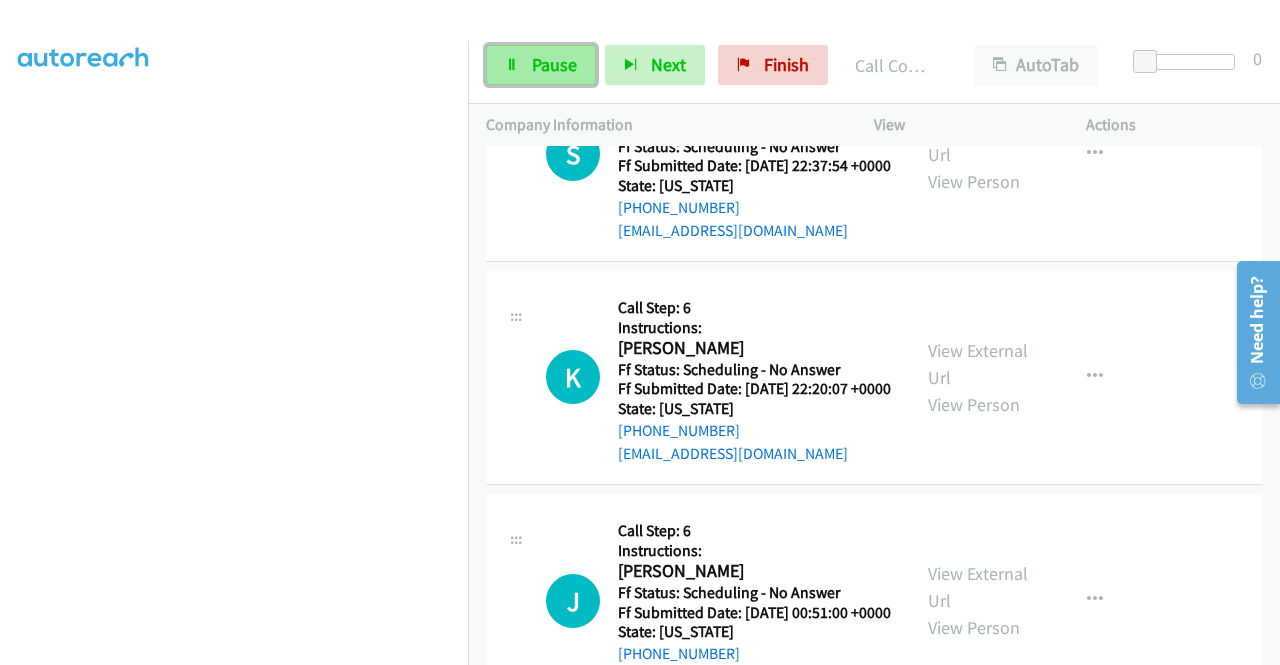 click on "Pause" at bounding box center [554, 64] 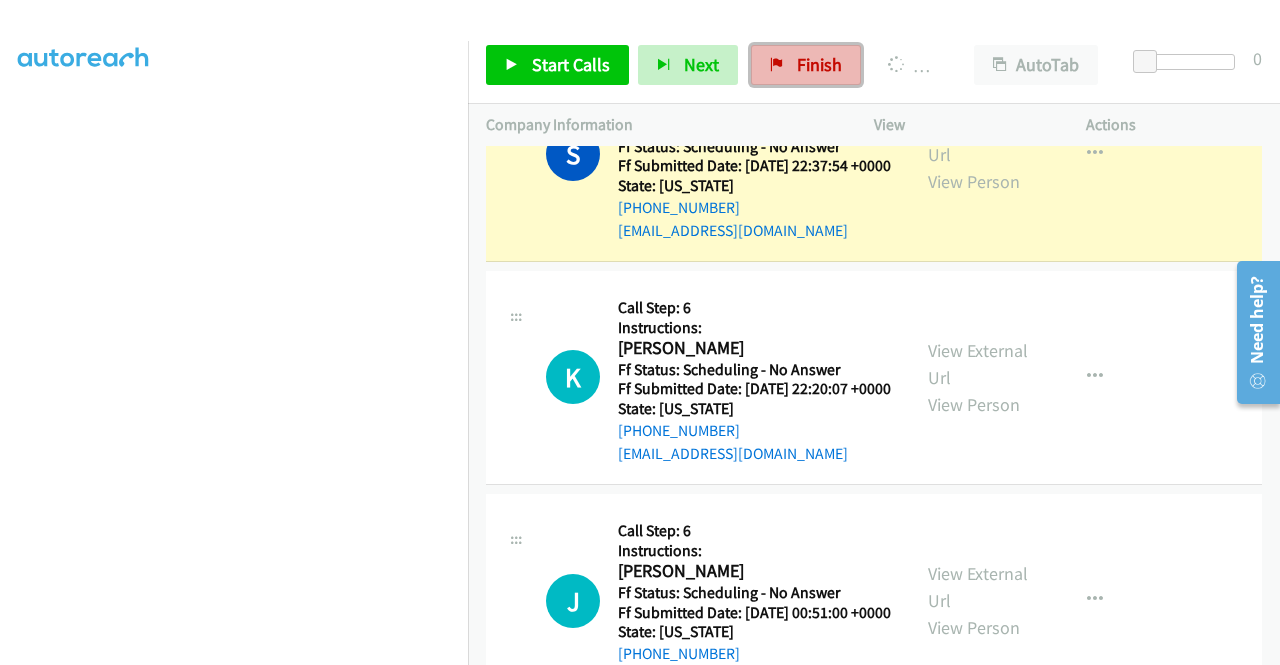 click on "Finish" at bounding box center [819, 64] 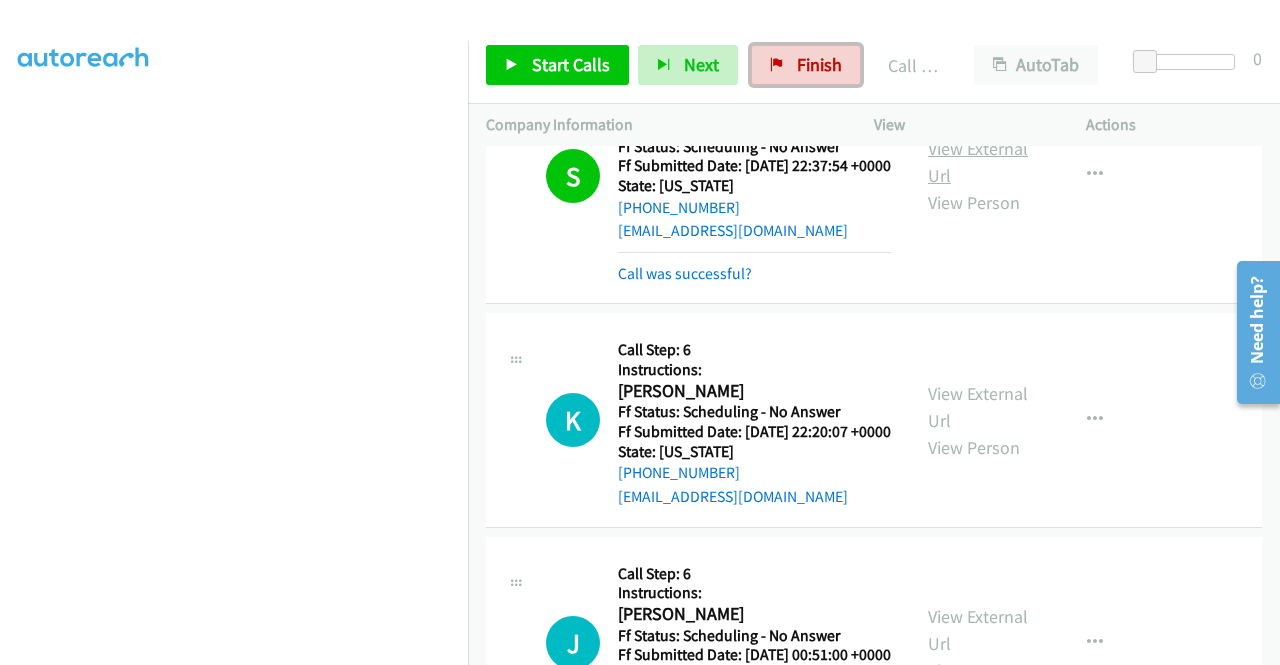 click on "View External Url" at bounding box center [978, 162] 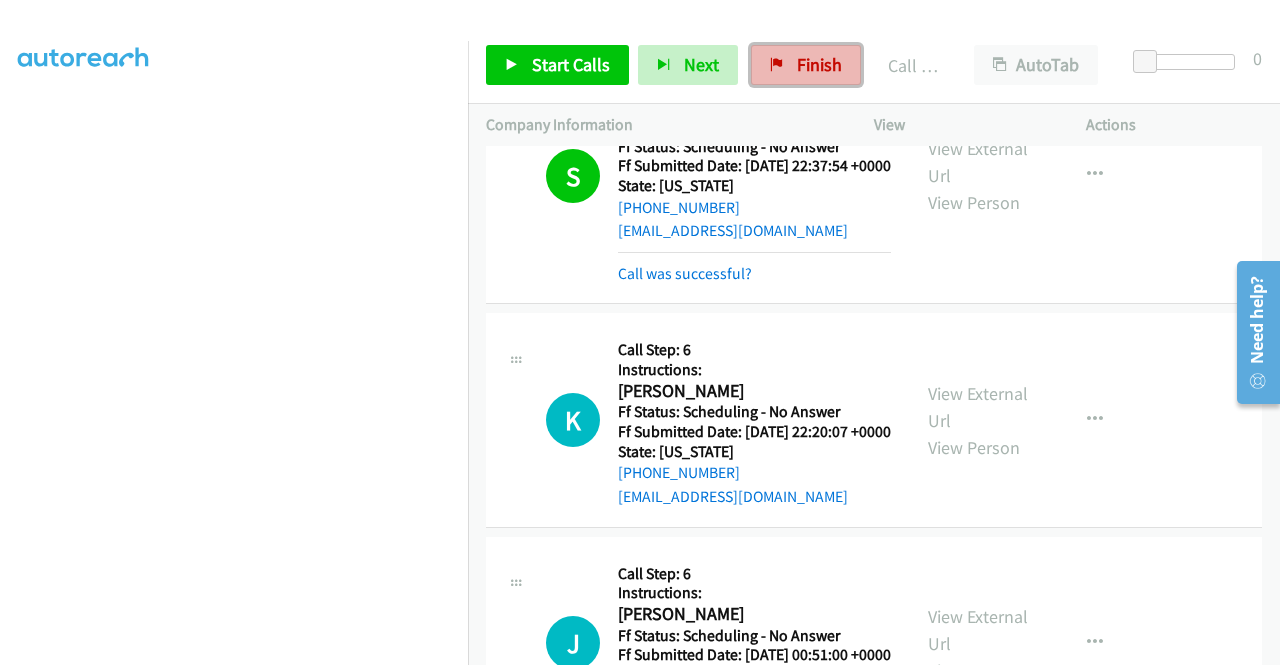 click on "Finish" at bounding box center [806, 65] 